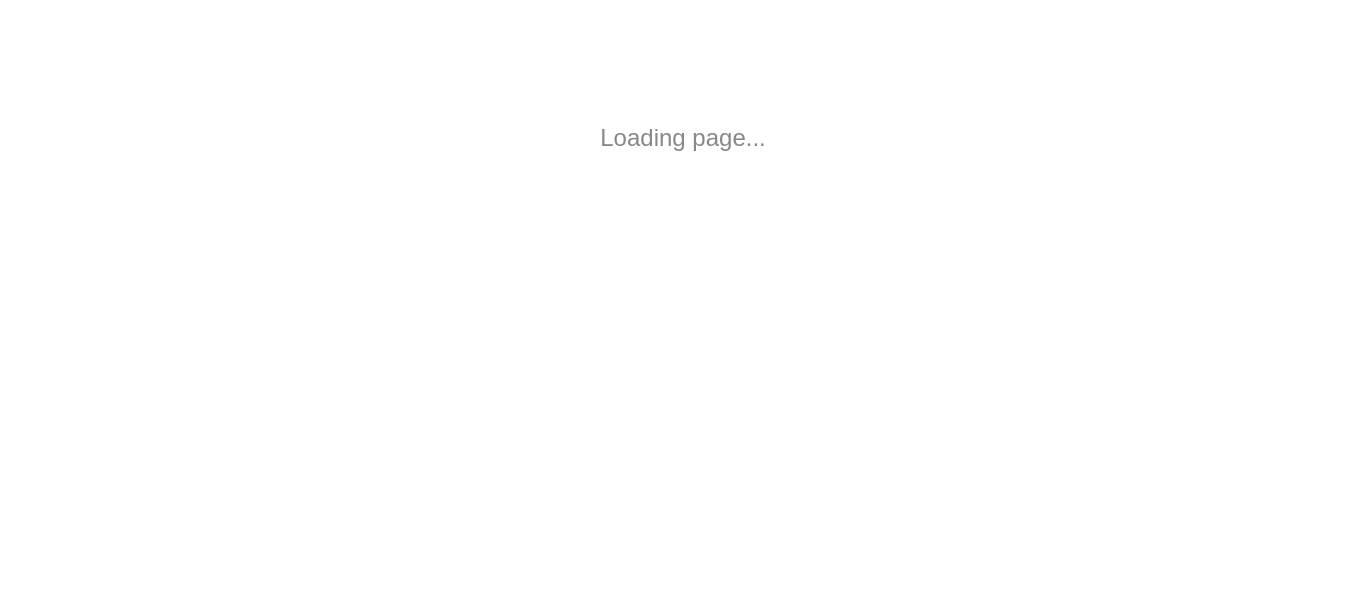 scroll, scrollTop: 0, scrollLeft: 0, axis: both 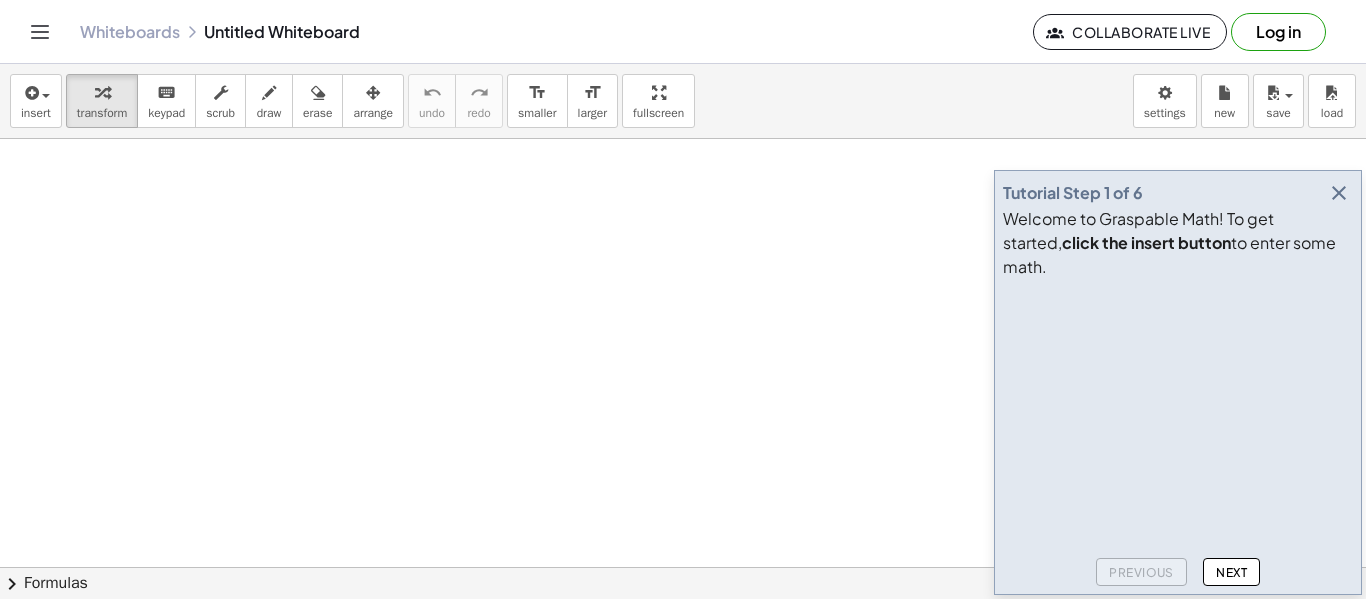 click at bounding box center (1339, 193) 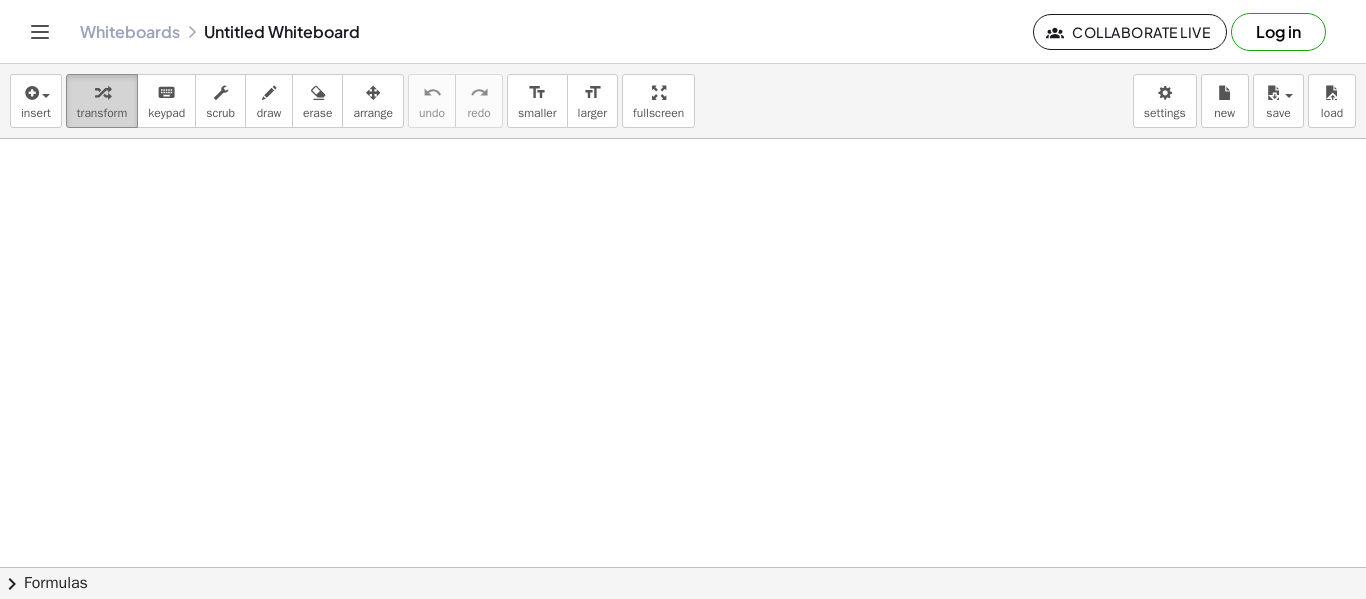 click at bounding box center [102, 93] 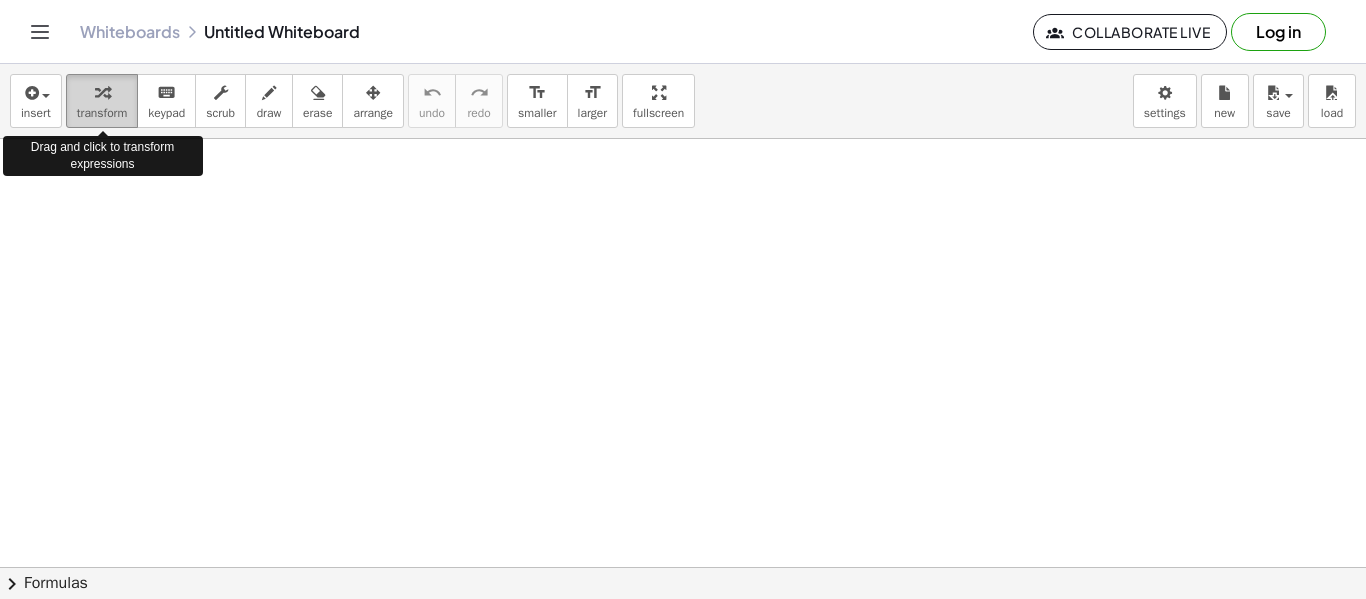 click at bounding box center (102, 93) 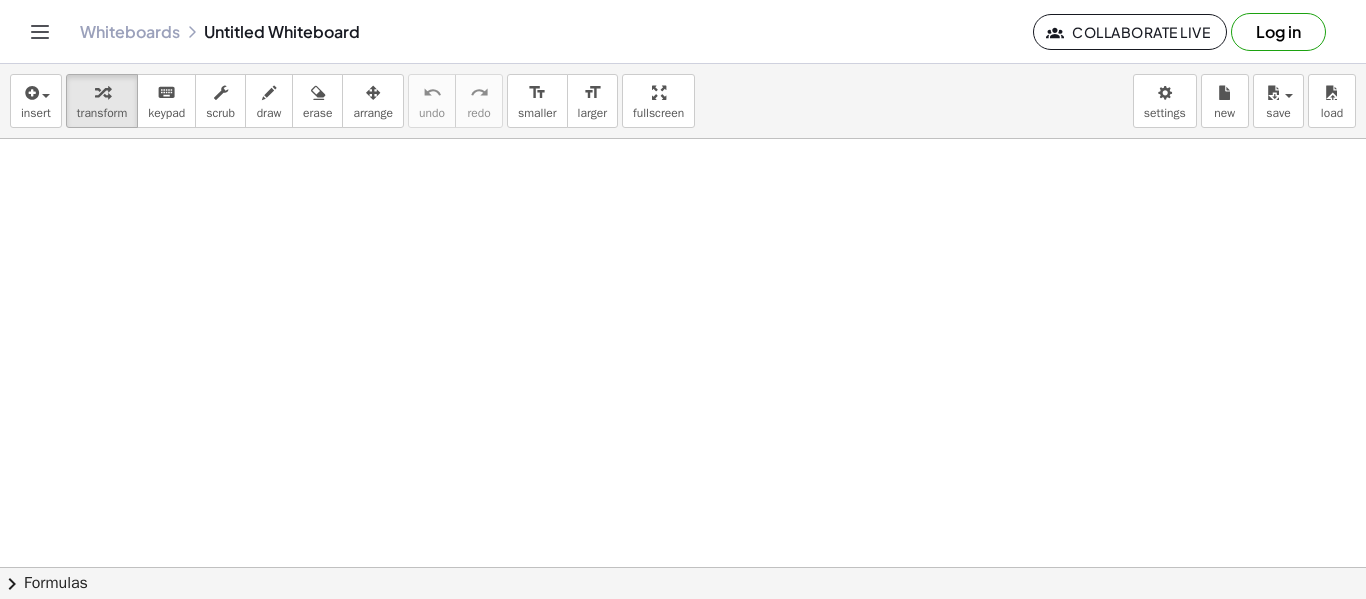 click on "insert select one: Math Expression Function Text Youtube Video Graphing Geometry Geometry 3D transform keyboard keypad scrub draw erase arrange undo undo redo redo format_size smaller format_size larger fullscreen load   save new settings" at bounding box center (683, 101) 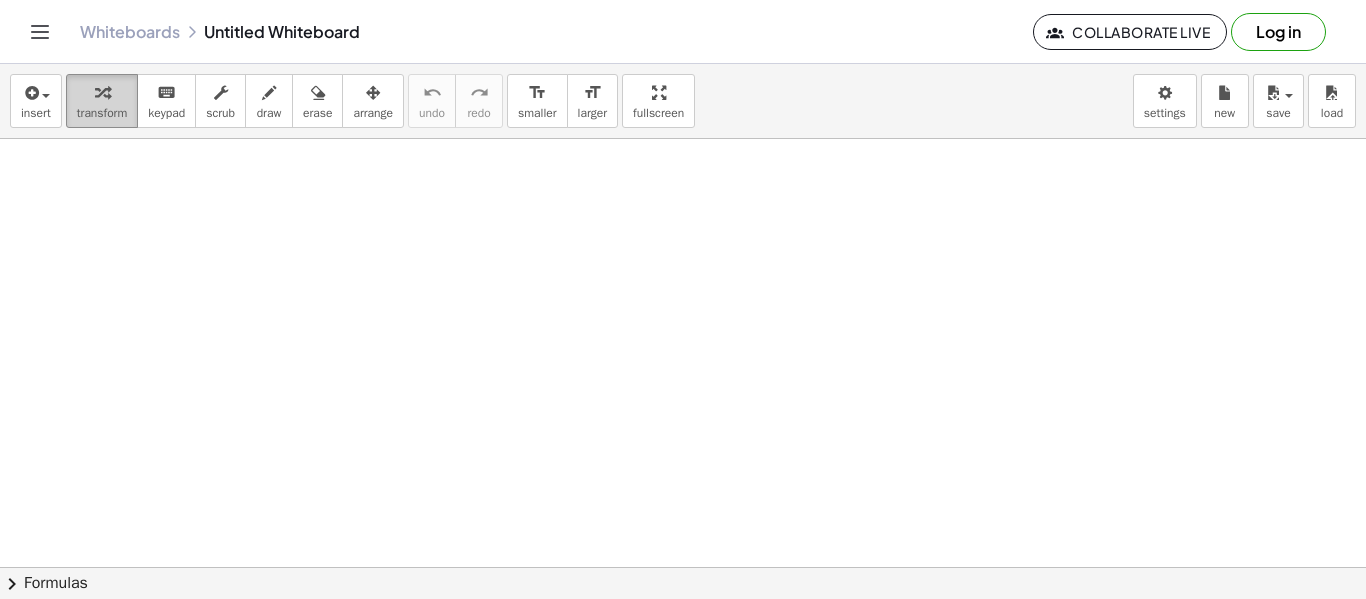 click on "transform" at bounding box center [102, 101] 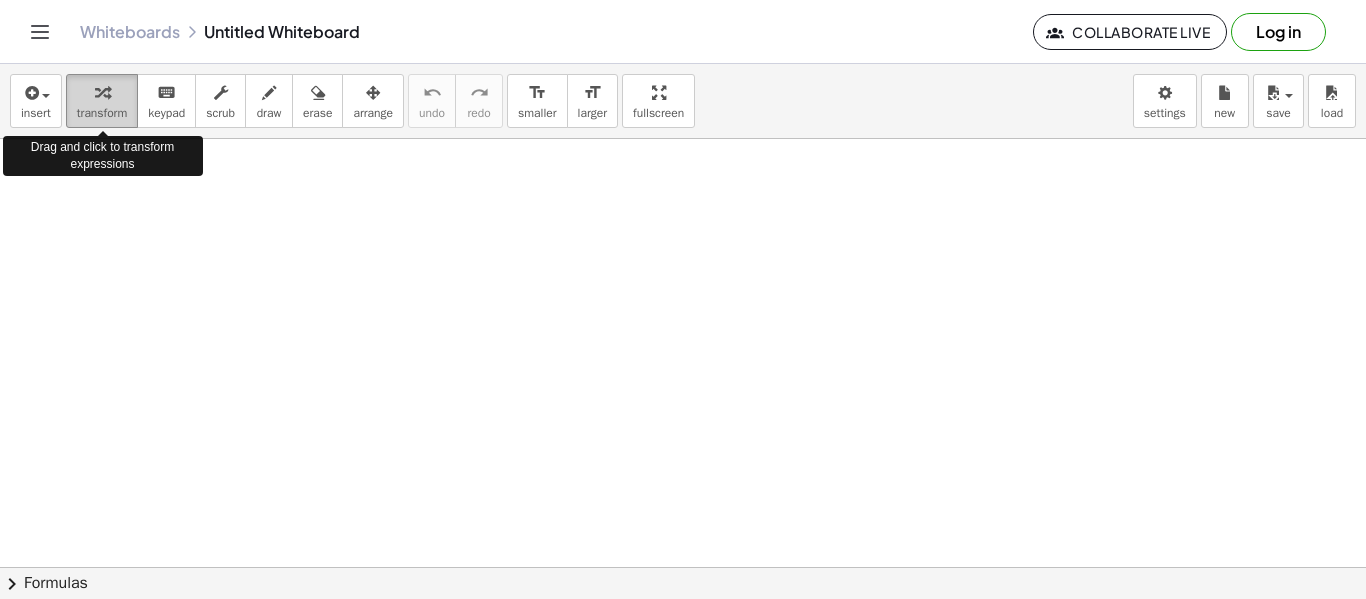click on "transform" at bounding box center (102, 101) 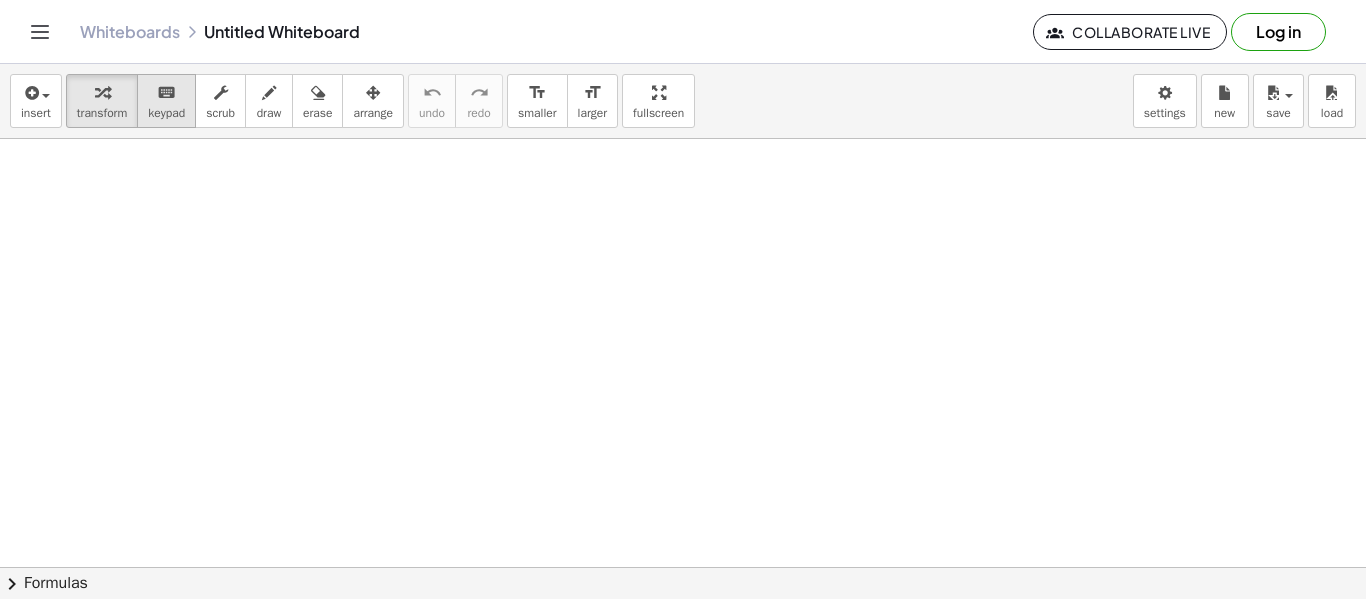 click on "keyboard keypad" at bounding box center (166, 101) 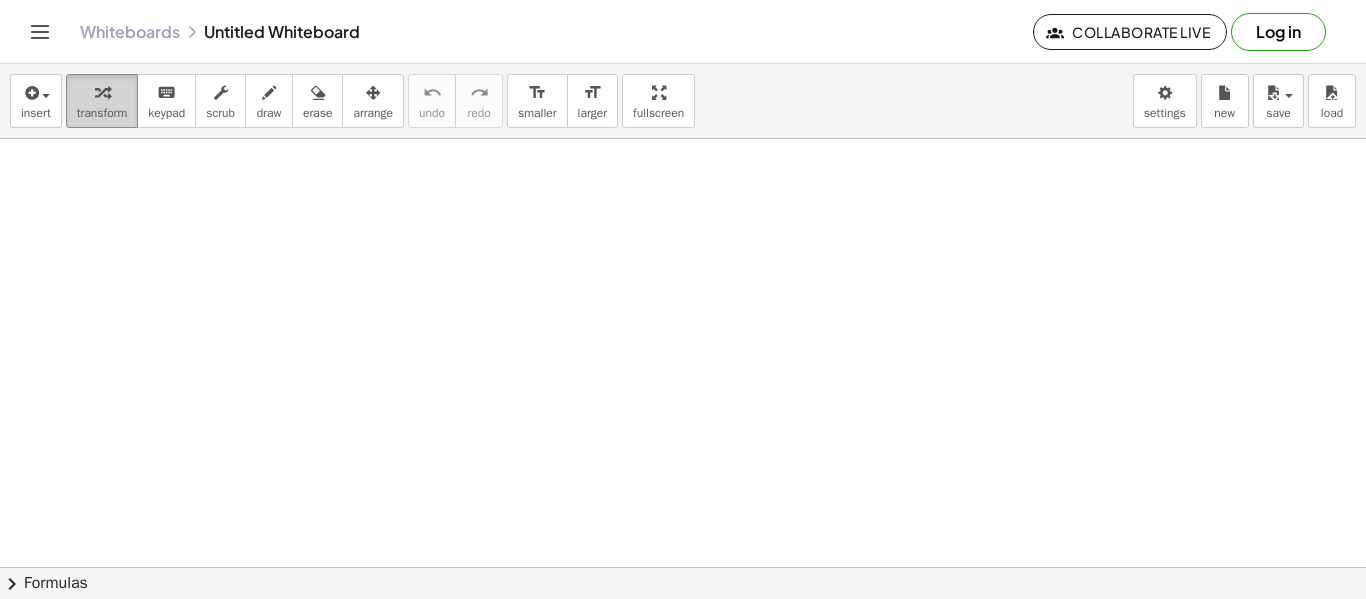click on "transform" at bounding box center (102, 113) 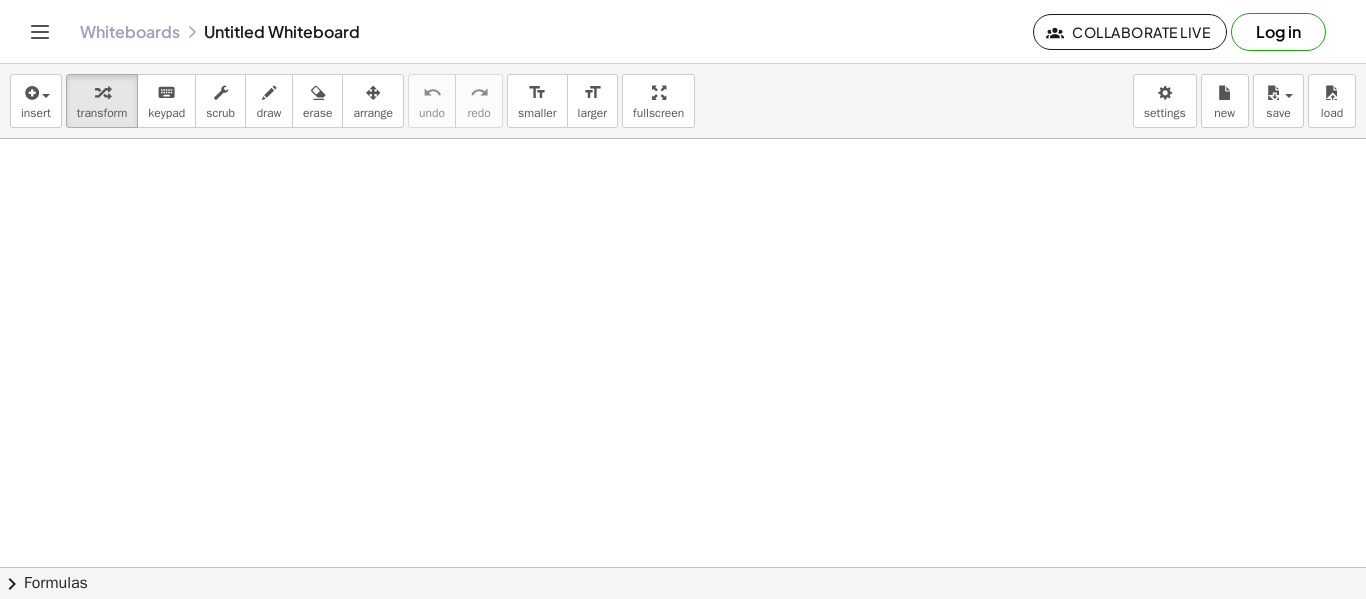 click at bounding box center [683, 567] 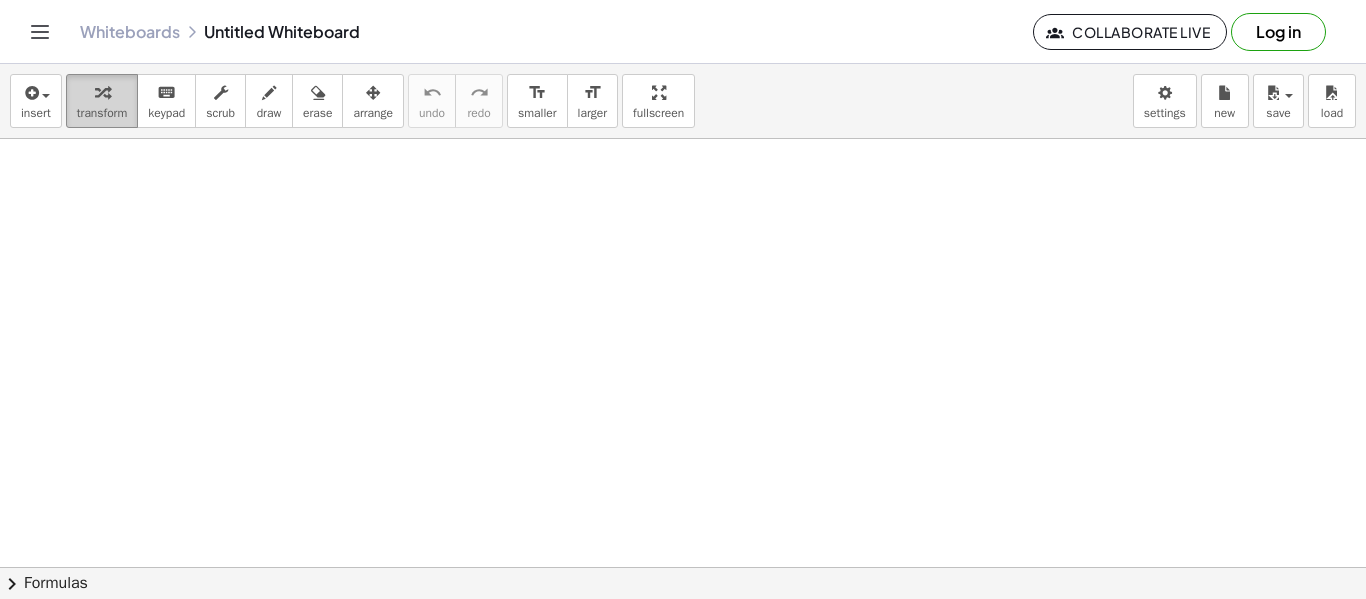 click at bounding box center [102, 92] 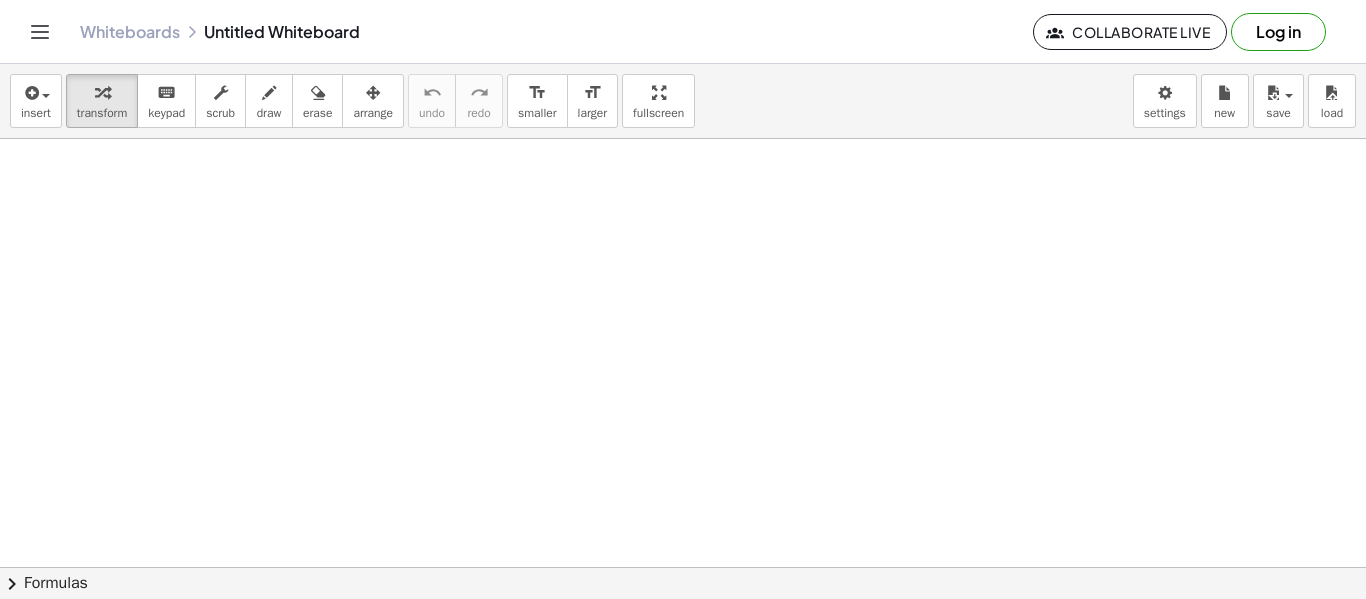 click at bounding box center (683, 567) 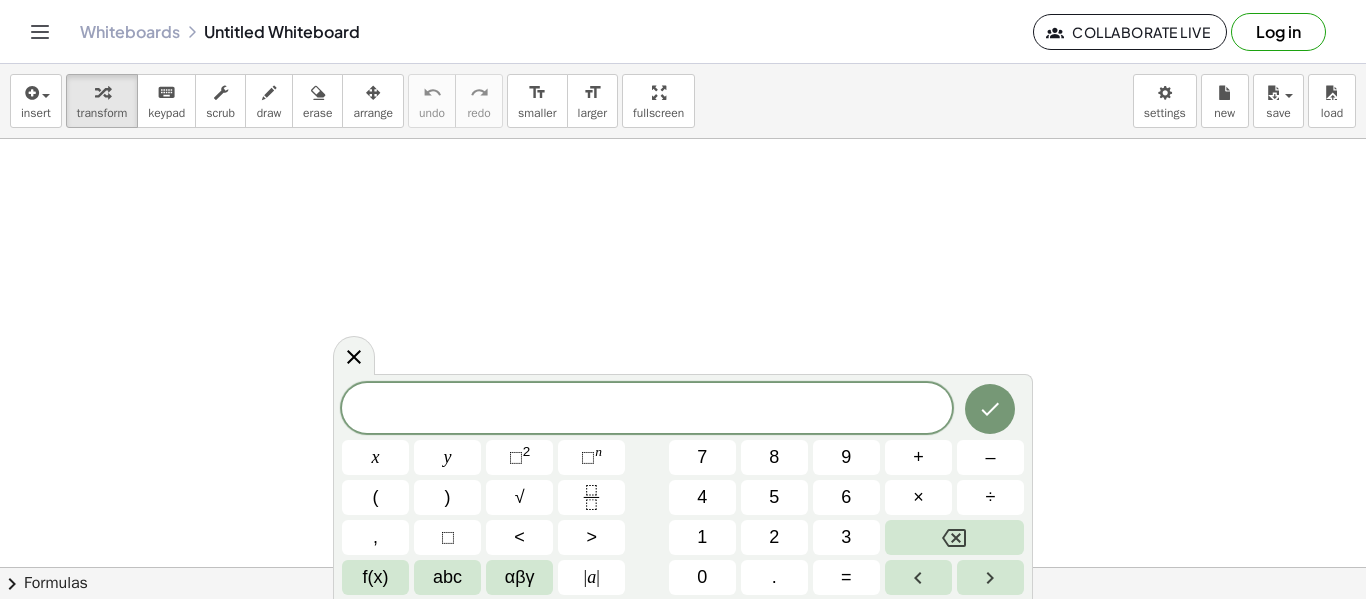 scroll, scrollTop: 1, scrollLeft: 0, axis: vertical 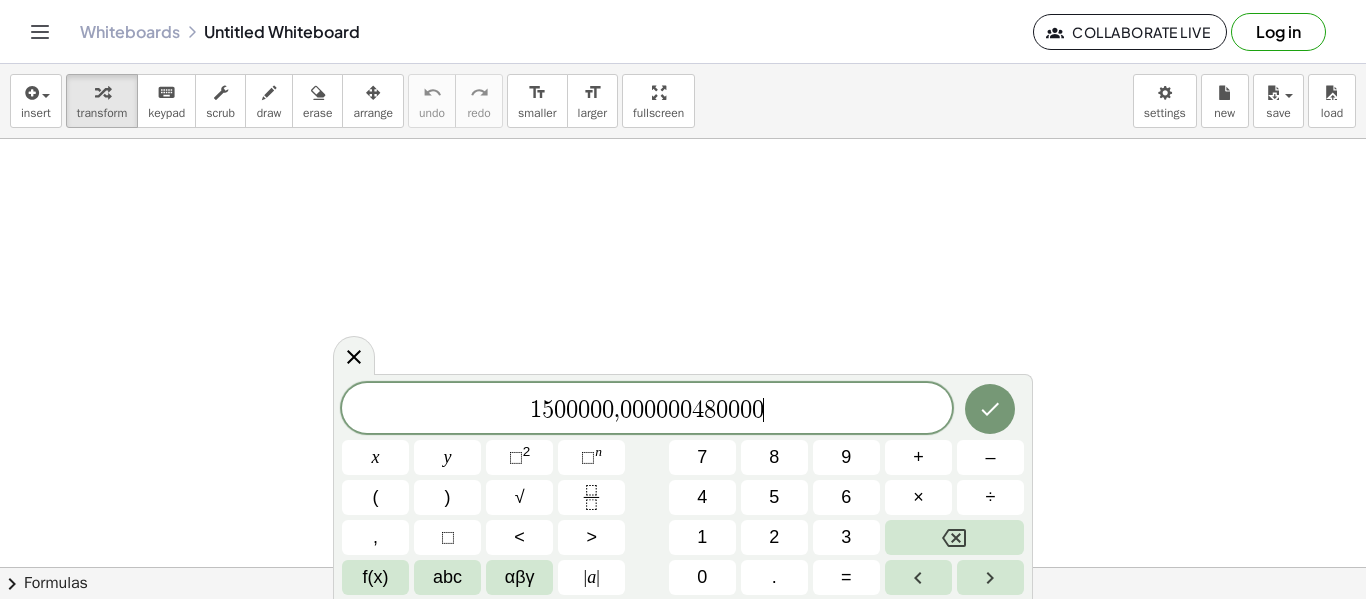 click on "1 5 0 0 0 0 0 , 0 0 0 0 0 0 4 8 0 0 0 0 ​" at bounding box center [647, 410] 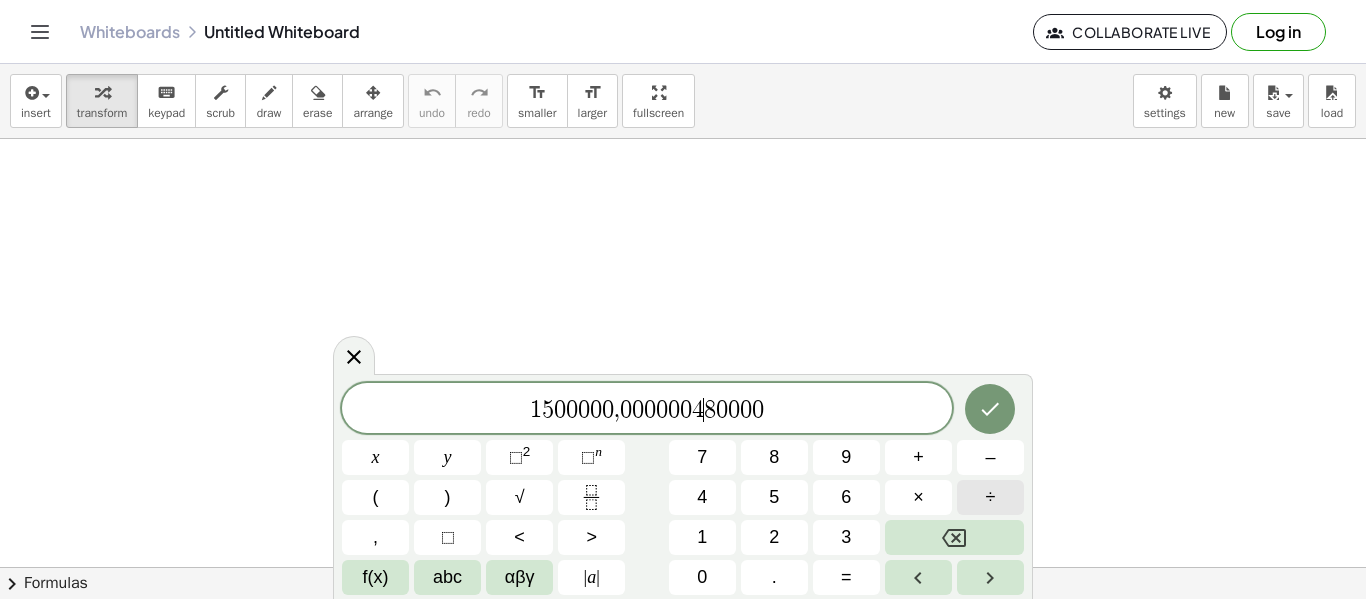 click on "÷" at bounding box center [991, 497] 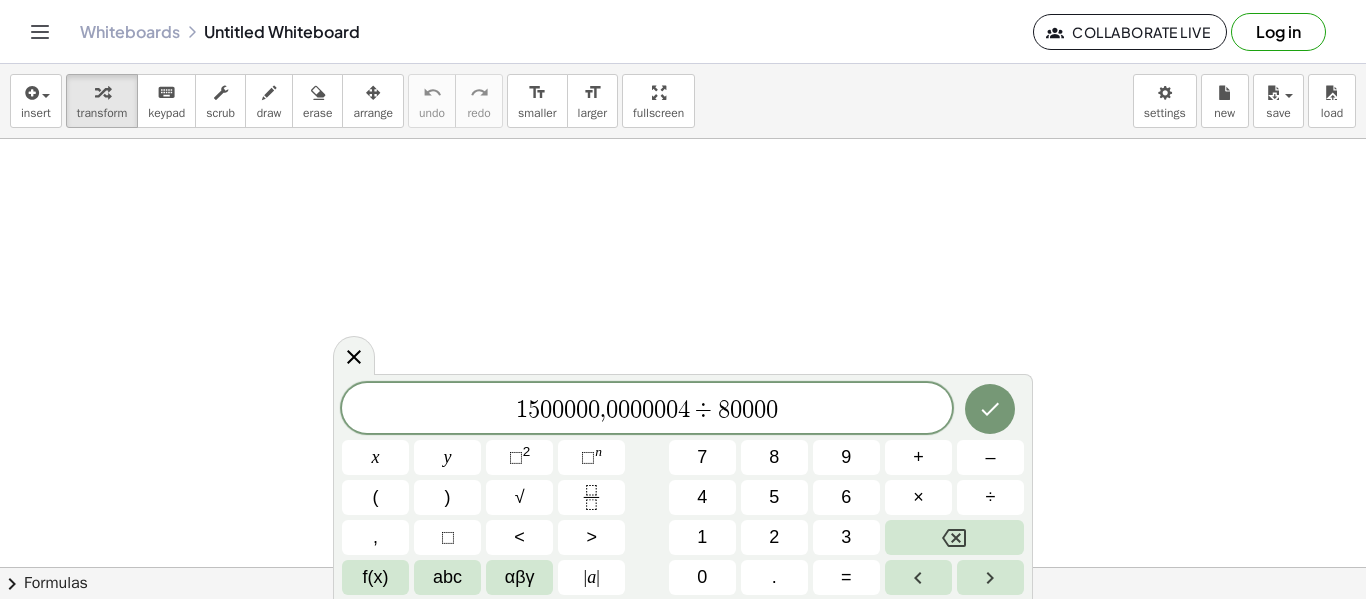 click on "0" at bounding box center (612, 410) 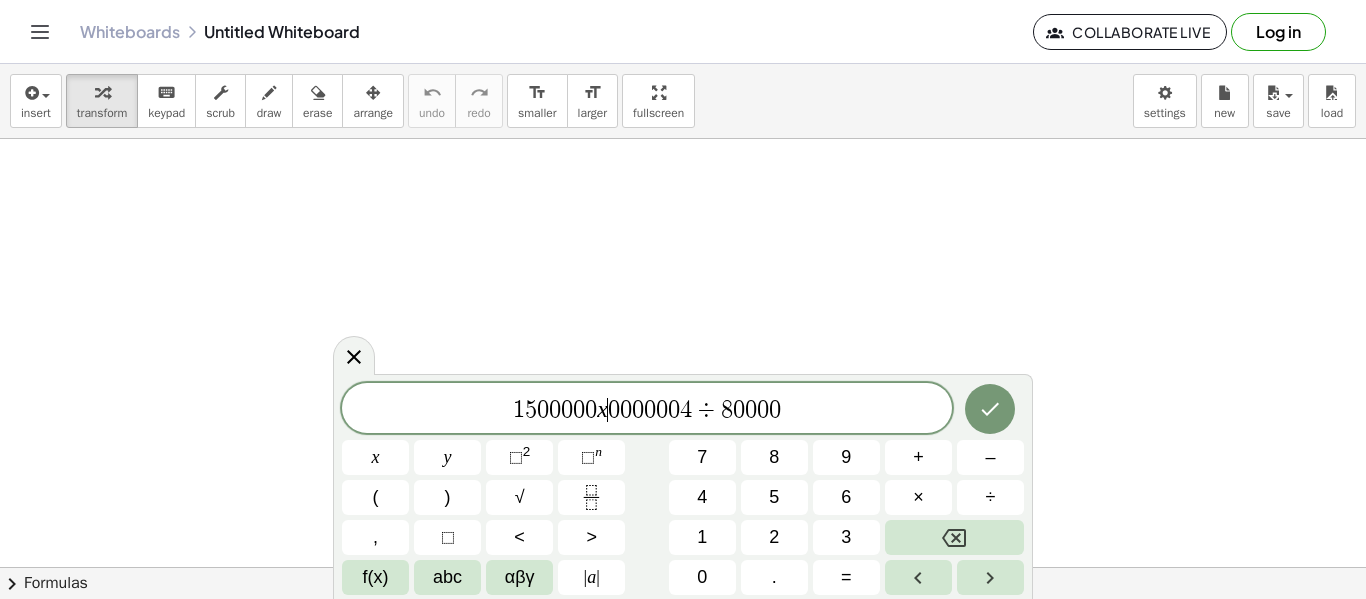scroll, scrollTop: 2, scrollLeft: 0, axis: vertical 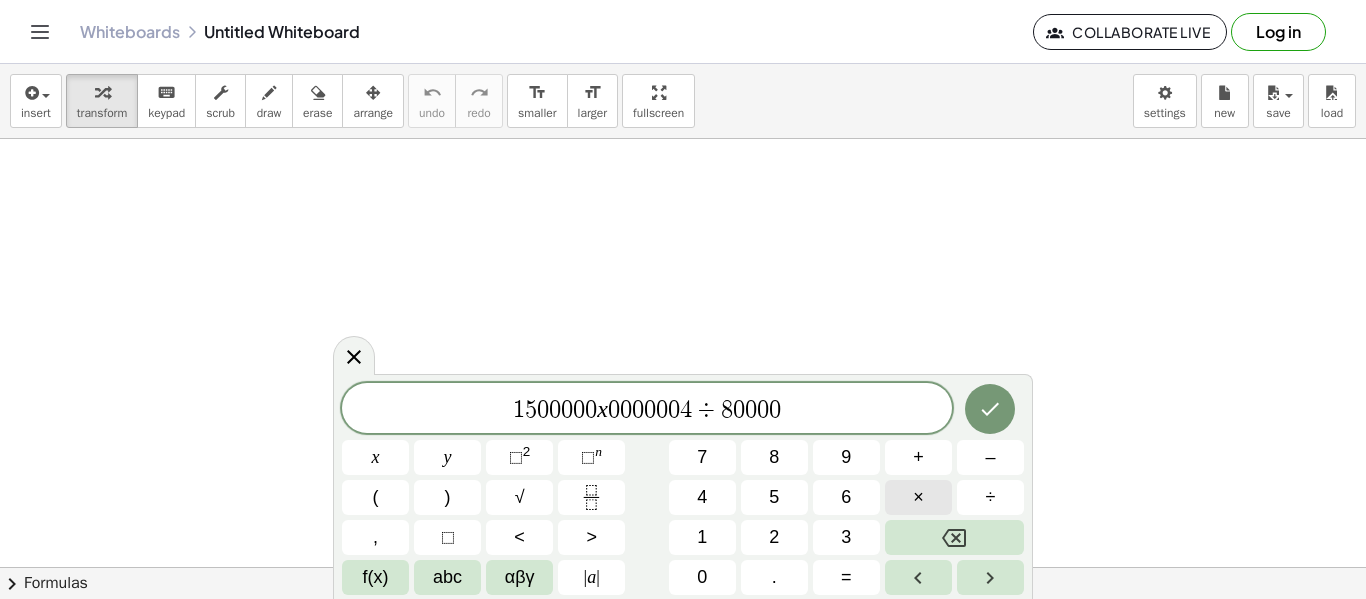 click on "×" at bounding box center [918, 497] 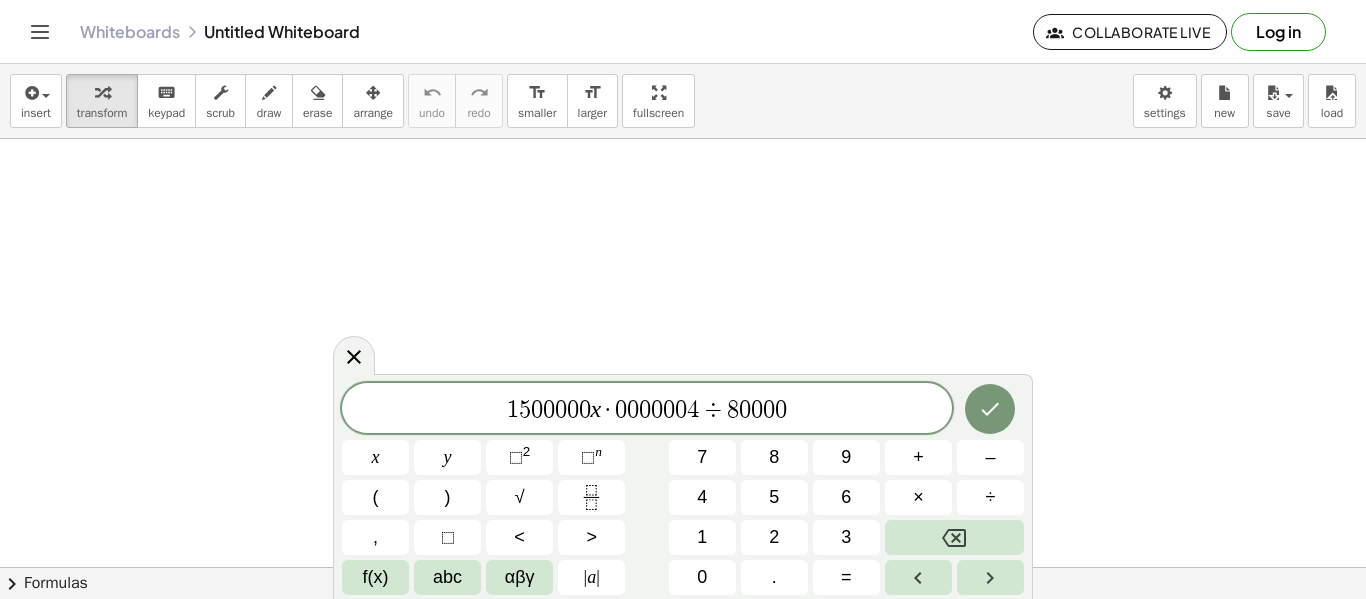 click on "·" at bounding box center [608, 410] 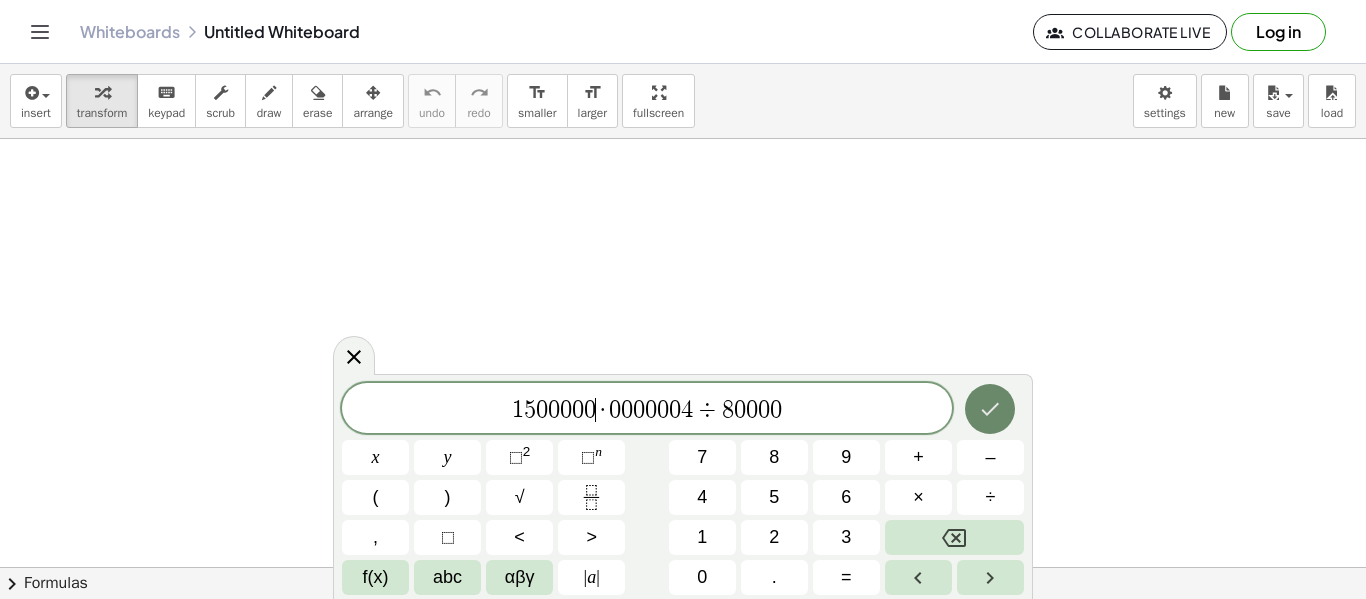 click 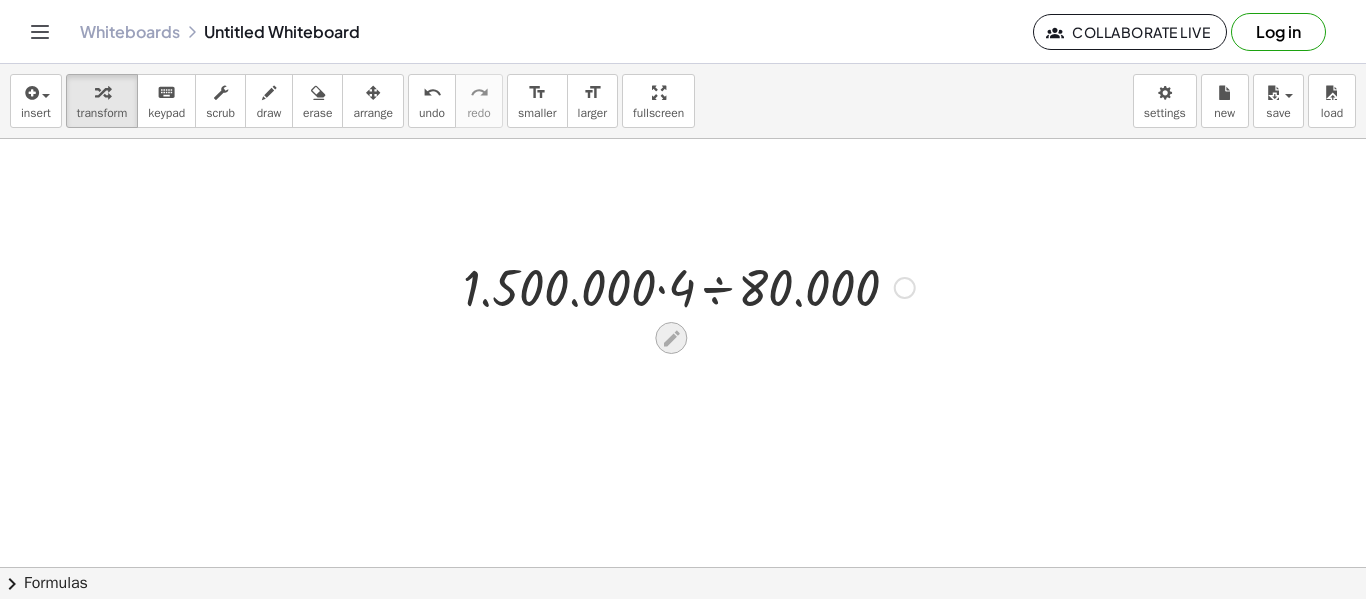 click 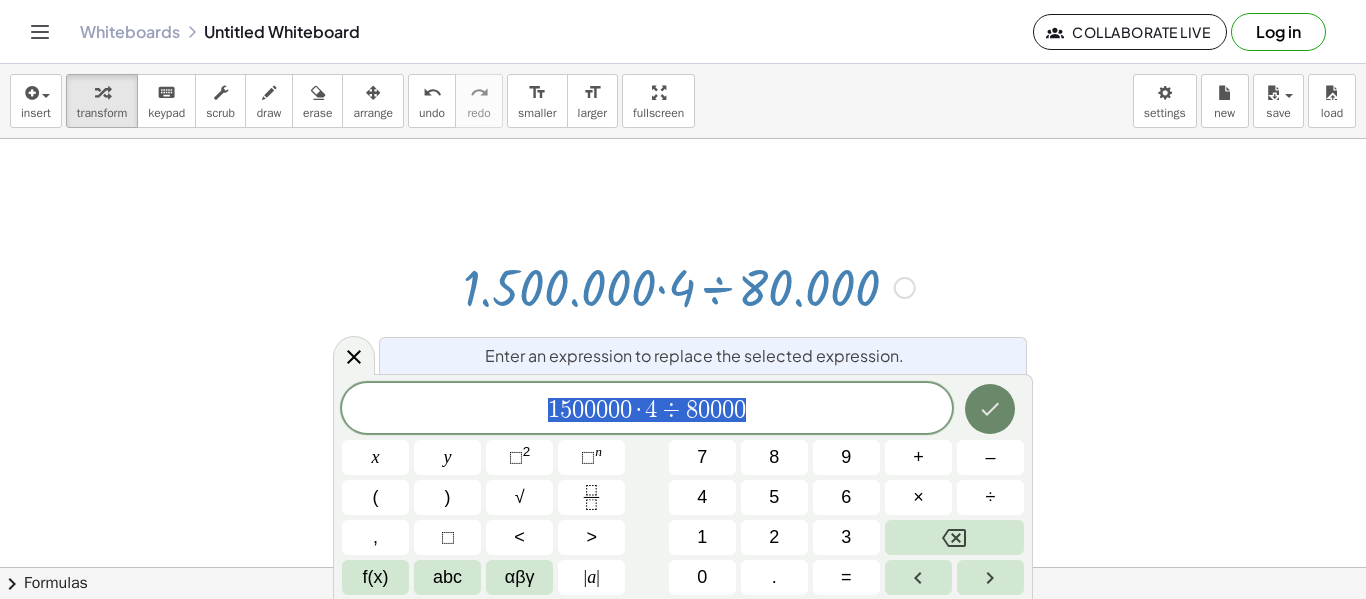 click 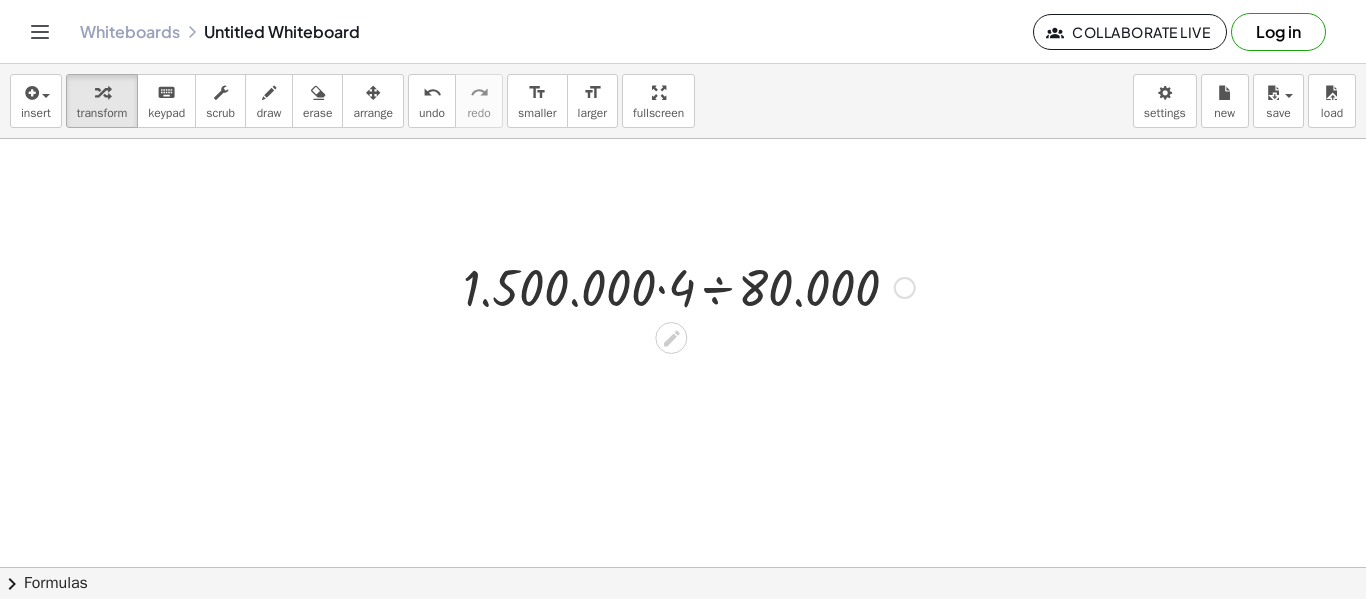 click at bounding box center [689, 286] 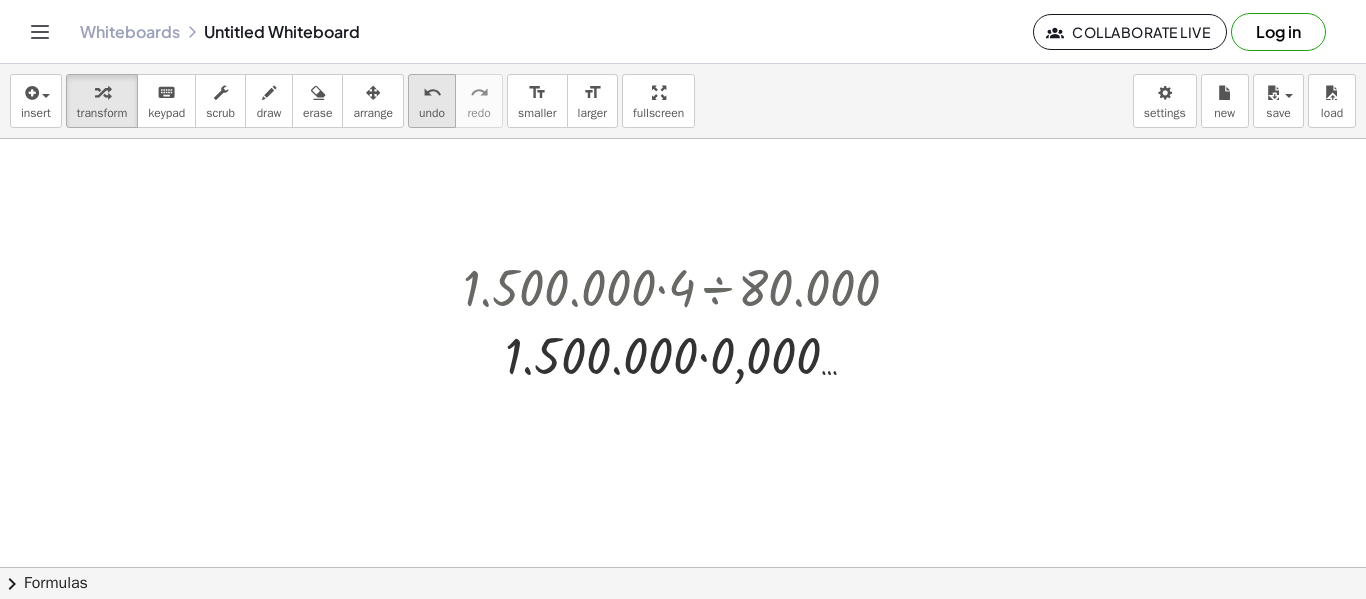 click on "undo undo" at bounding box center (432, 101) 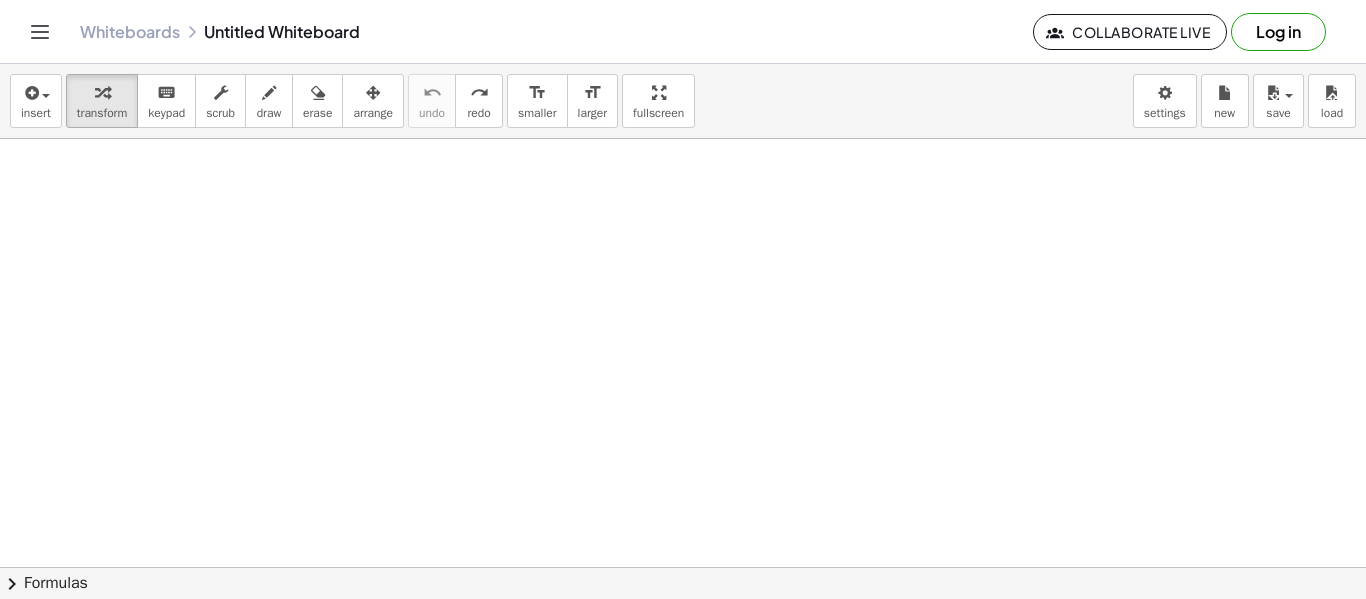 click at bounding box center (683, 567) 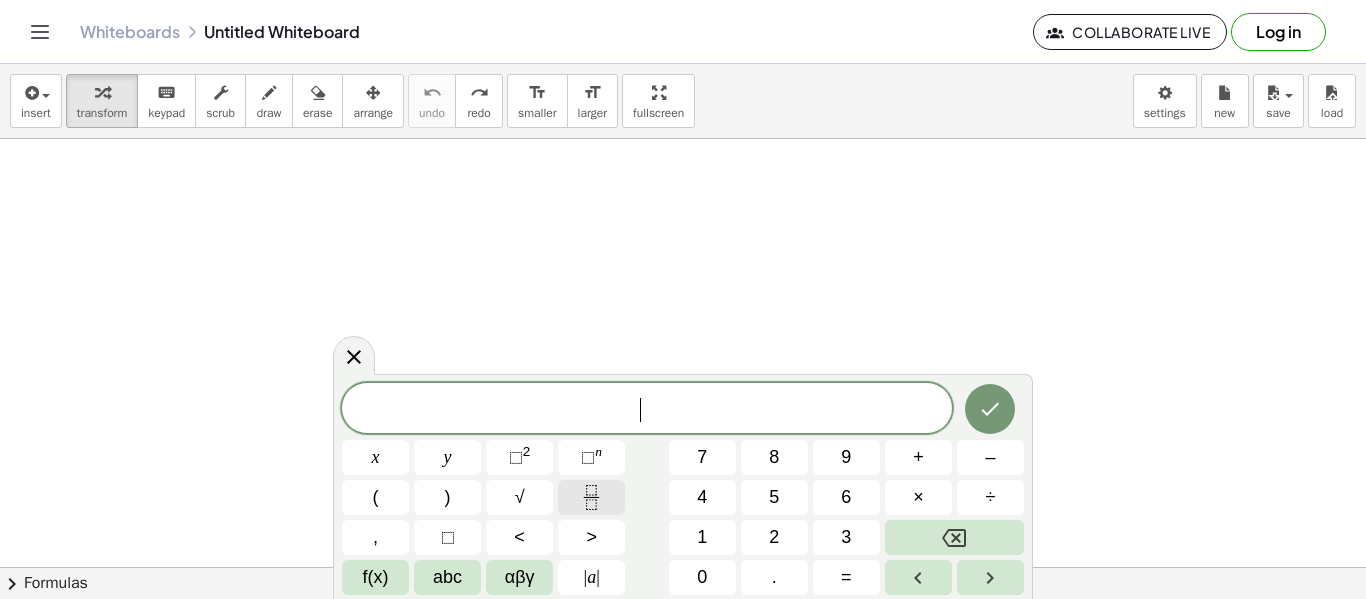 click 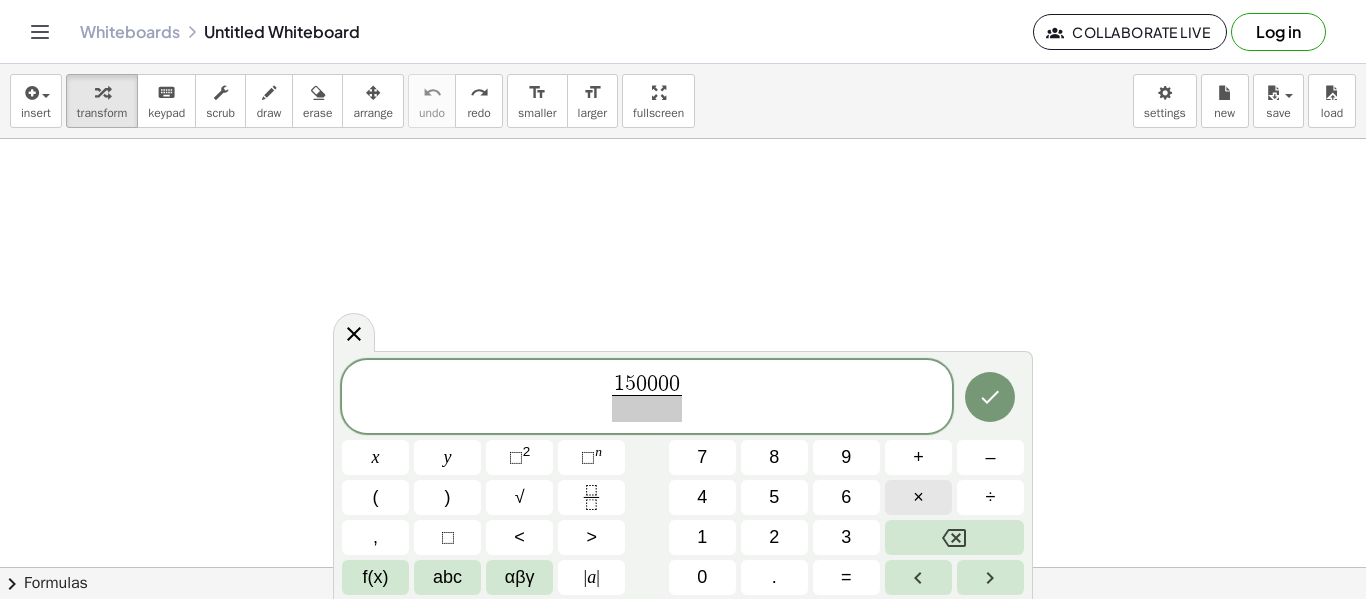click on "×" at bounding box center [918, 497] 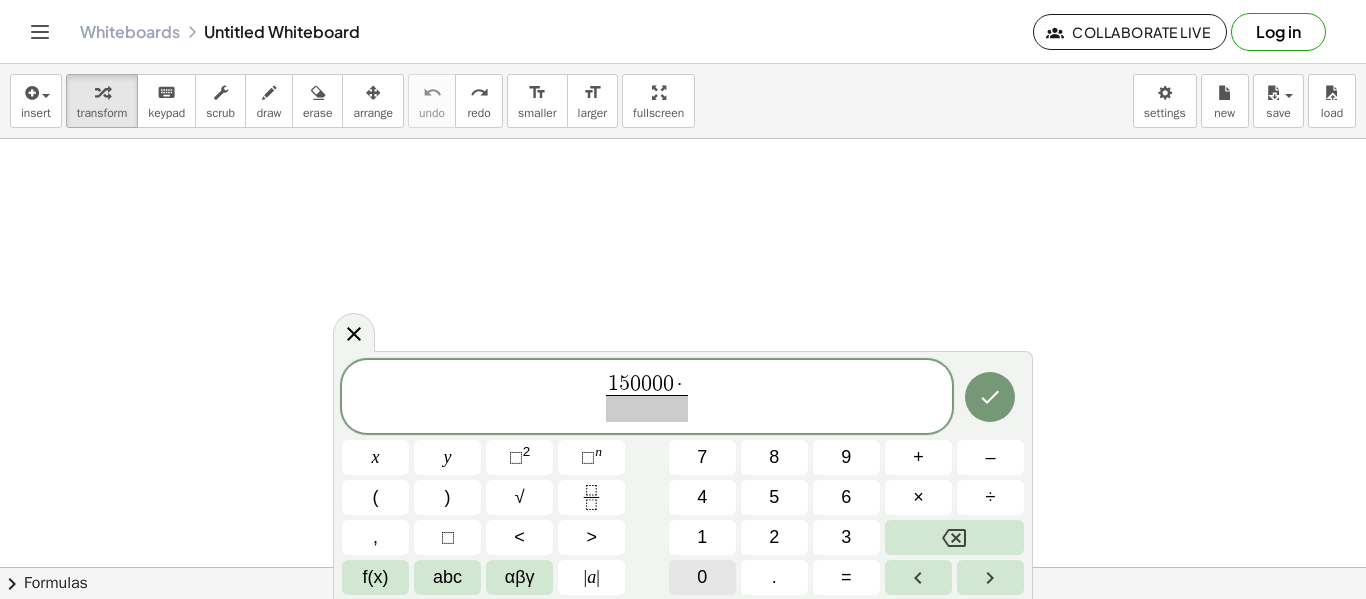 click on "0" at bounding box center (702, 577) 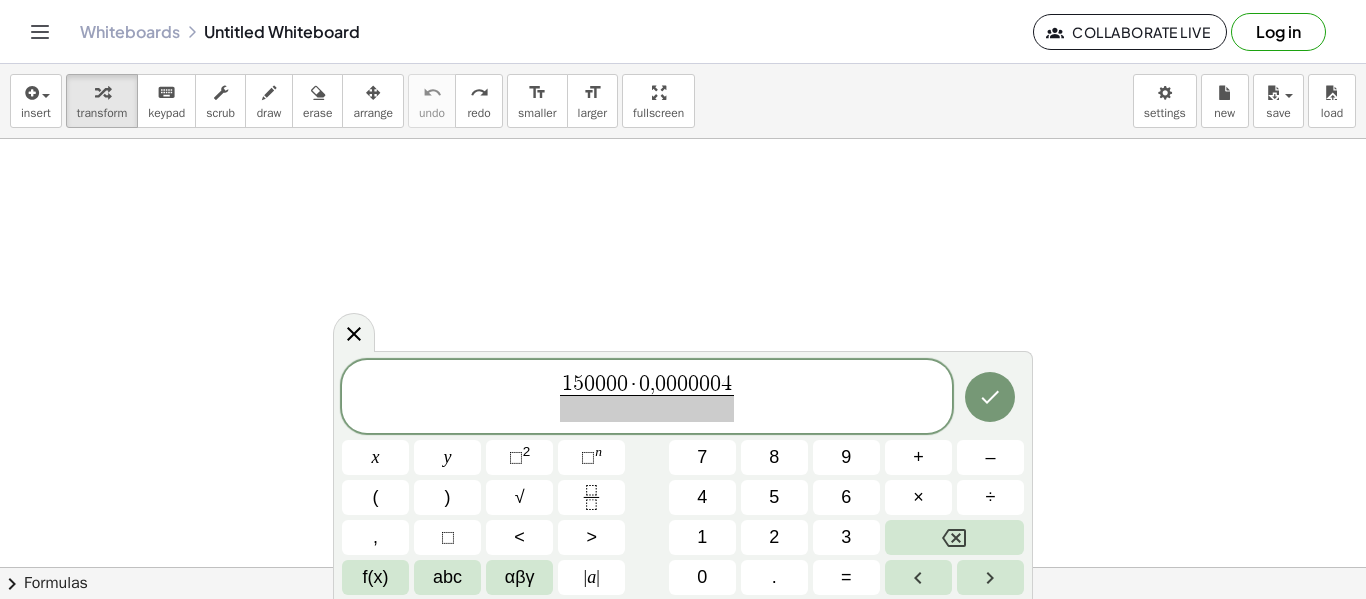 click at bounding box center (647, 408) 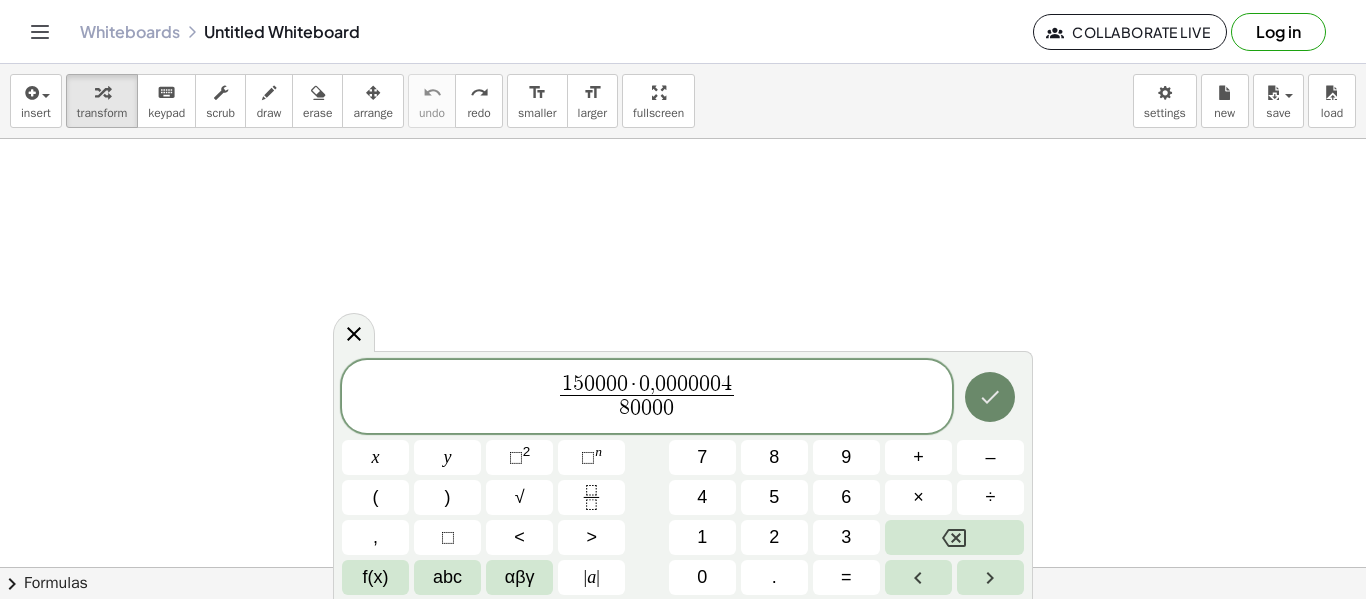 click at bounding box center (990, 397) 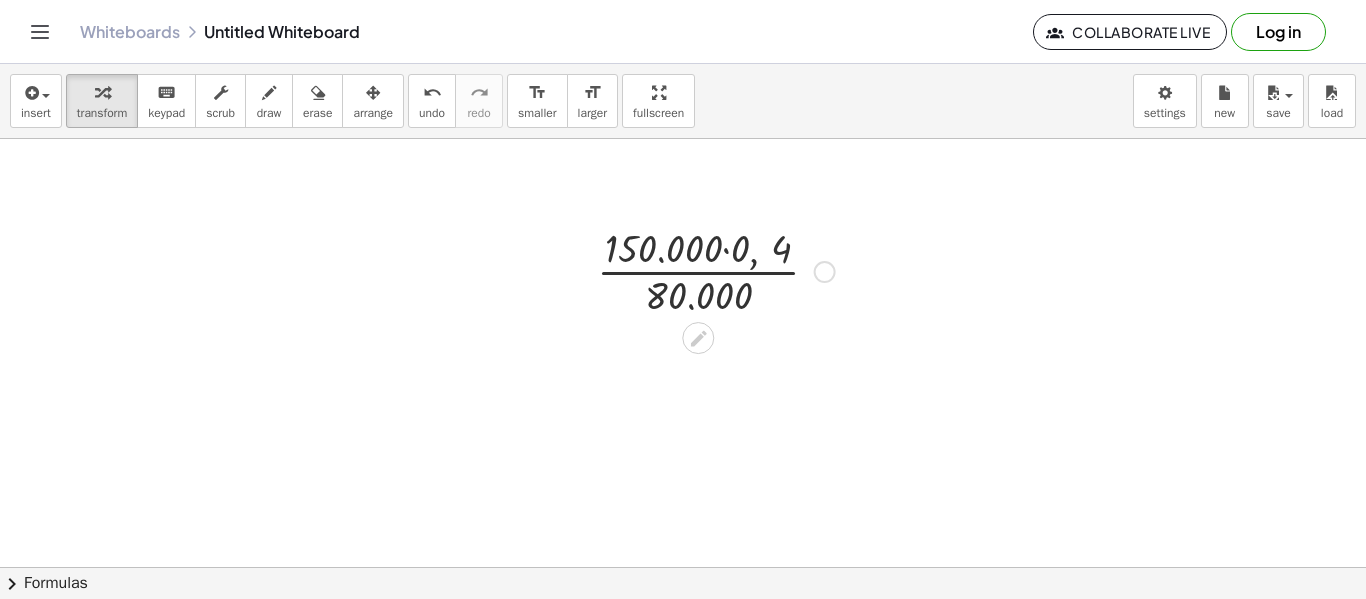 click at bounding box center (716, 270) 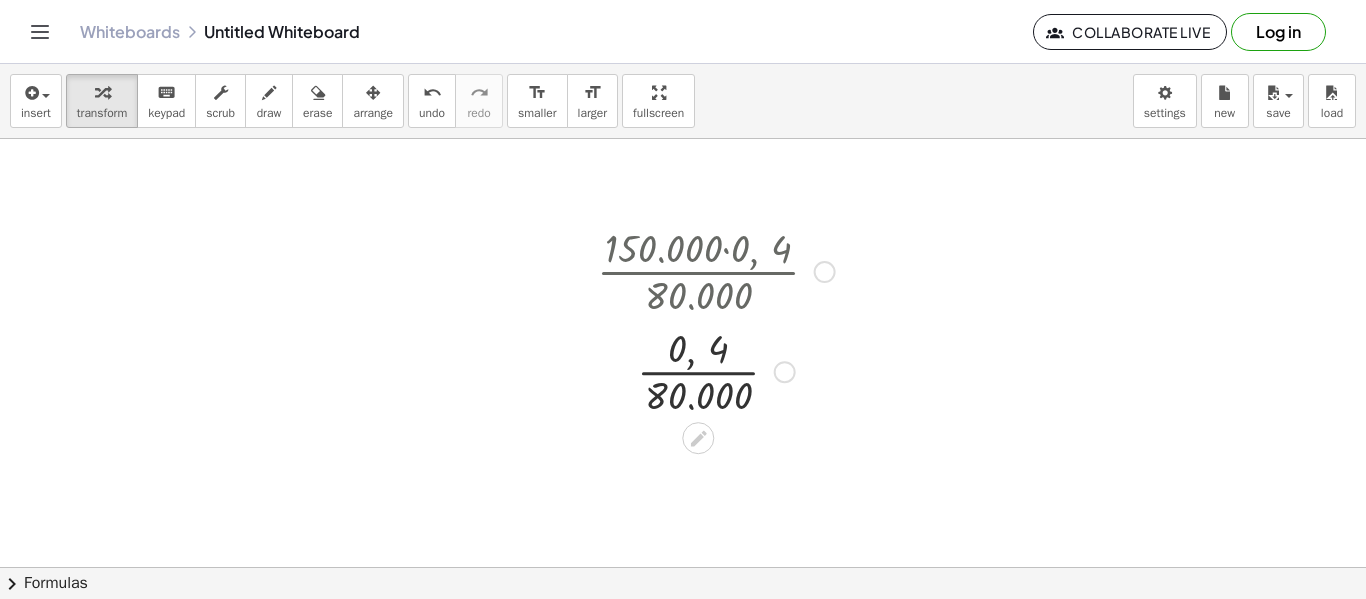 click at bounding box center (716, 270) 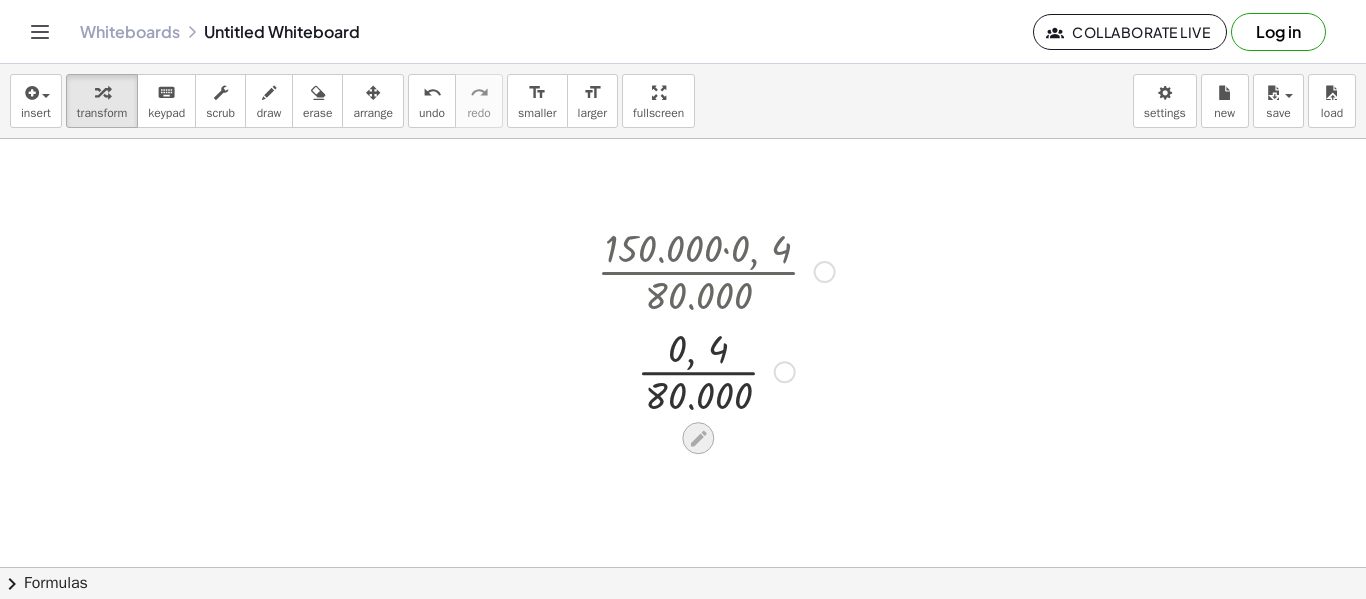 click 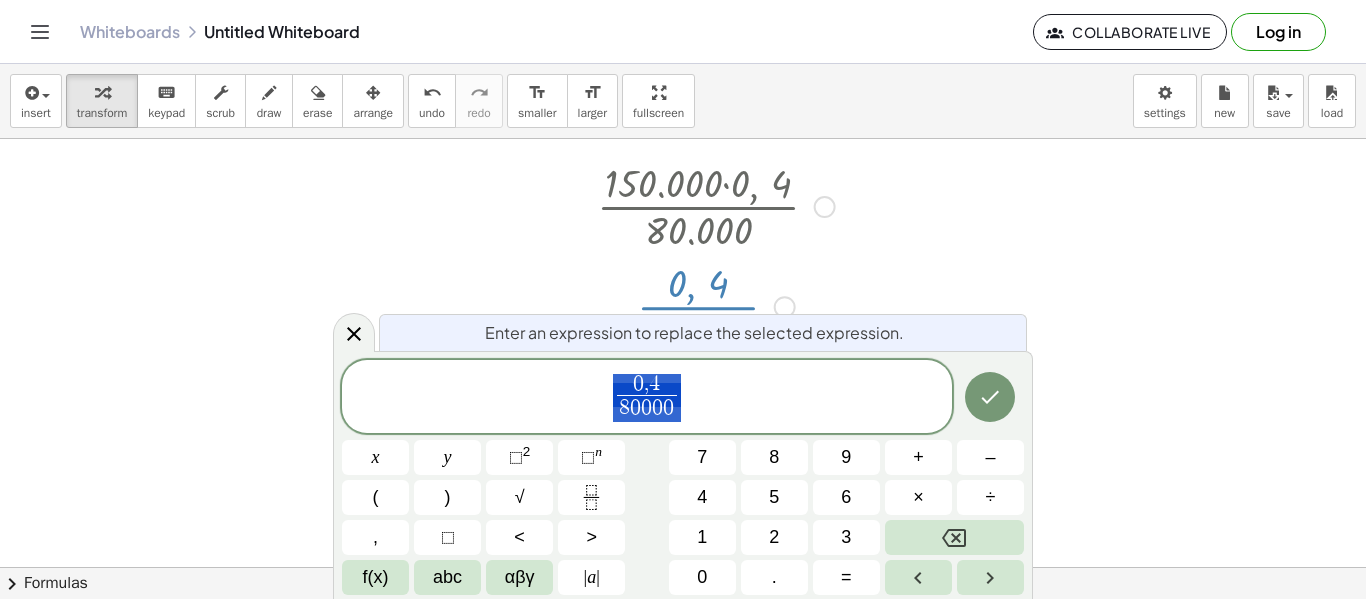 scroll, scrollTop: 66, scrollLeft: 0, axis: vertical 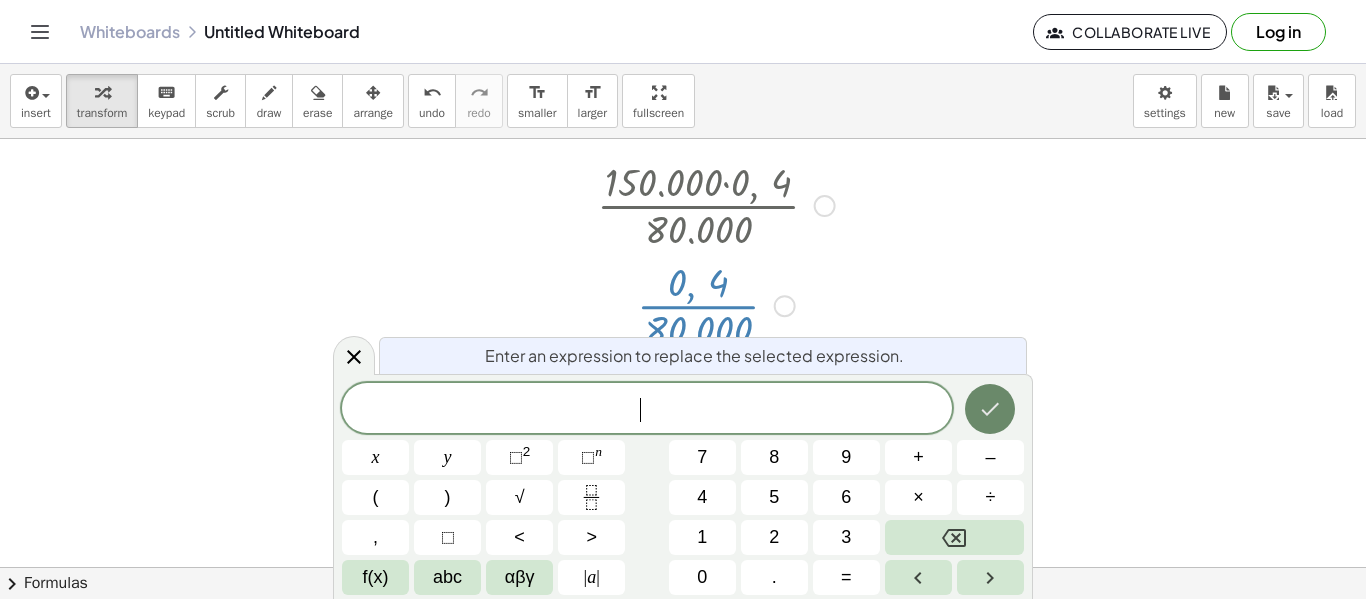 click at bounding box center (990, 409) 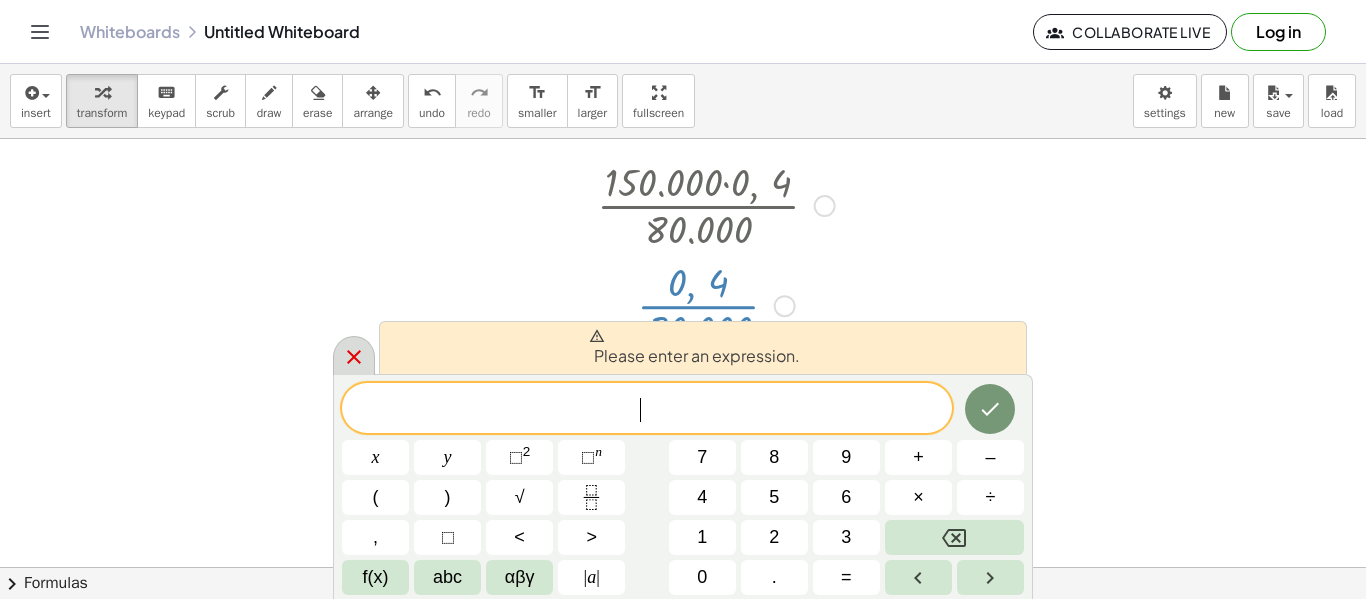 click 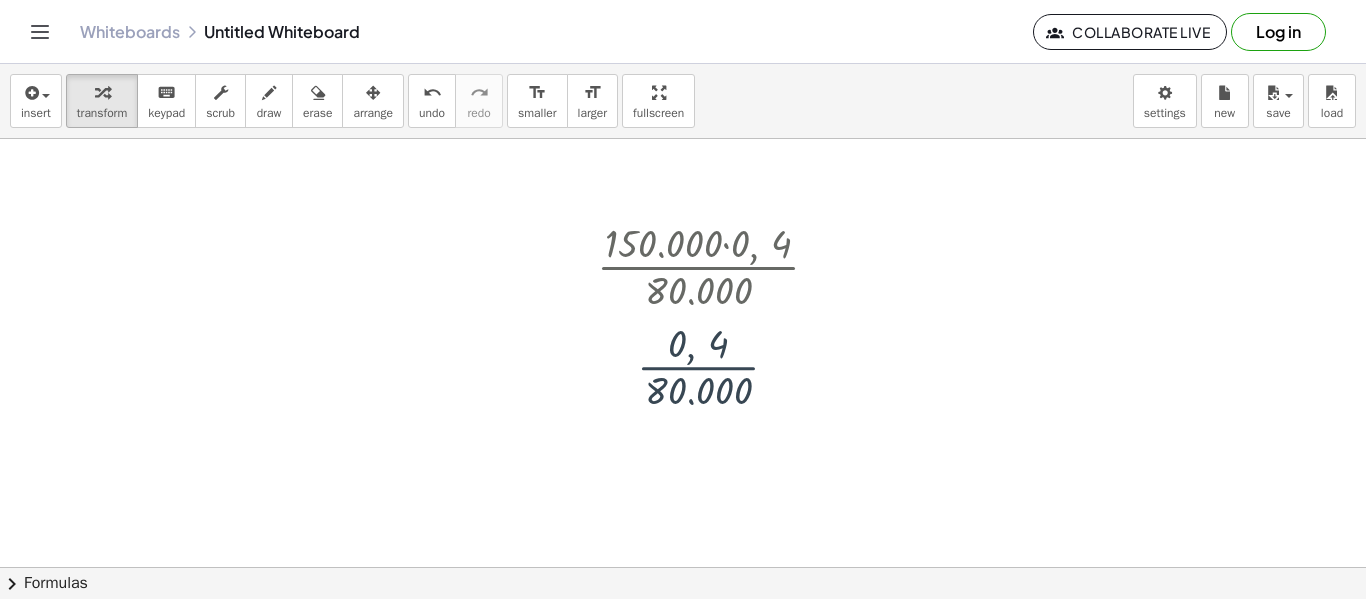 scroll, scrollTop: 0, scrollLeft: 0, axis: both 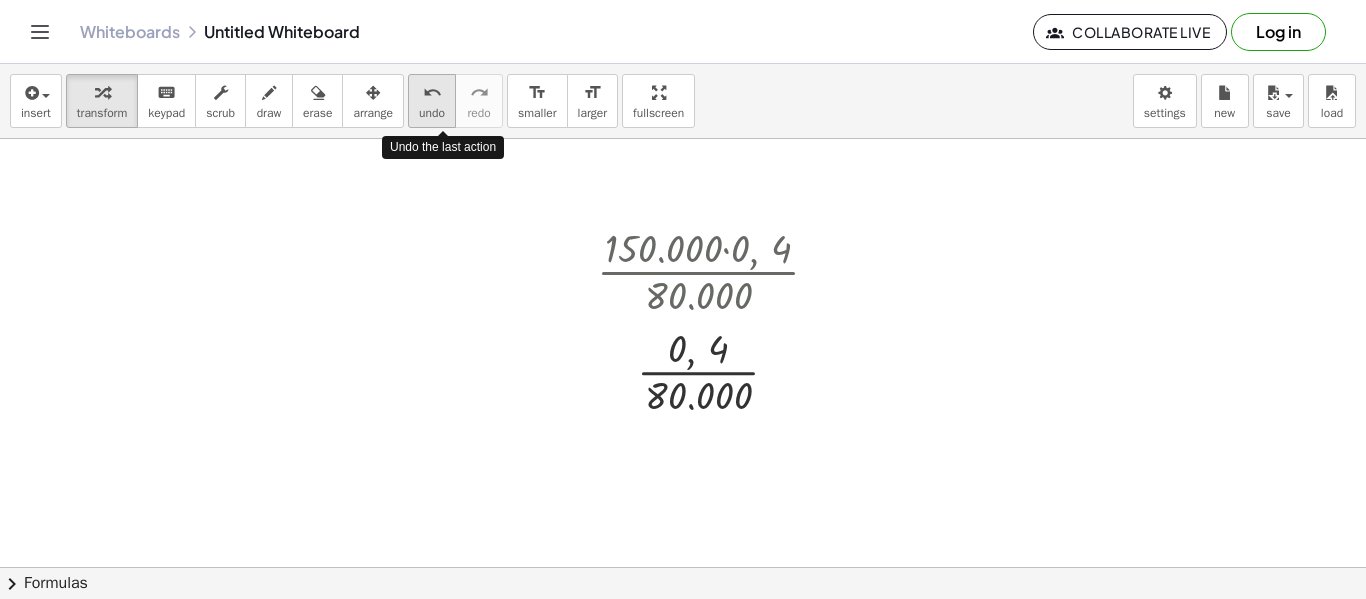 click on "undo undo" at bounding box center [432, 101] 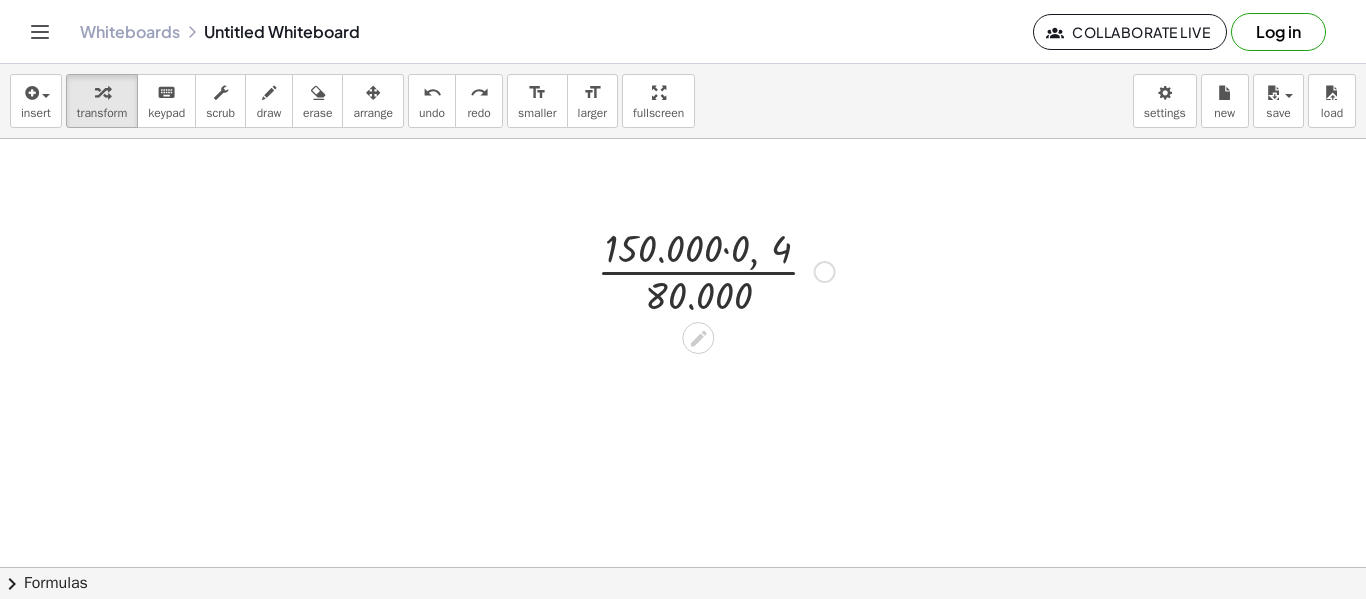 click at bounding box center (716, 270) 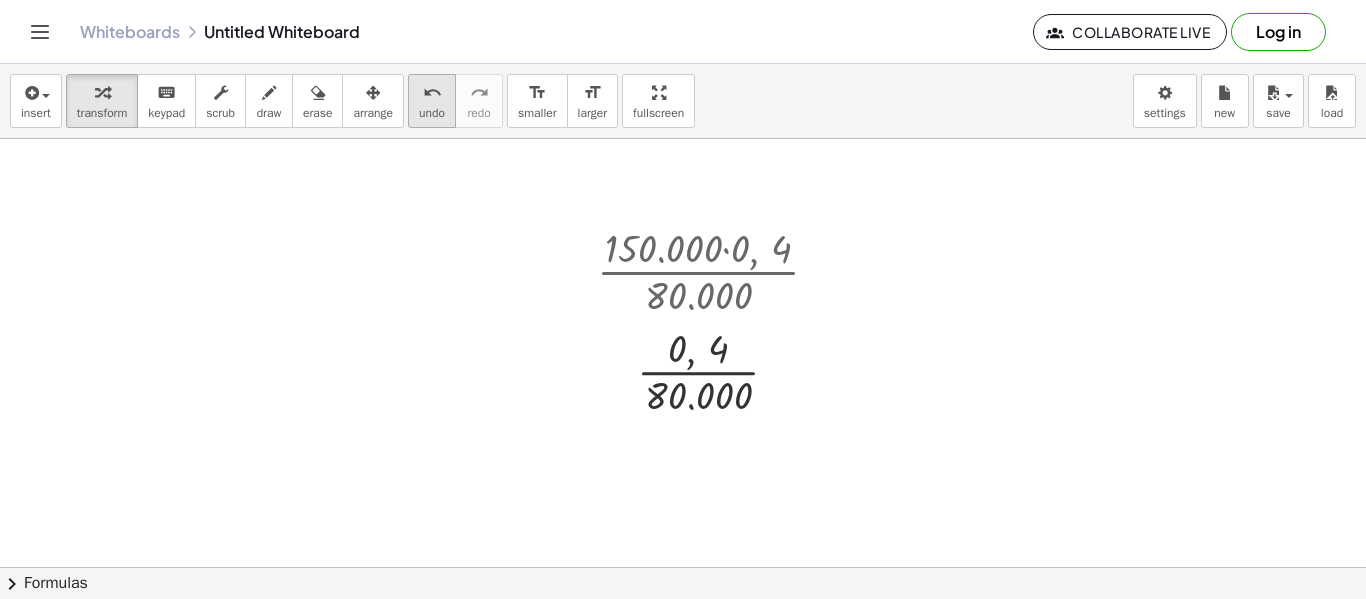 click on "undo undo" at bounding box center (432, 101) 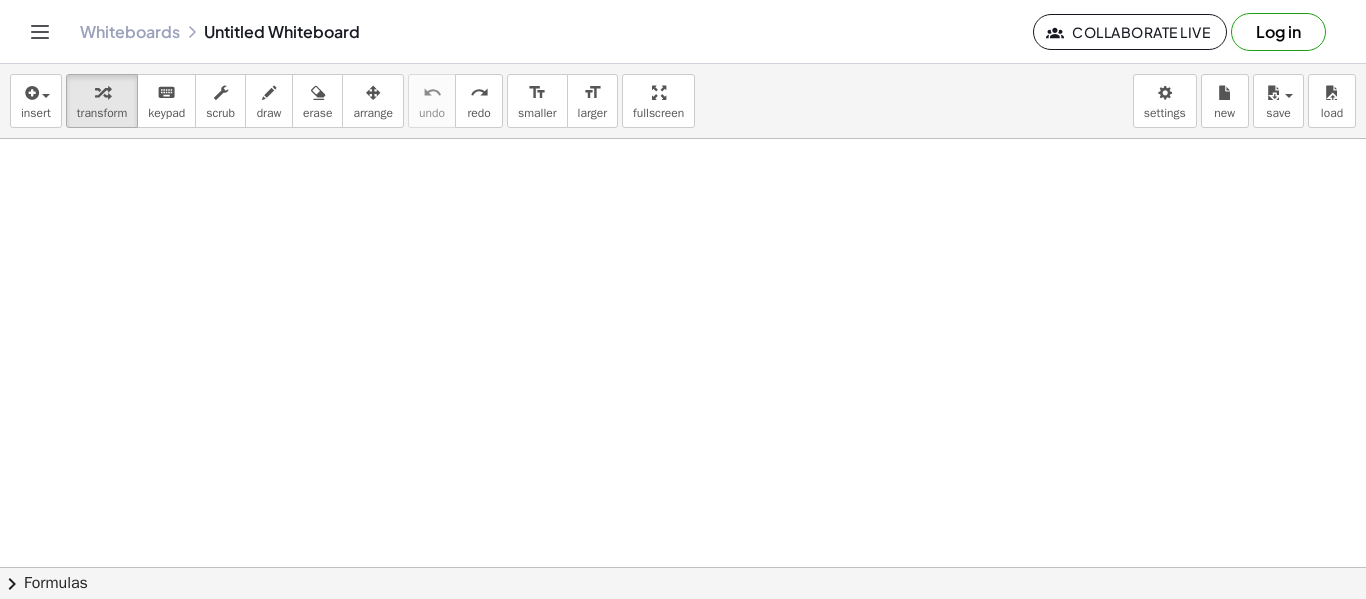 click at bounding box center (683, 567) 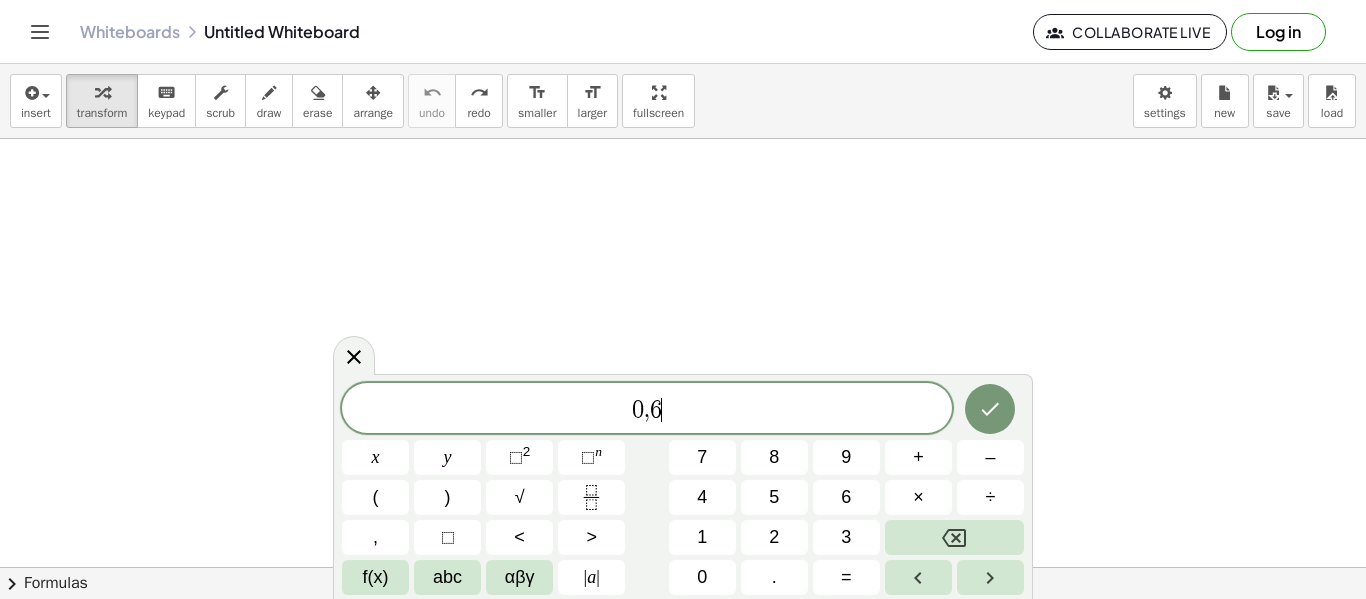 scroll, scrollTop: 6, scrollLeft: 0, axis: vertical 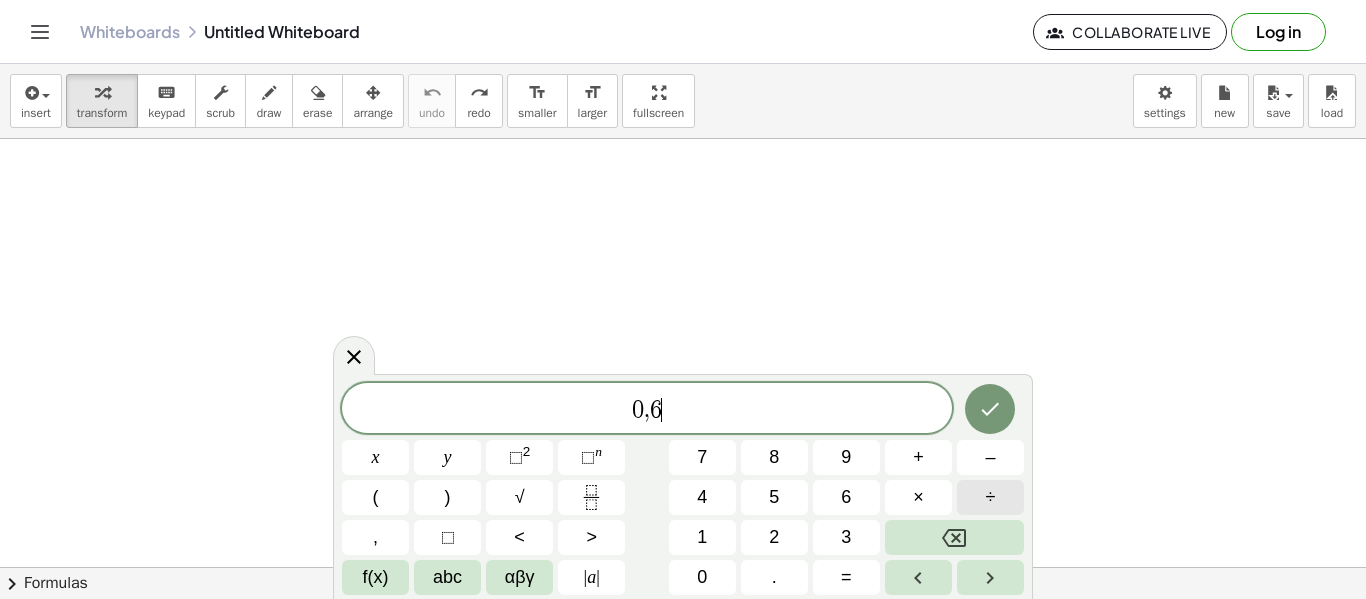 click on "÷" at bounding box center [990, 497] 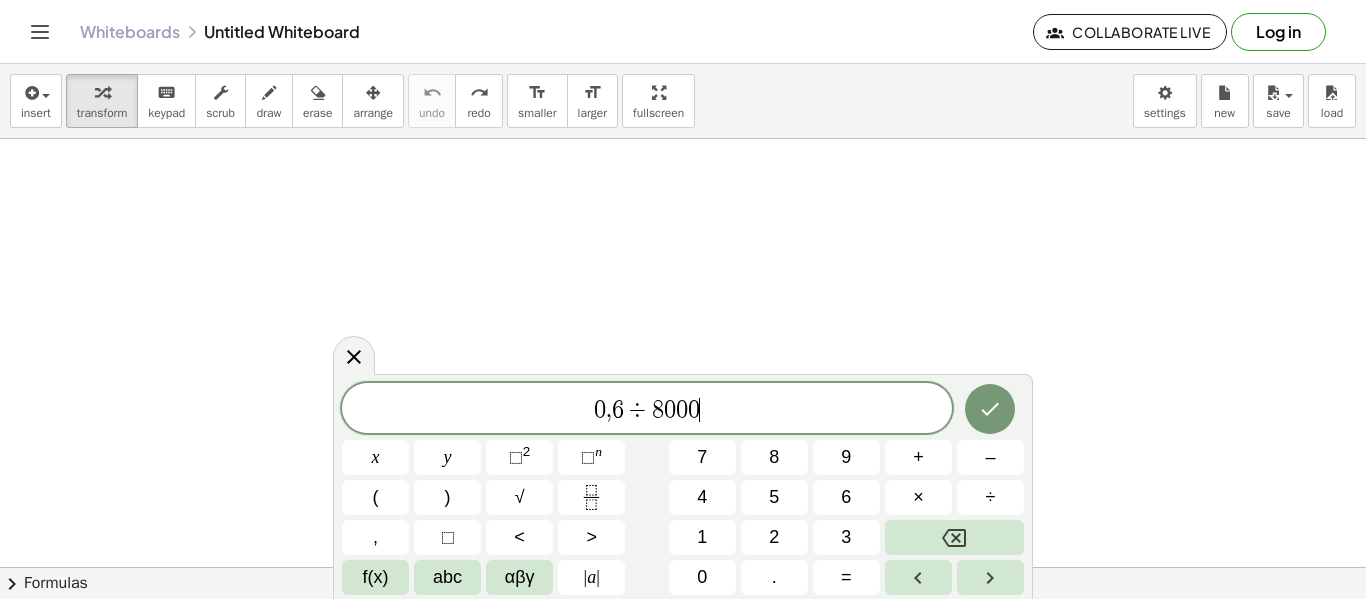 scroll, scrollTop: 11, scrollLeft: 0, axis: vertical 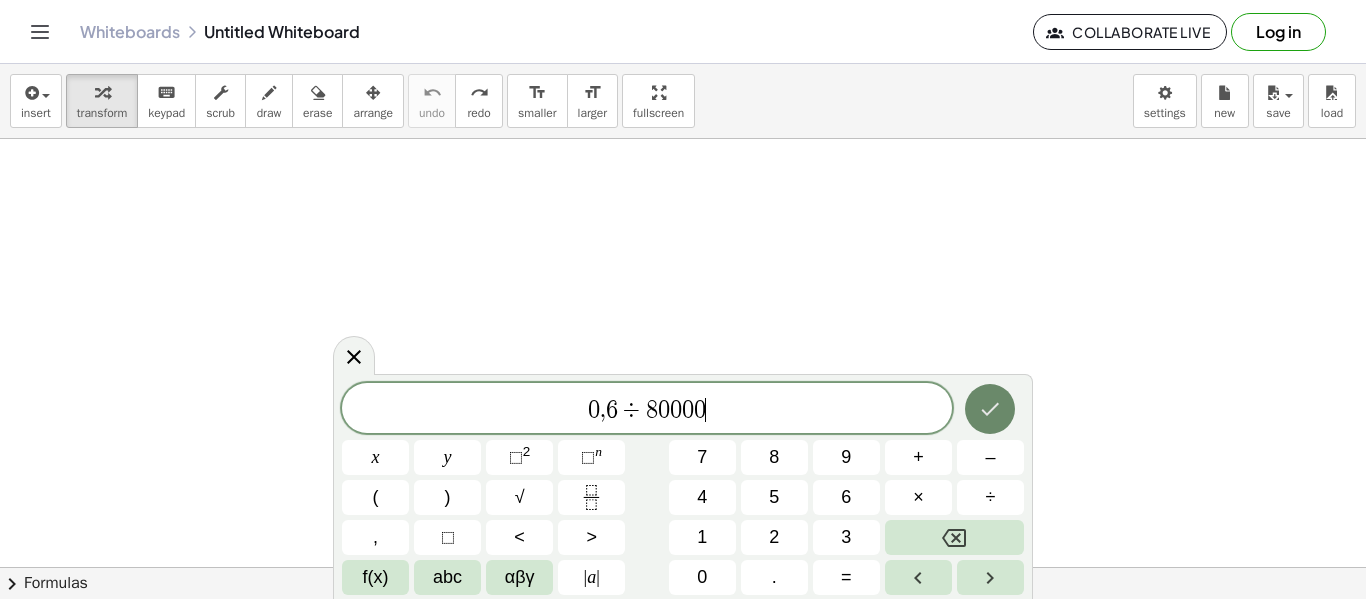 click 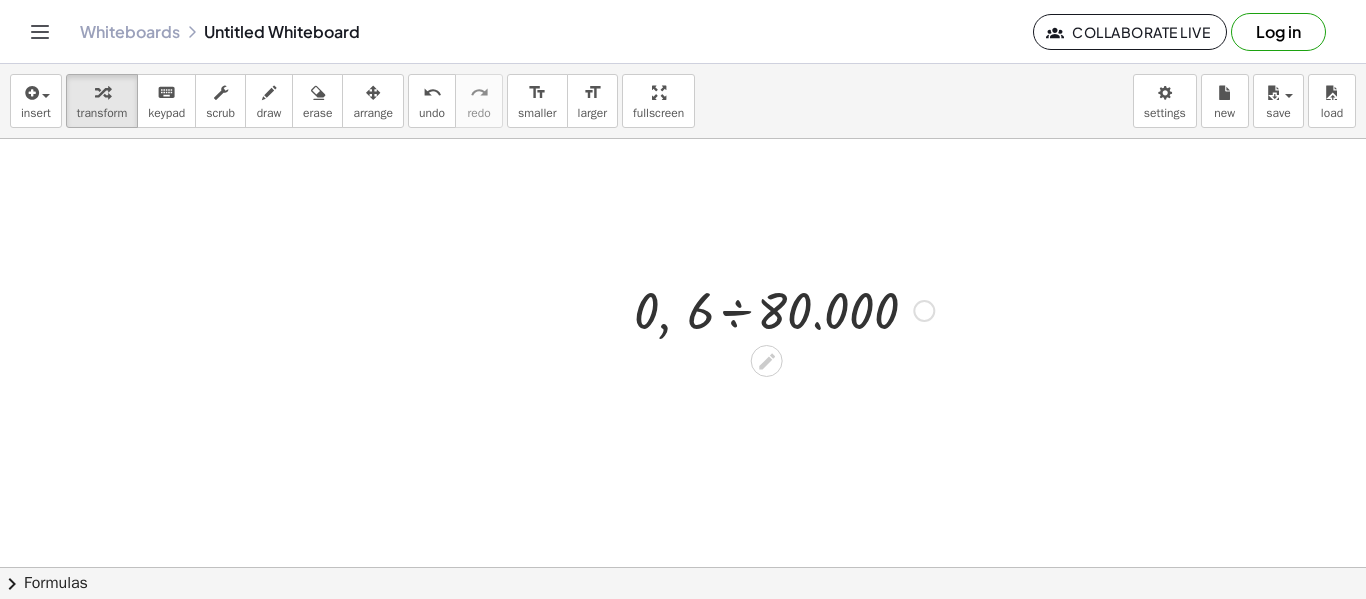 click at bounding box center (784, 309) 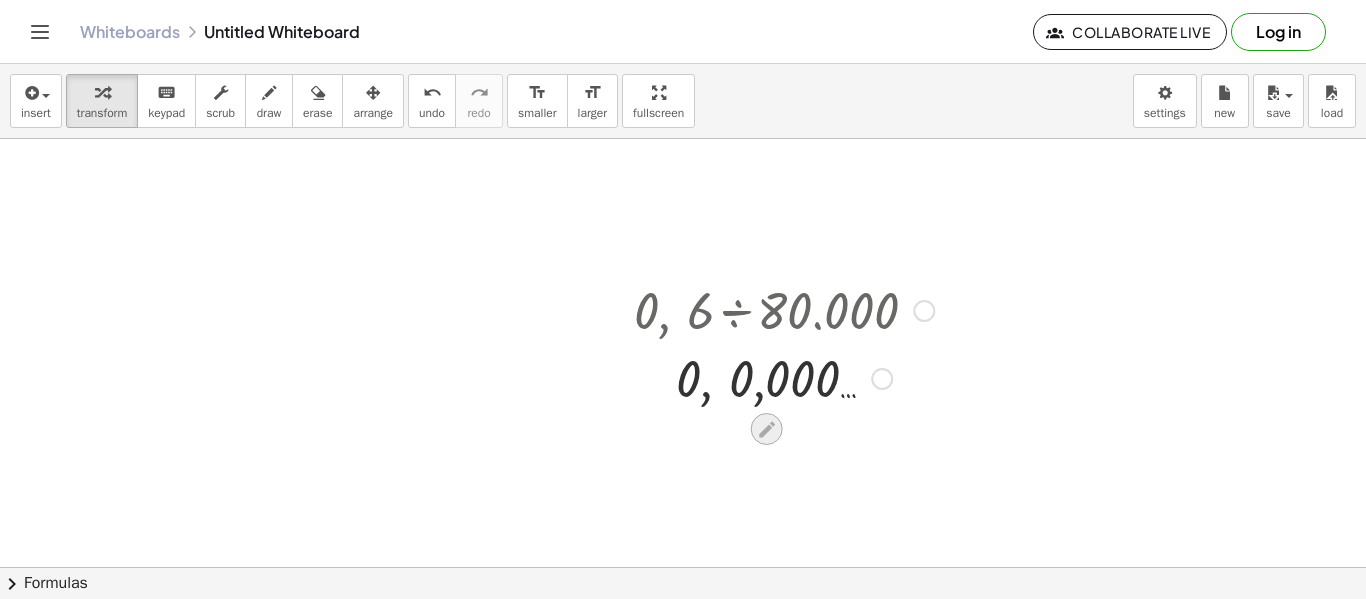 click 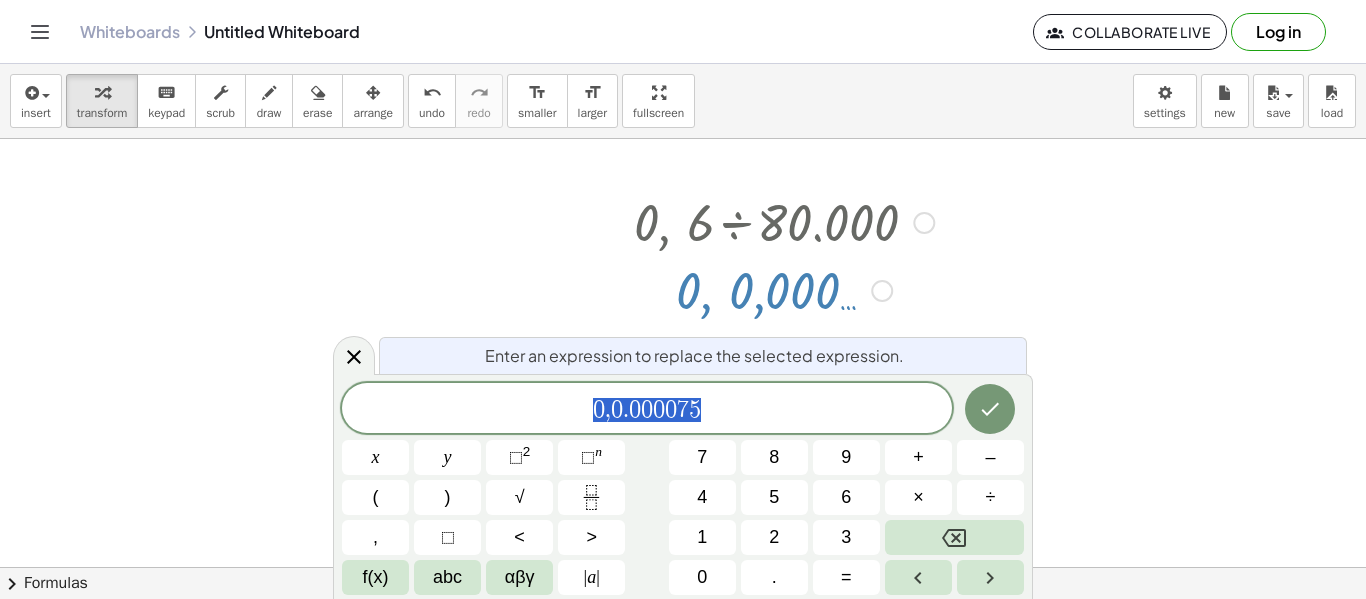 scroll, scrollTop: 92, scrollLeft: 0, axis: vertical 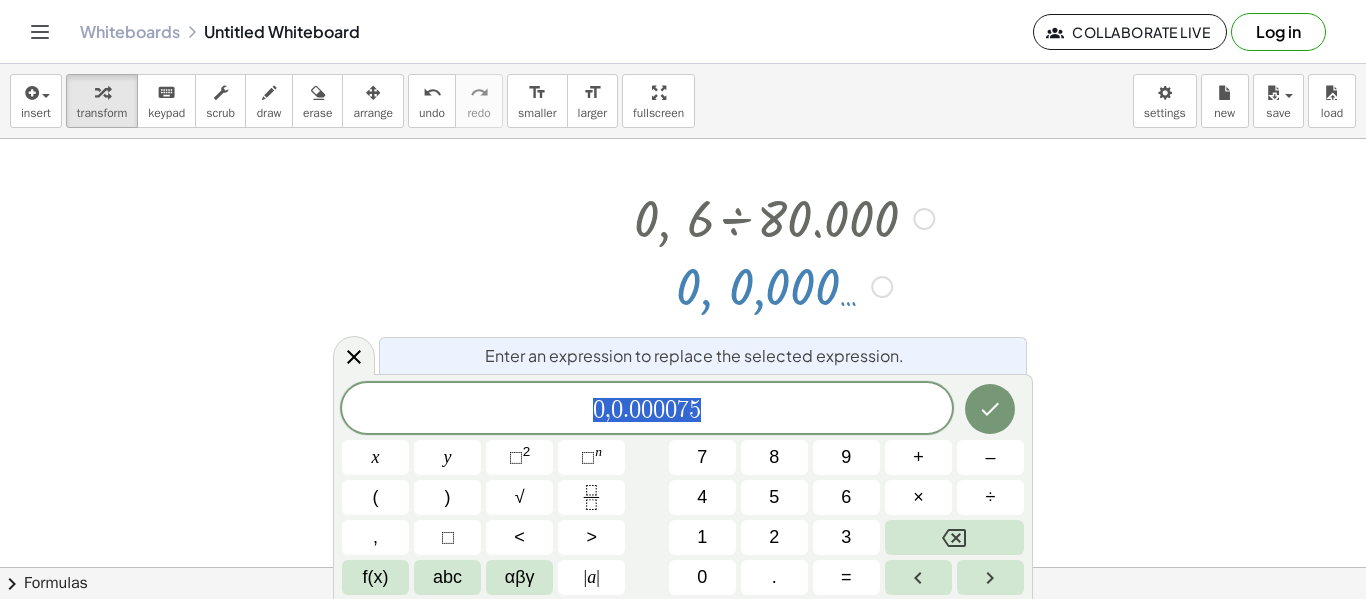 click on "0 , 0 . 0 0 0 0 7 5" at bounding box center [647, 410] 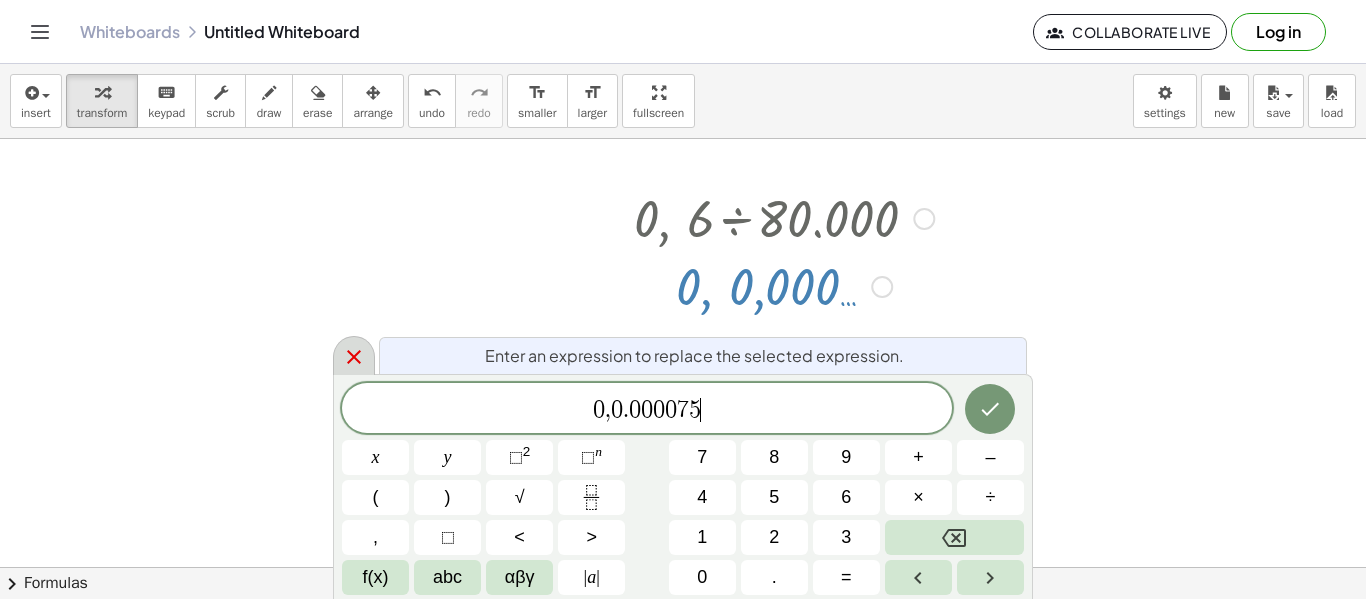 click 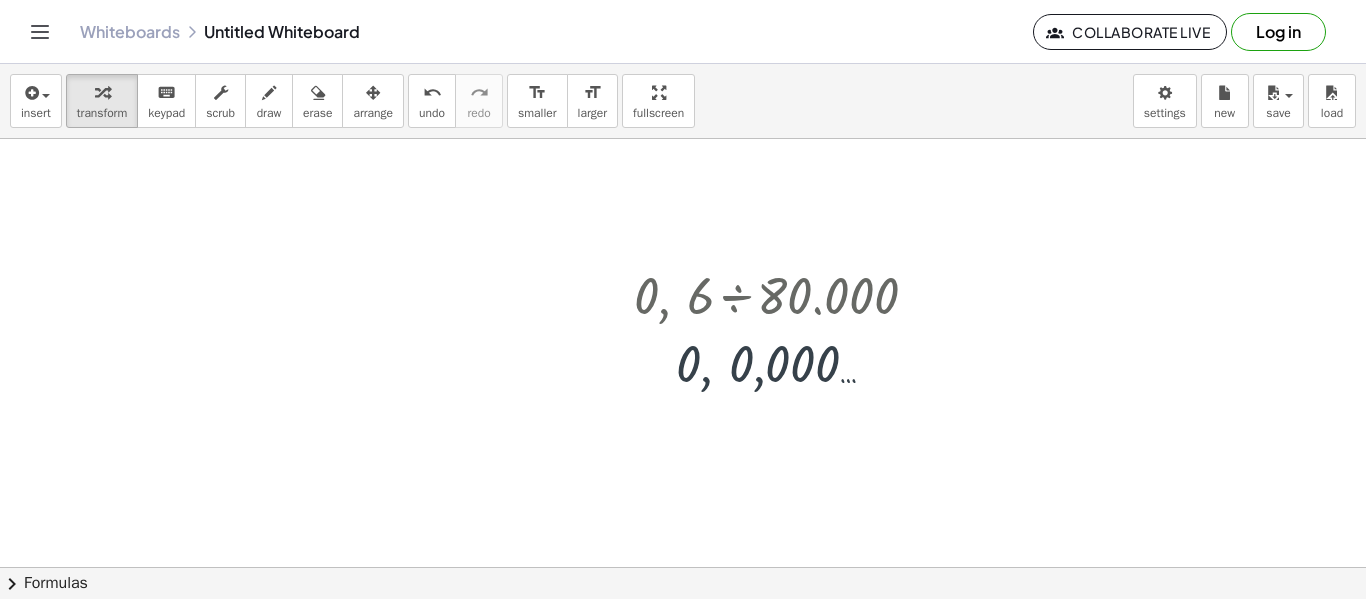 scroll, scrollTop: 0, scrollLeft: 0, axis: both 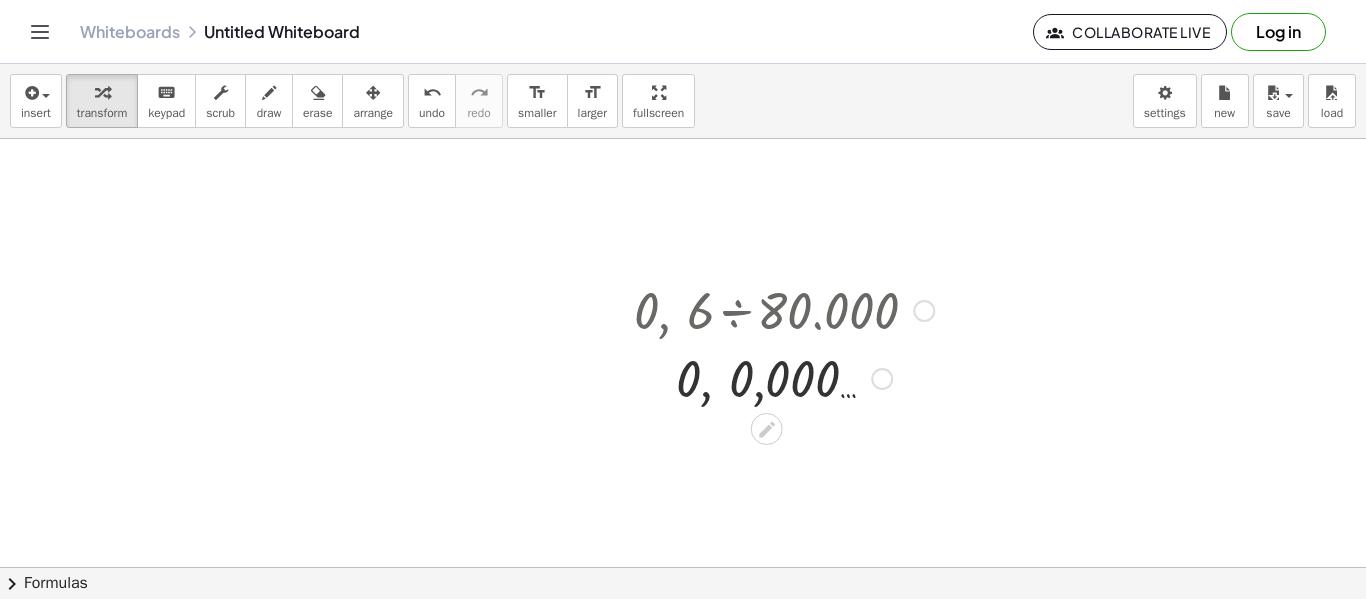 click at bounding box center [924, 311] 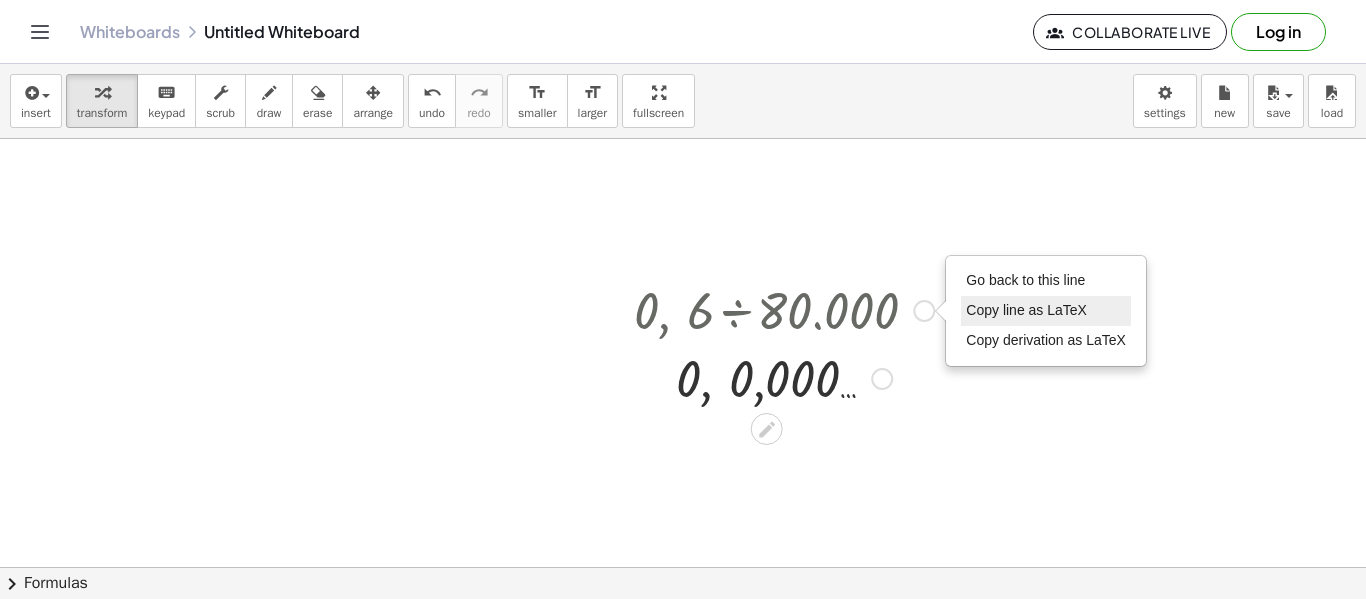 click on "Copy line as LaTeX" at bounding box center (1046, 311) 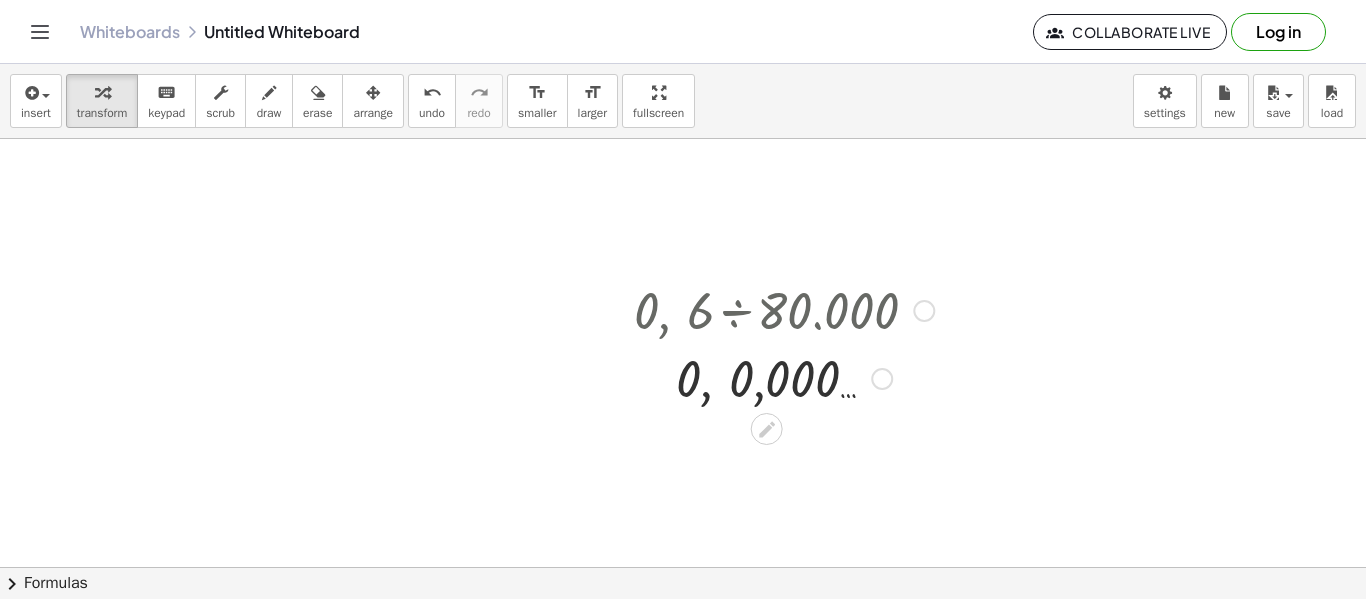 click at bounding box center [683, 567] 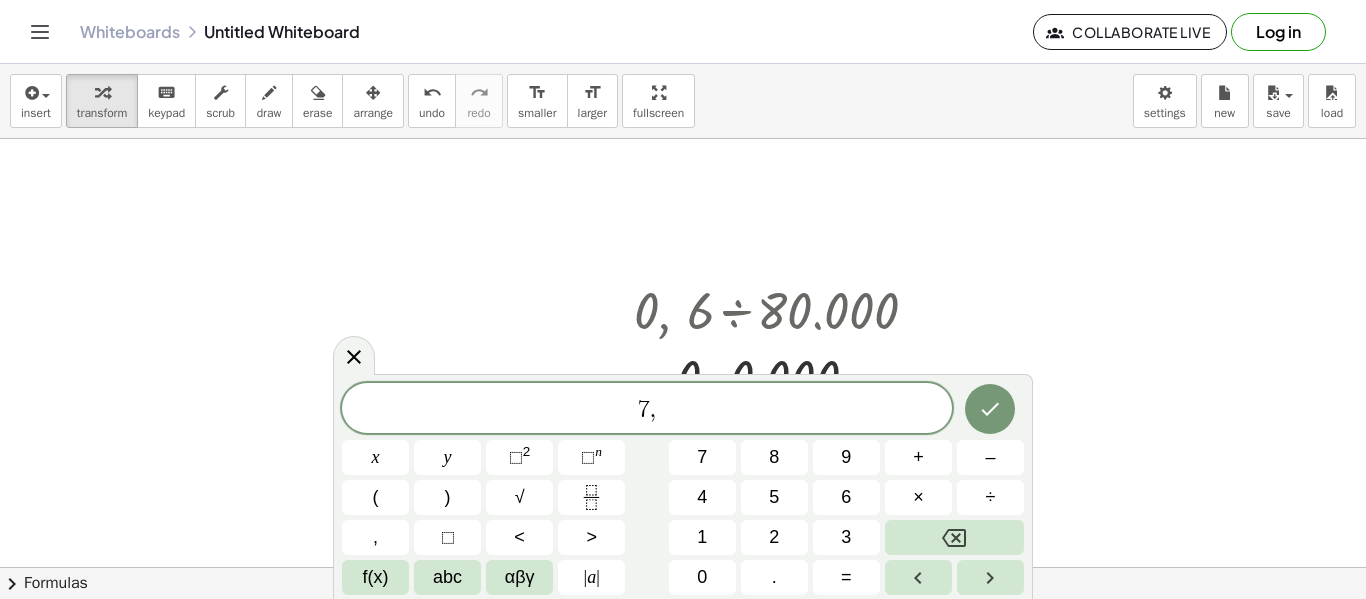 scroll, scrollTop: 15, scrollLeft: 0, axis: vertical 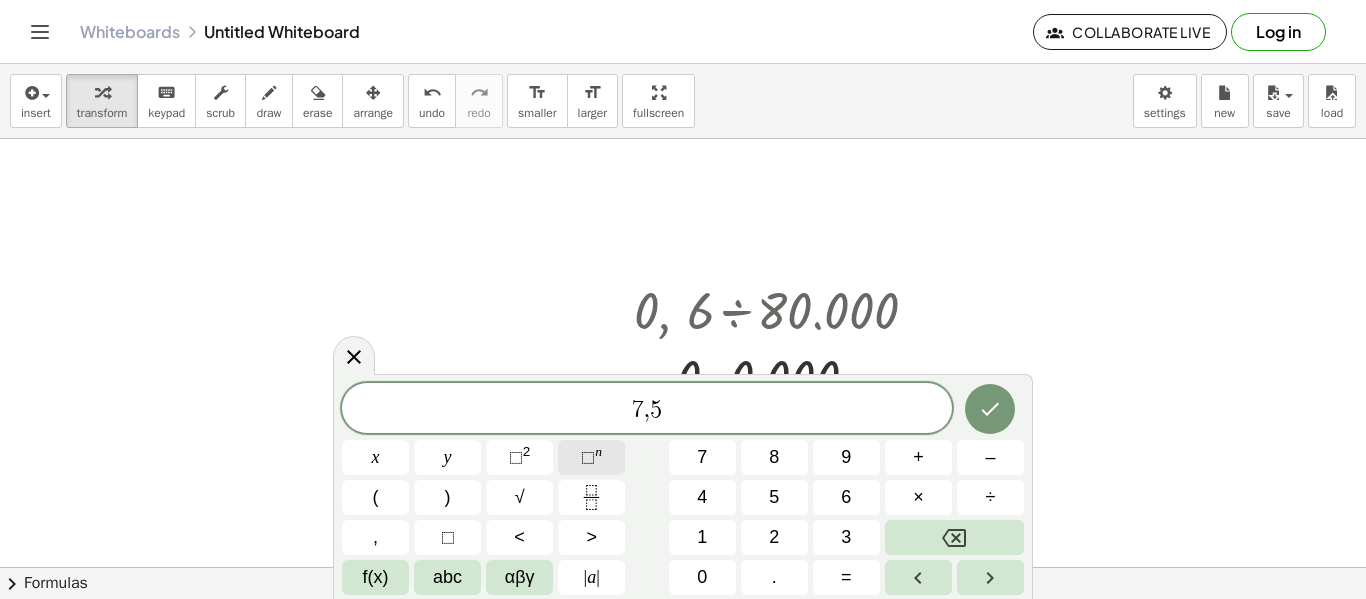 click on "⬚ n" at bounding box center [591, 457] 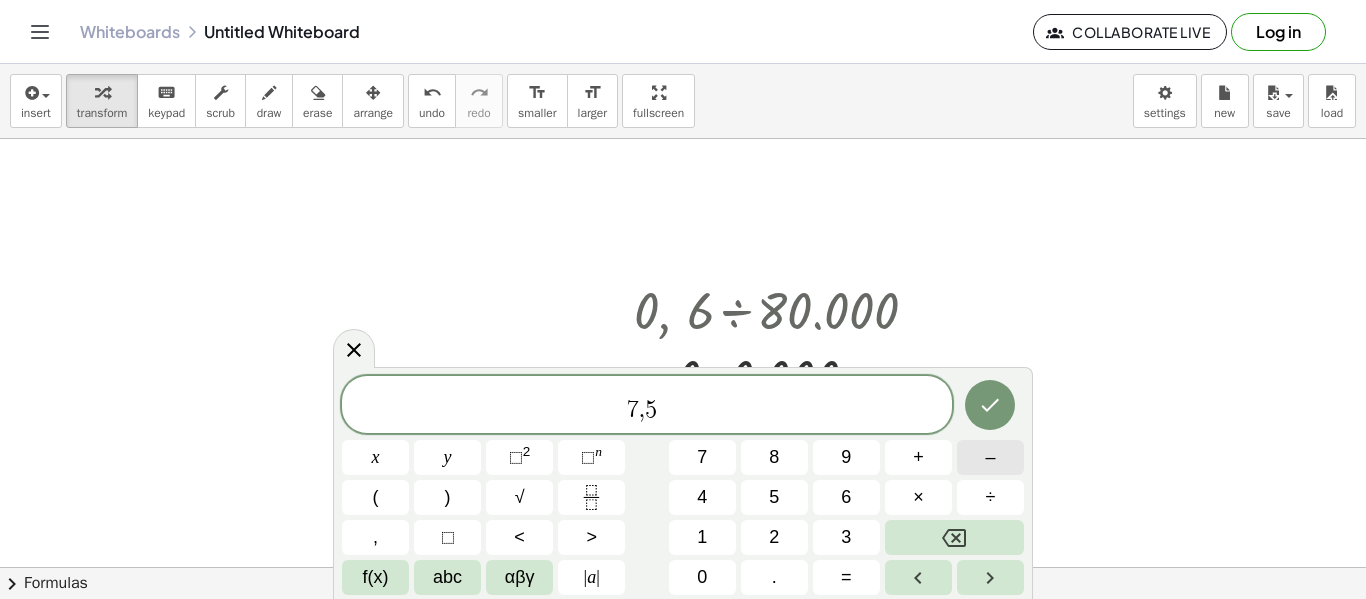 click on "–" at bounding box center (990, 457) 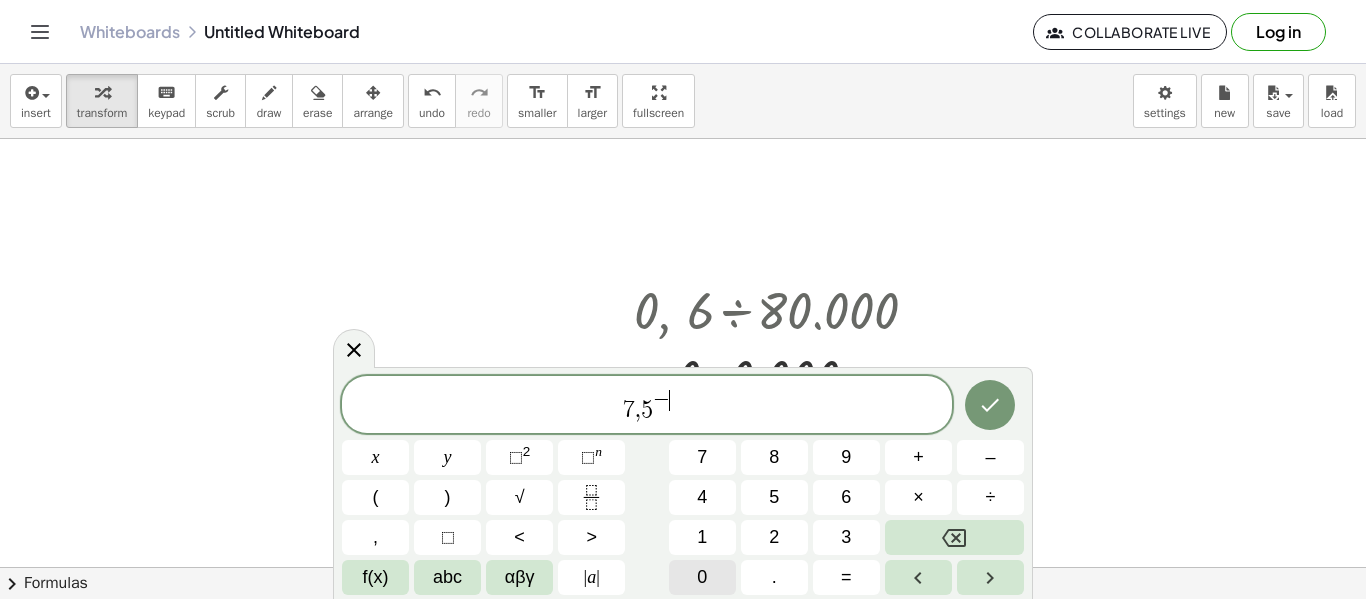 click on "0" at bounding box center (702, 577) 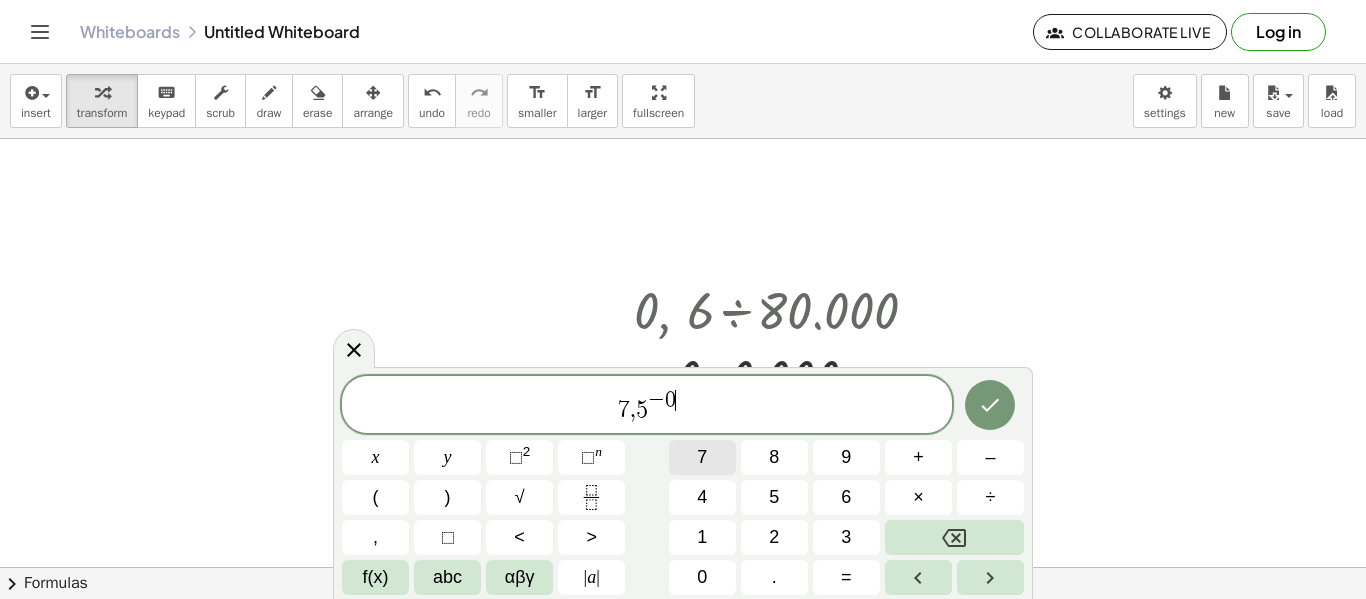 click on "7" at bounding box center [702, 457] 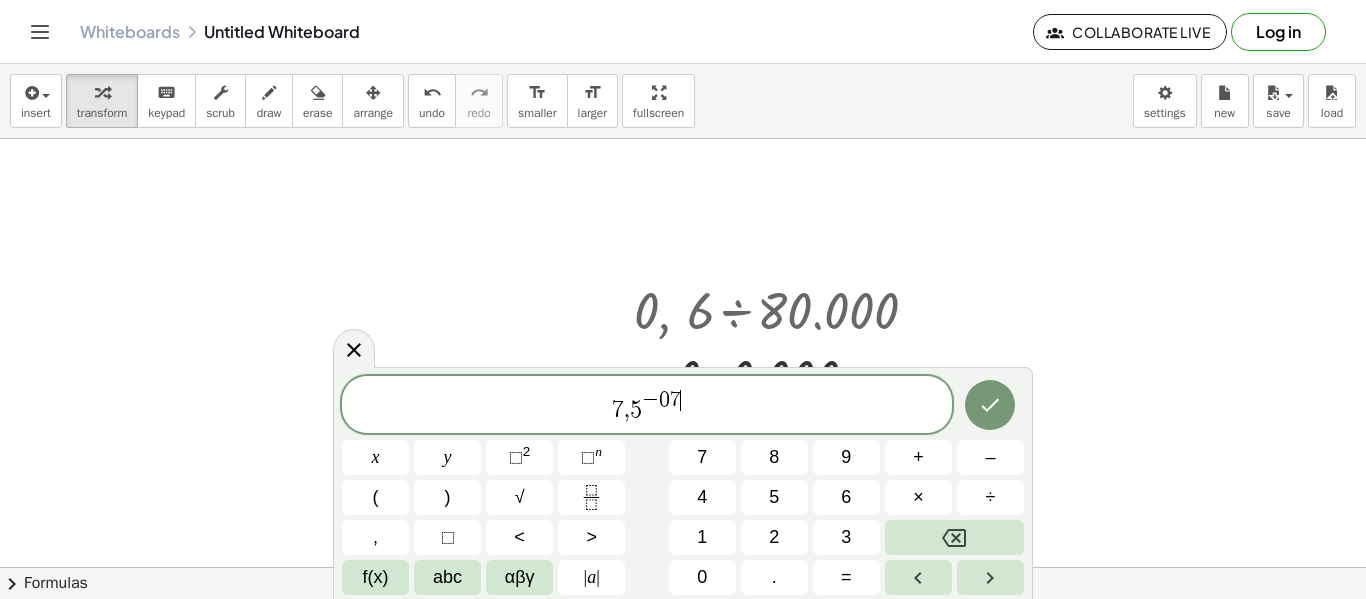 click on "7 , 5 − 0 7 ​" at bounding box center (647, 406) 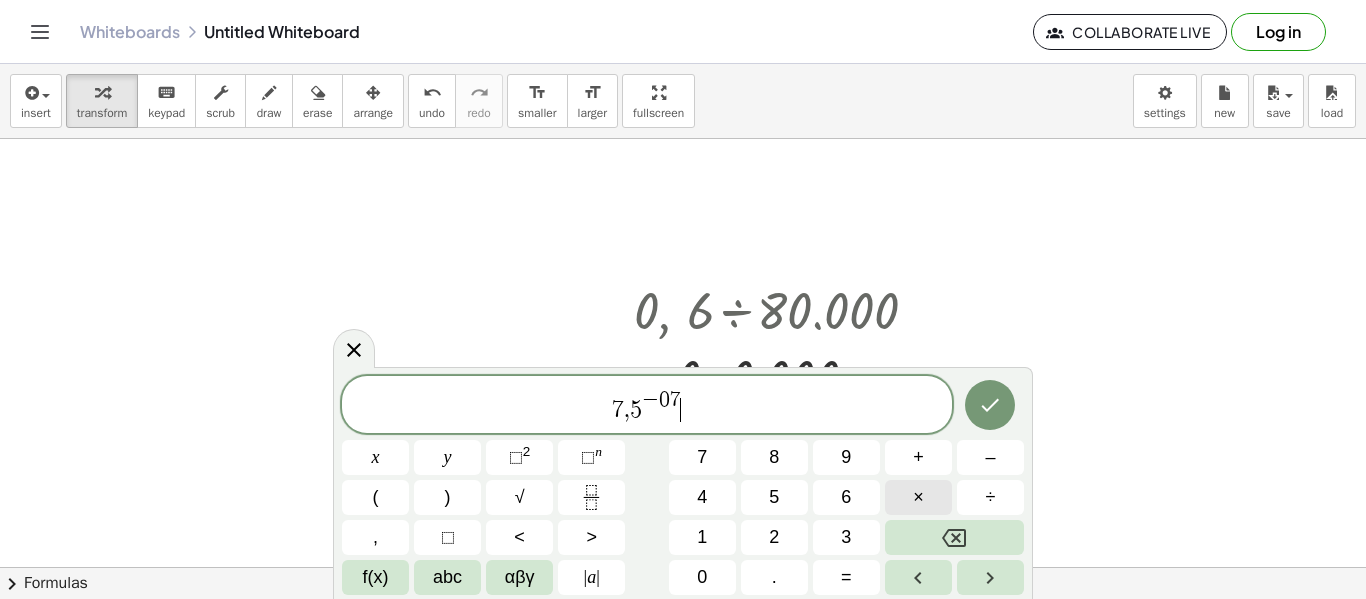 click on "×" at bounding box center (918, 497) 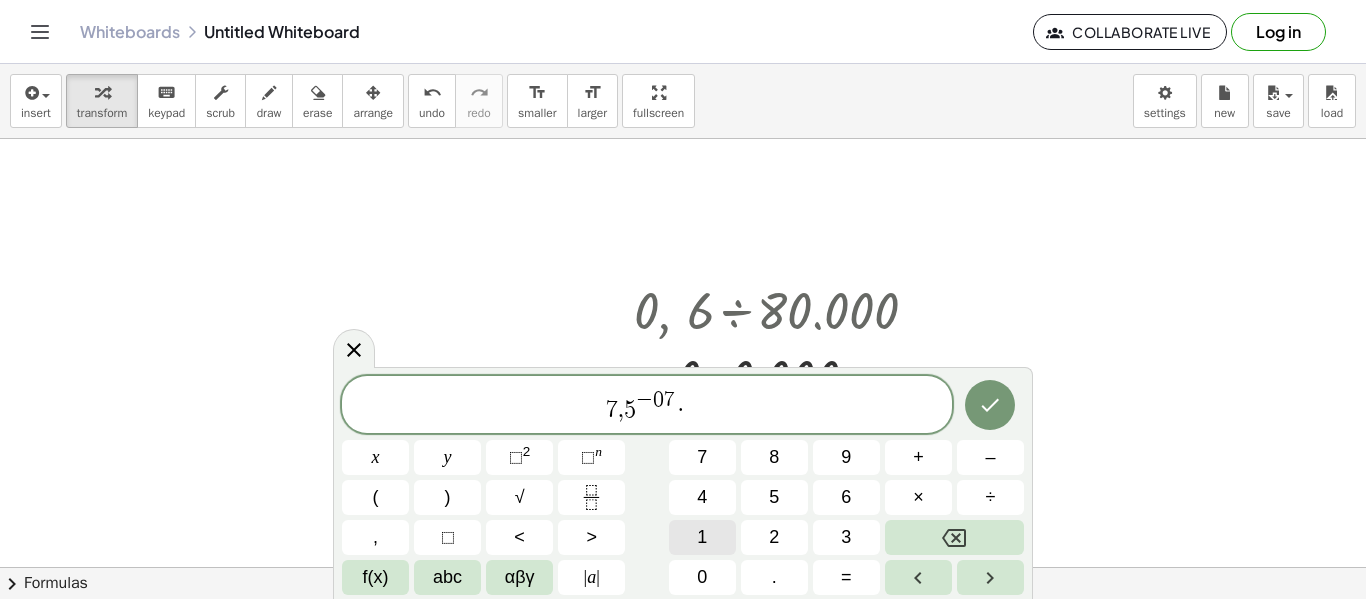 click on "1" at bounding box center (702, 537) 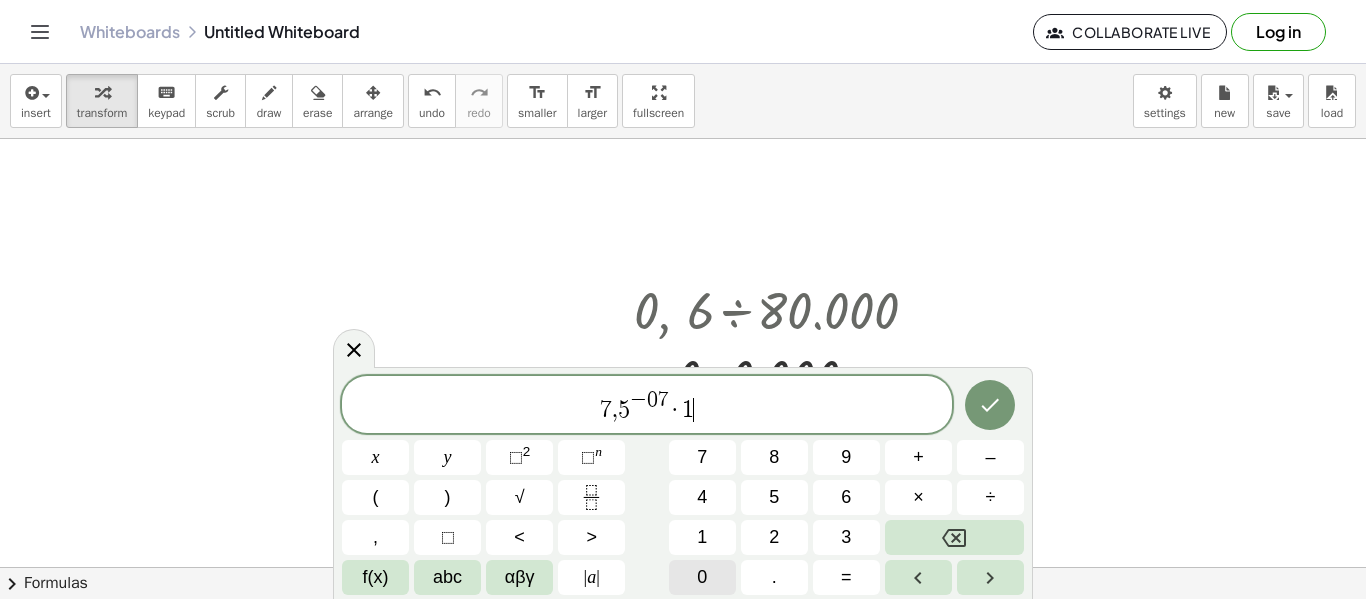 click on "0" at bounding box center [702, 577] 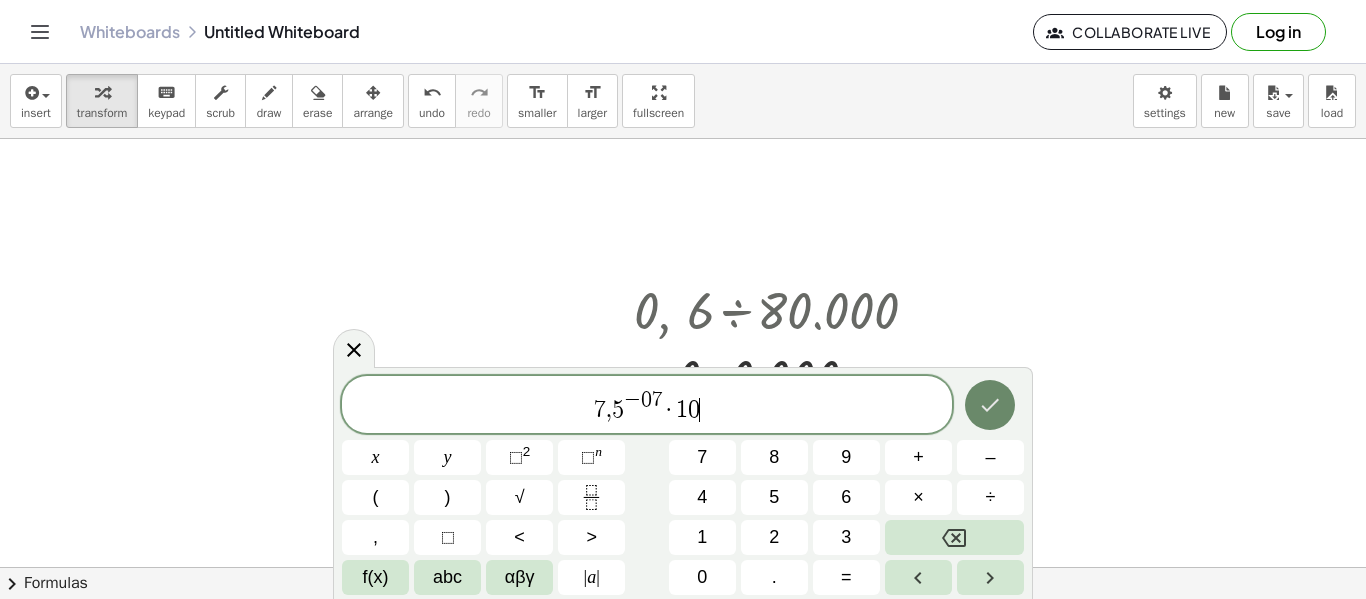click at bounding box center [990, 405] 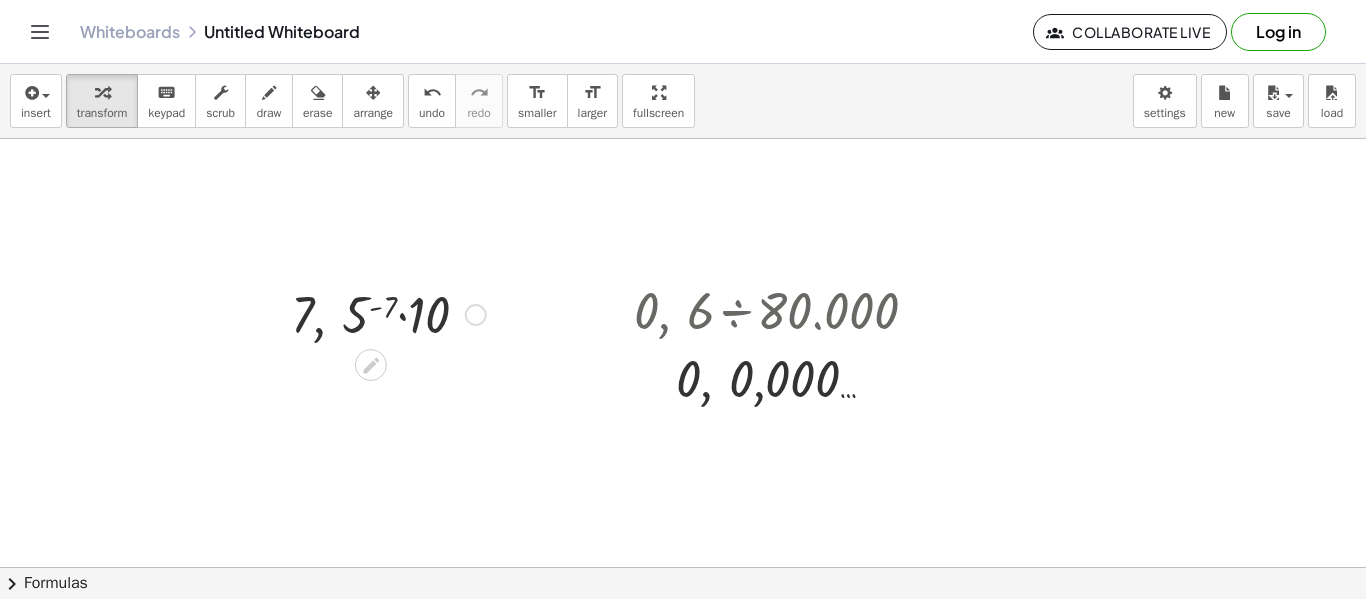 click at bounding box center [388, 313] 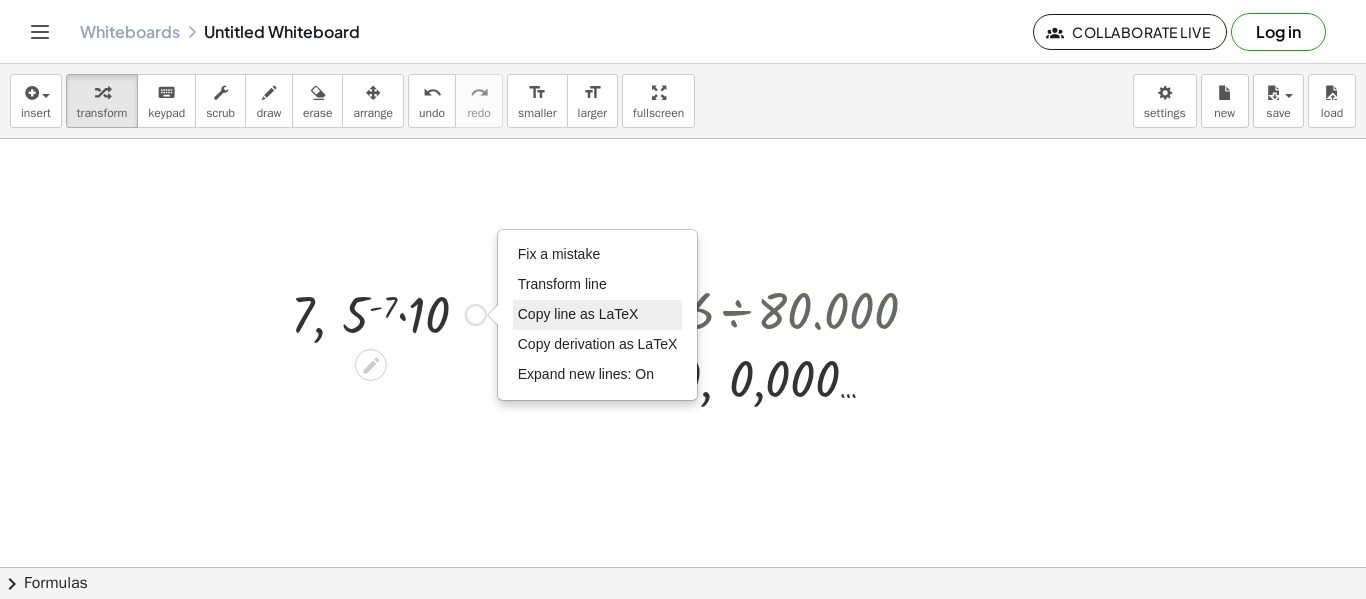 click on "Copy line as LaTeX" at bounding box center (578, 314) 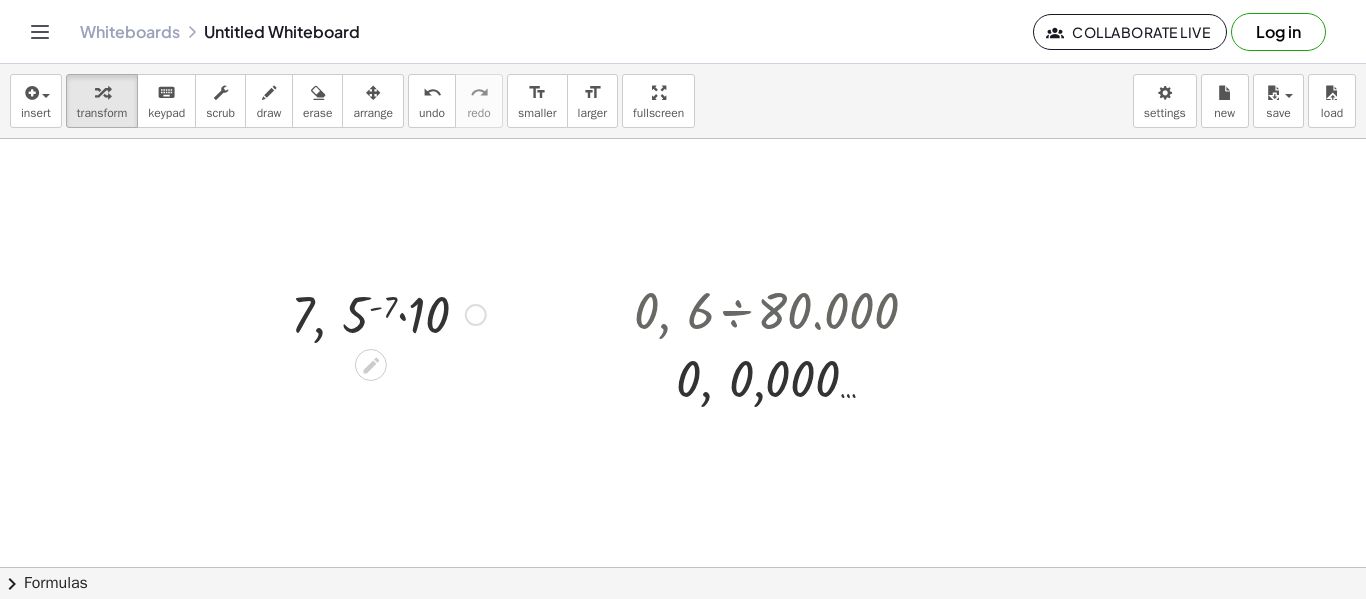 click on "Copied done" at bounding box center (476, 315) 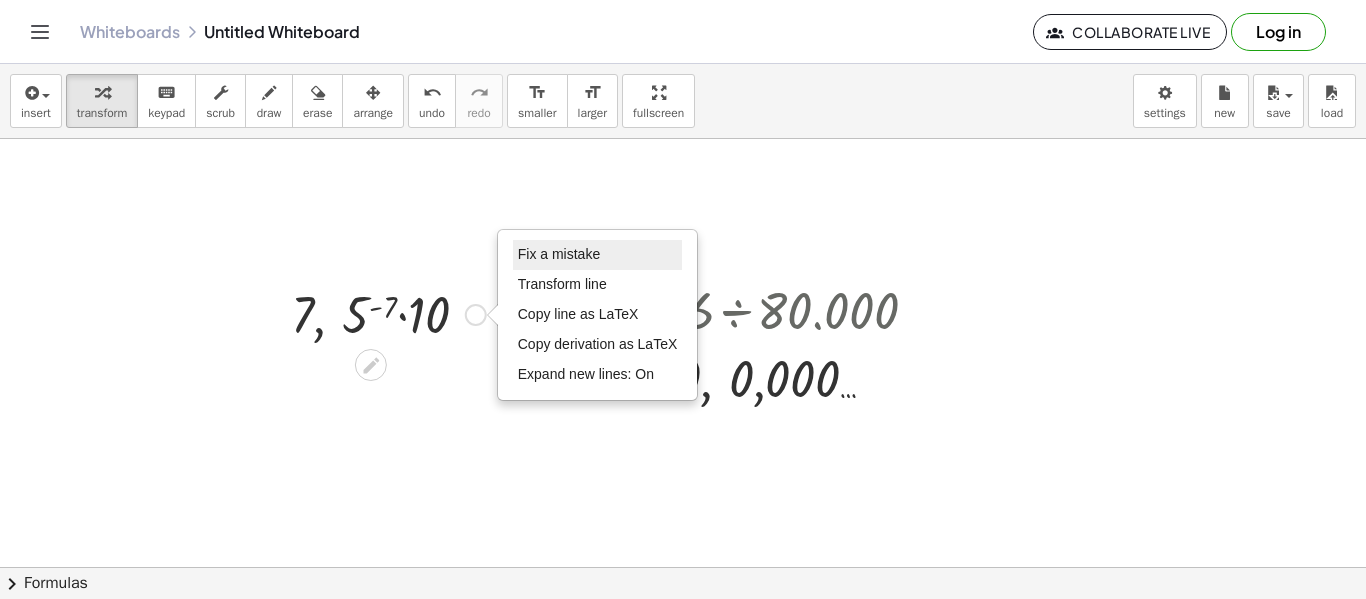 click on "Fix a mistake" at bounding box center [598, 255] 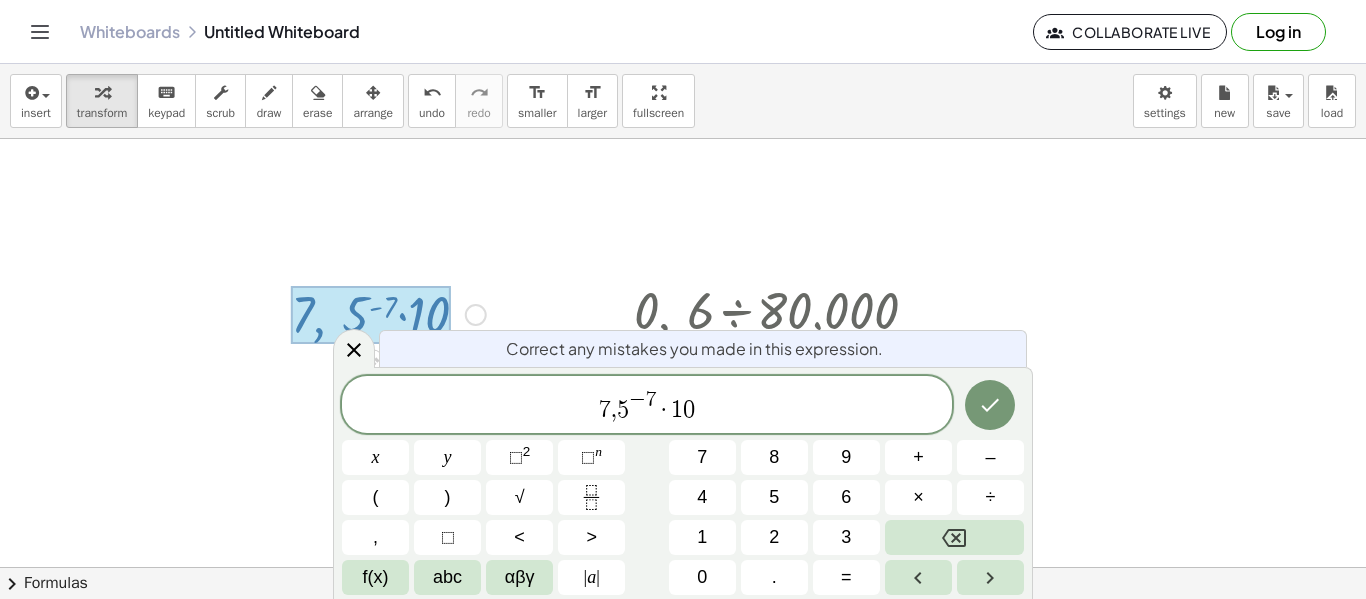 click on "7" at bounding box center (651, 400) 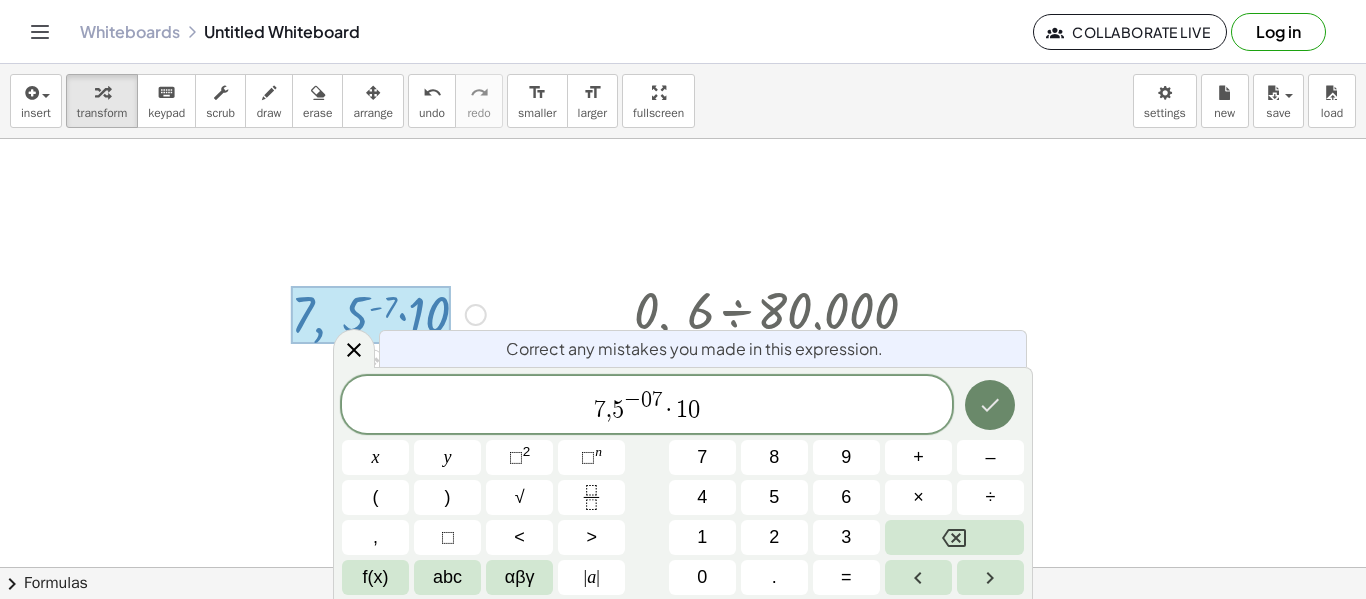 click 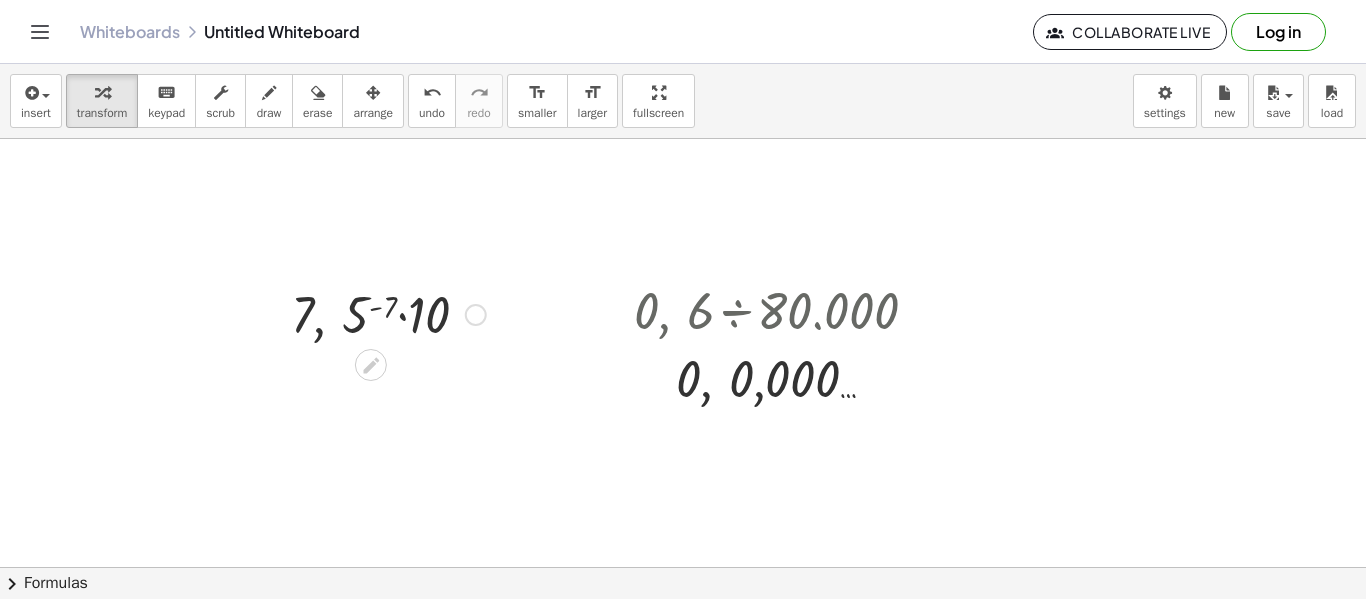 click on "Fix a mistake Transform line Copy line as LaTeX Copy derivation as LaTeX Expand new lines: On" at bounding box center [476, 315] 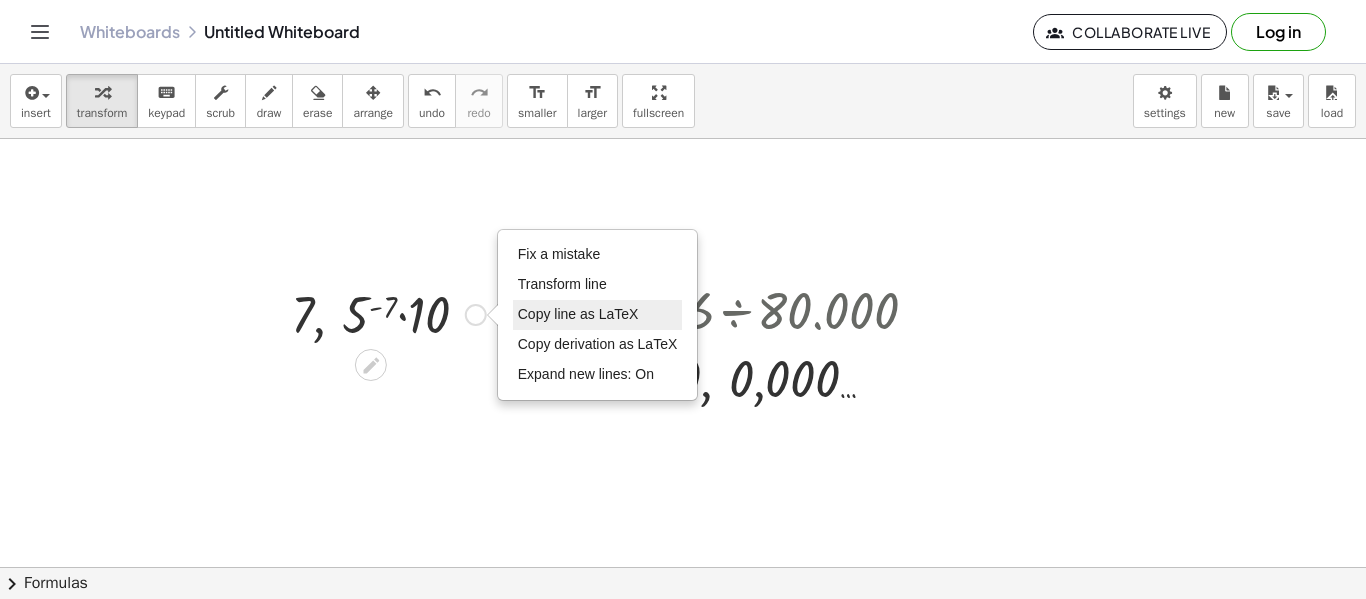 click on "Copy line as LaTeX" at bounding box center [578, 314] 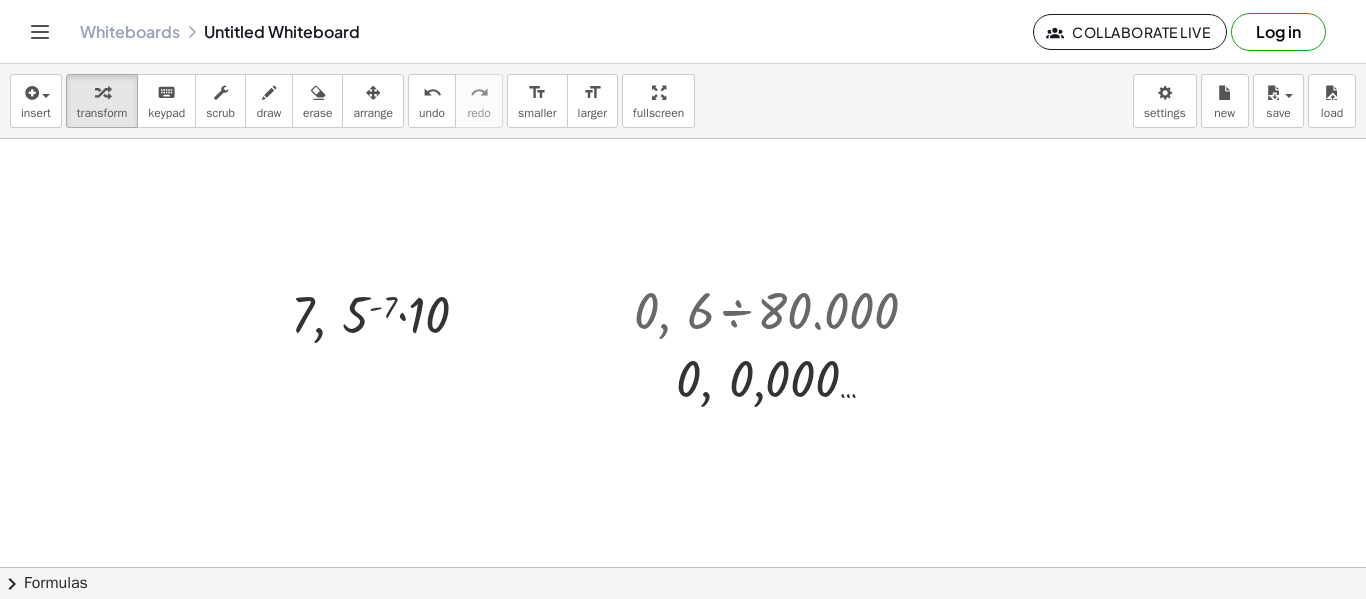 click at bounding box center [683, 567] 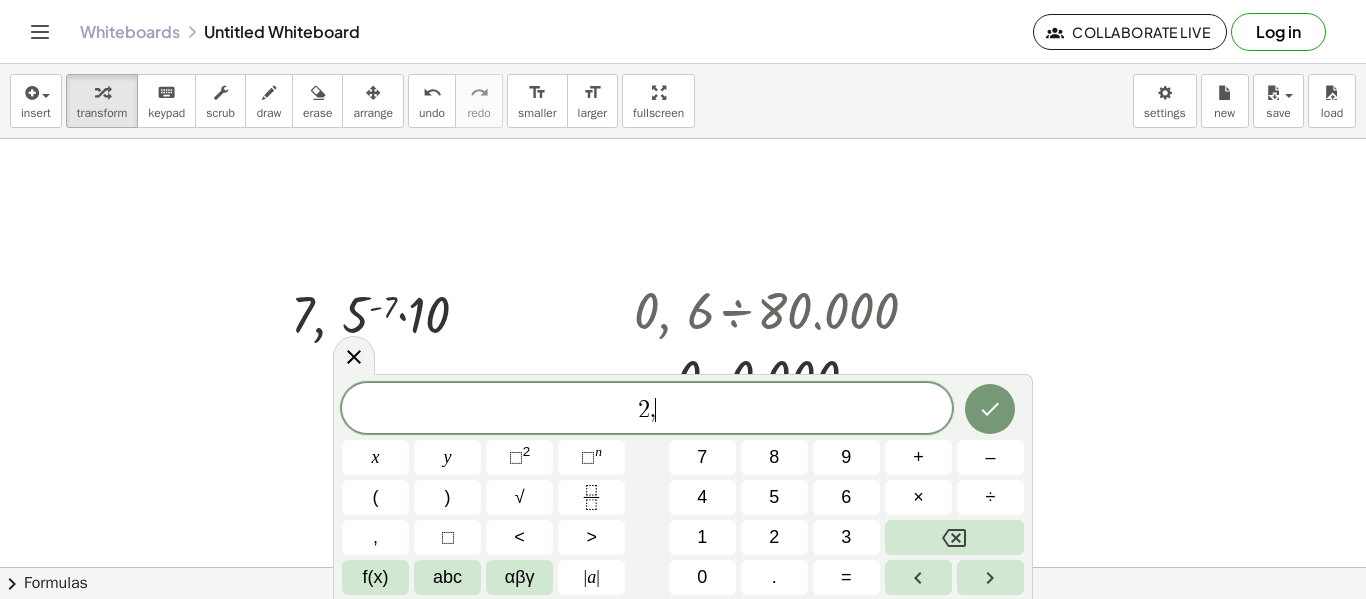 scroll, scrollTop: 19, scrollLeft: 0, axis: vertical 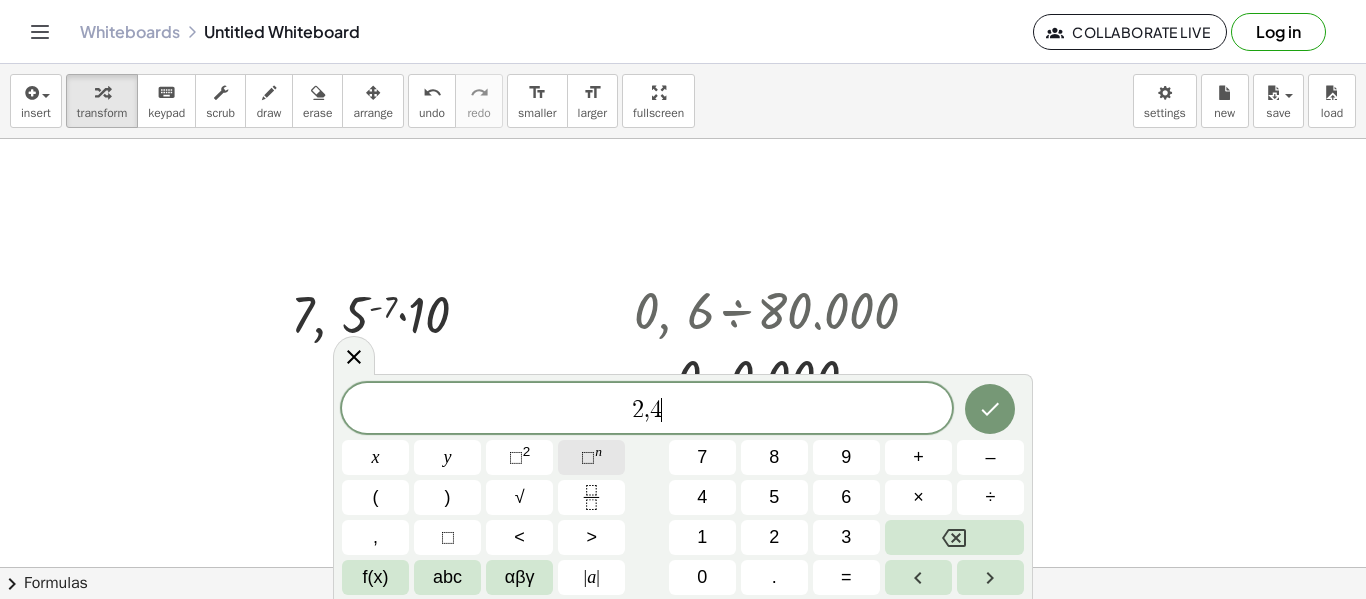 click on "⬚" at bounding box center (588, 457) 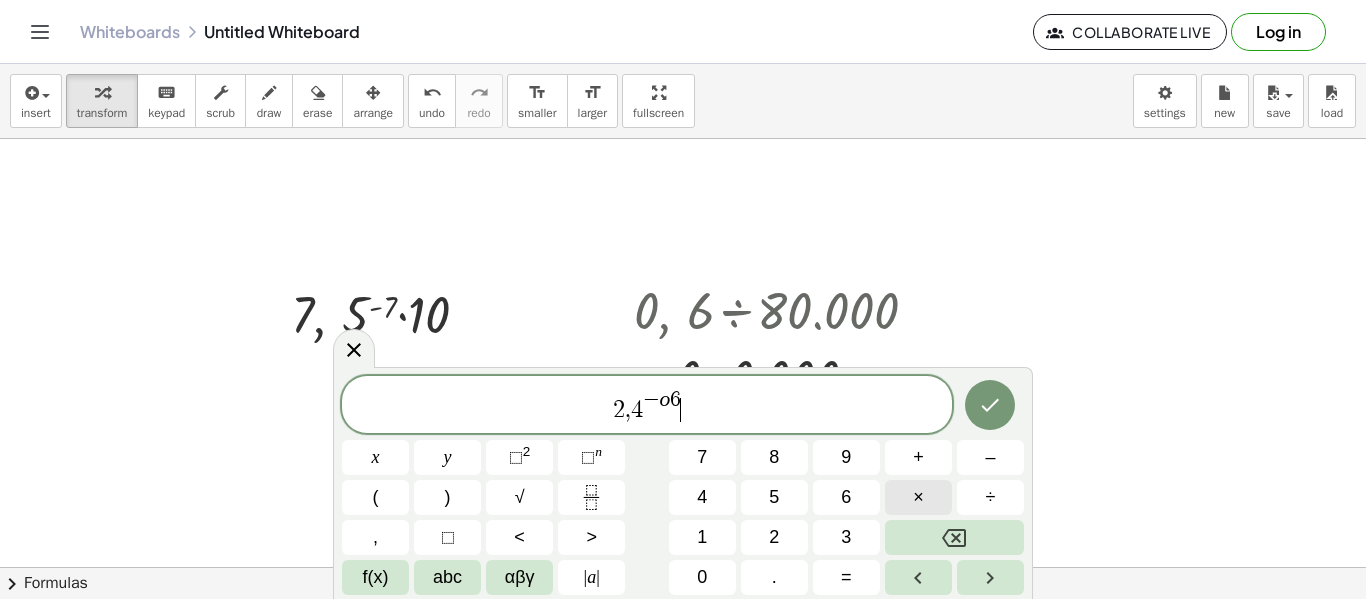 click on "×" at bounding box center (918, 497) 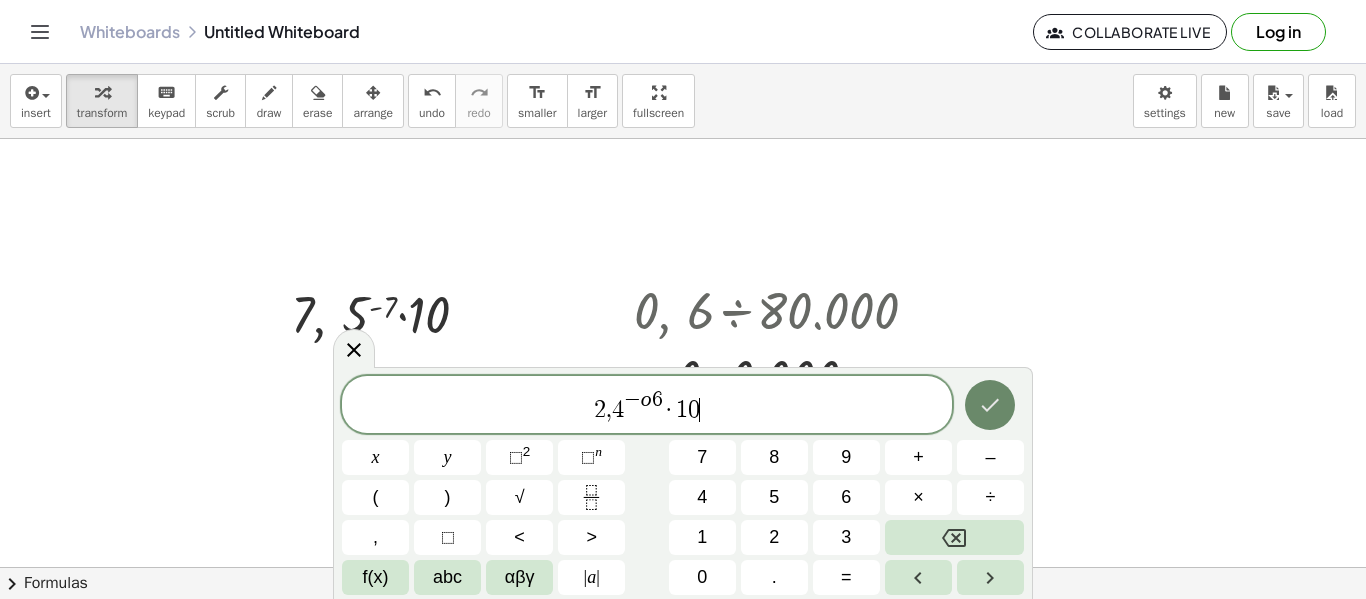 click 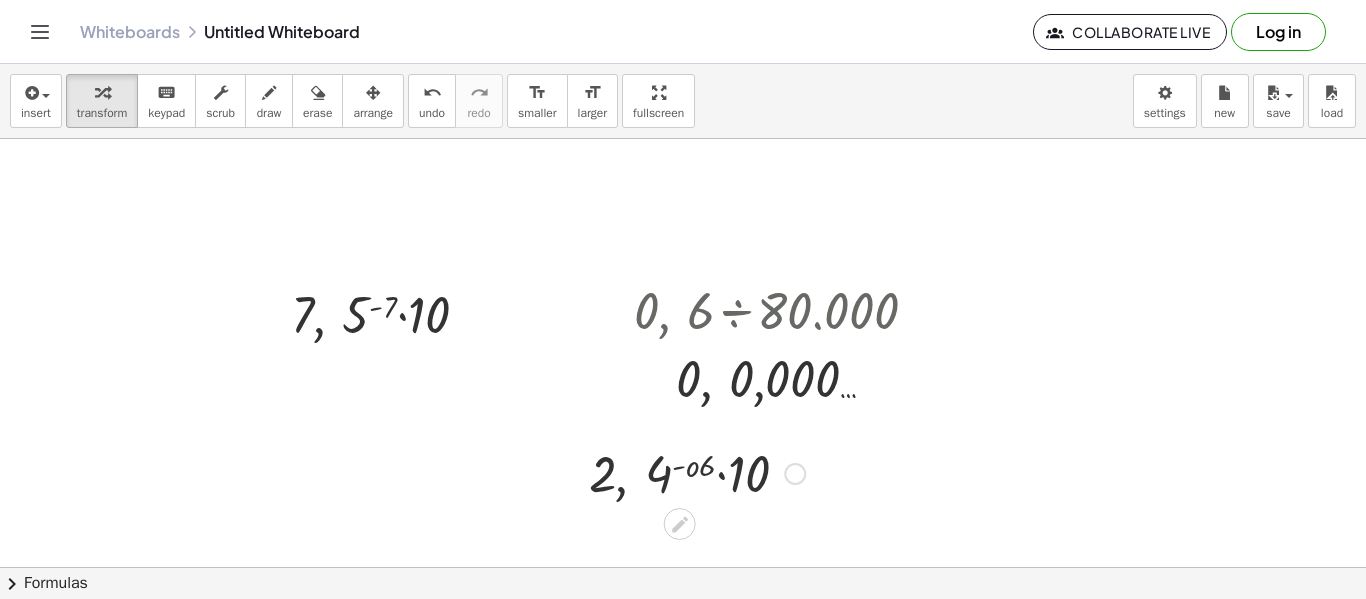 click at bounding box center (697, 472) 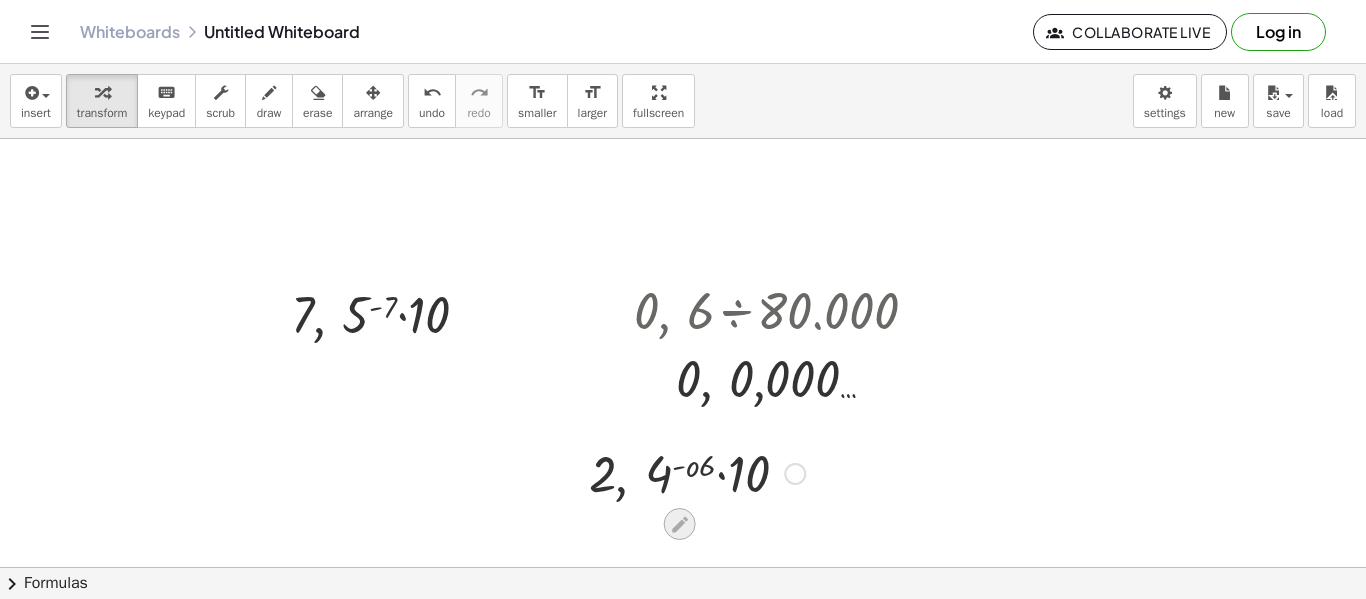 click 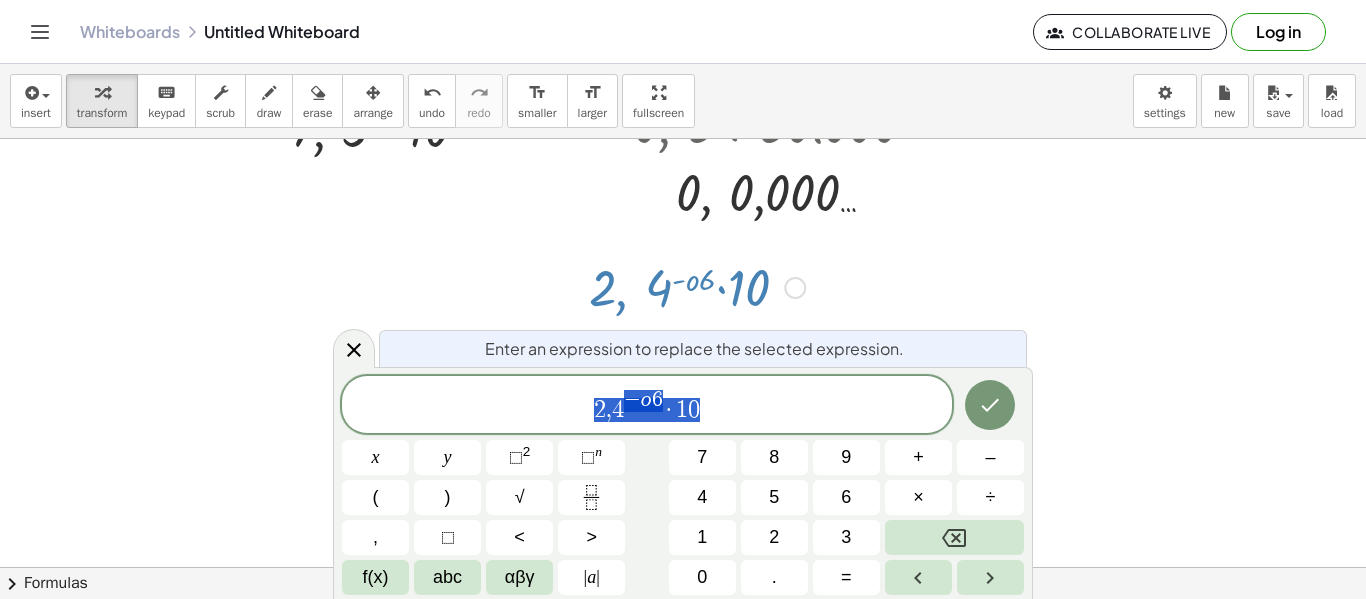 scroll, scrollTop: 187, scrollLeft: 0, axis: vertical 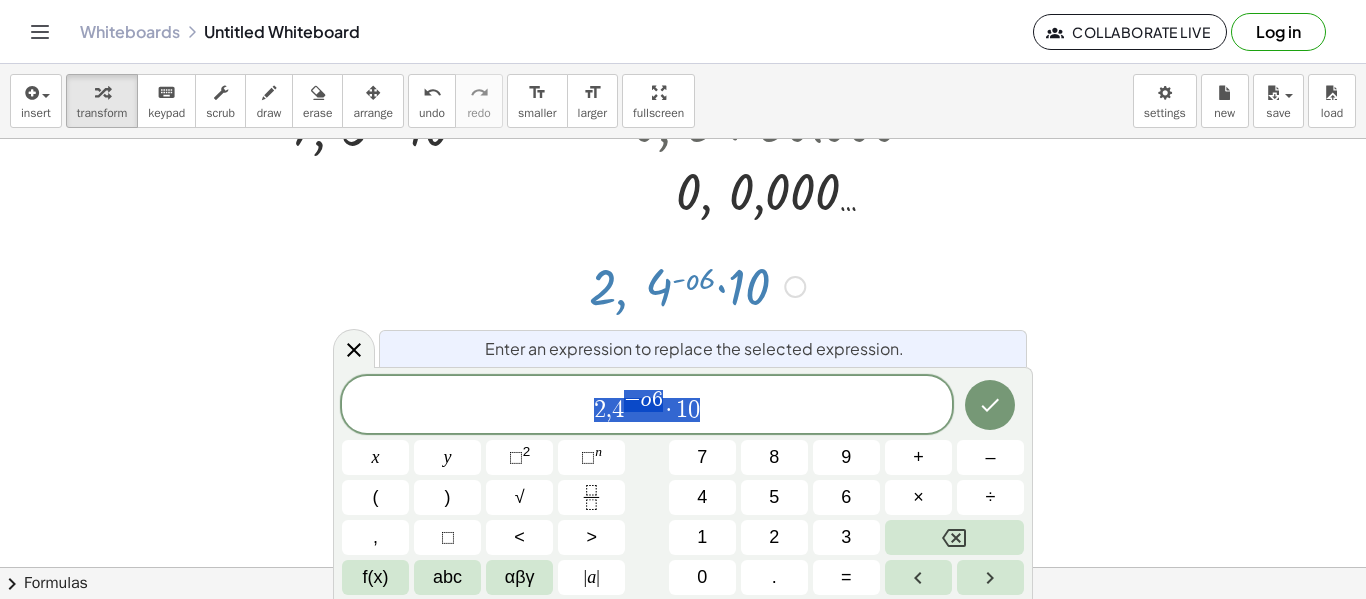 click on "2 , 4 − o 6 · 1 0" at bounding box center (647, 406) 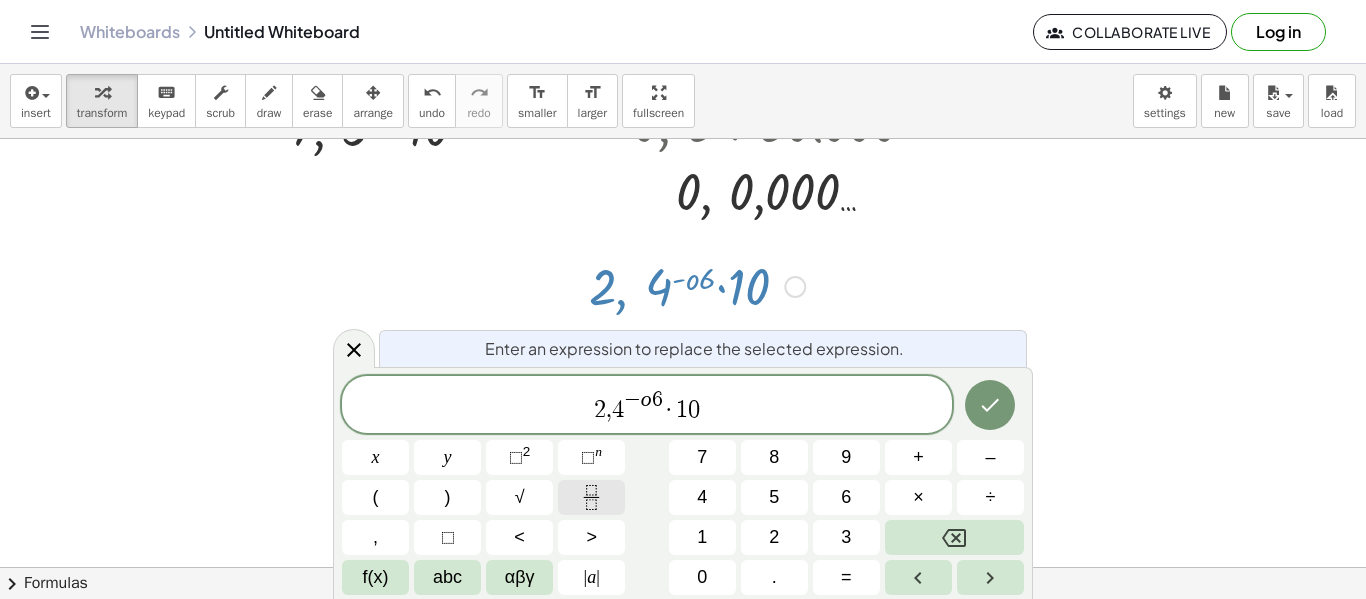 click 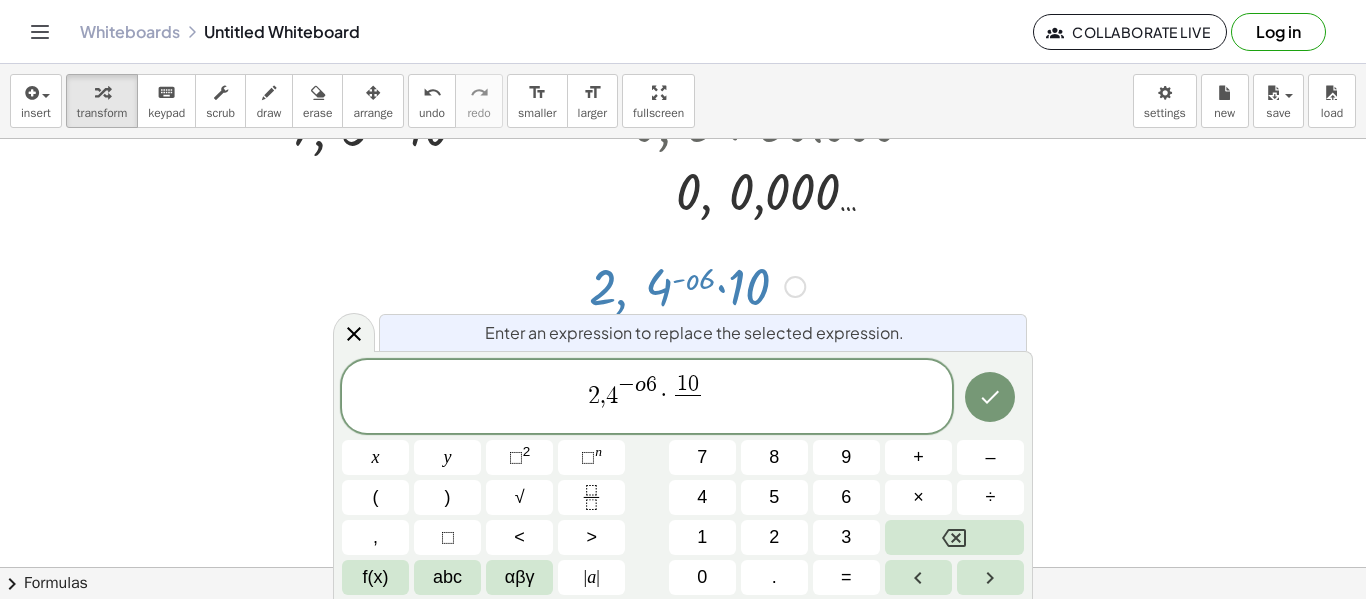 click on "2 , 4 − o 6 · 1 0 ​ ​" at bounding box center [647, 398] 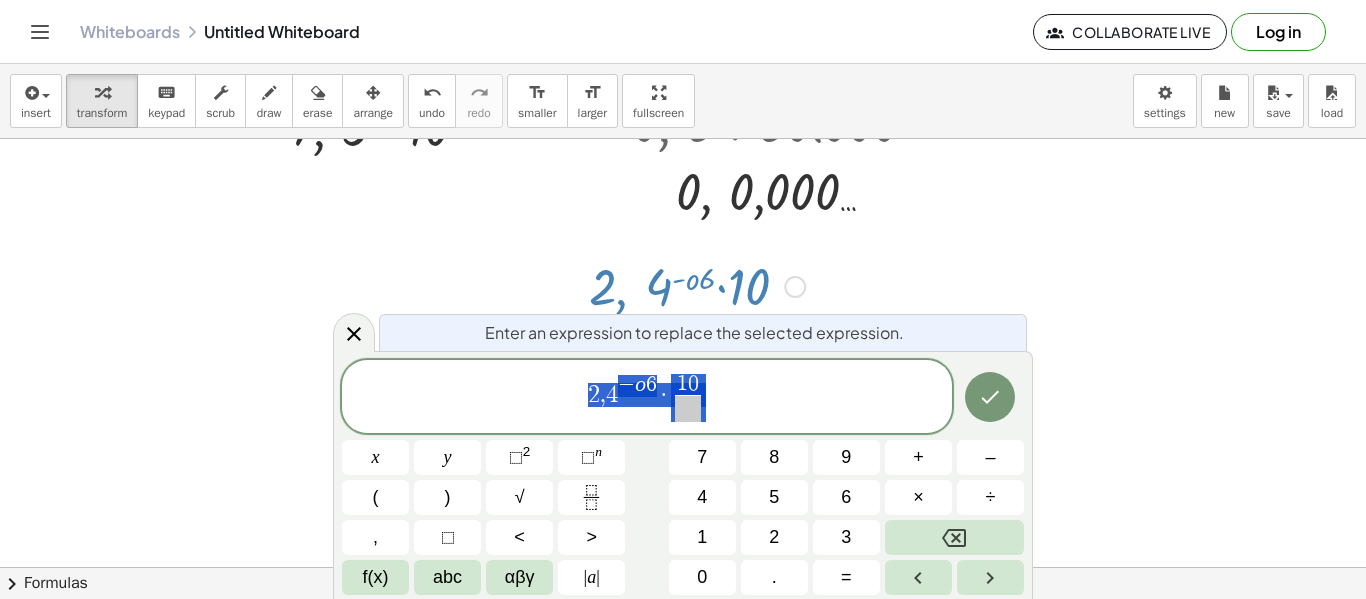 drag, startPoint x: 708, startPoint y: 390, endPoint x: 588, endPoint y: 392, distance: 120.01666 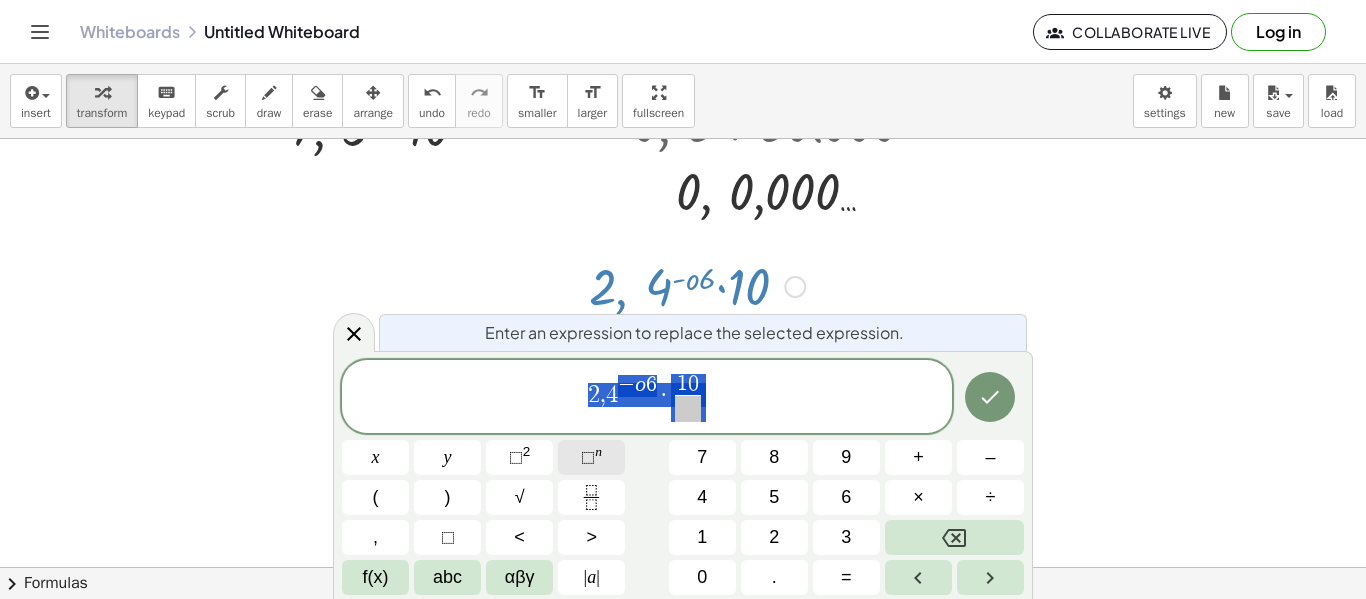 click on "⬚" at bounding box center (588, 457) 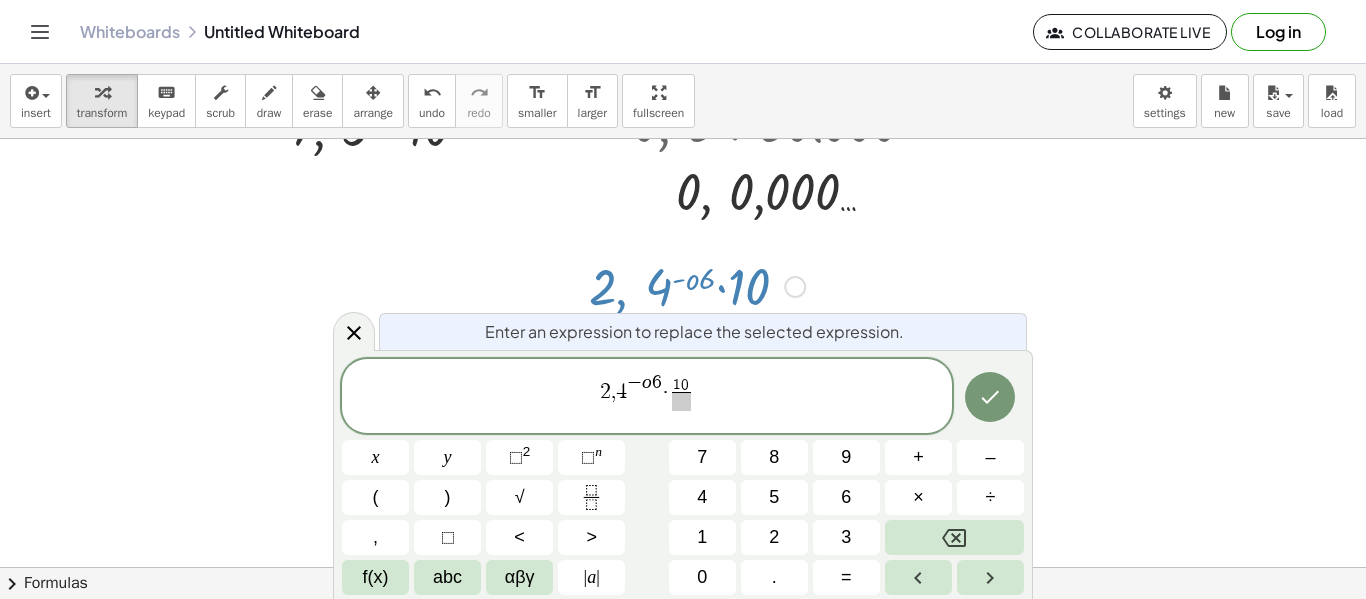 click on "2 , 4 − o 6 · 1 0 ​ ​" at bounding box center (647, 397) 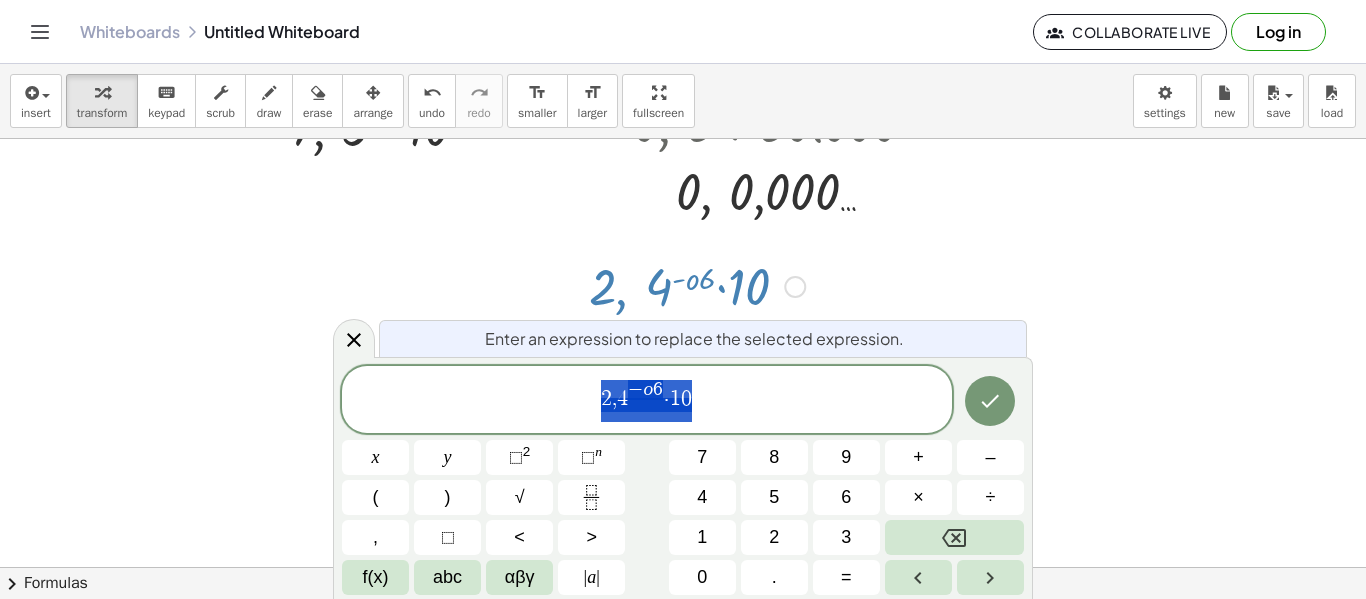 drag, startPoint x: 747, startPoint y: 393, endPoint x: 600, endPoint y: 369, distance: 148.9463 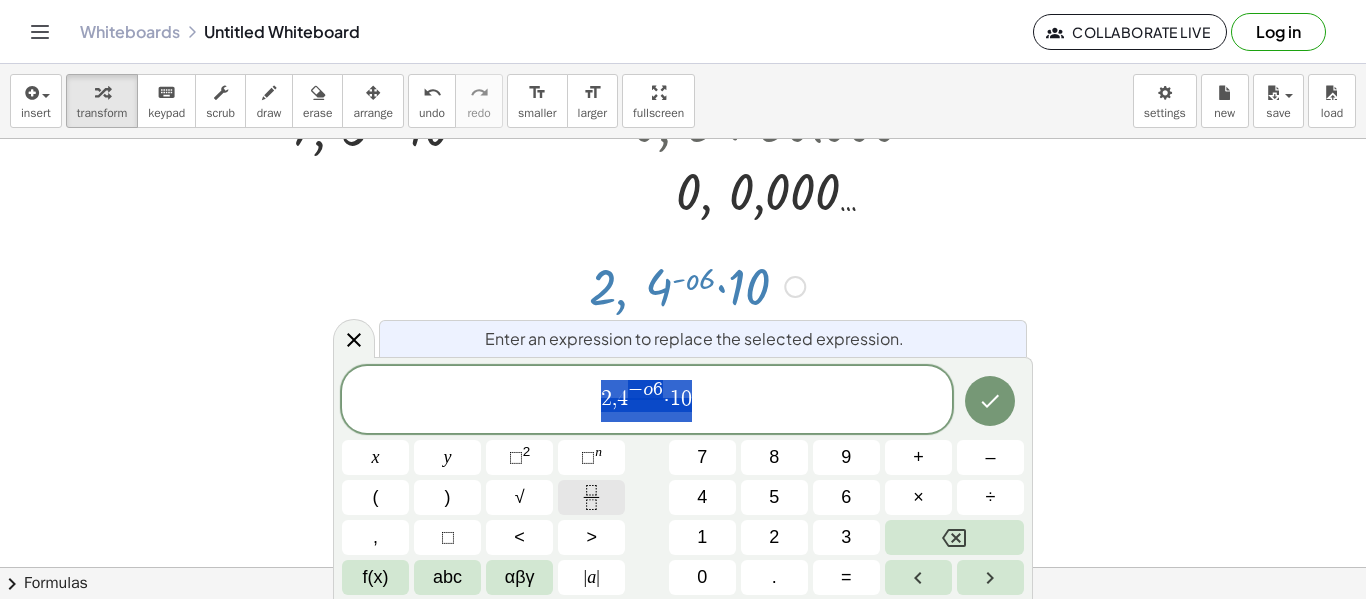 click 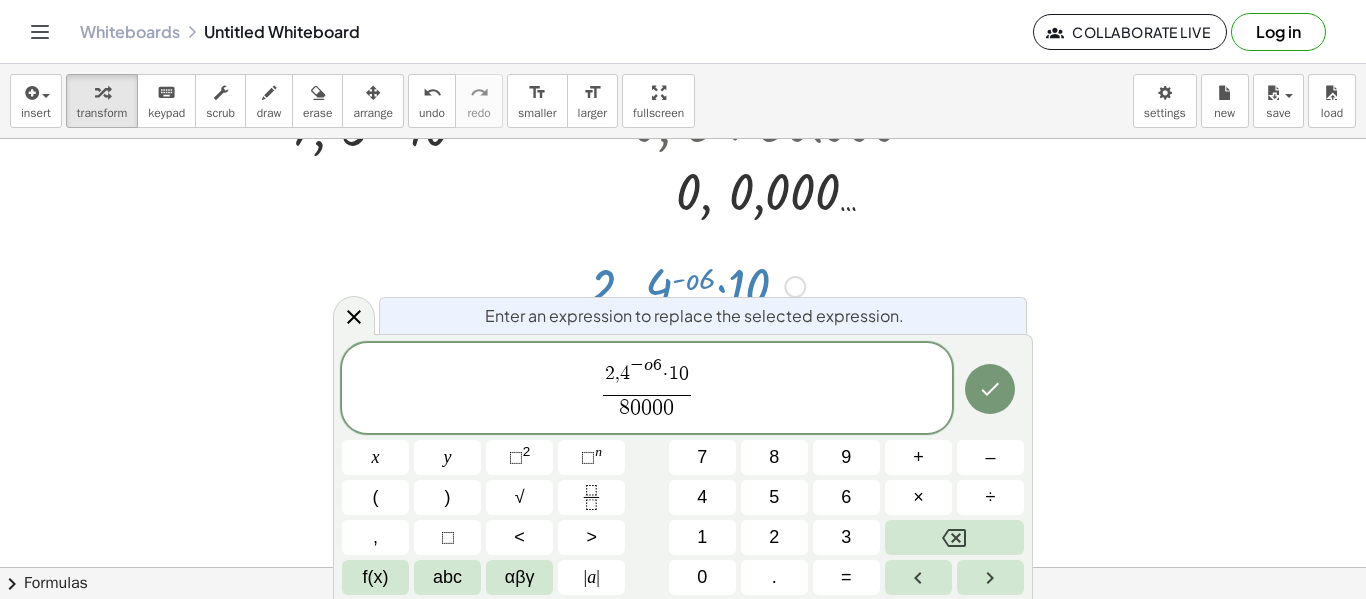 click on "2 , 4 − o 6 · 1 0 8 0 0 0 0 ​ ​" at bounding box center (647, 389) 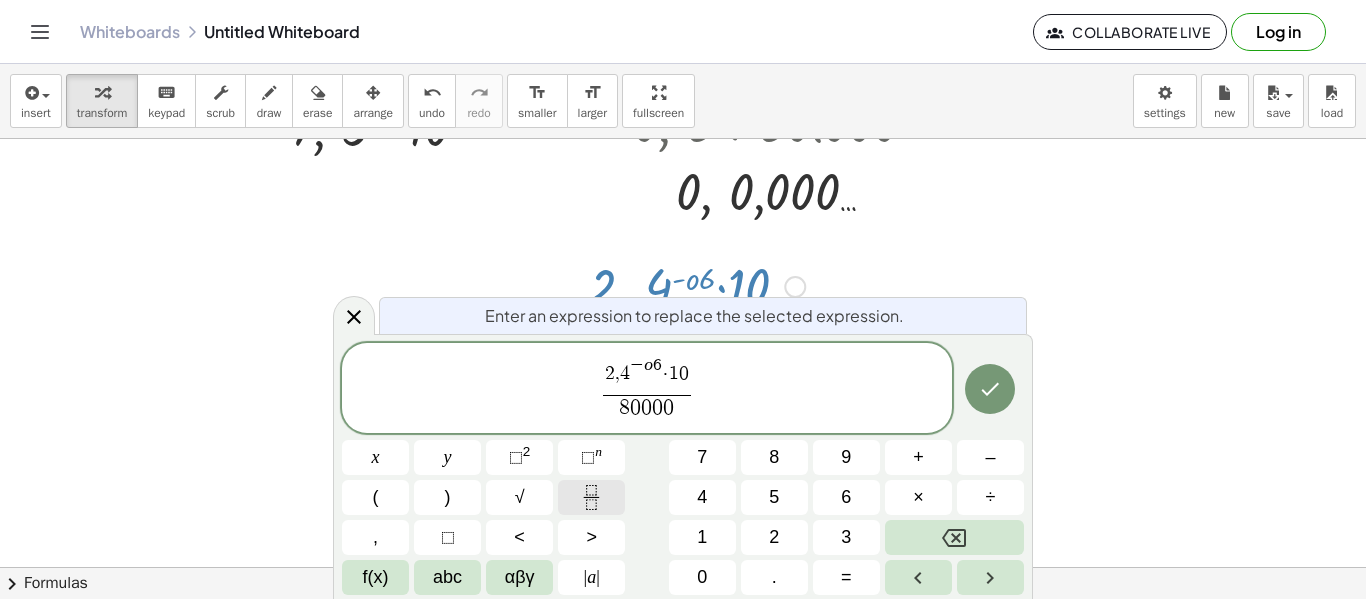 click 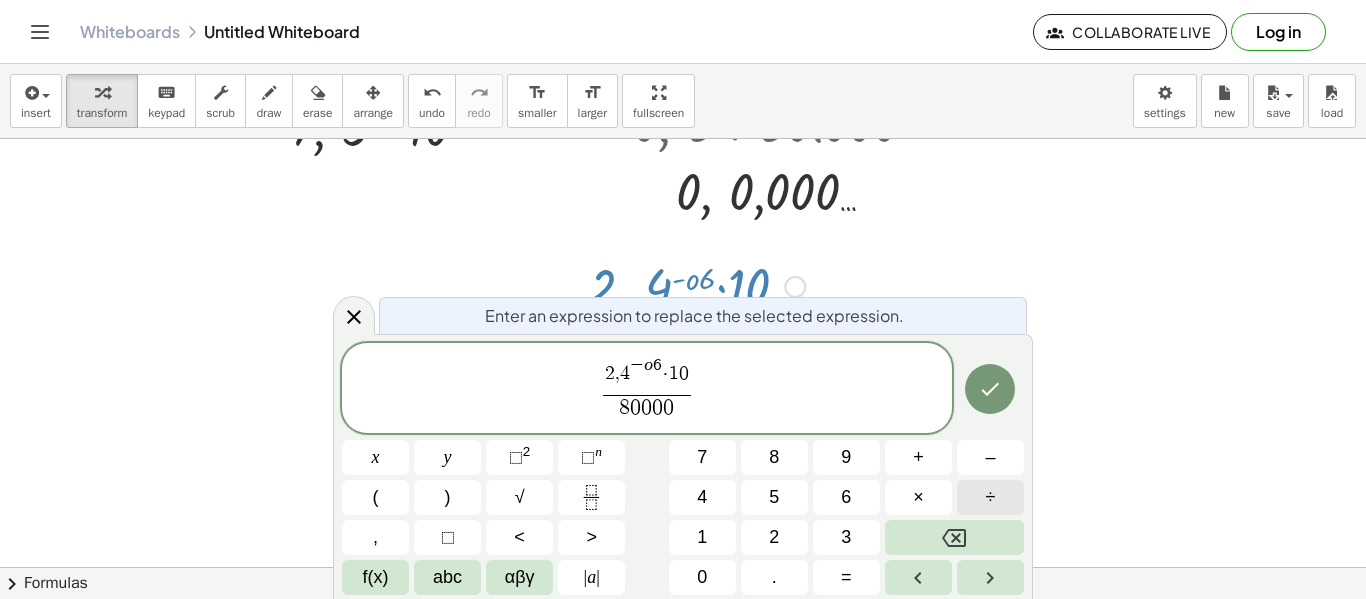 click on "÷" at bounding box center [990, 497] 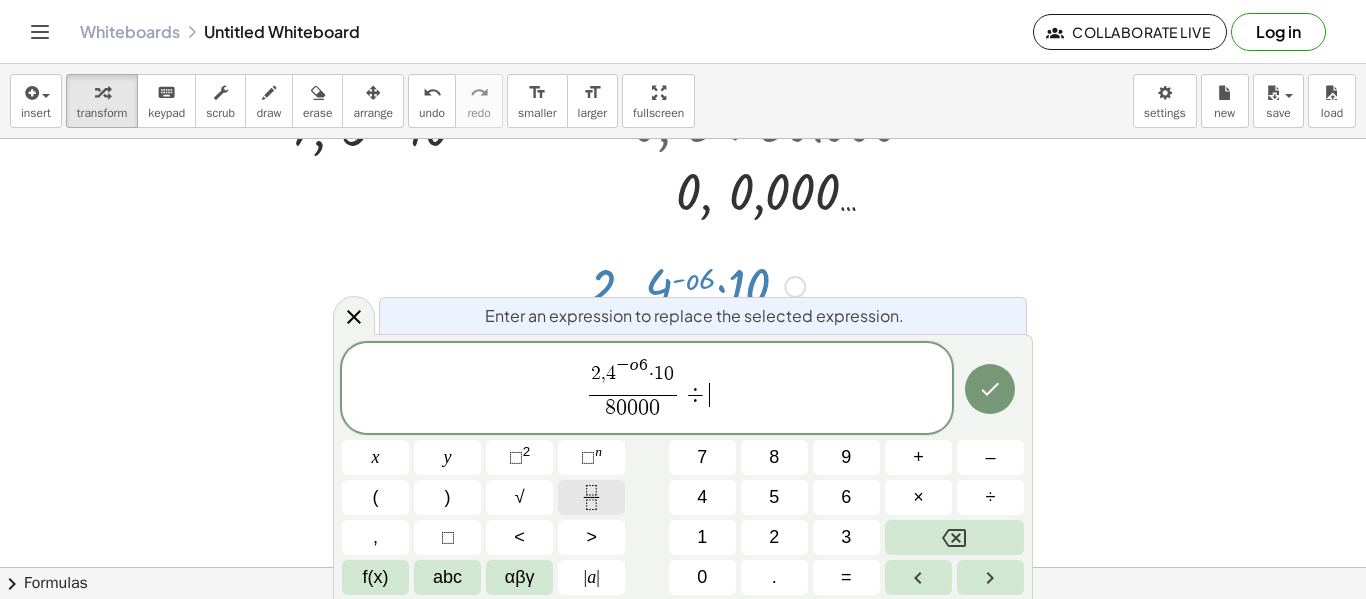 click 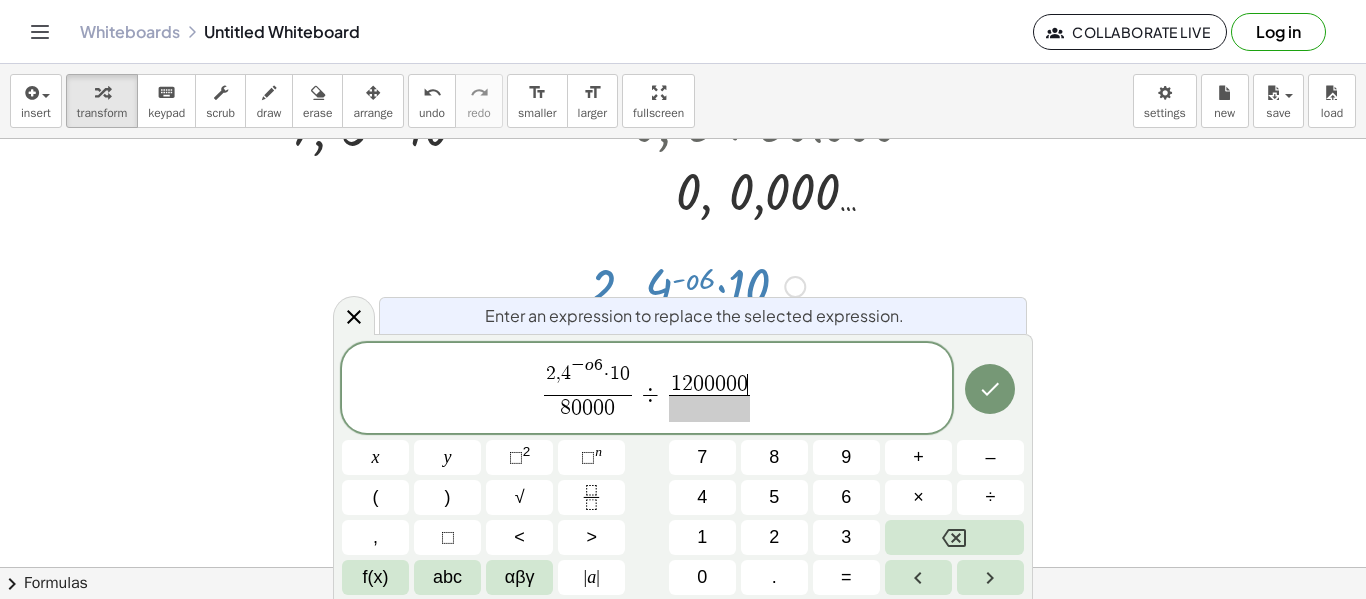click at bounding box center [709, 408] 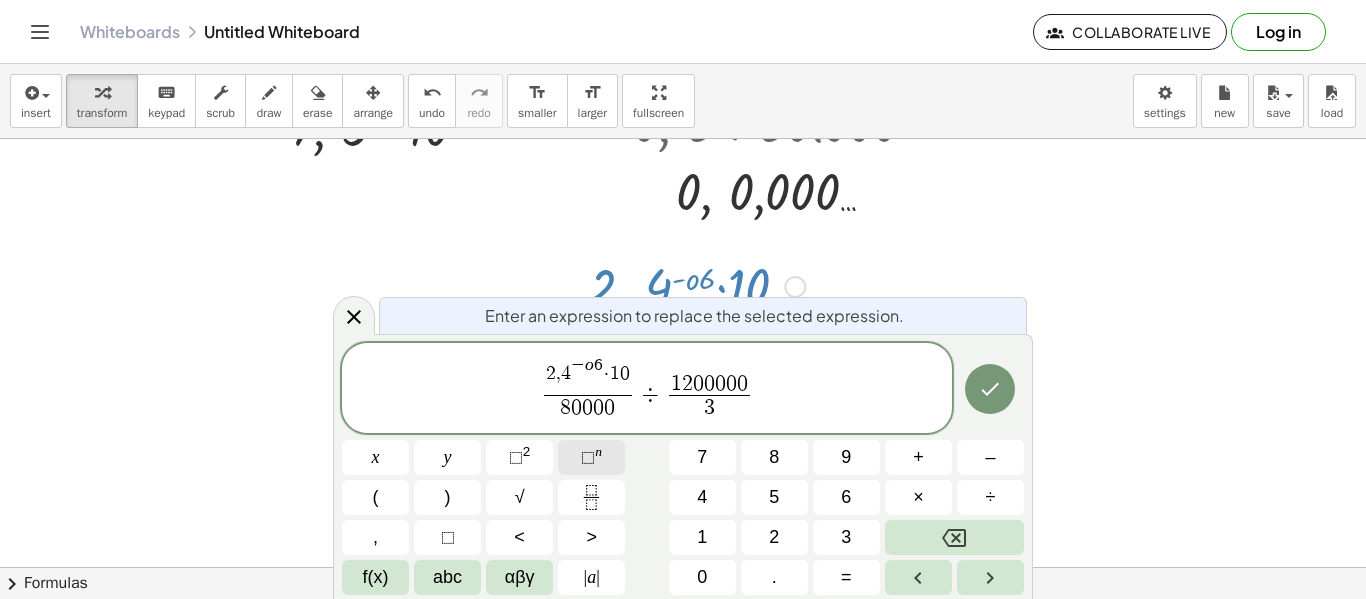 click on "⬚ n" at bounding box center [591, 457] 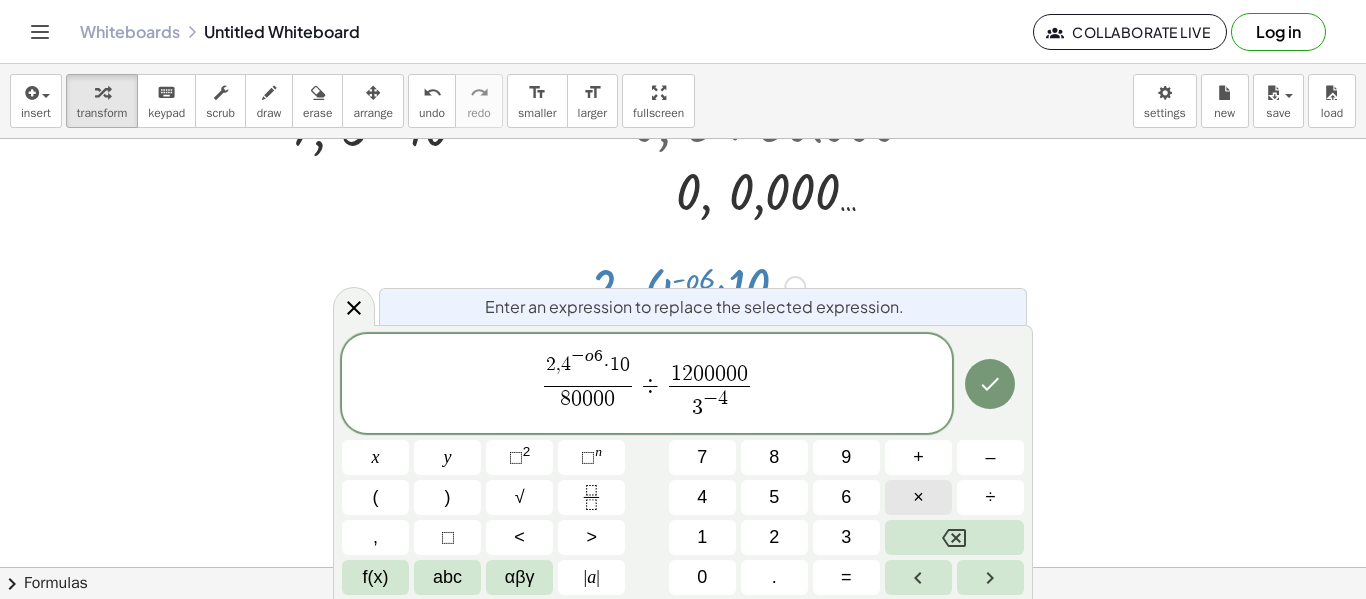 click on "×" at bounding box center (918, 497) 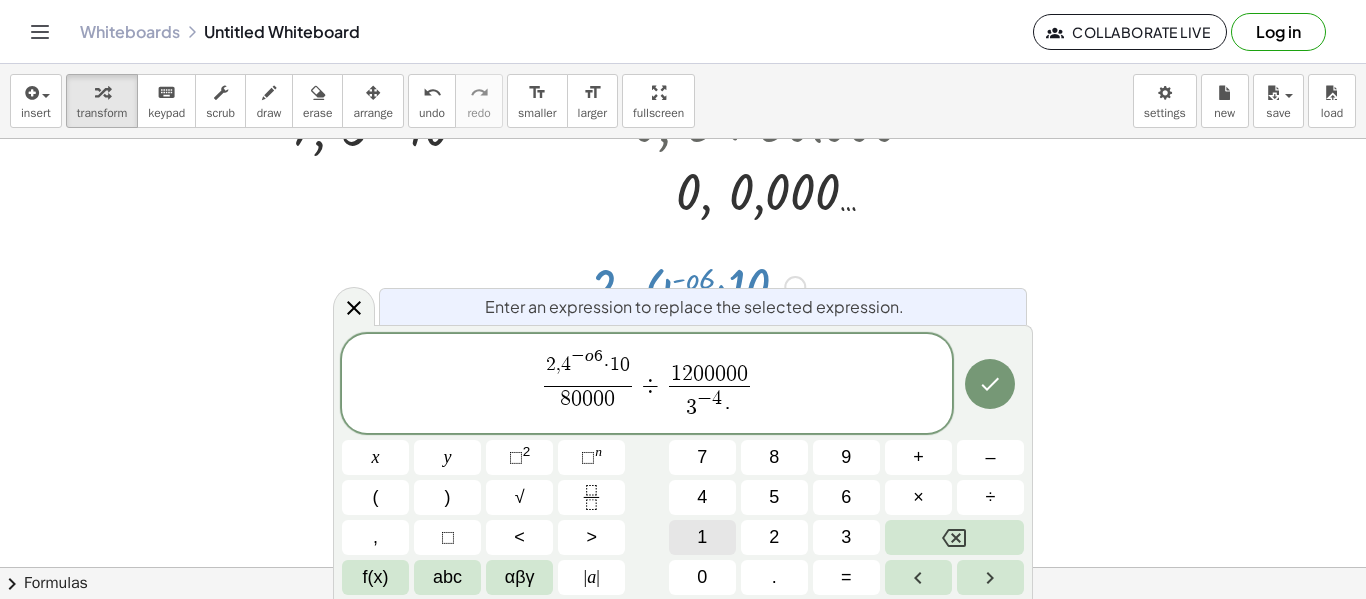 click on "1" at bounding box center (702, 537) 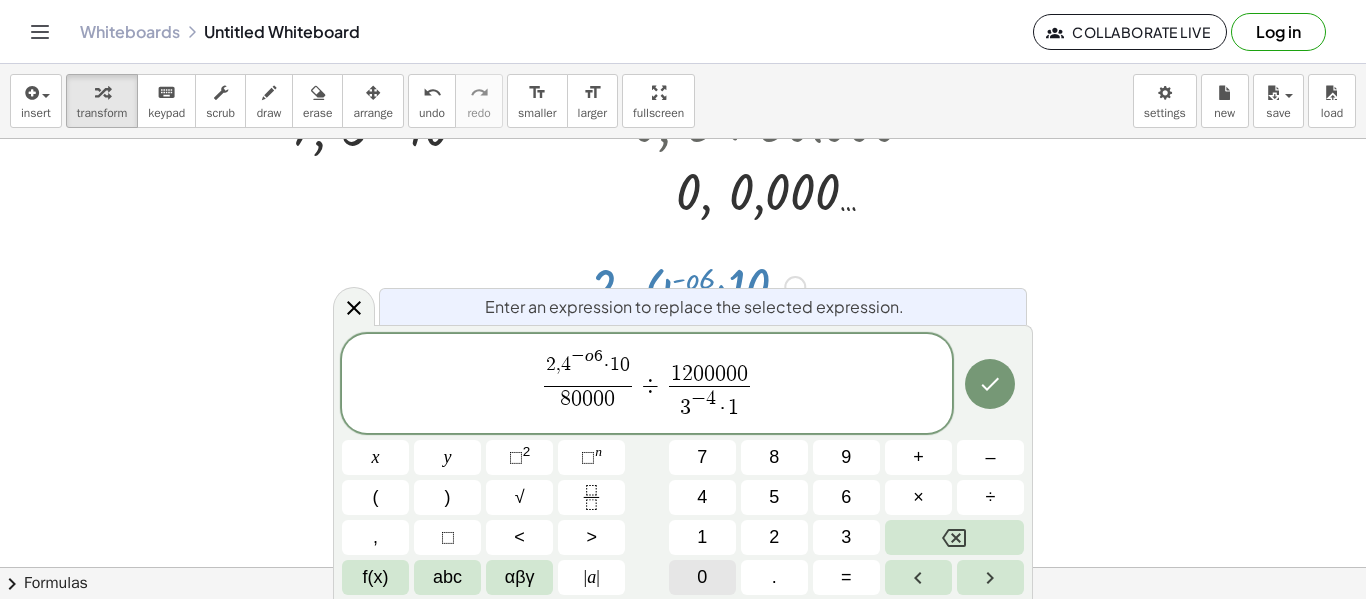 click on "0" at bounding box center (702, 577) 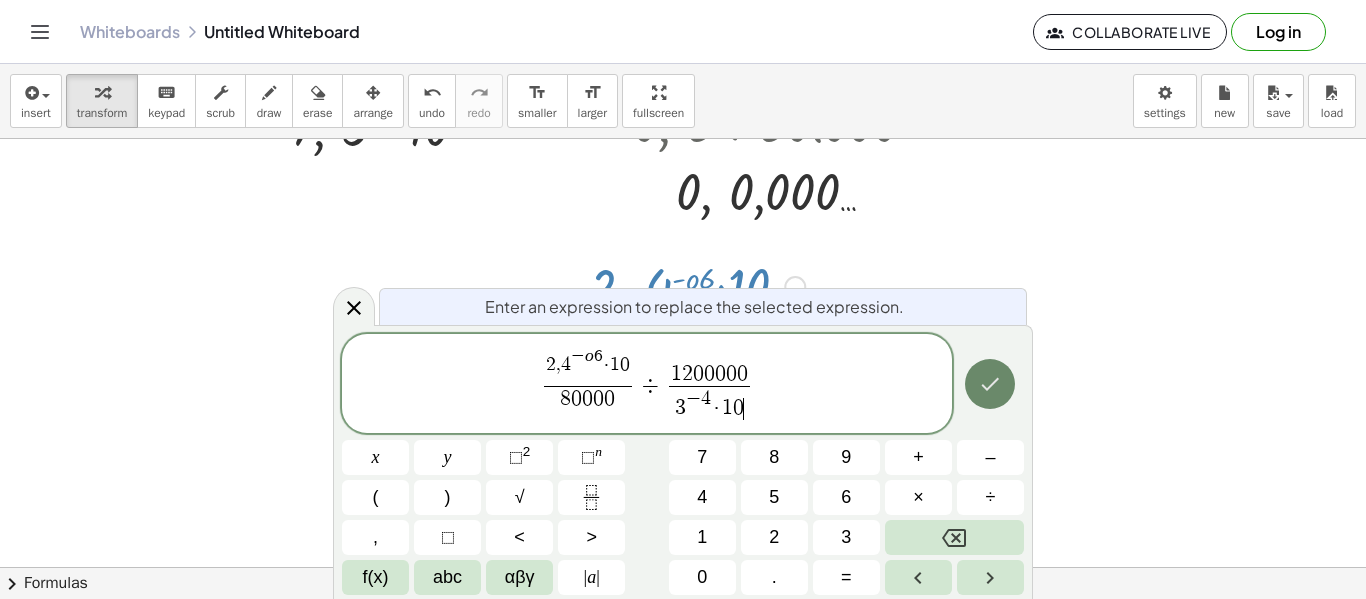 click at bounding box center [990, 384] 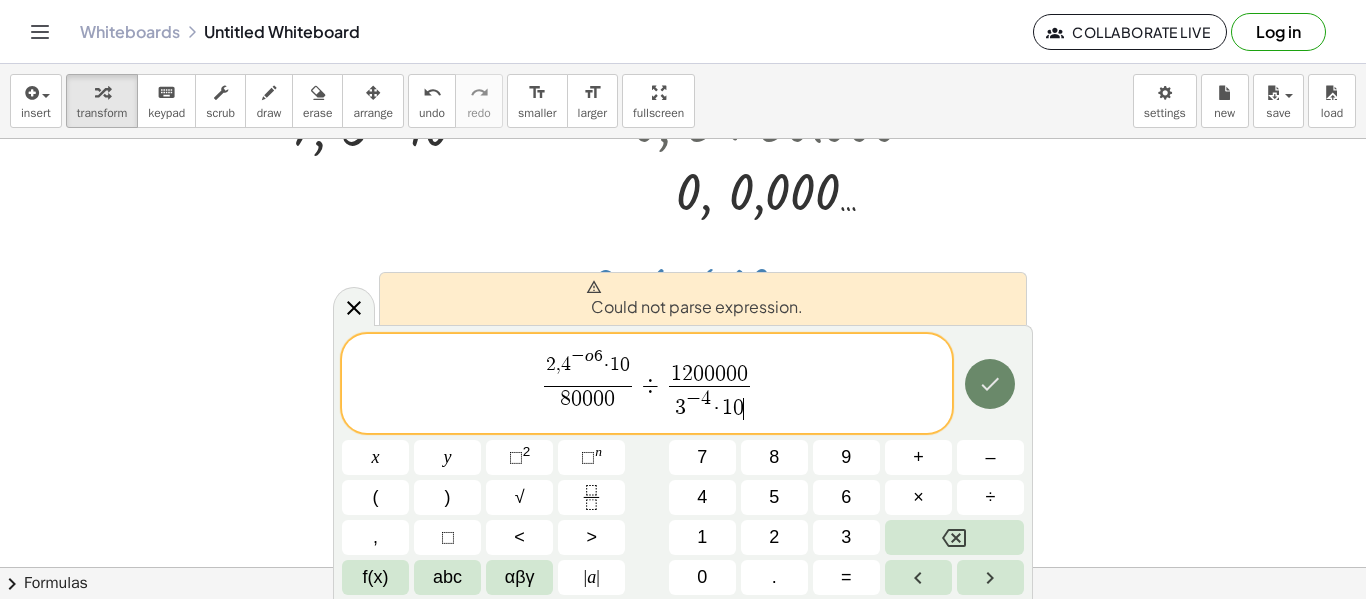 click at bounding box center (990, 384) 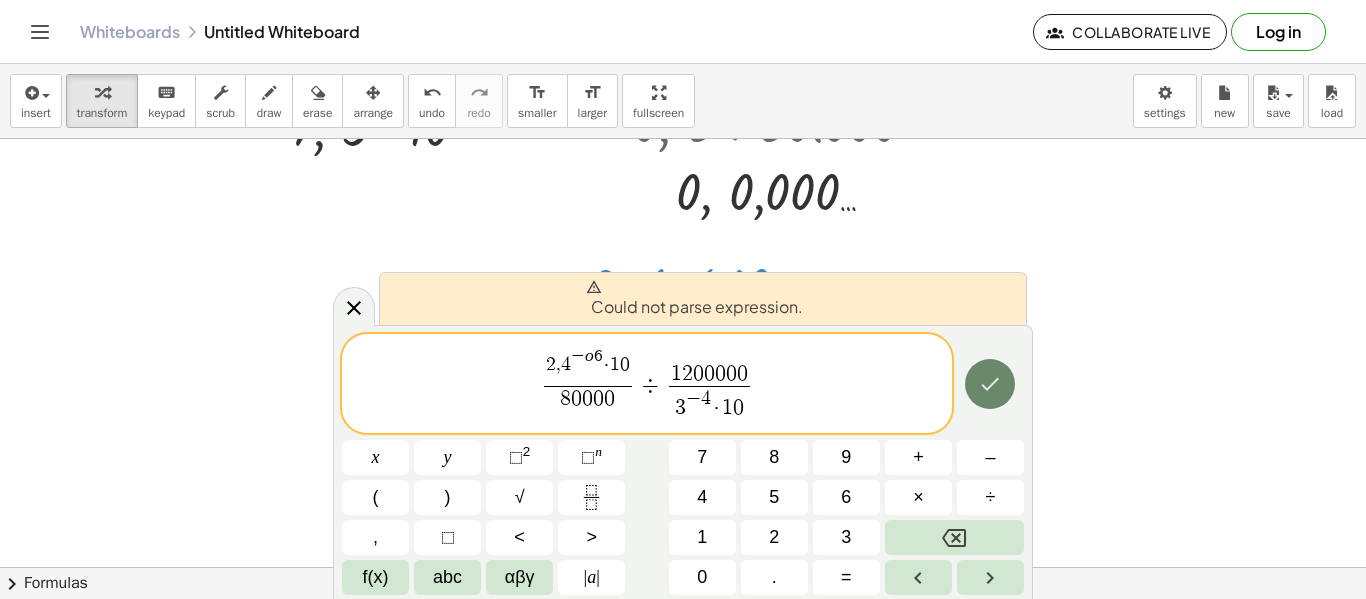 click at bounding box center [990, 384] 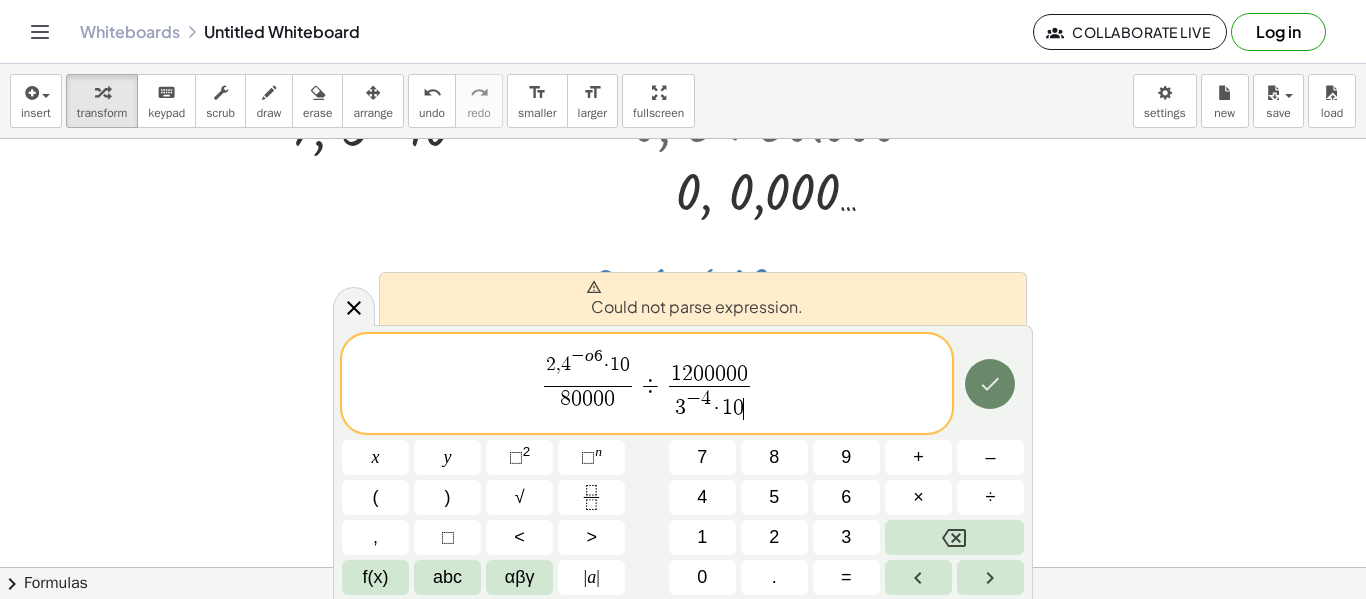 click at bounding box center (990, 384) 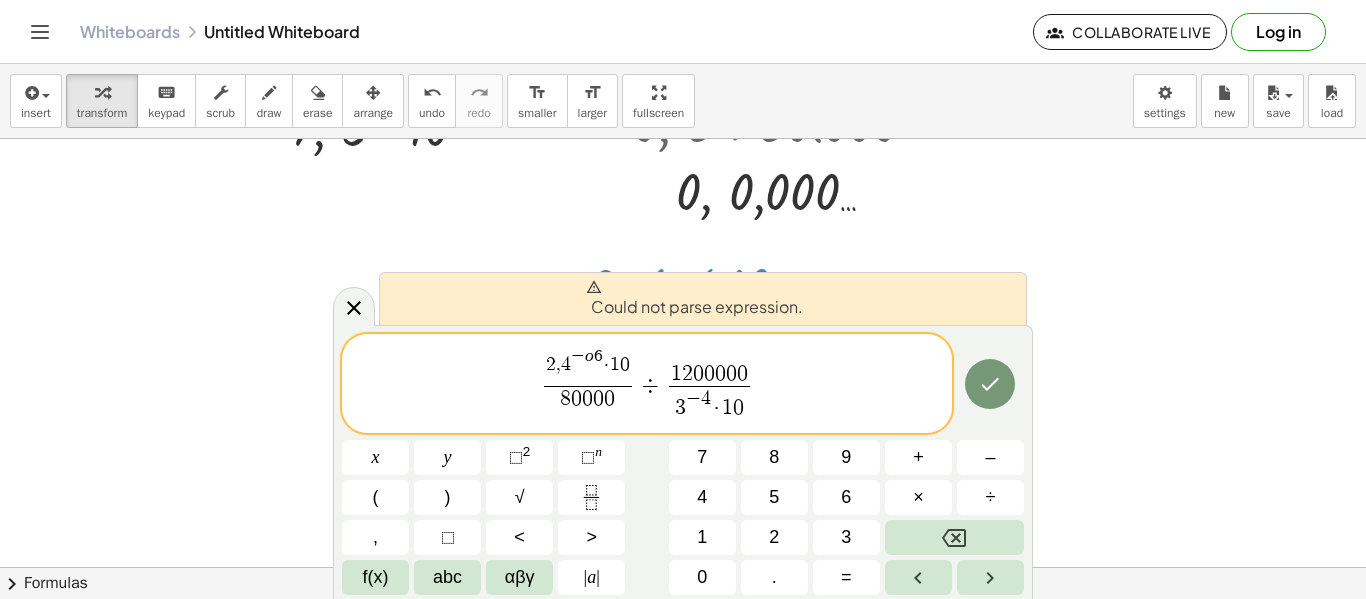 click on "2 , 4 − o 6 · 1 0 8 0 0 0 0 ​" at bounding box center [587, 380] 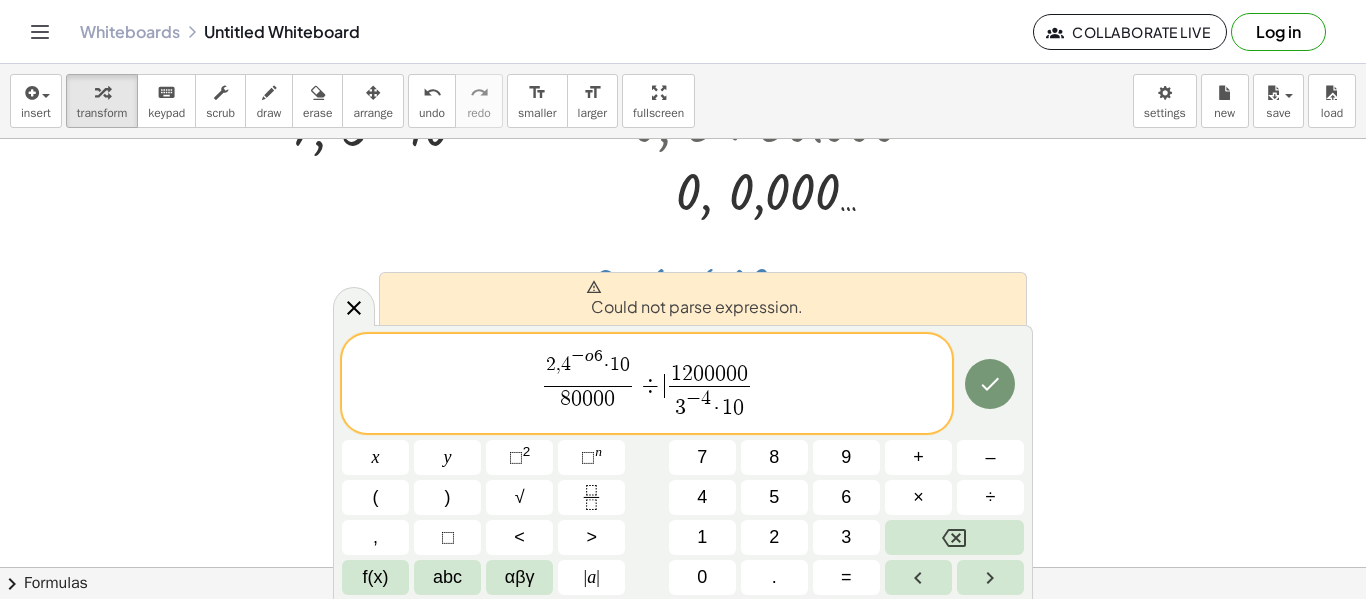 click on "÷" at bounding box center (650, 386) 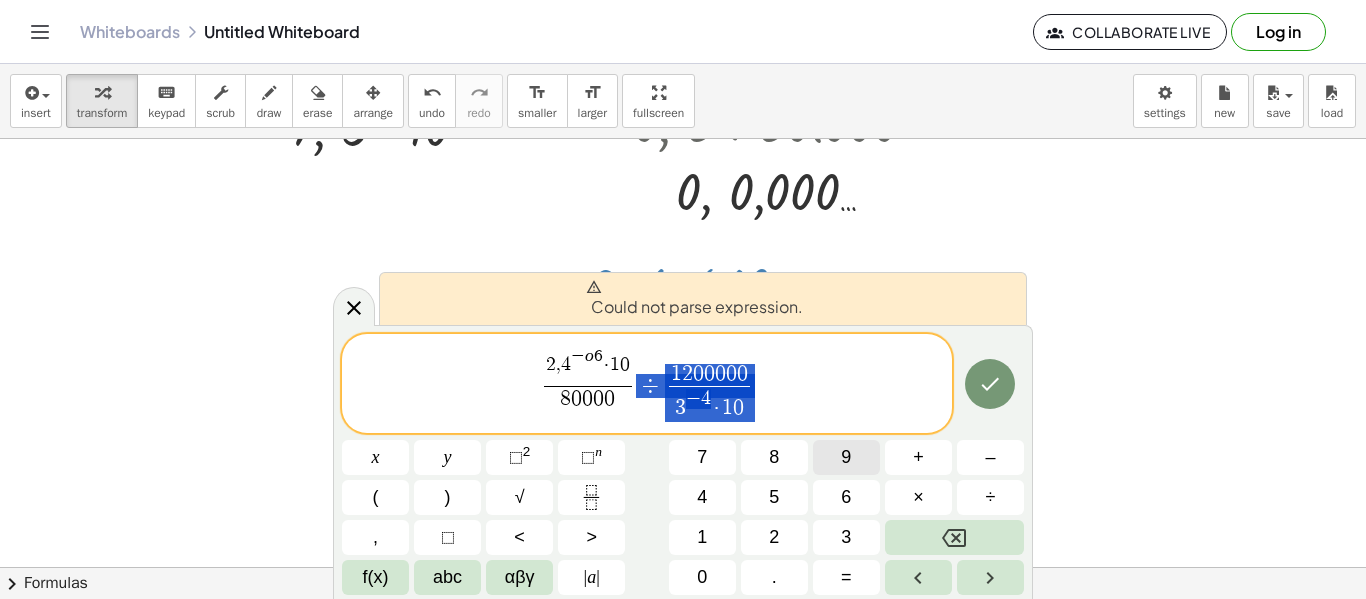 drag, startPoint x: 644, startPoint y: 385, endPoint x: 875, endPoint y: 458, distance: 242.2602 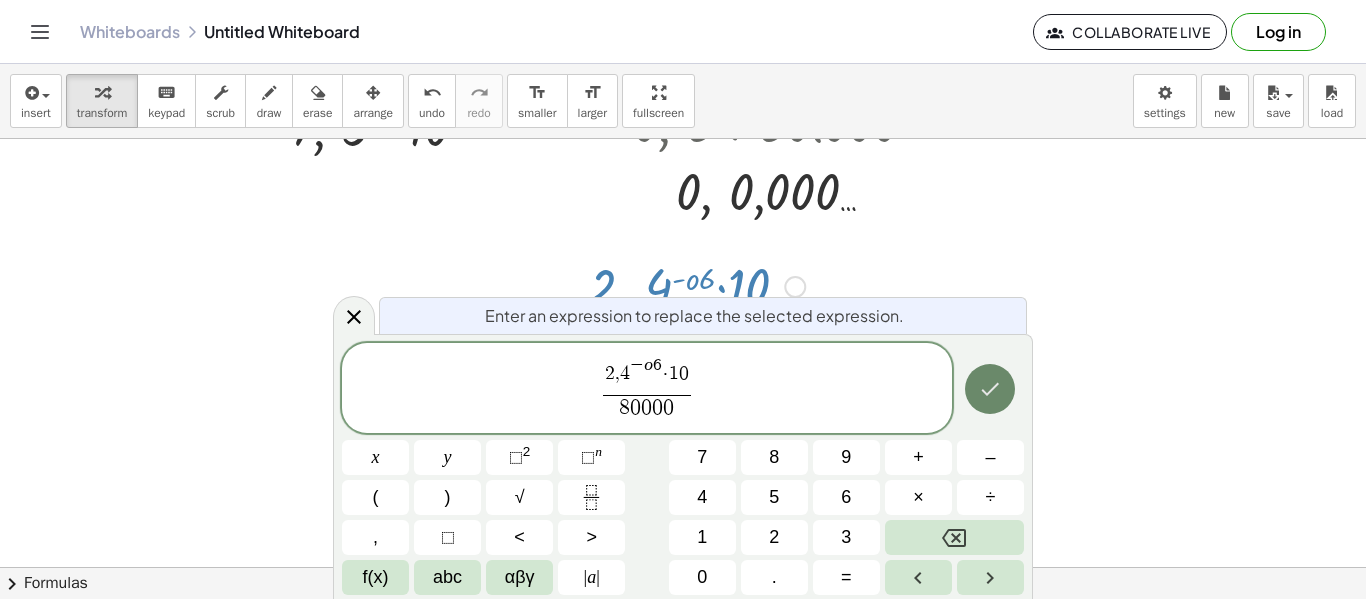 click at bounding box center (990, 389) 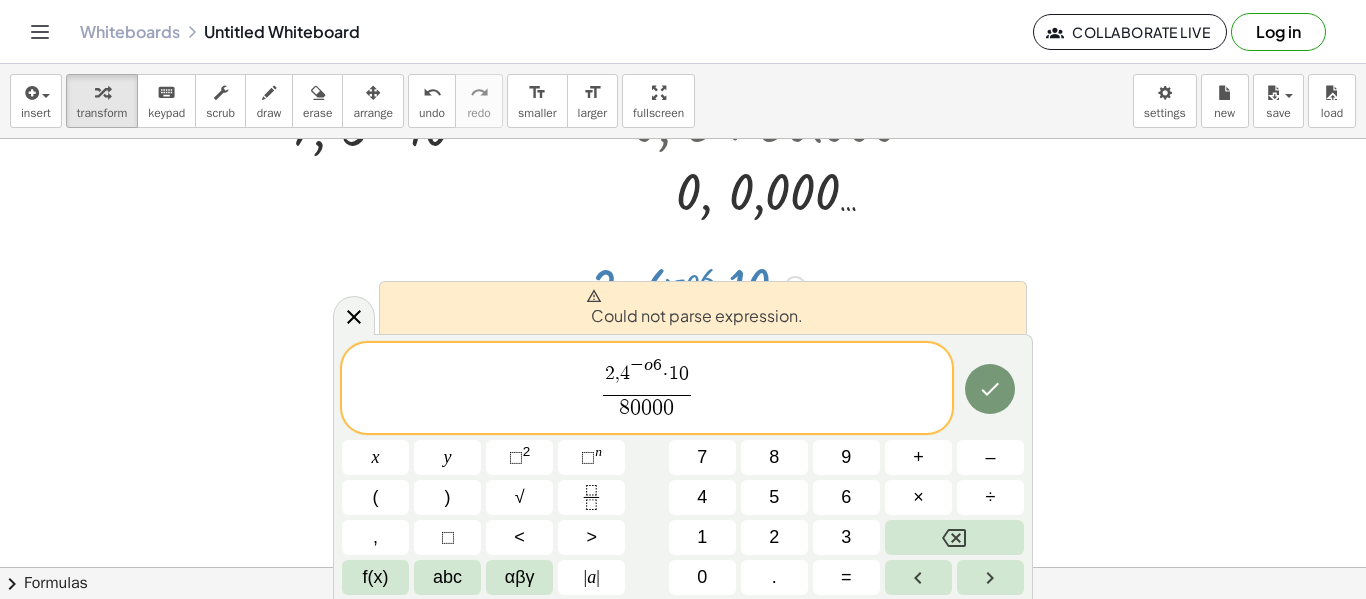 click on "− o 6" at bounding box center [646, 366] 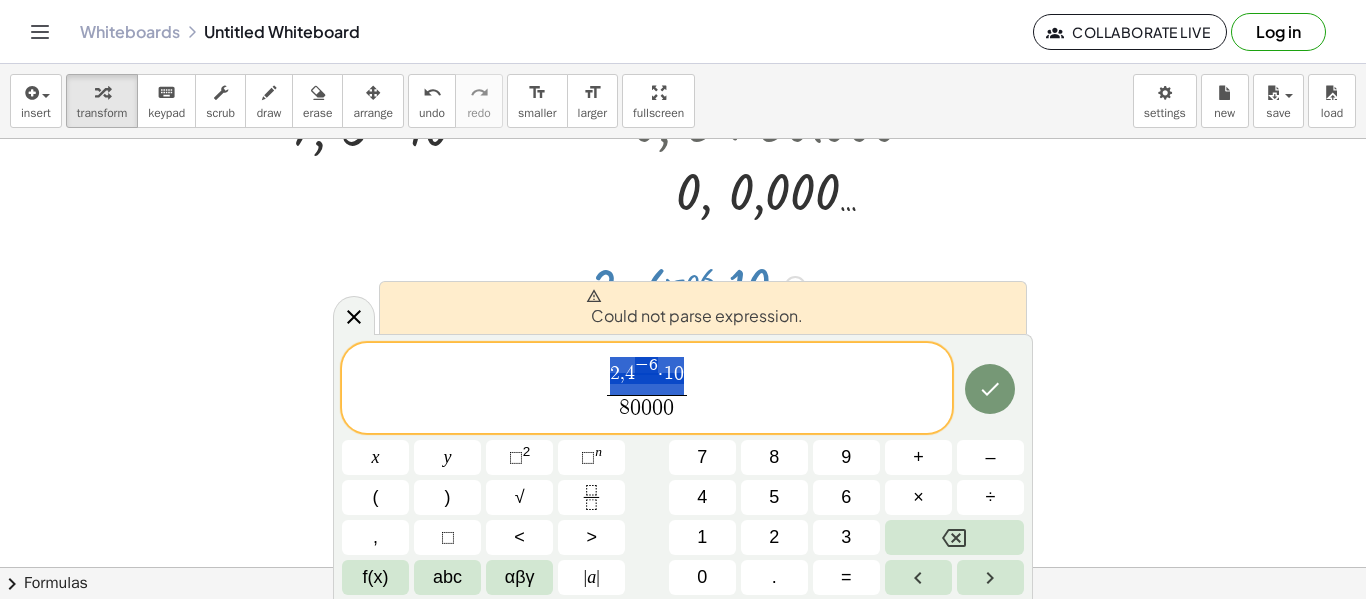drag, startPoint x: 685, startPoint y: 380, endPoint x: 607, endPoint y: 363, distance: 79.83107 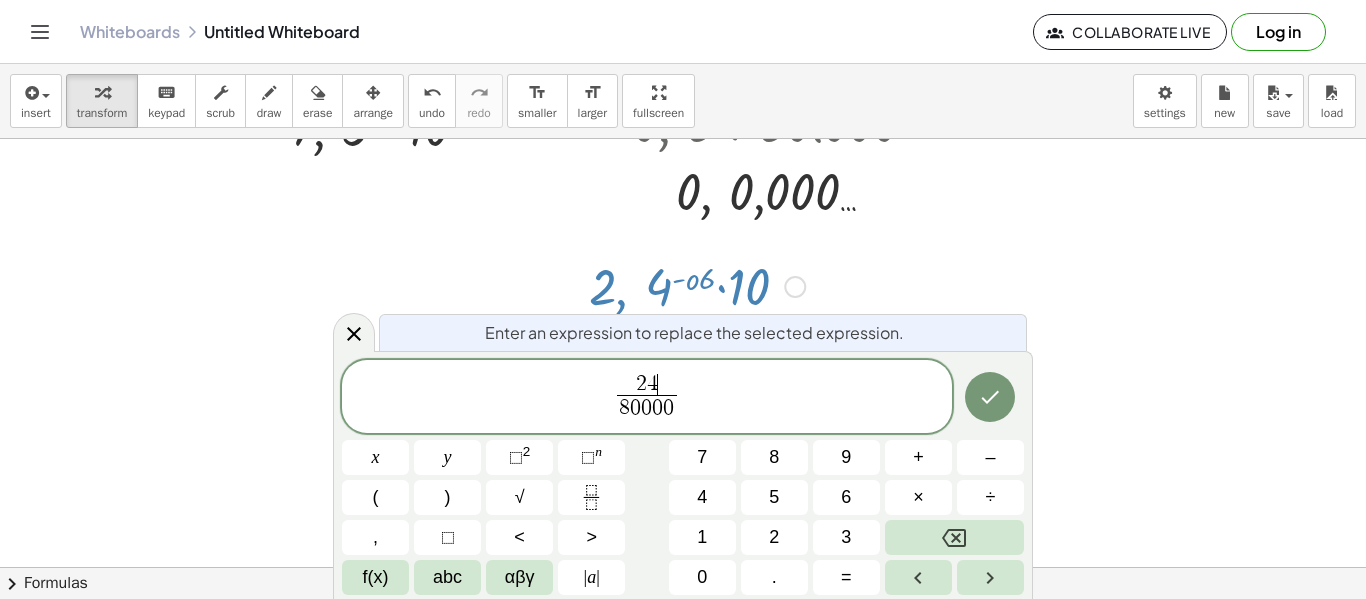 click on "2 4 ​" at bounding box center (646, 385) 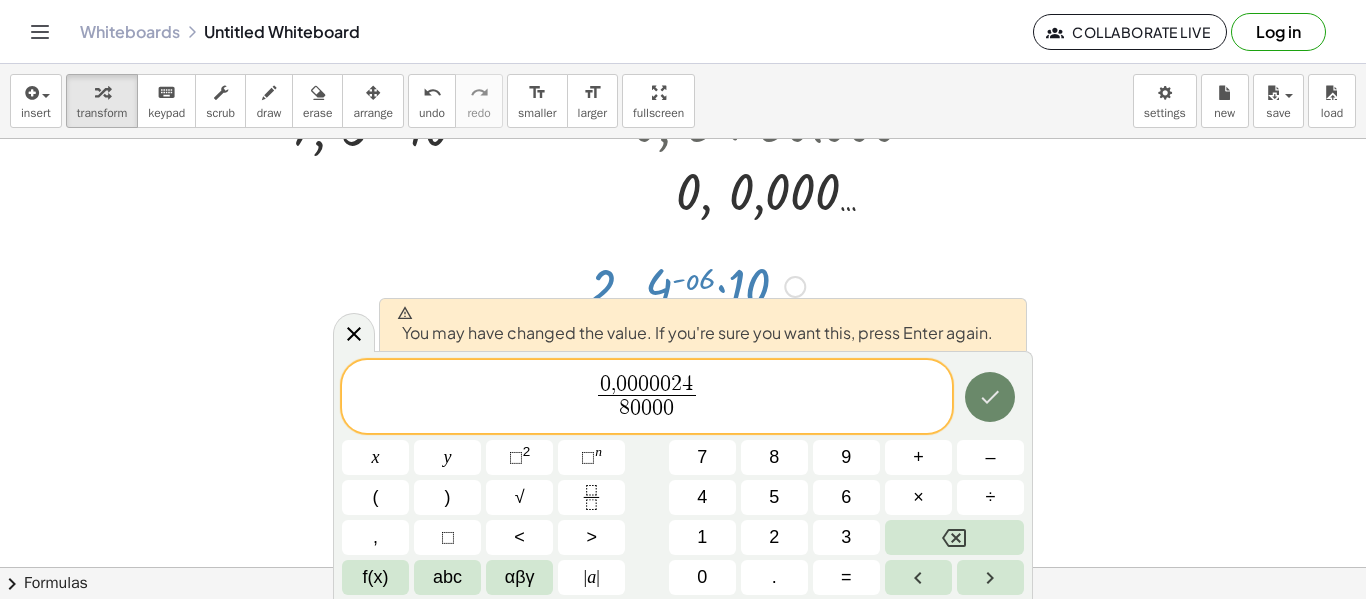 click 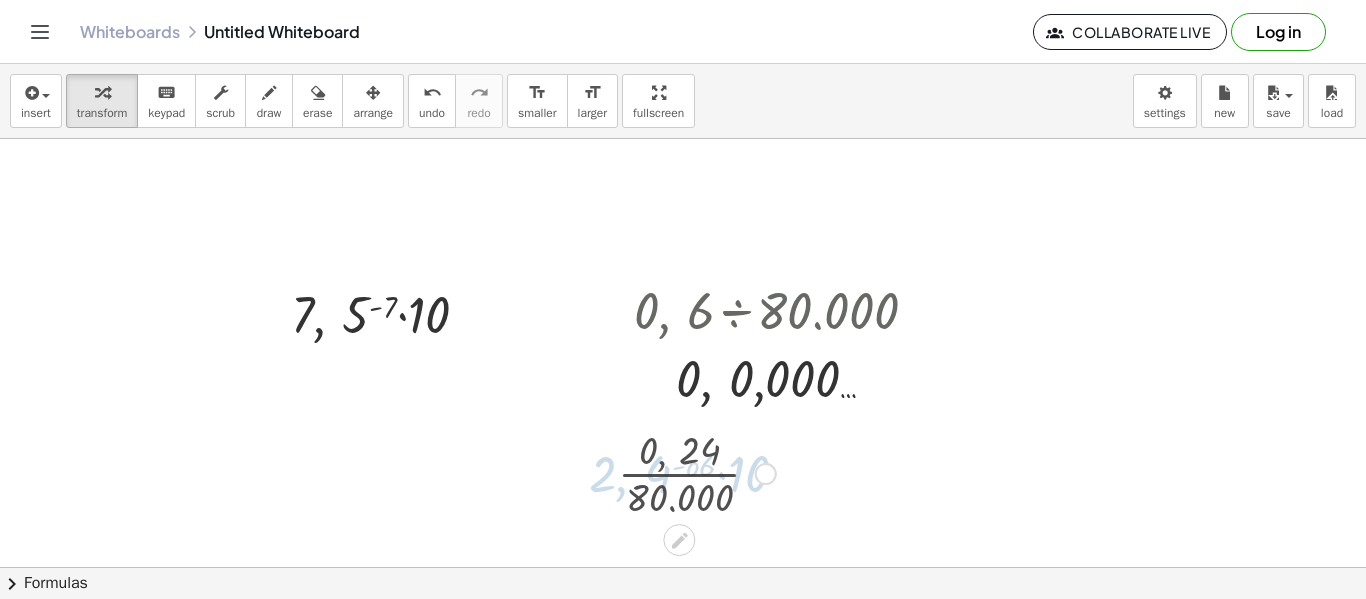 scroll, scrollTop: 0, scrollLeft: 0, axis: both 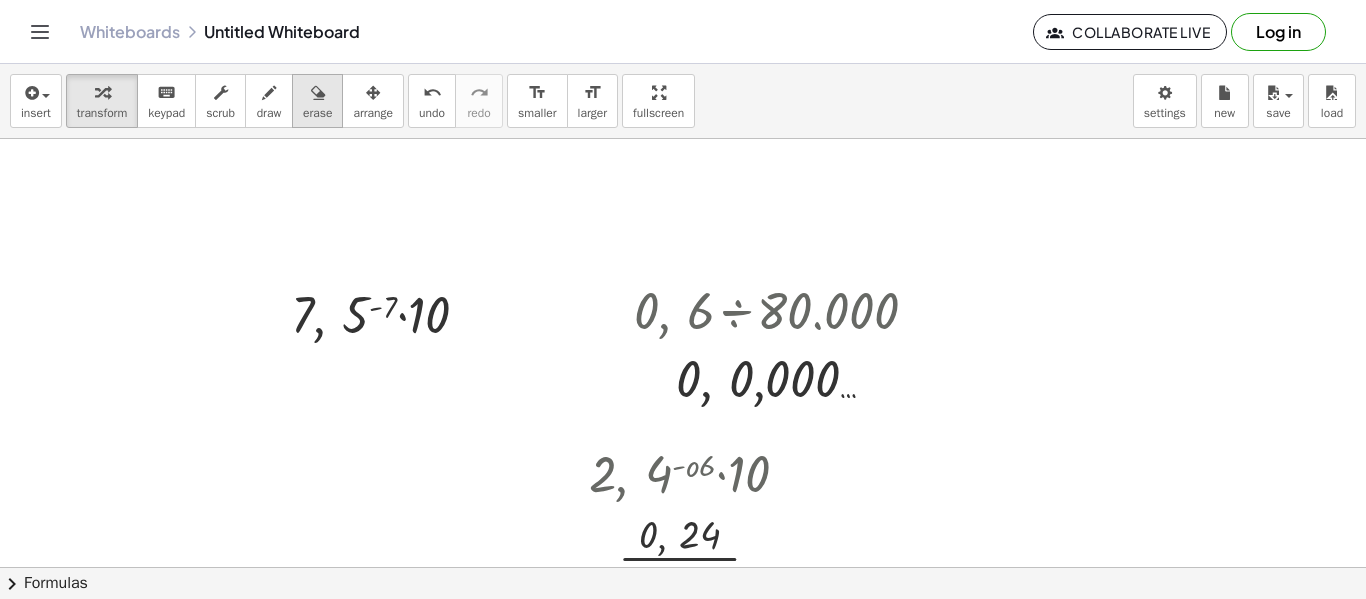 click on "erase" at bounding box center [317, 101] 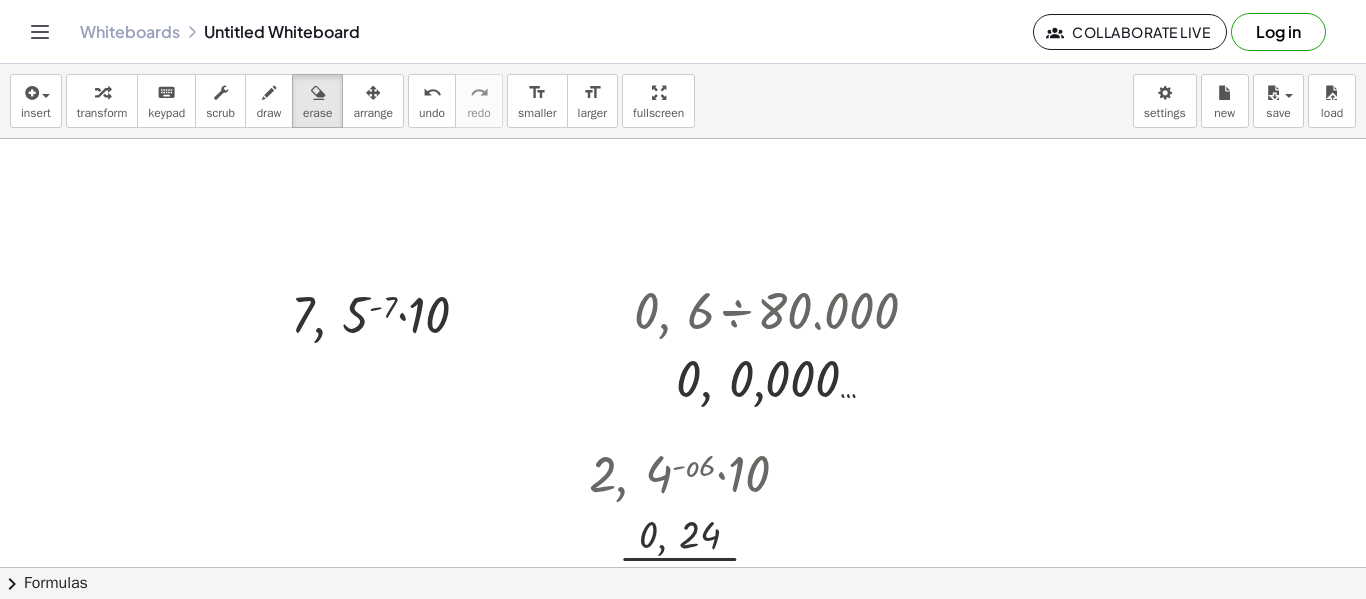 click at bounding box center (683, 567) 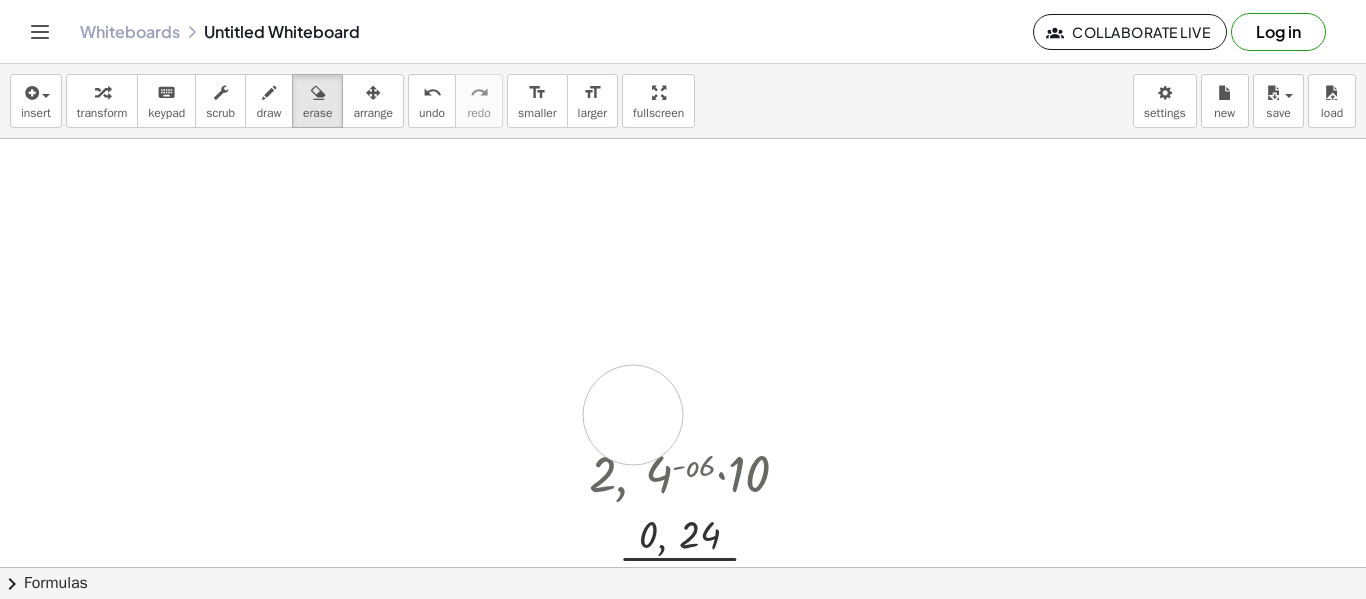 drag, startPoint x: 323, startPoint y: 336, endPoint x: 633, endPoint y: 415, distance: 319.9078 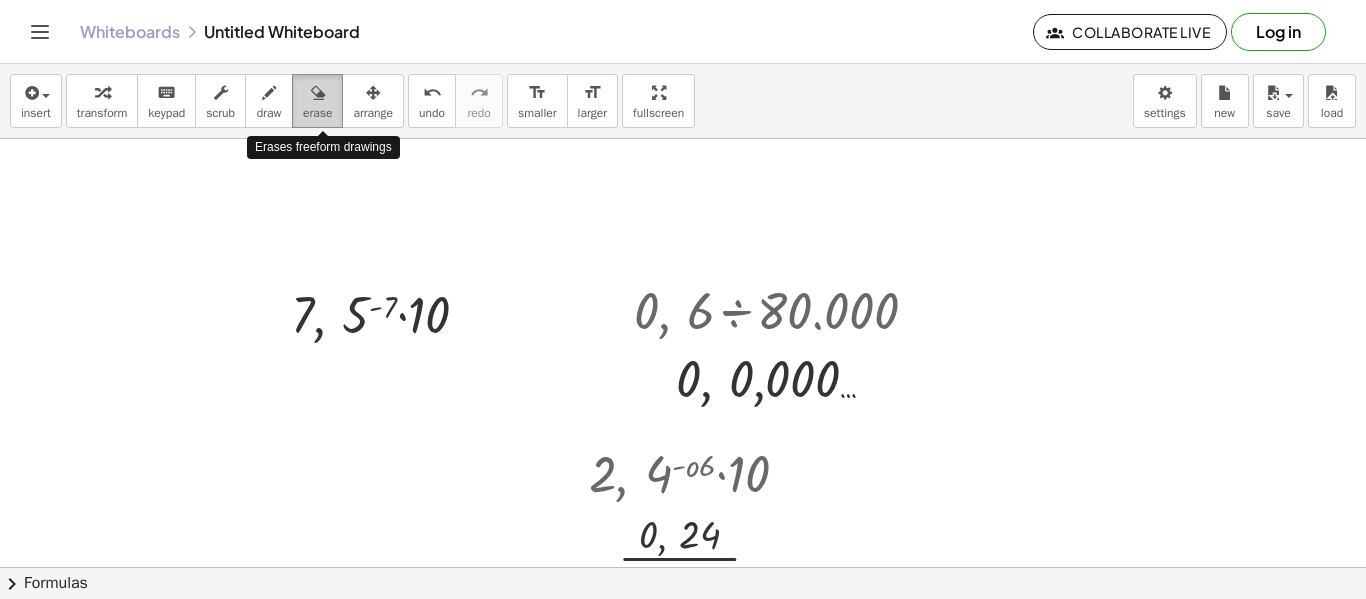 click on "erase" at bounding box center [317, 101] 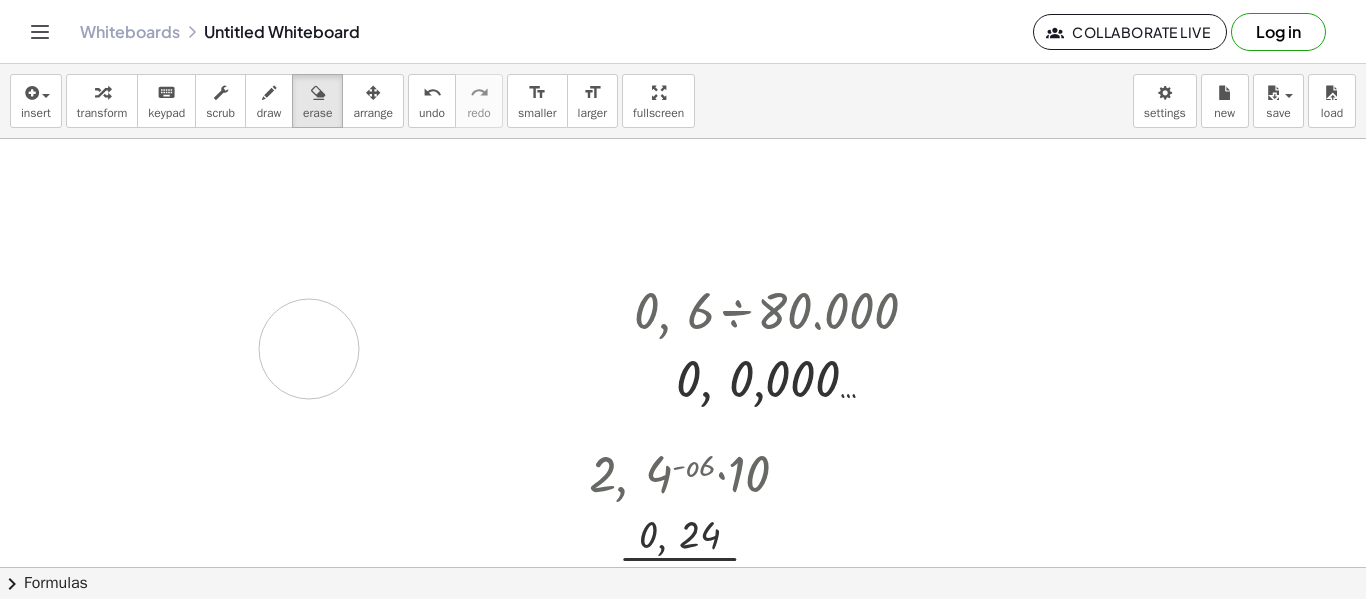 drag, startPoint x: 456, startPoint y: 337, endPoint x: 309, endPoint y: 328, distance: 147.27525 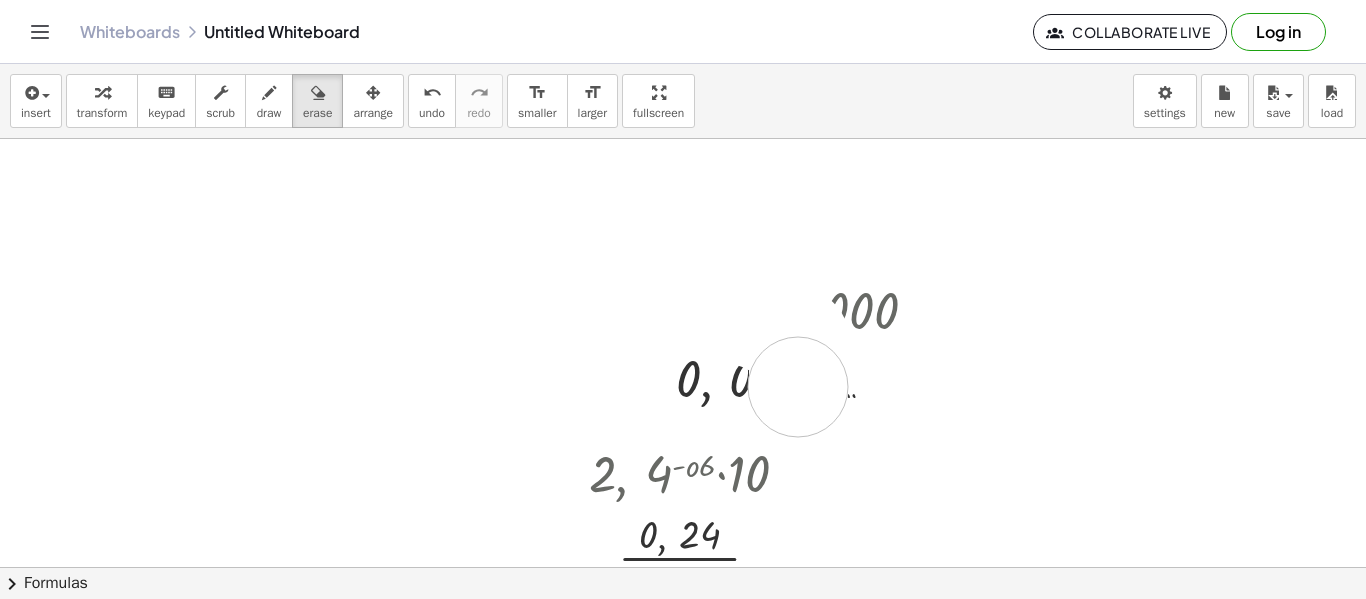 drag, startPoint x: 309, startPoint y: 328, endPoint x: 803, endPoint y: 352, distance: 494.58264 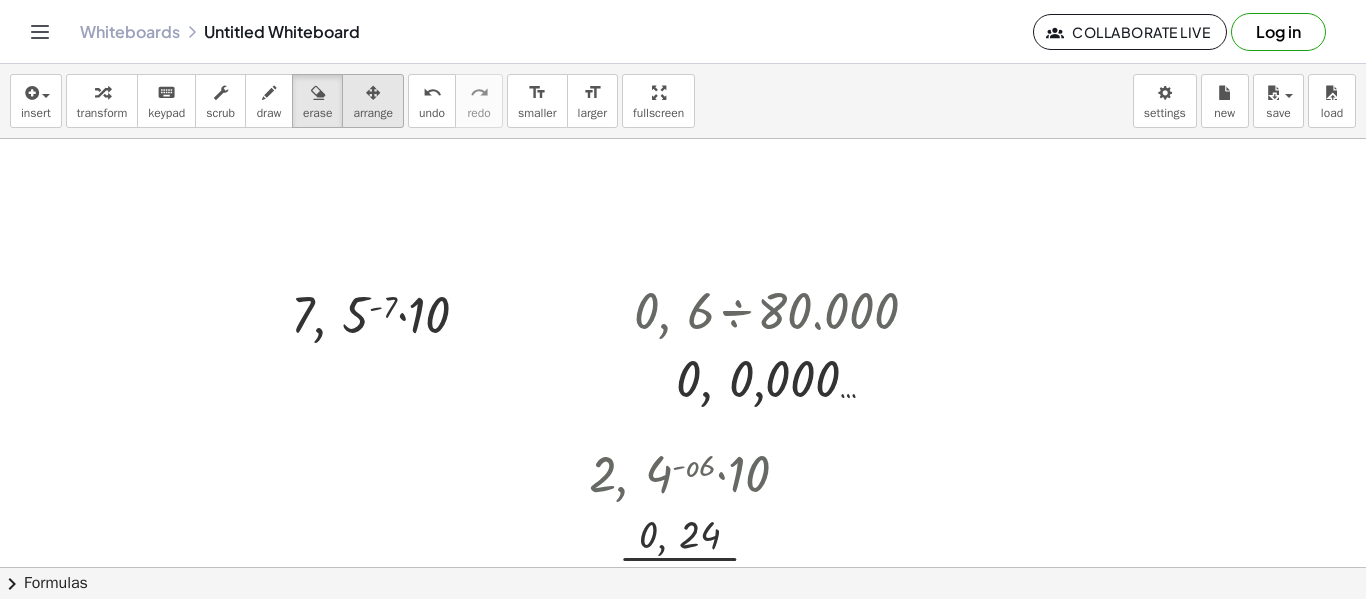 click on "arrange" at bounding box center (373, 113) 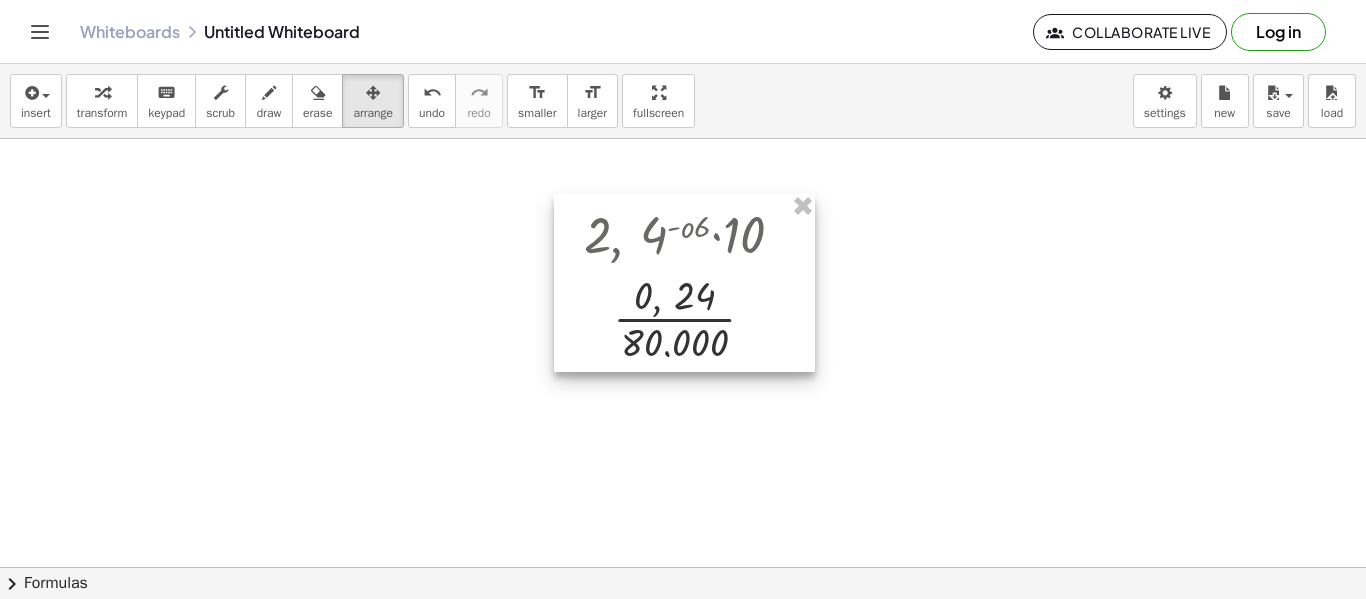 drag, startPoint x: 735, startPoint y: 463, endPoint x: 728, endPoint y: 225, distance: 238.10292 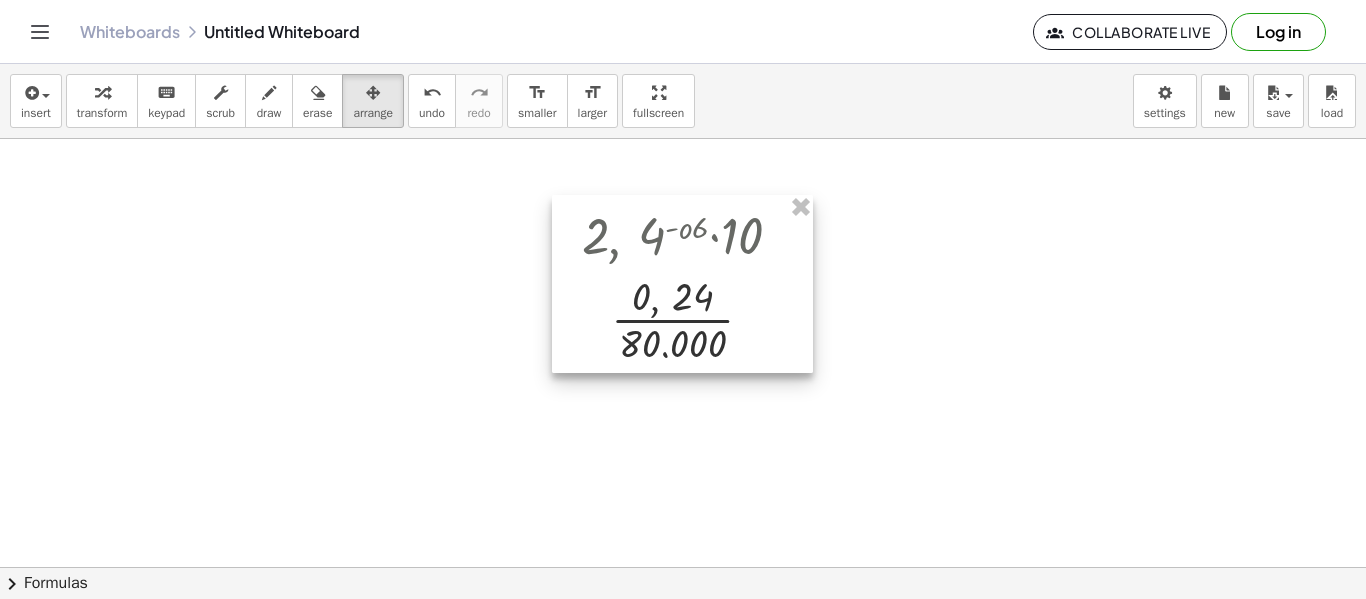 click at bounding box center [682, 284] 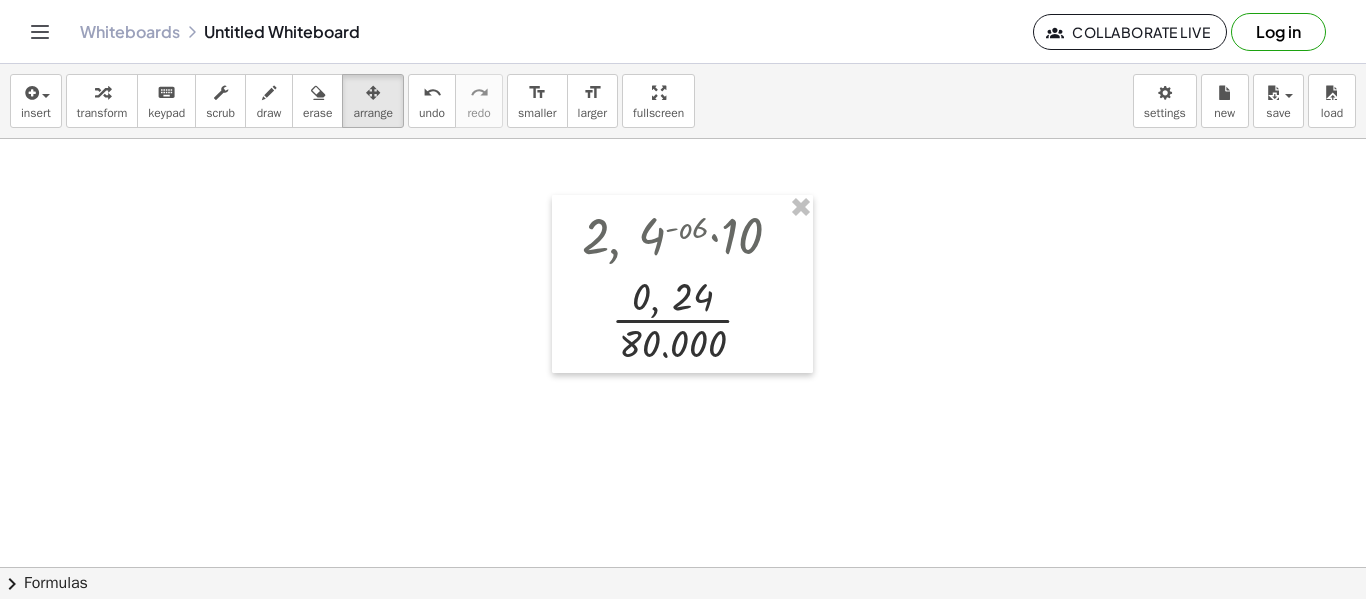 click at bounding box center (683, 567) 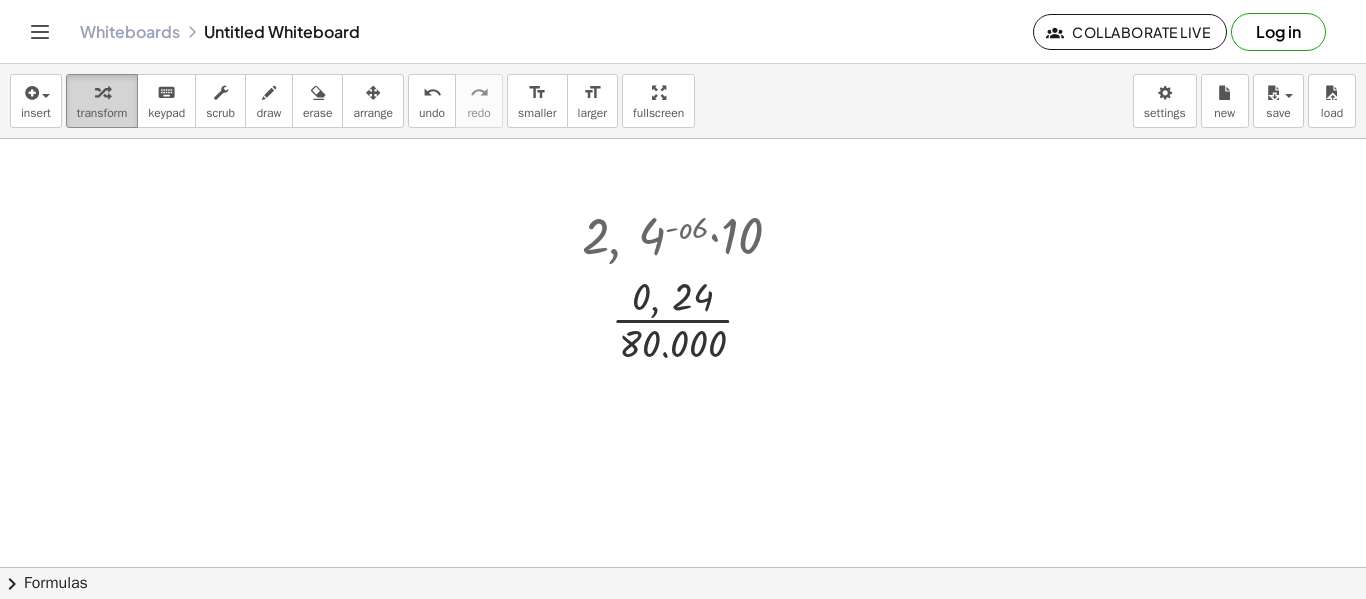 click on "transform" at bounding box center [102, 113] 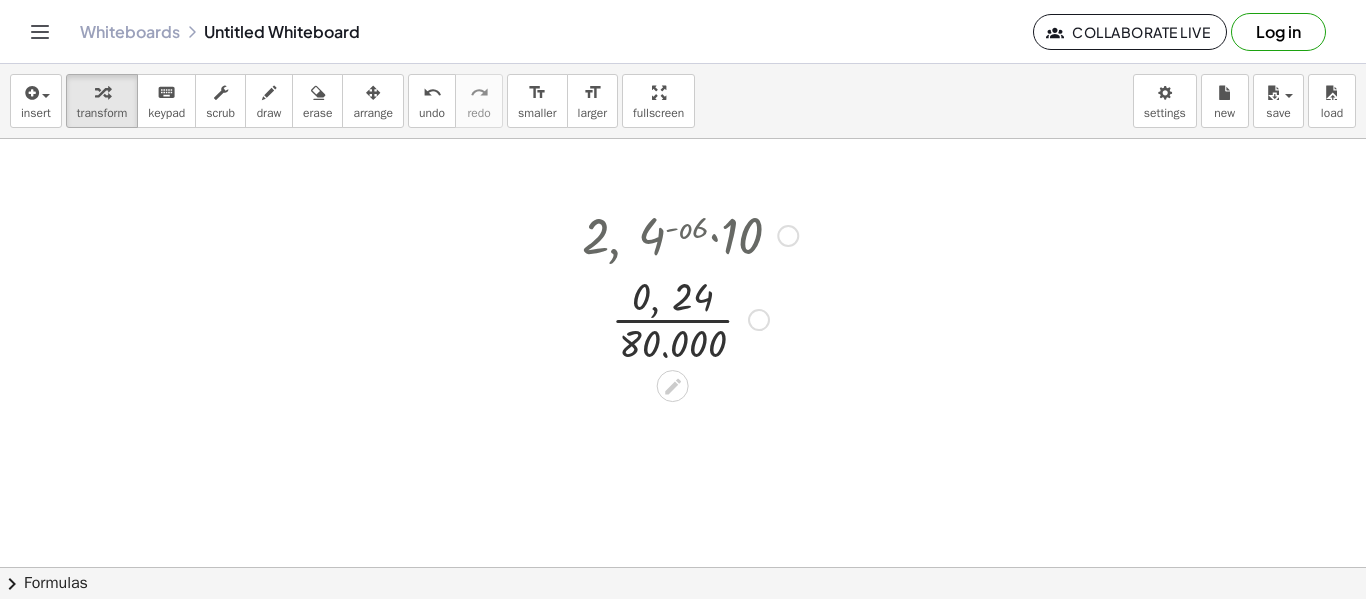 click at bounding box center [690, 318] 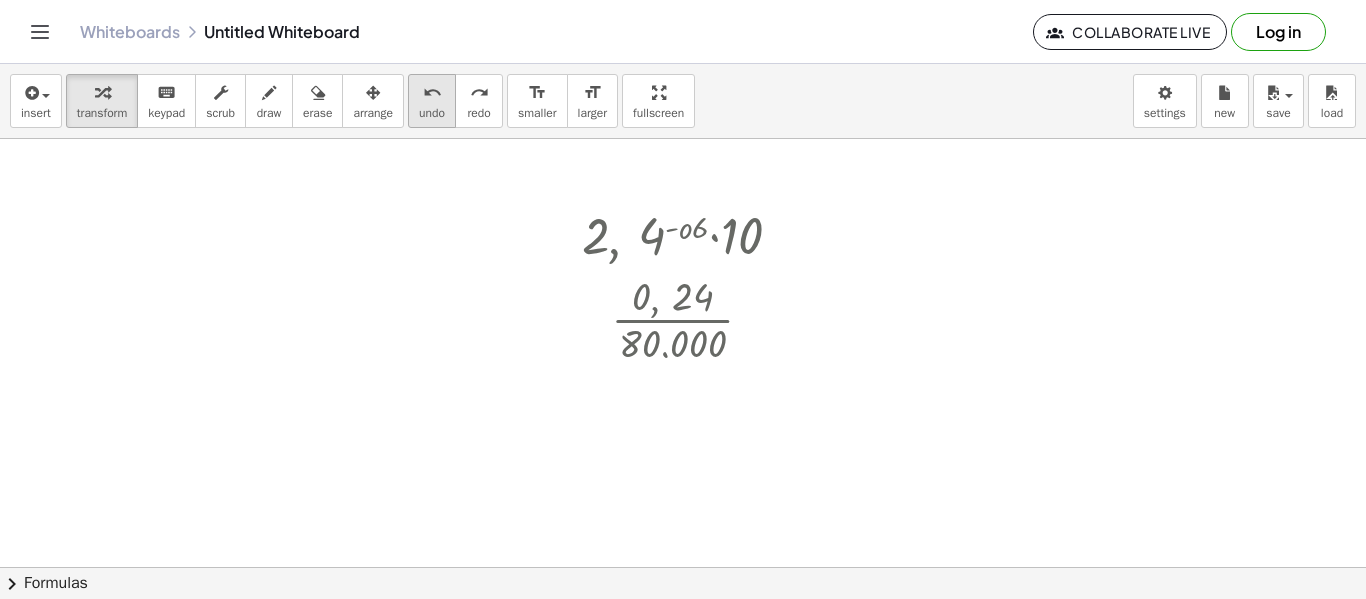 click on "undo" at bounding box center (432, 113) 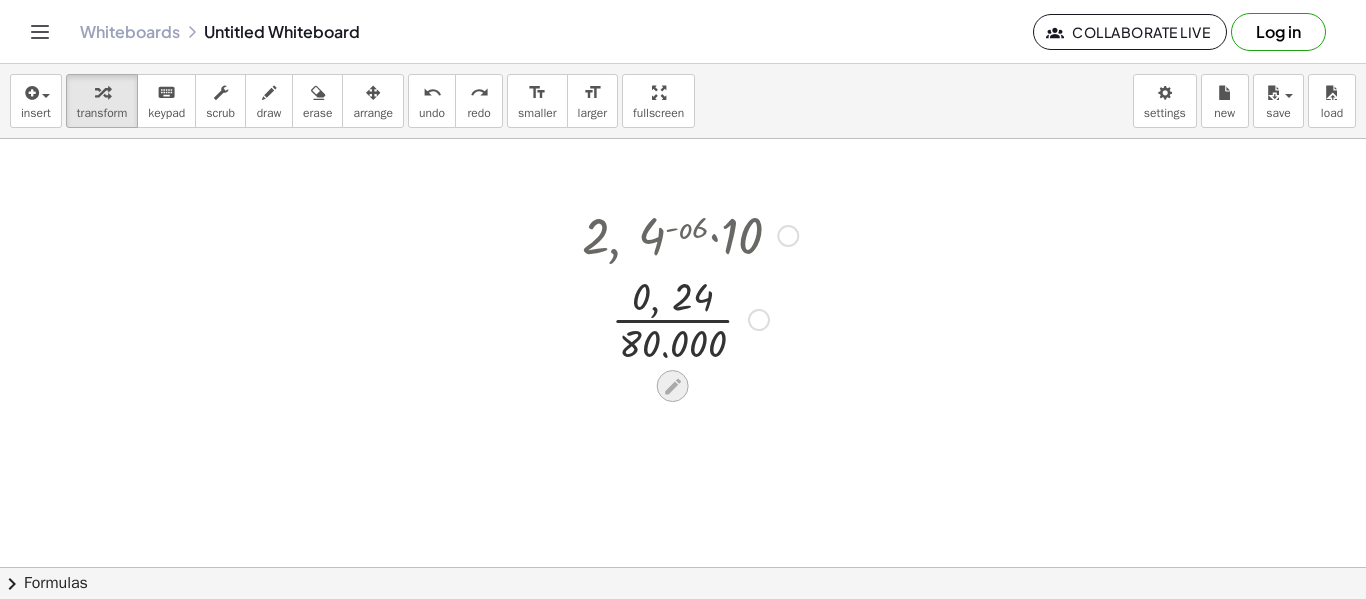 click 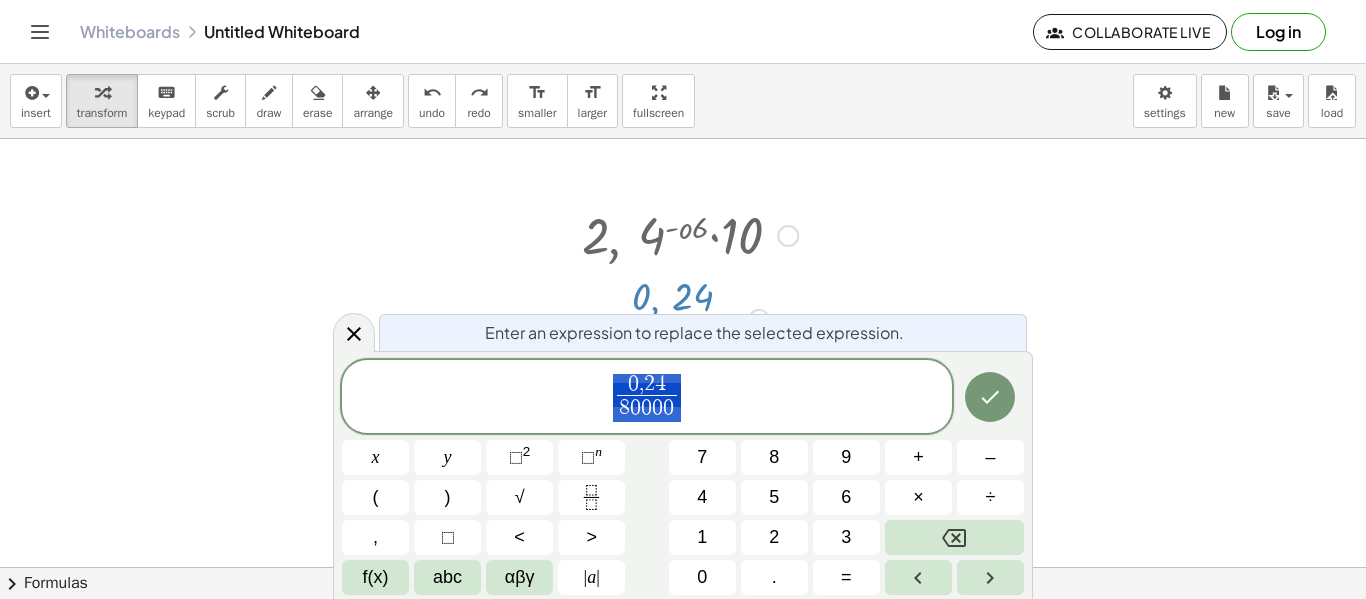 click on "0 , 2 4 8 0 0 0 0 ​" at bounding box center (647, 398) 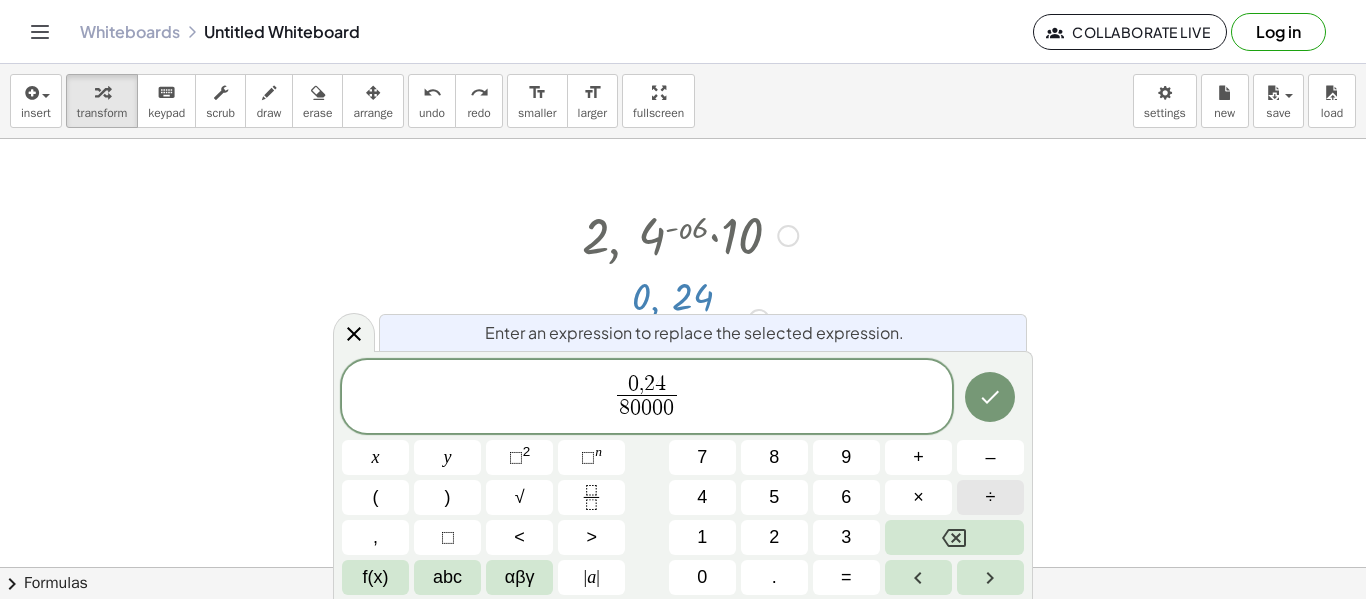 click on "÷" at bounding box center (990, 497) 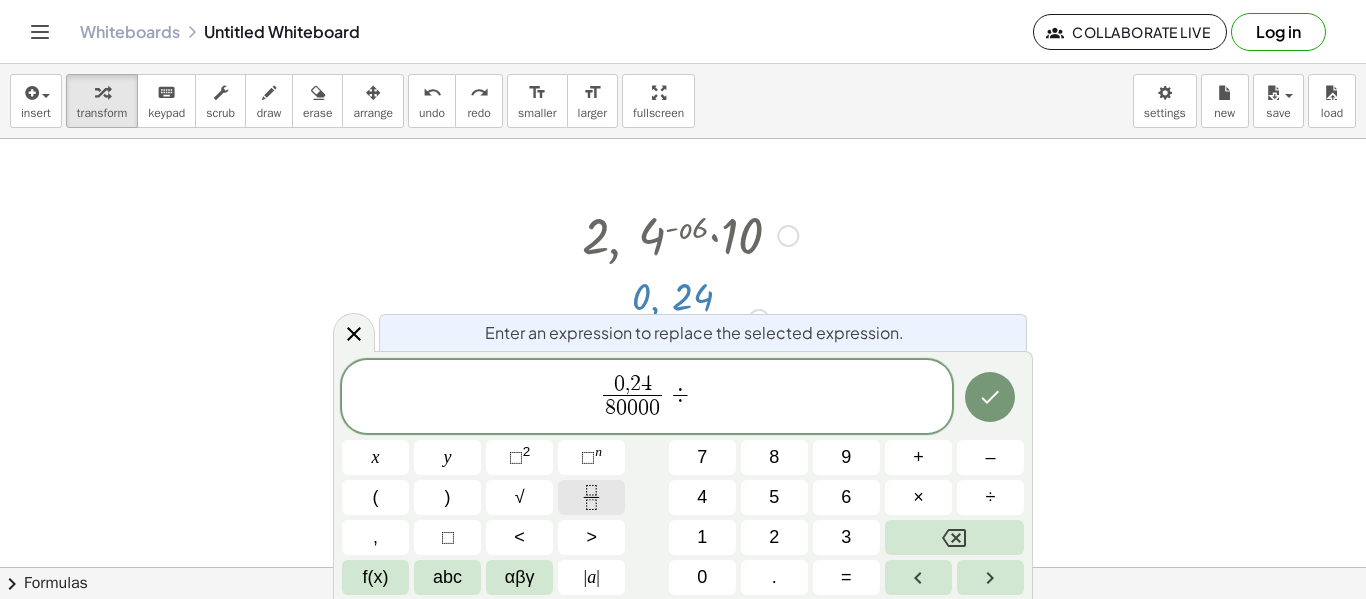 click 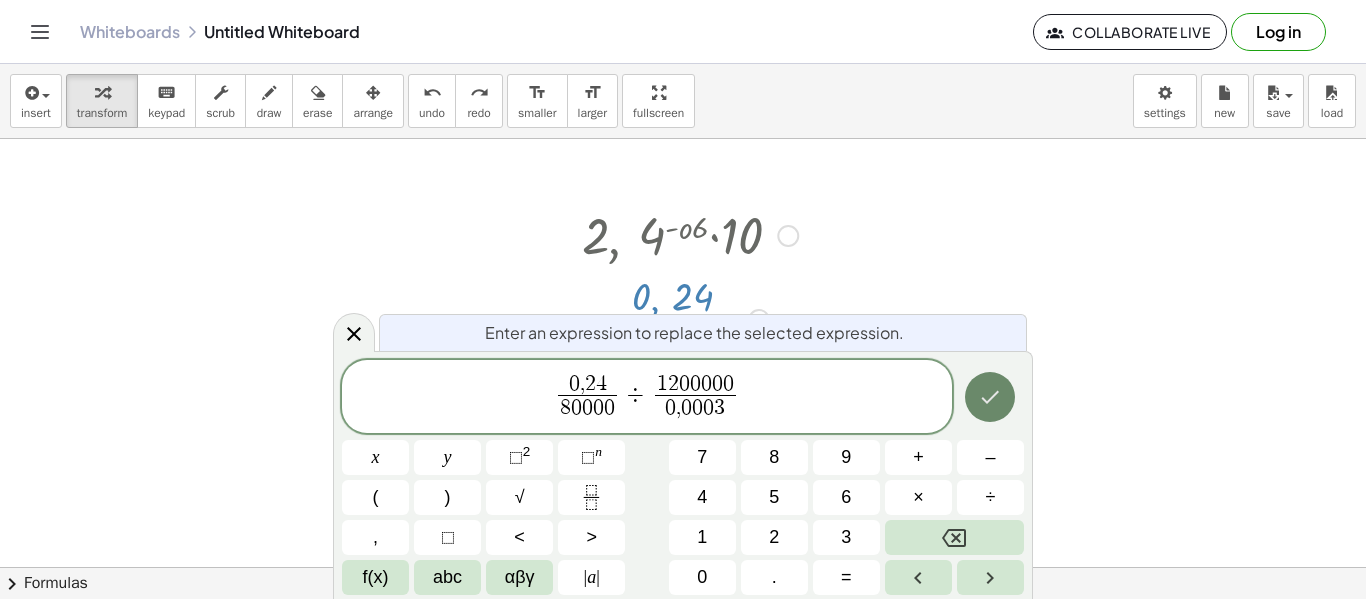 click 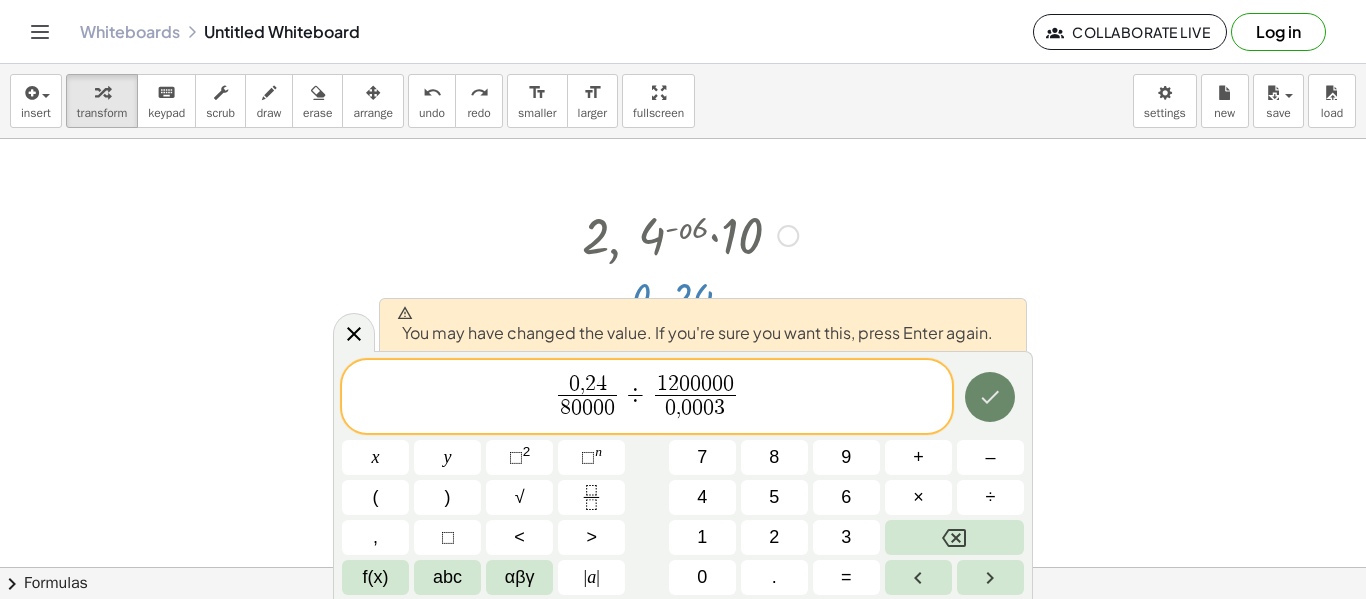 click 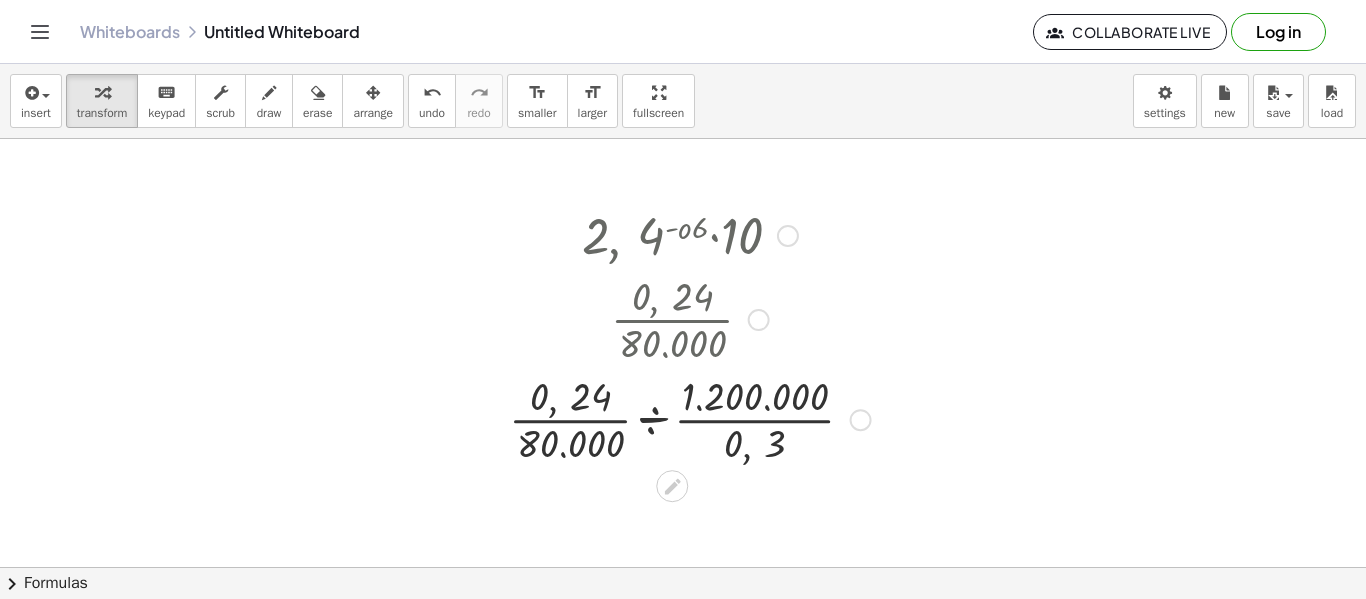 click at bounding box center [690, 418] 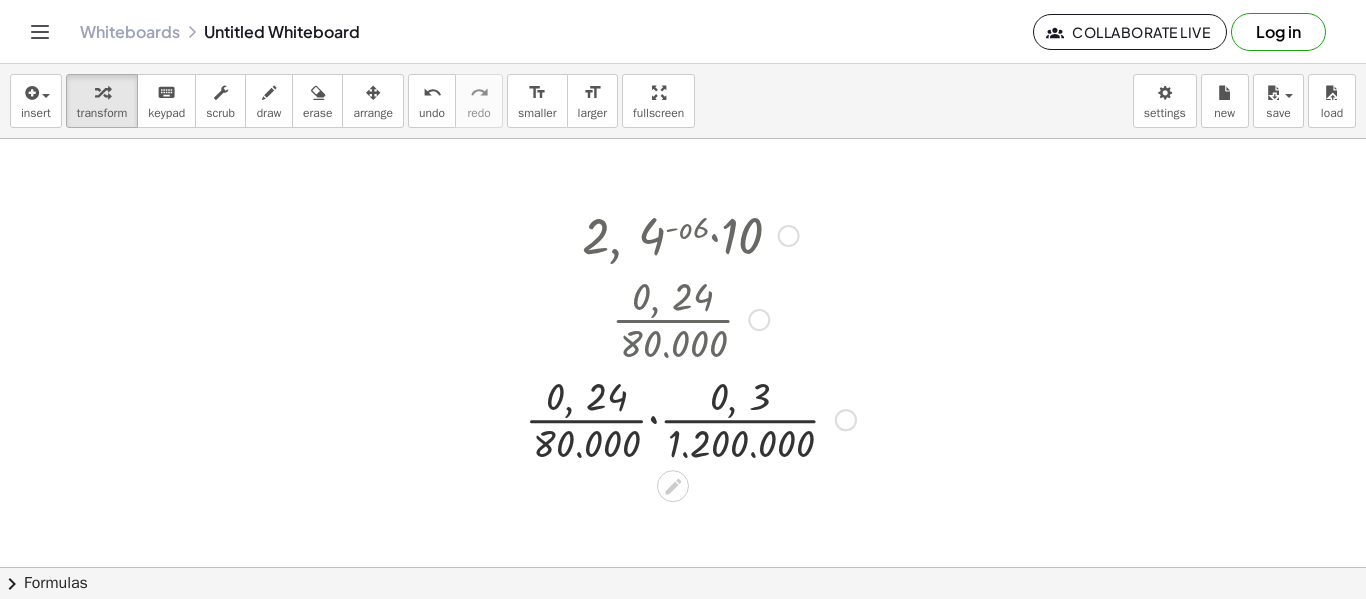 click at bounding box center [690, 418] 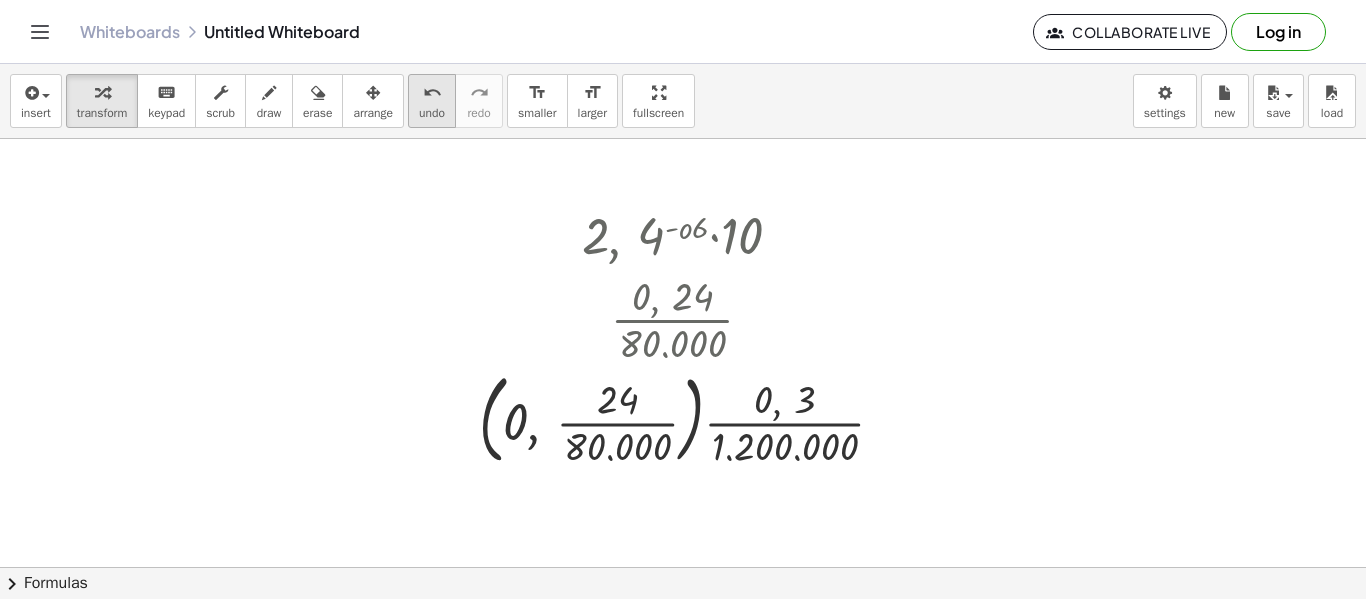 click on "undo" at bounding box center (432, 93) 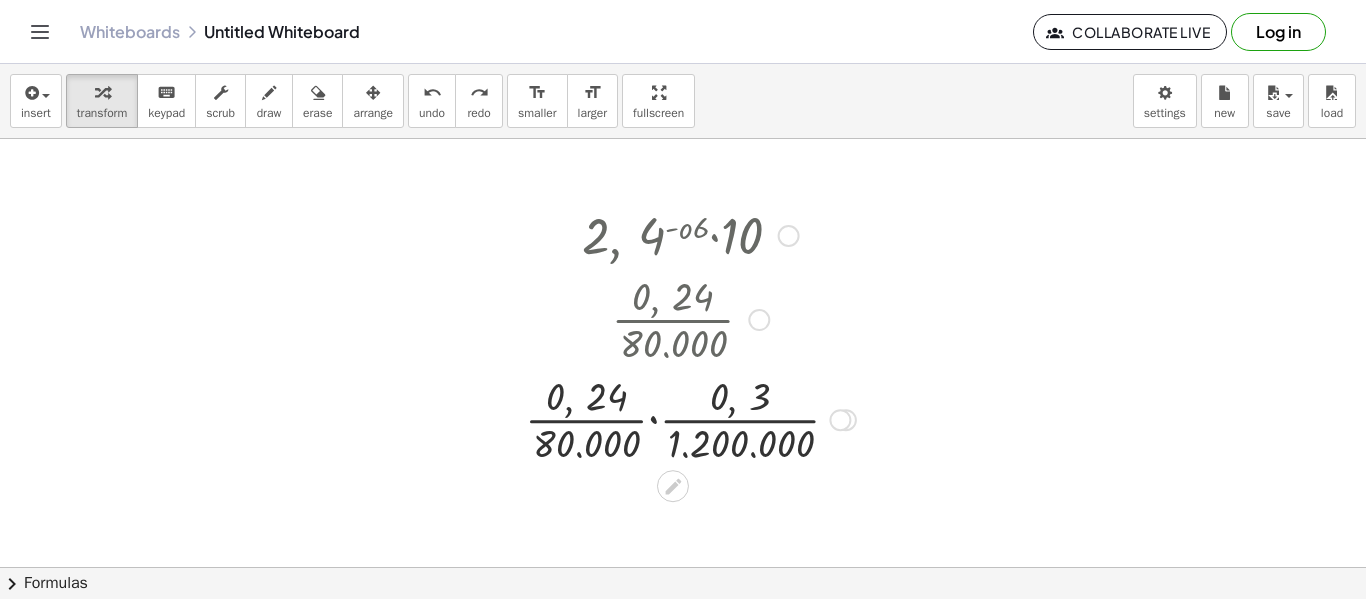 click at bounding box center (690, 418) 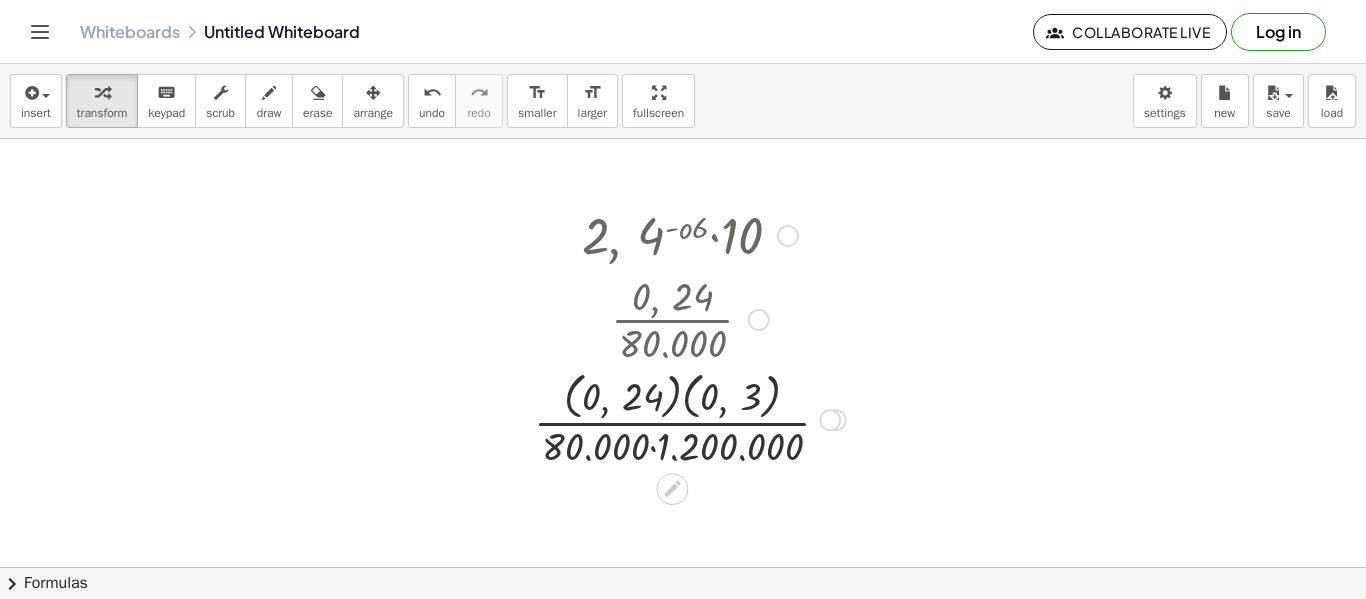click at bounding box center (690, 418) 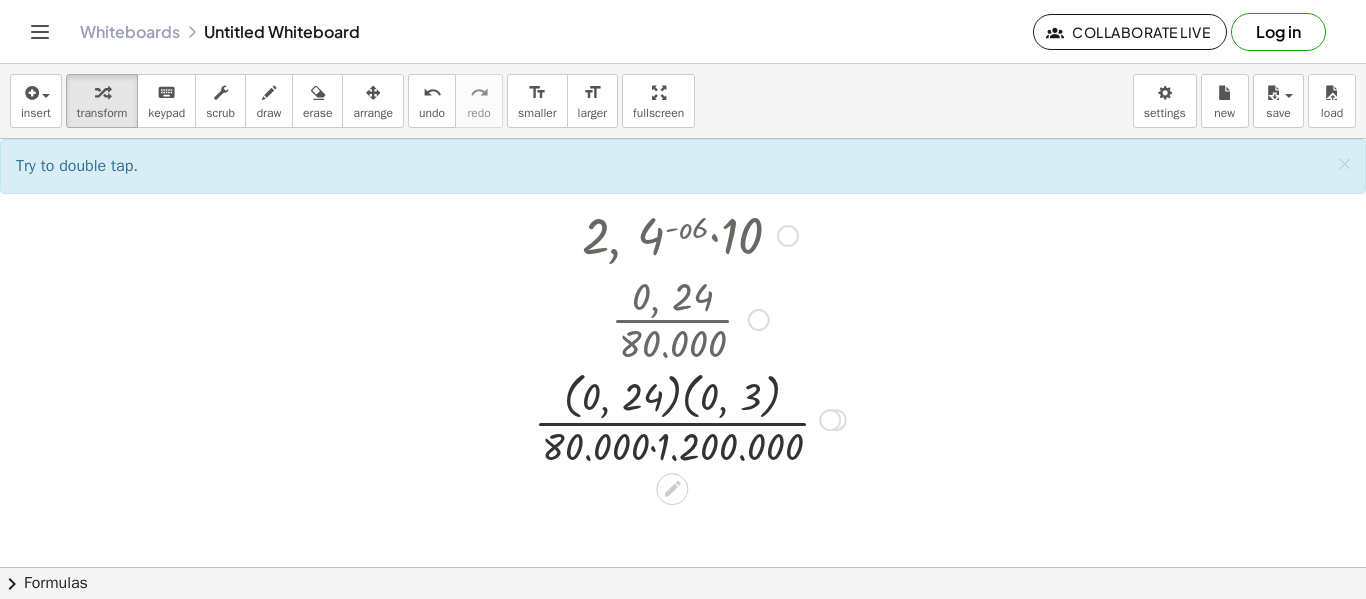click at bounding box center [690, 418] 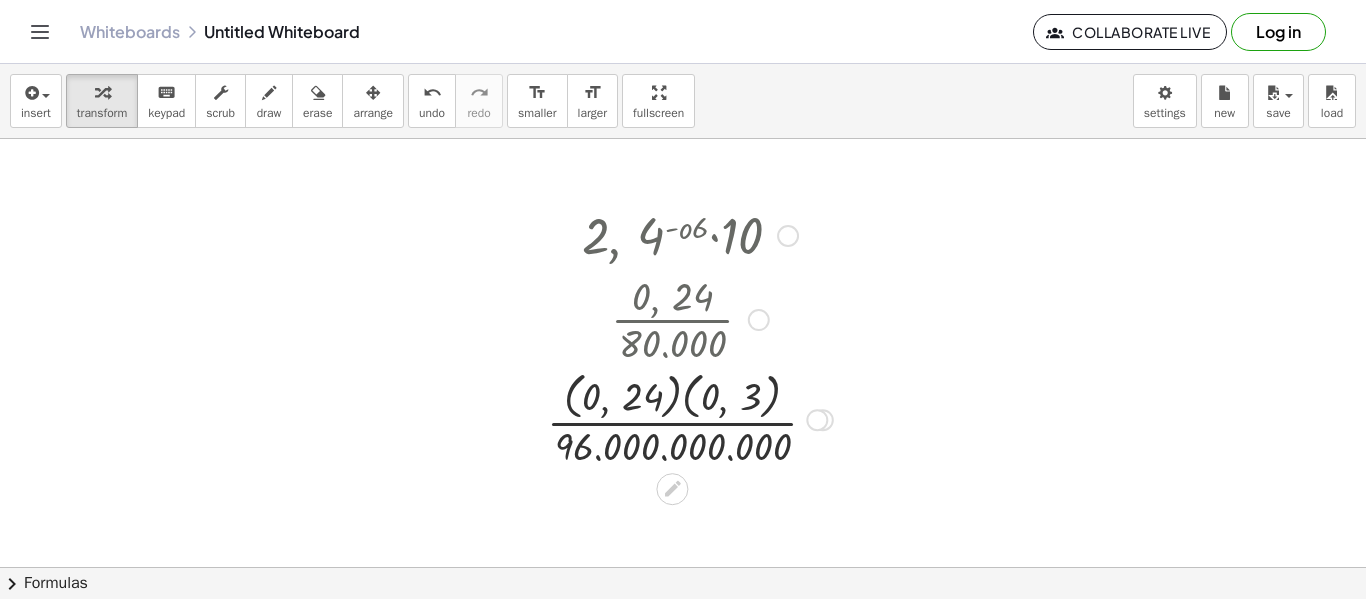 click at bounding box center (690, 418) 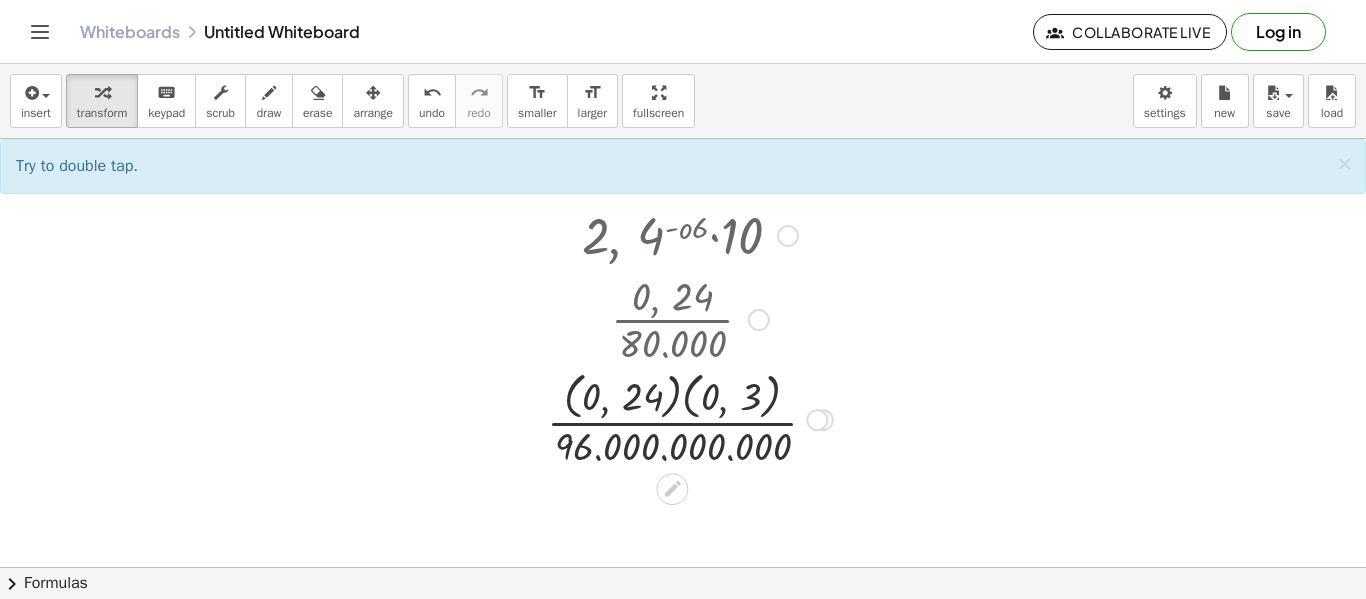 click at bounding box center [690, 418] 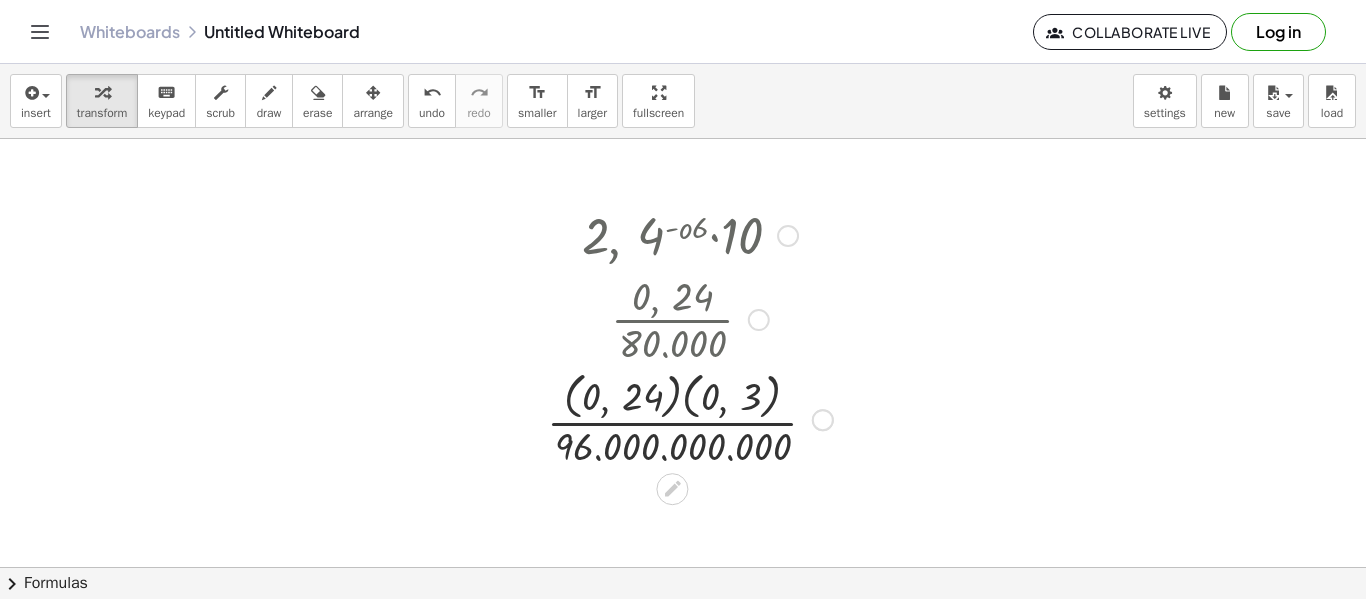 click at bounding box center (690, 418) 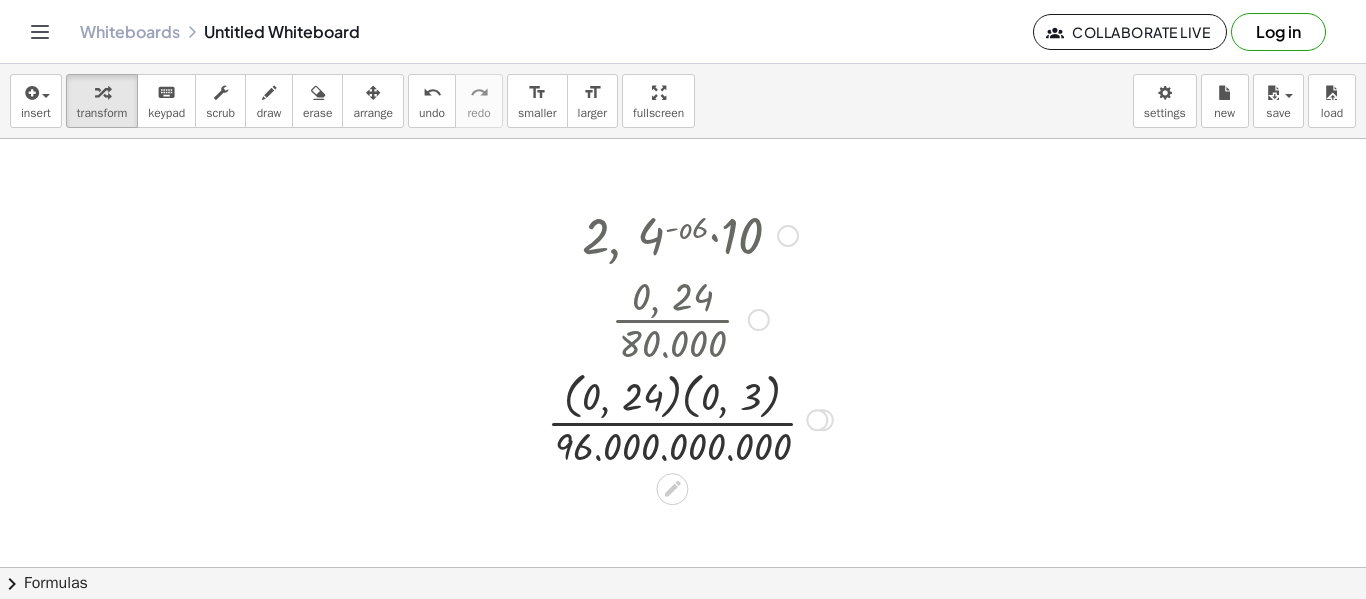 click at bounding box center [690, 418] 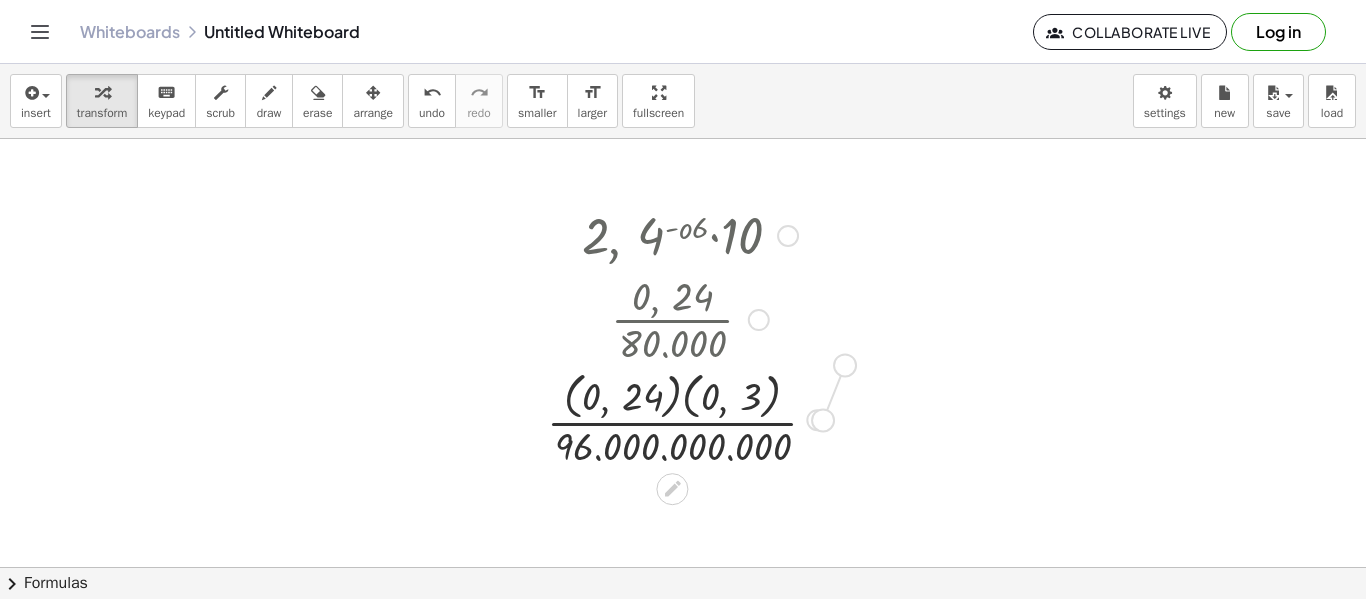 drag, startPoint x: 815, startPoint y: 425, endPoint x: 837, endPoint y: 370, distance: 59.236813 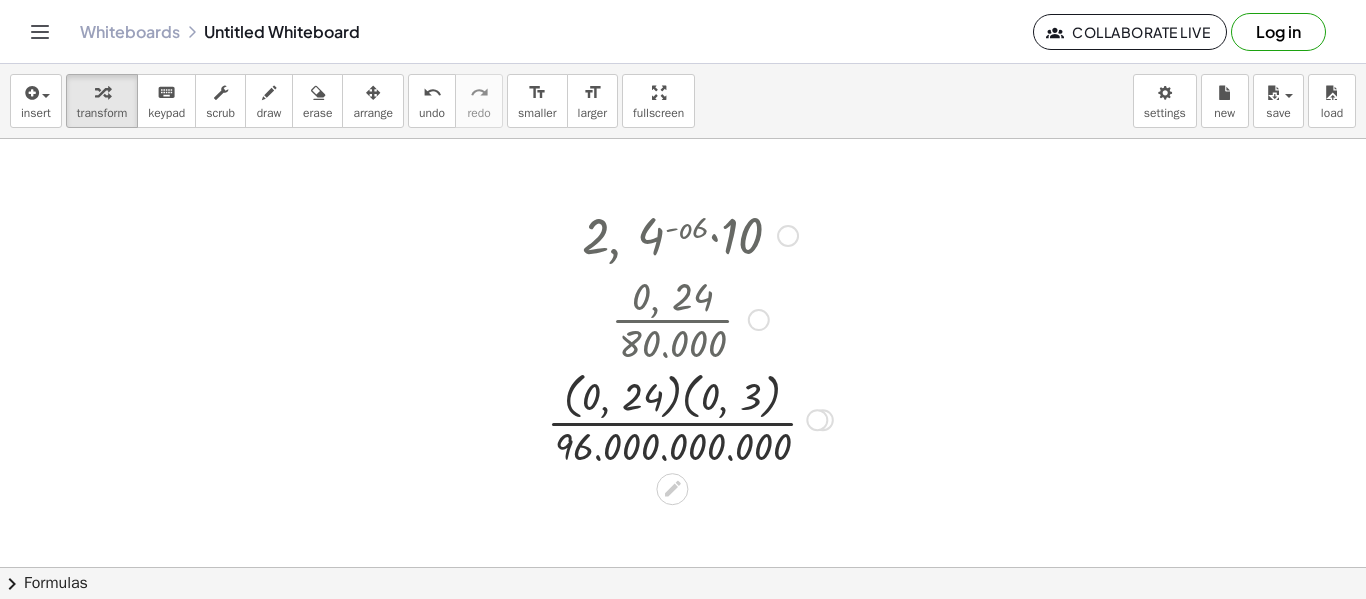click at bounding box center [690, 418] 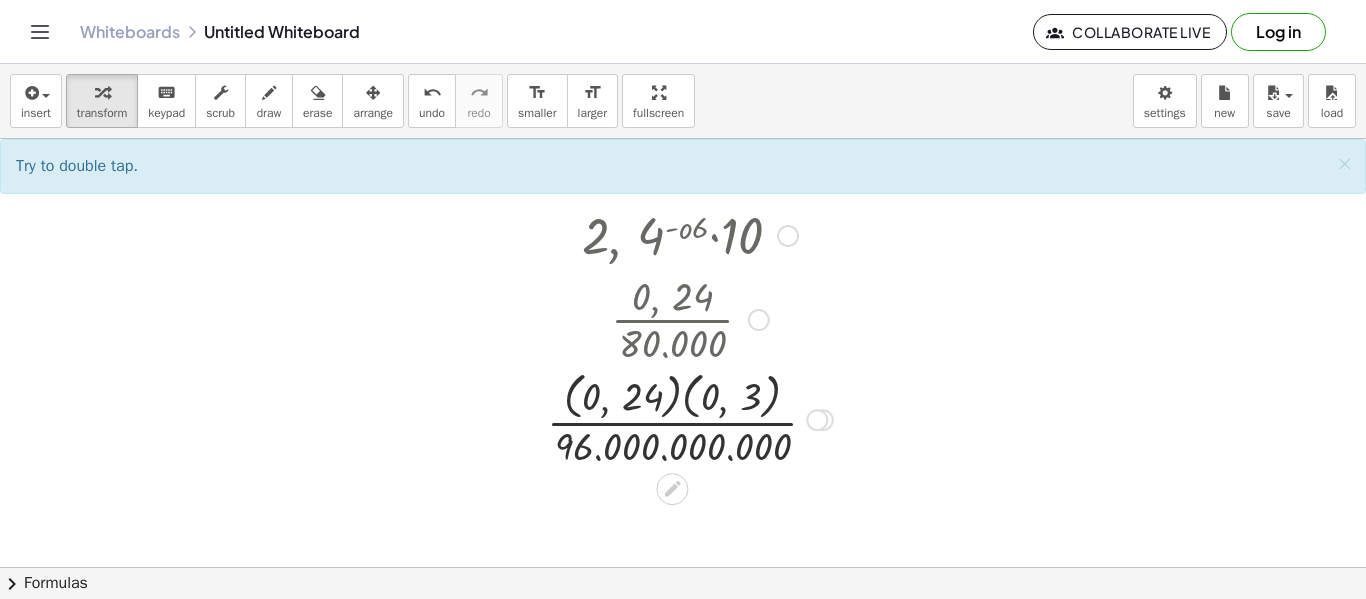 click at bounding box center (690, 418) 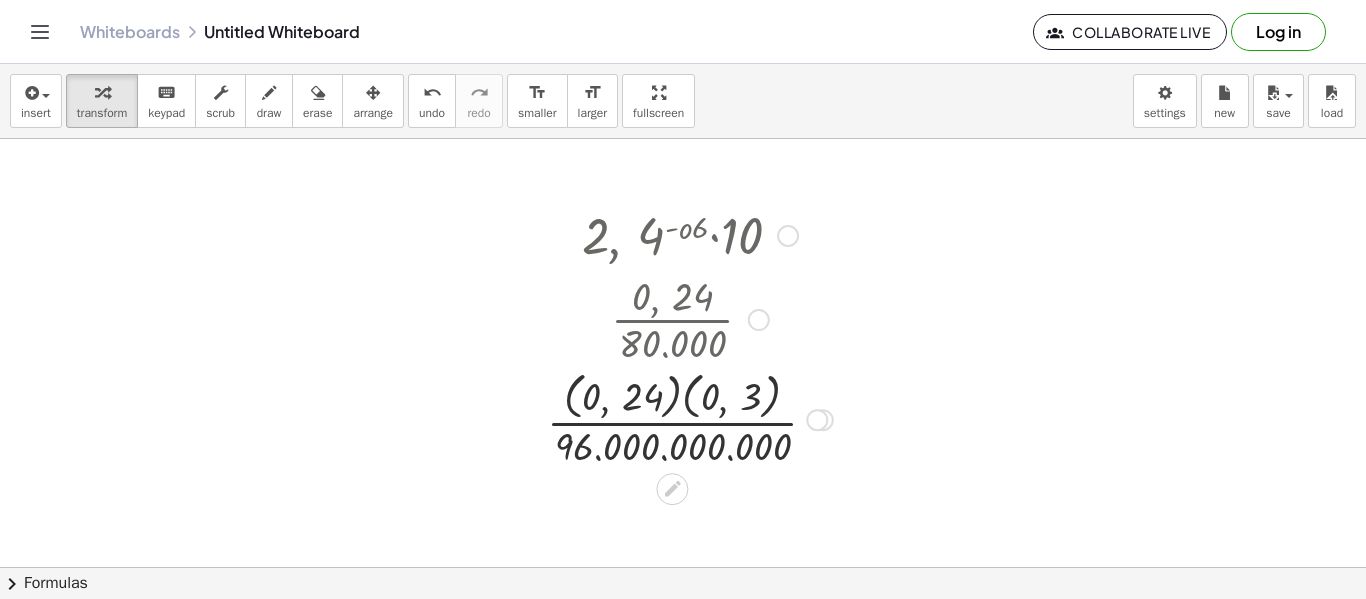 click at bounding box center [690, 418] 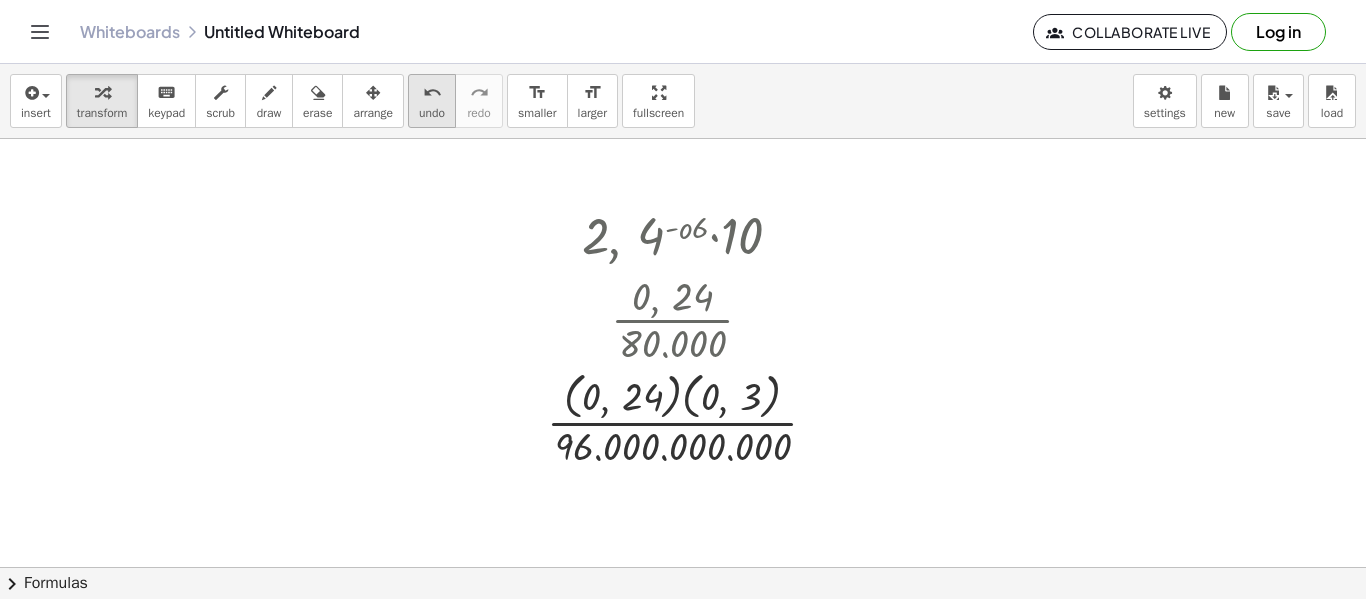 click on "undo" at bounding box center [432, 113] 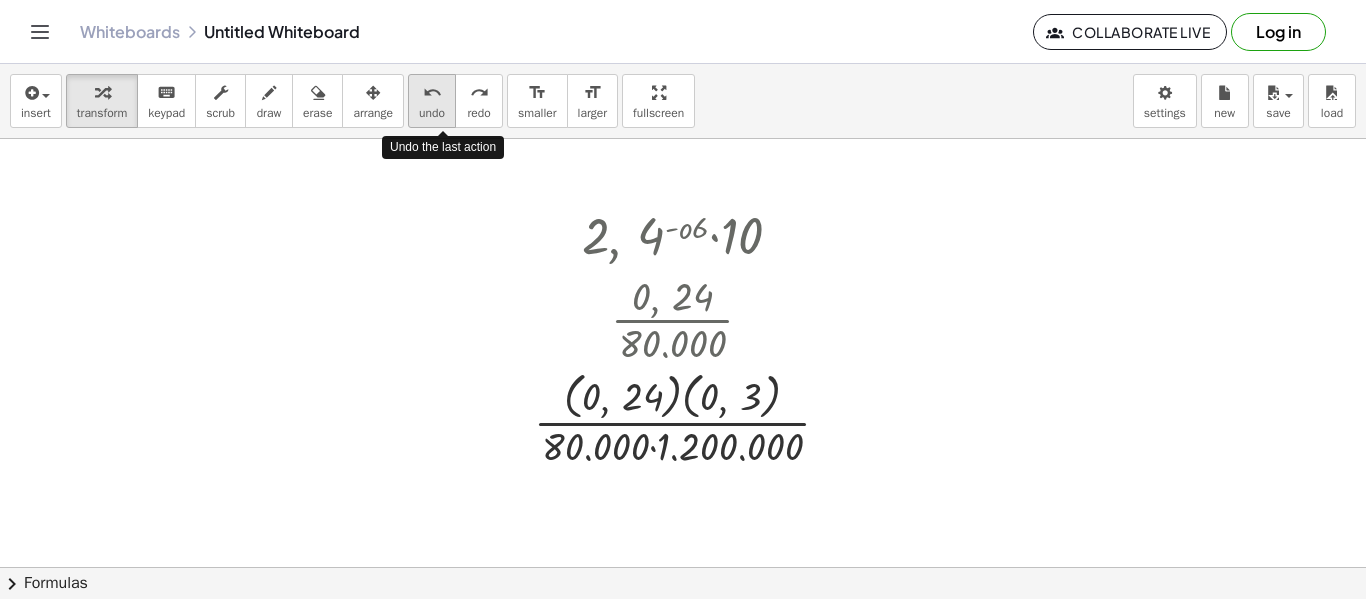 click on "undo" at bounding box center (432, 113) 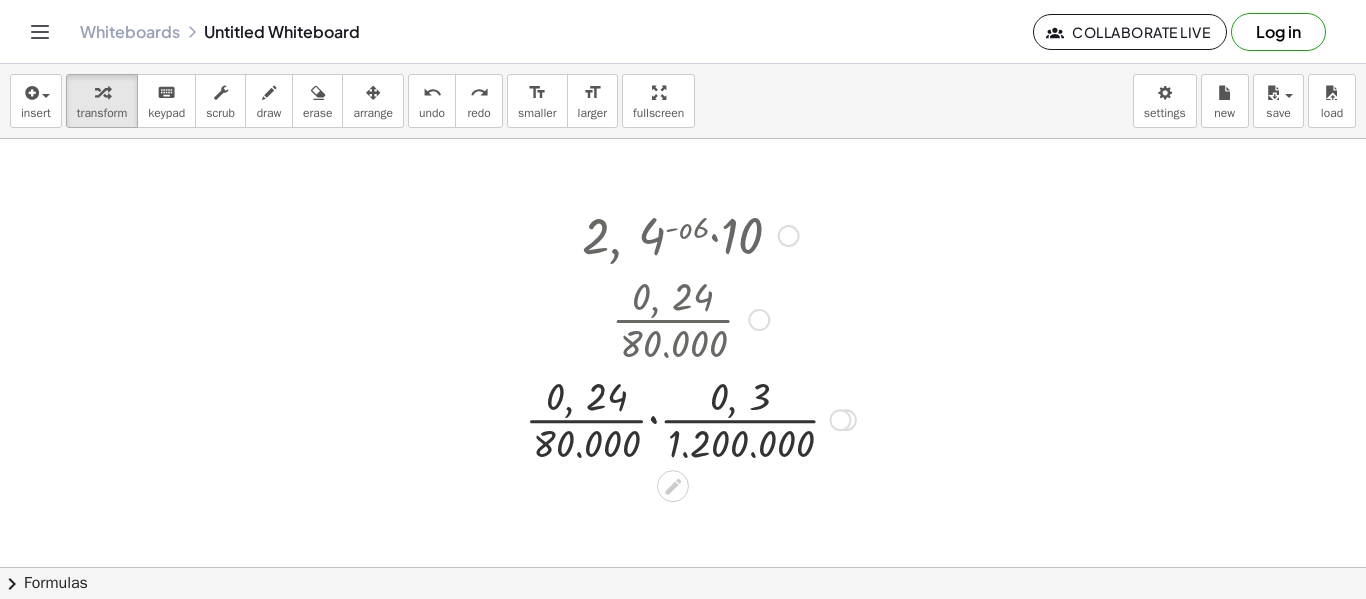 click at bounding box center [690, 418] 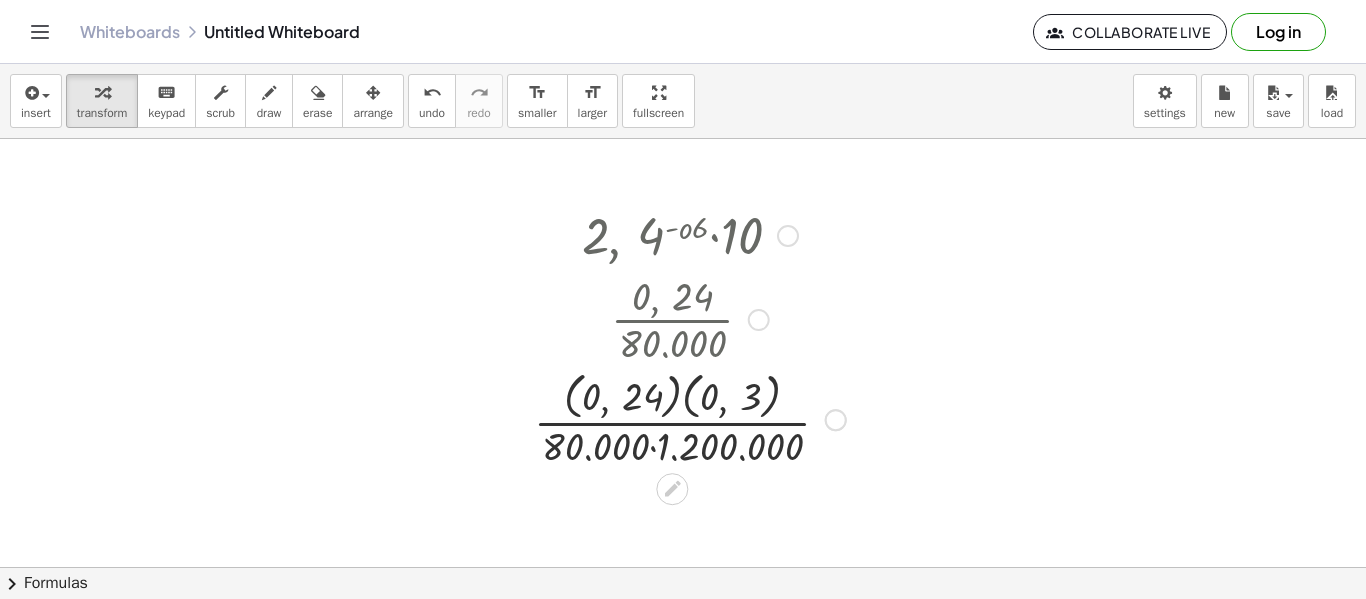click at bounding box center [690, 418] 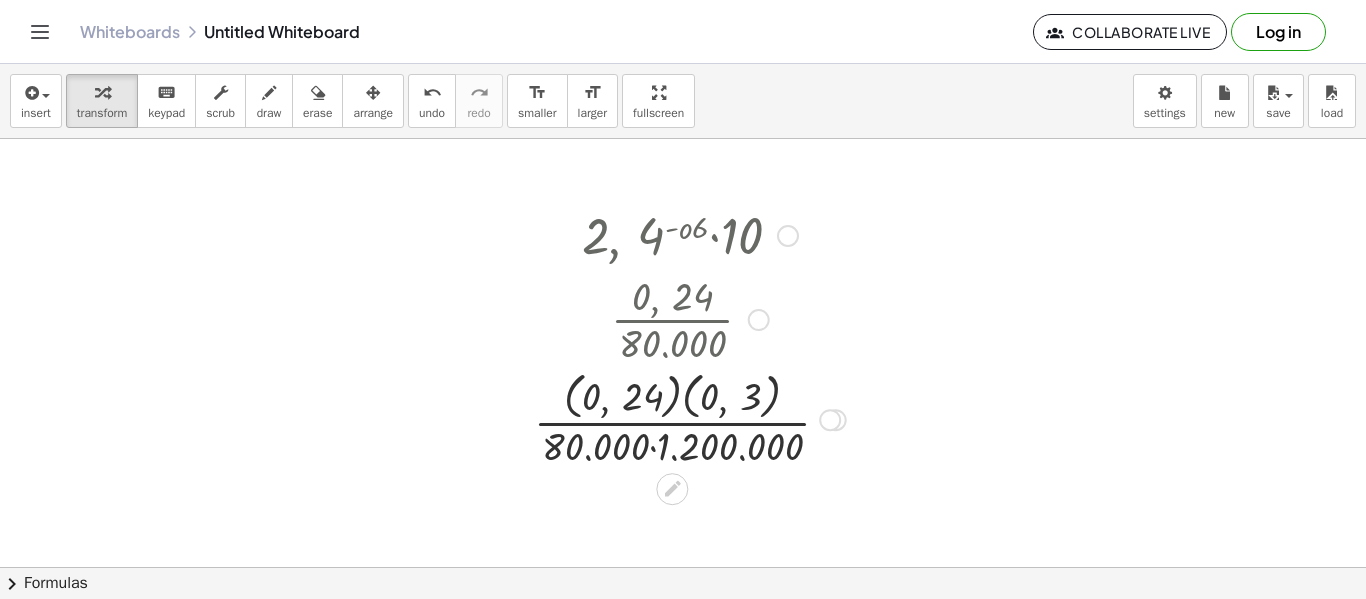 click at bounding box center (690, 418) 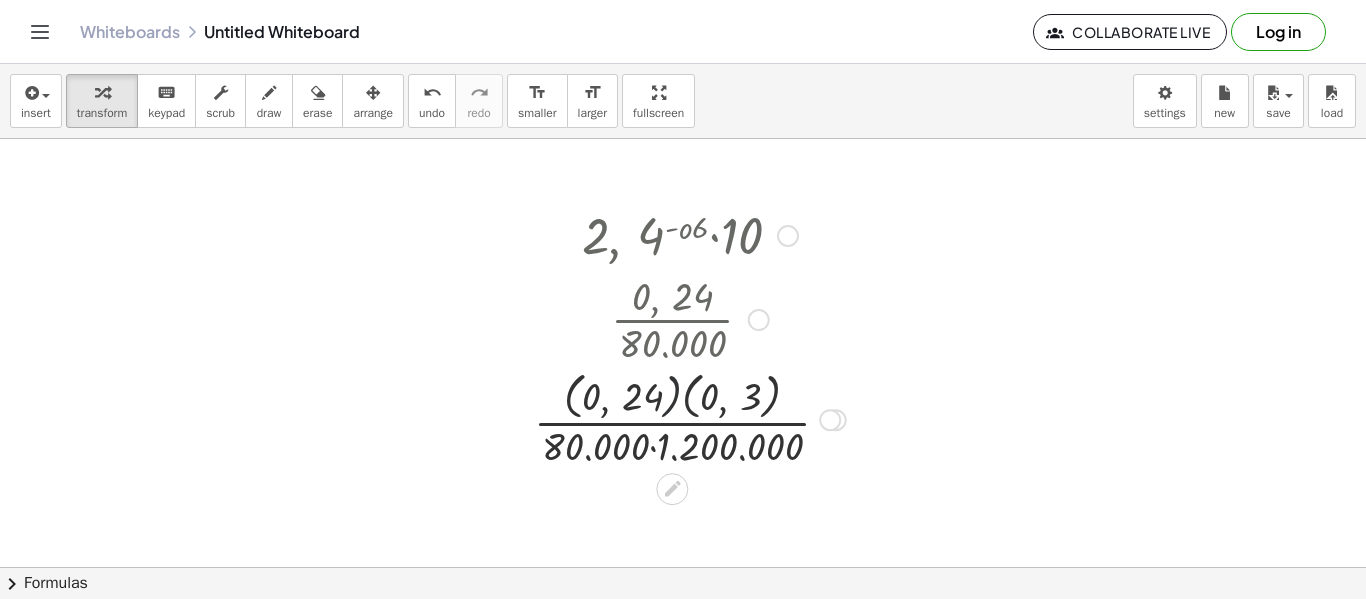 click at bounding box center (690, 418) 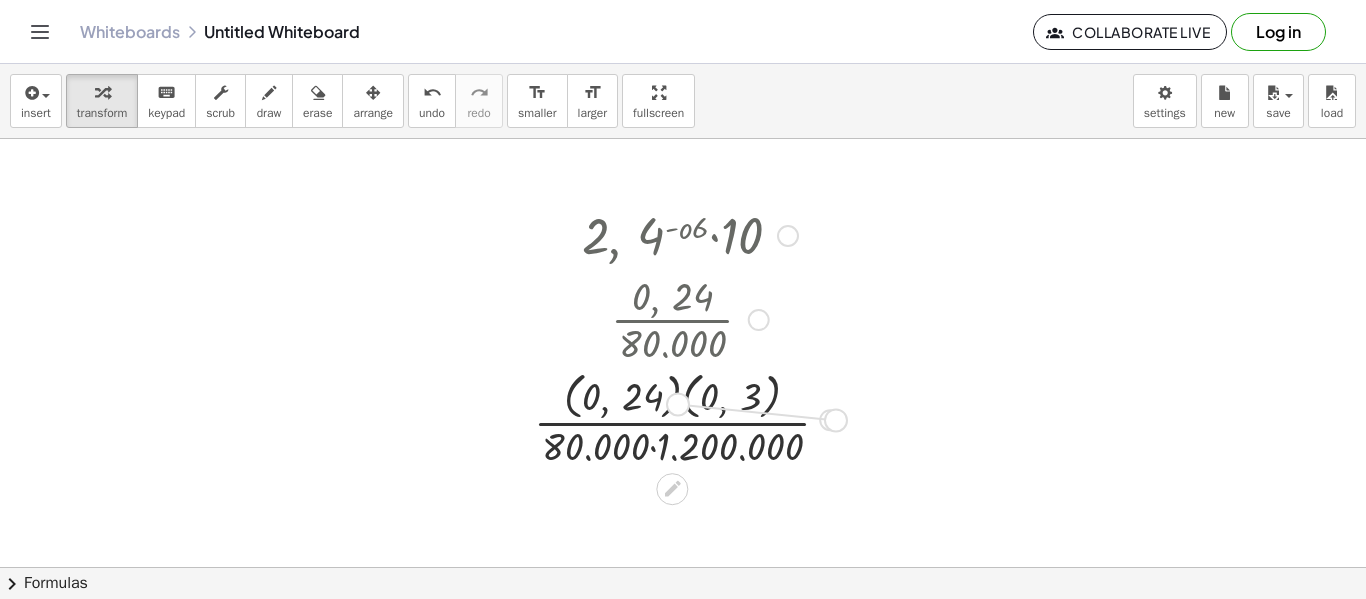 drag, startPoint x: 835, startPoint y: 421, endPoint x: 672, endPoint y: 404, distance: 163.88411 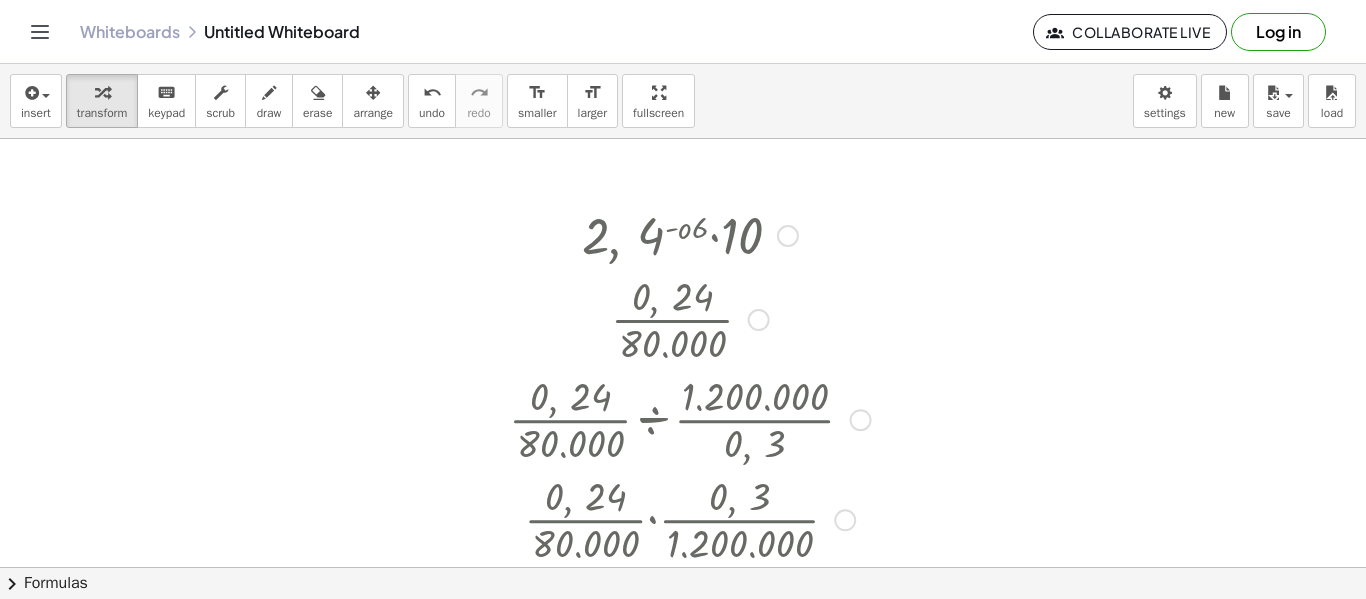 drag, startPoint x: 839, startPoint y: 426, endPoint x: 864, endPoint y: 640, distance: 215.45534 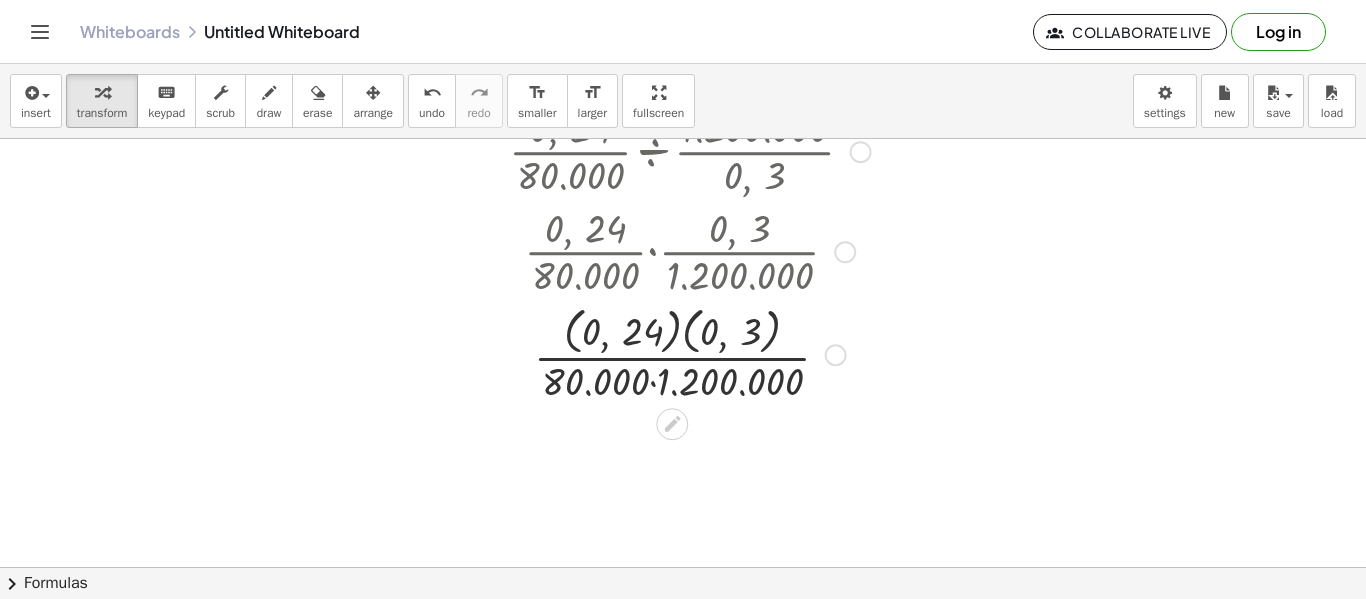 scroll, scrollTop: 272, scrollLeft: 0, axis: vertical 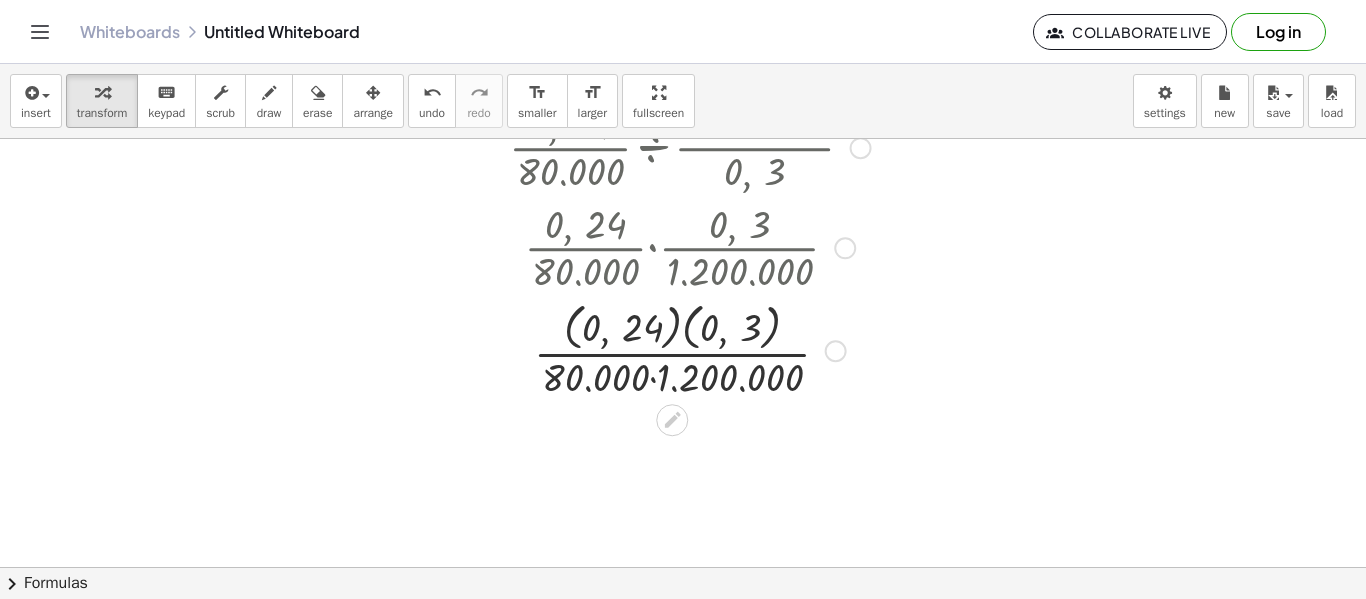 click at bounding box center [690, 349] 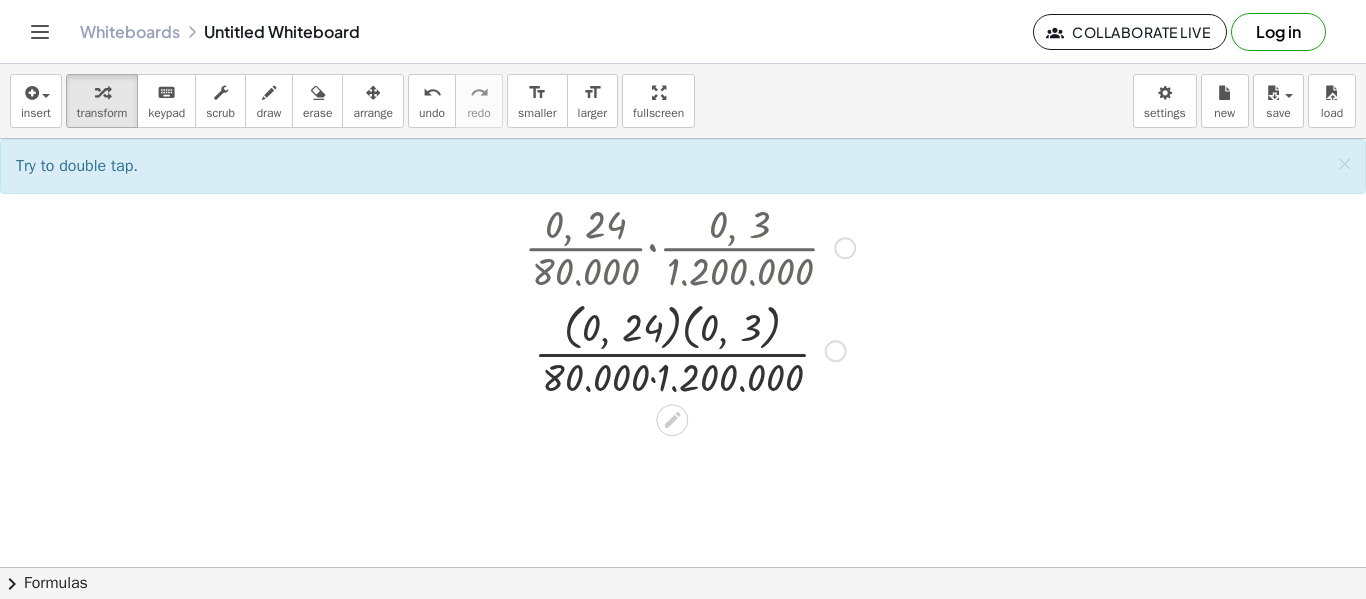 click at bounding box center (690, 349) 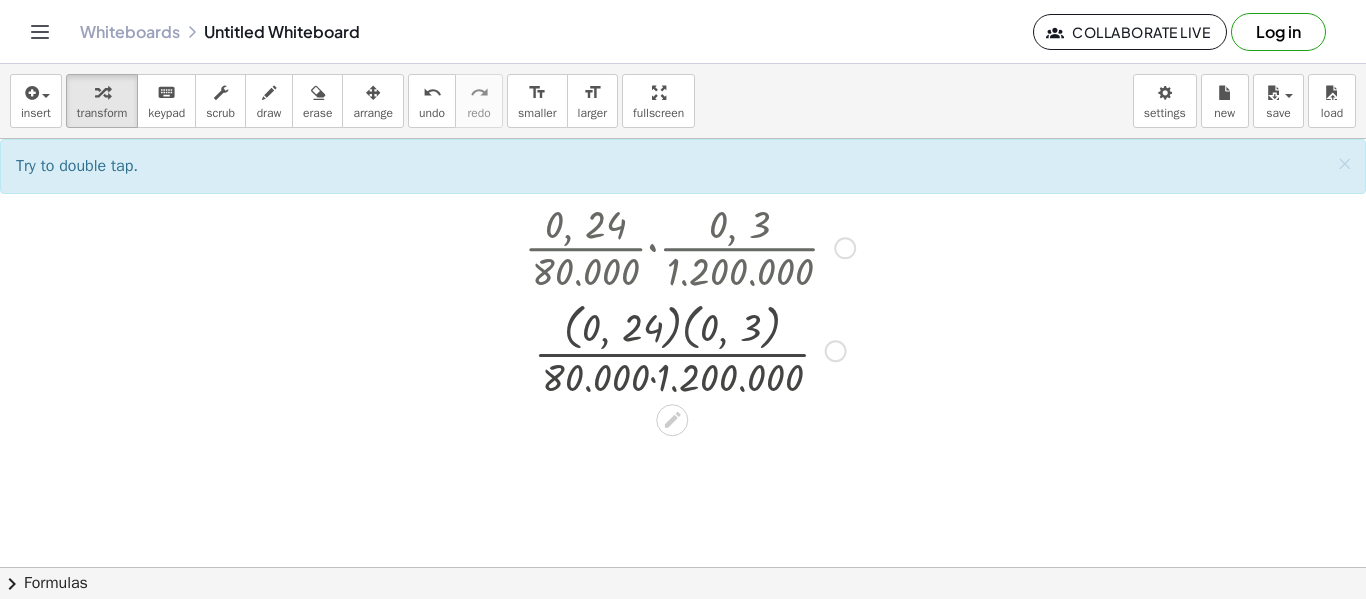 click at bounding box center (690, 349) 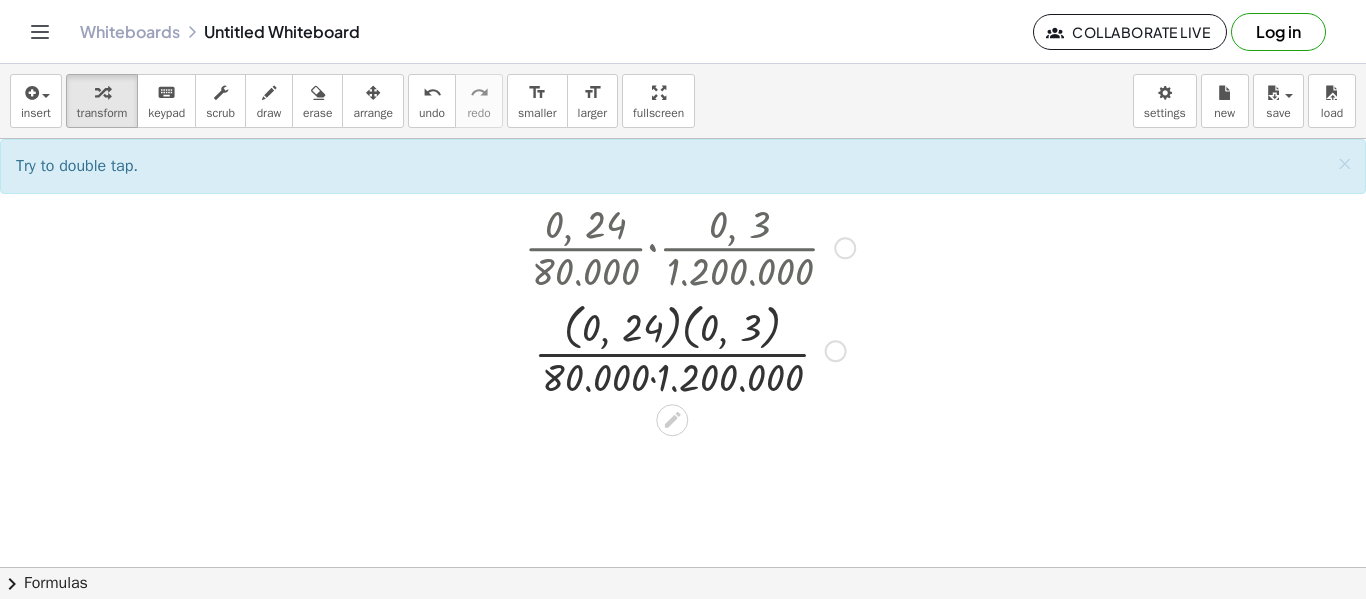 click at bounding box center (690, 349) 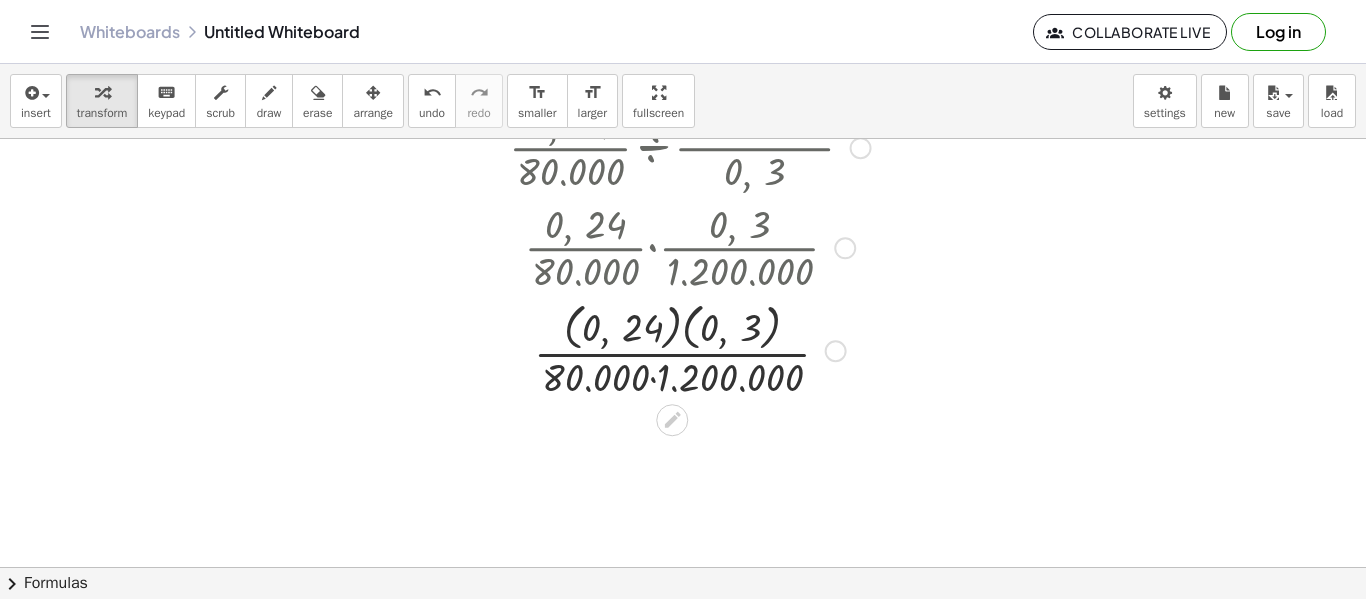 click at bounding box center [690, 349] 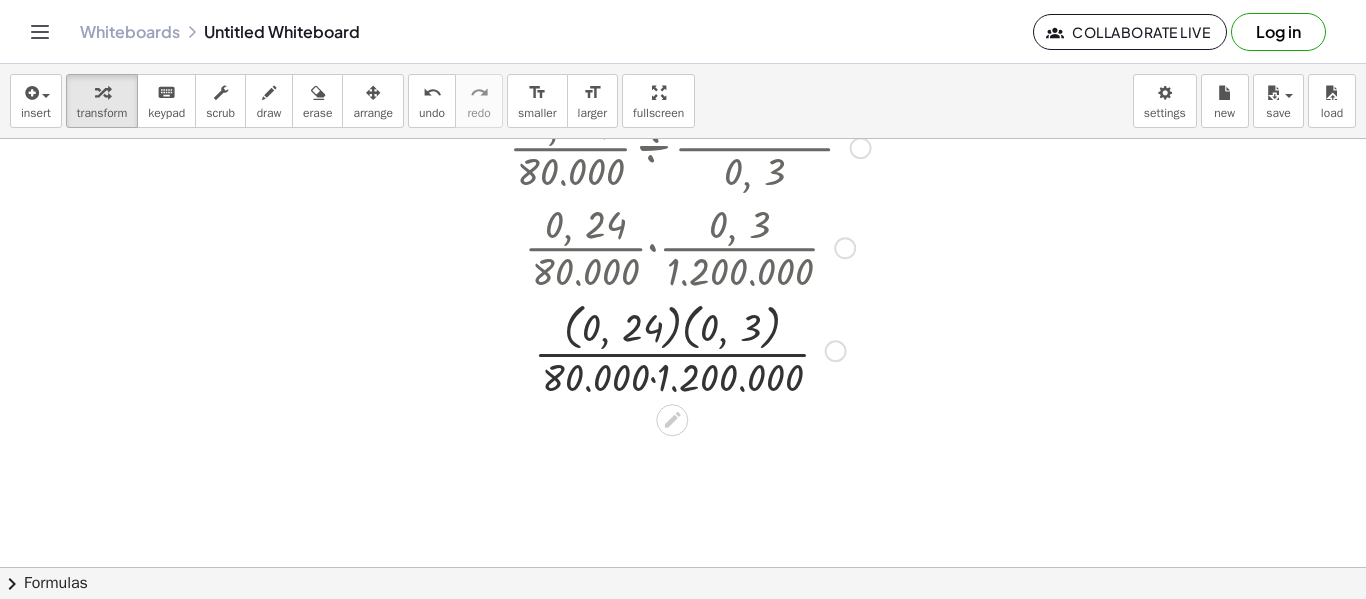 click at bounding box center (690, 349) 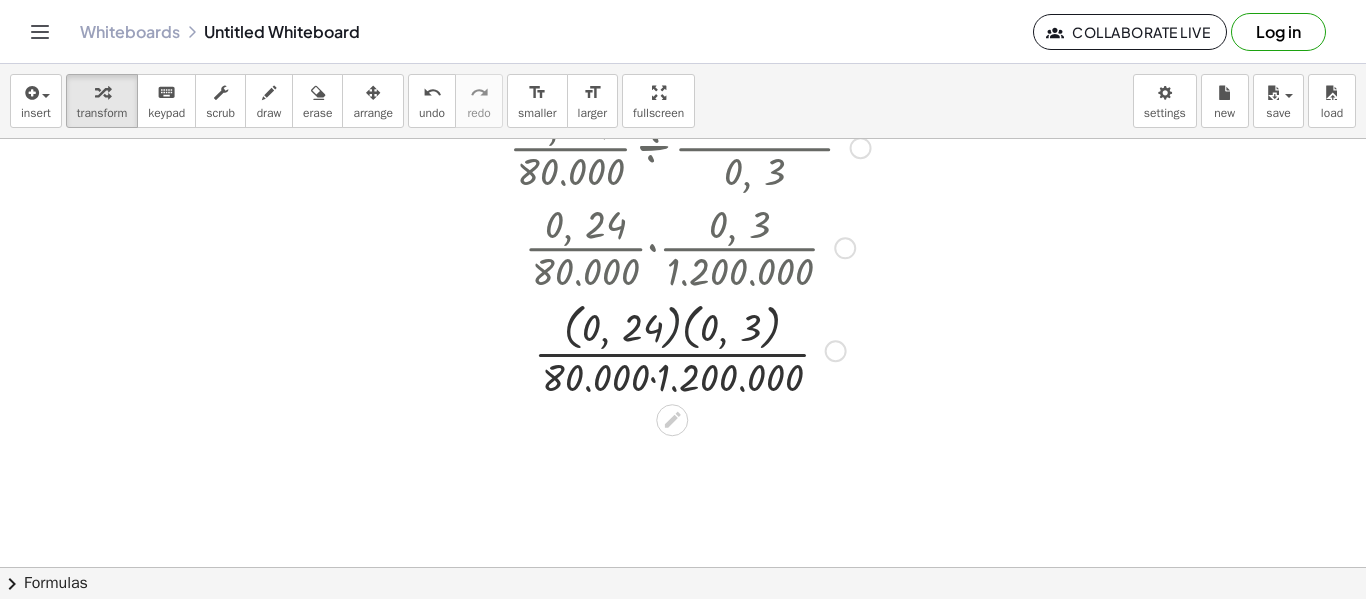 click at bounding box center [690, 349] 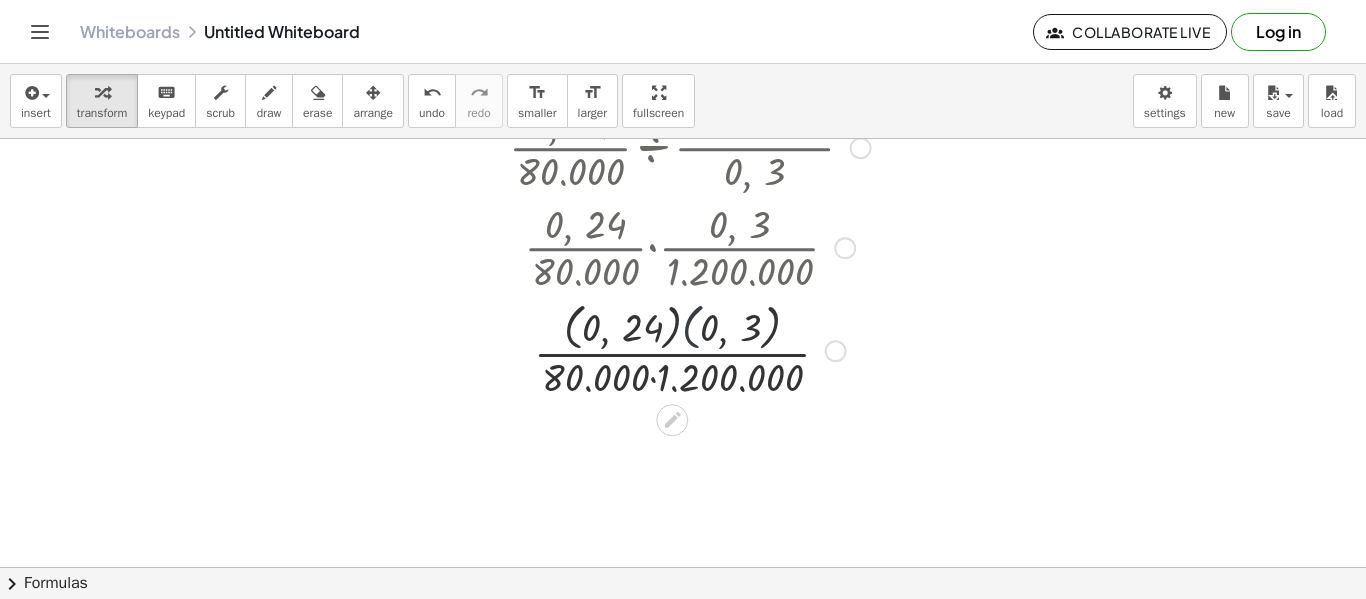 drag, startPoint x: 690, startPoint y: 337, endPoint x: 668, endPoint y: 339, distance: 22.090721 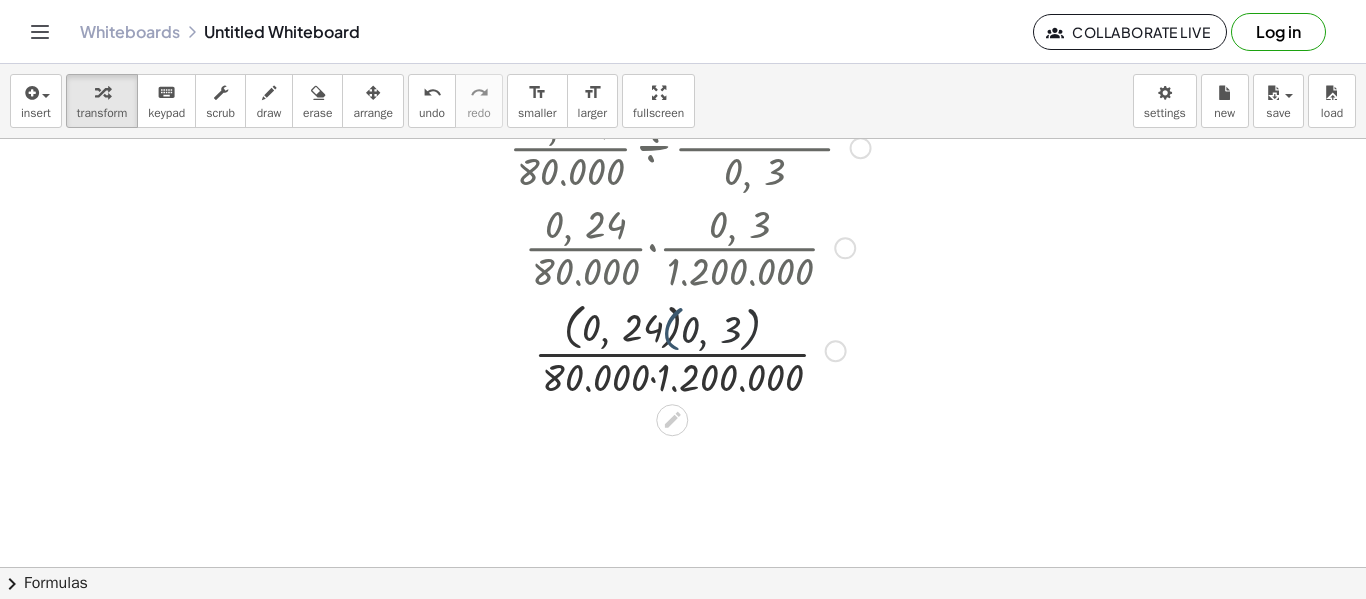 click at bounding box center [690, 349] 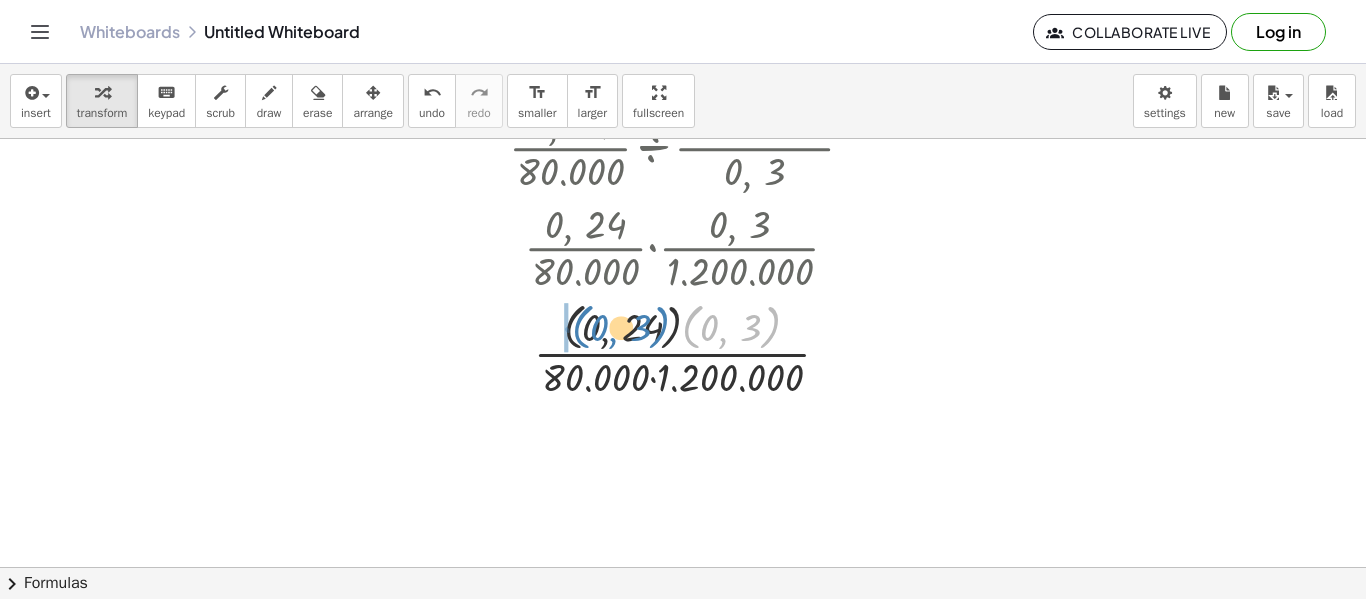 drag, startPoint x: 691, startPoint y: 331, endPoint x: 580, endPoint y: 330, distance: 111.0045 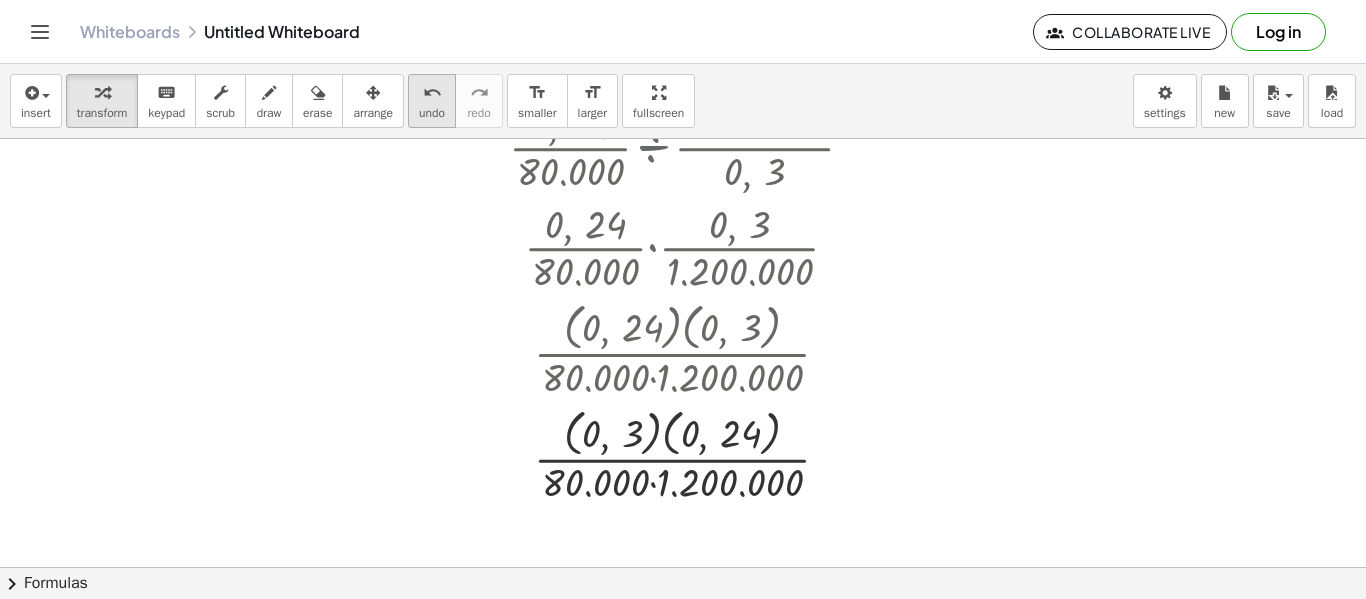 click on "undo" at bounding box center [432, 93] 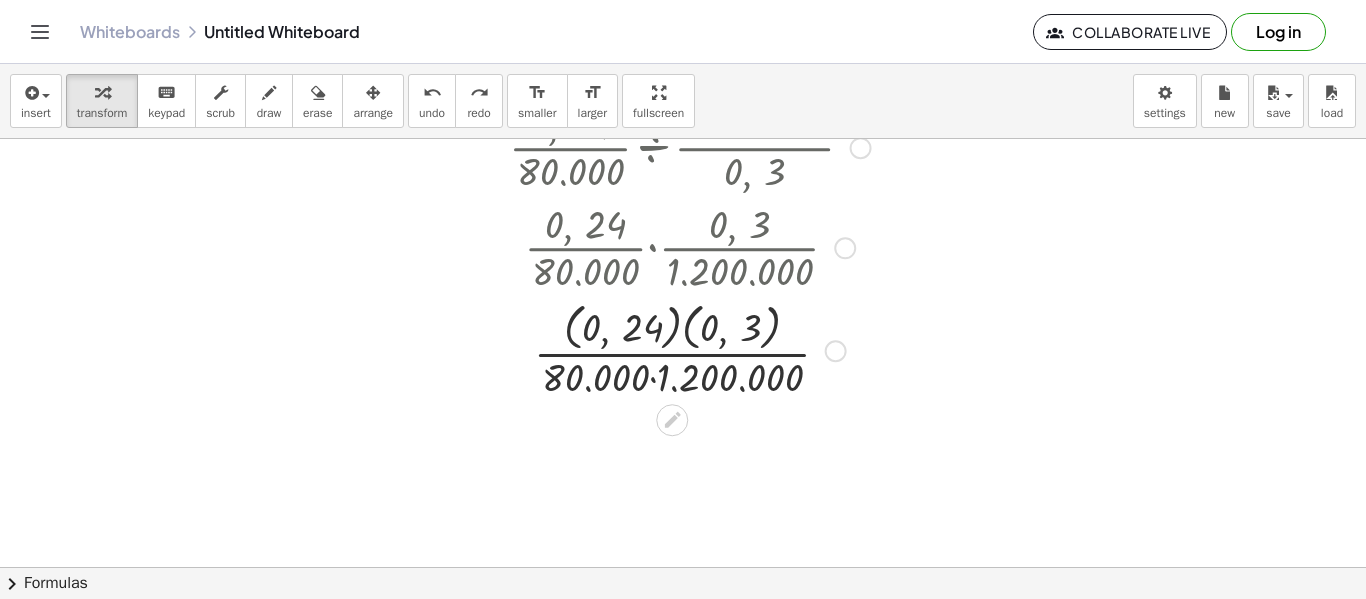 click at bounding box center [690, 349] 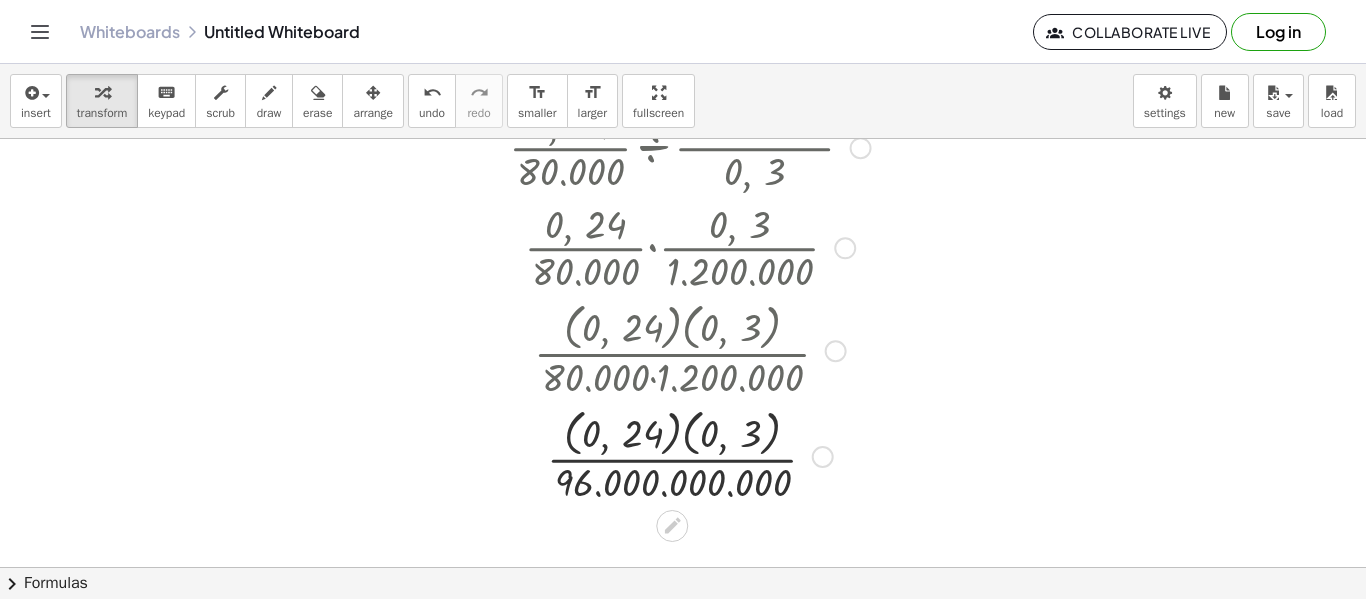 click at bounding box center (690, 455) 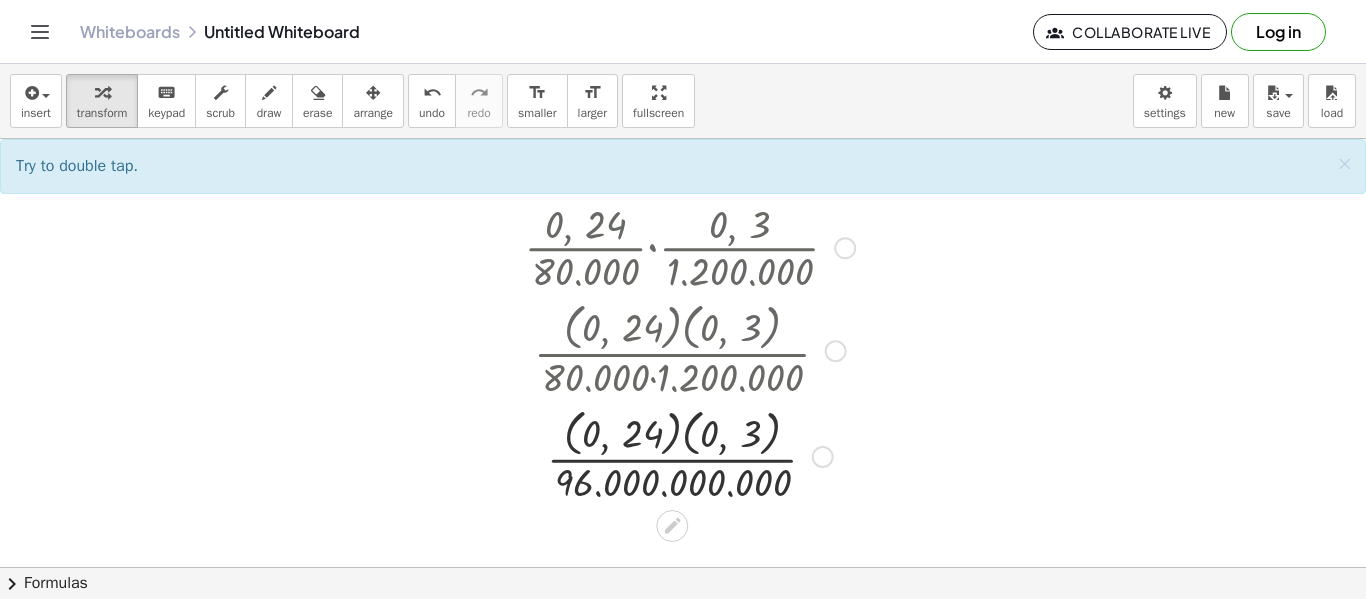 click at bounding box center (690, 455) 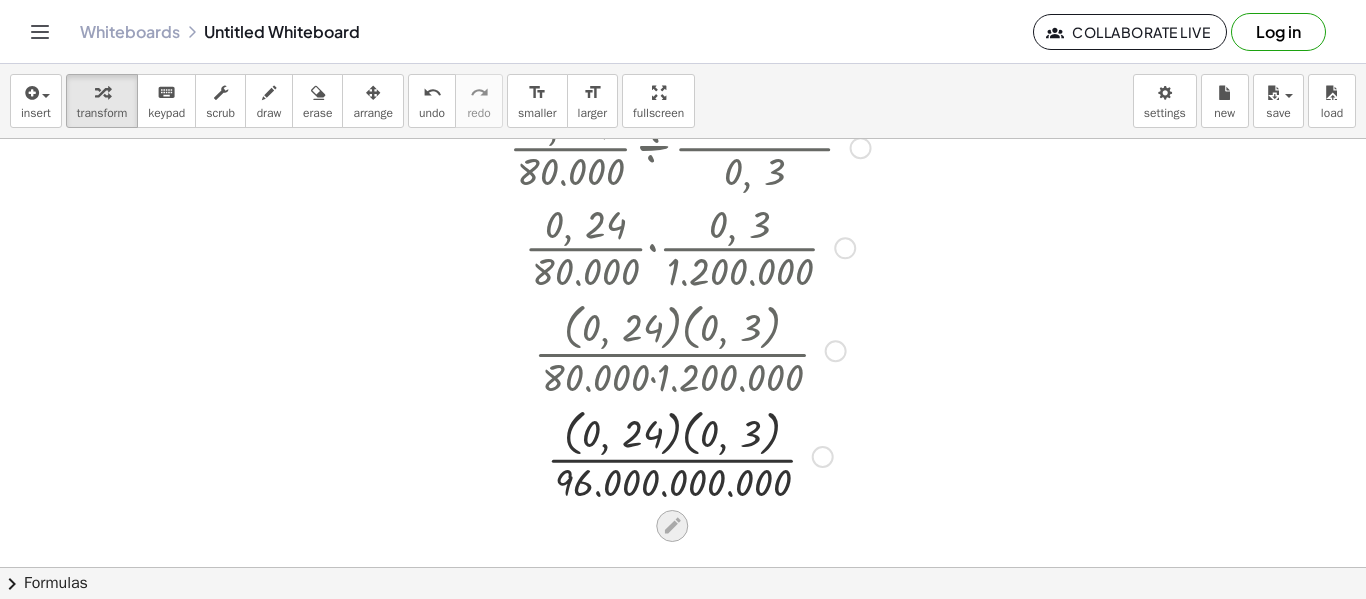 click 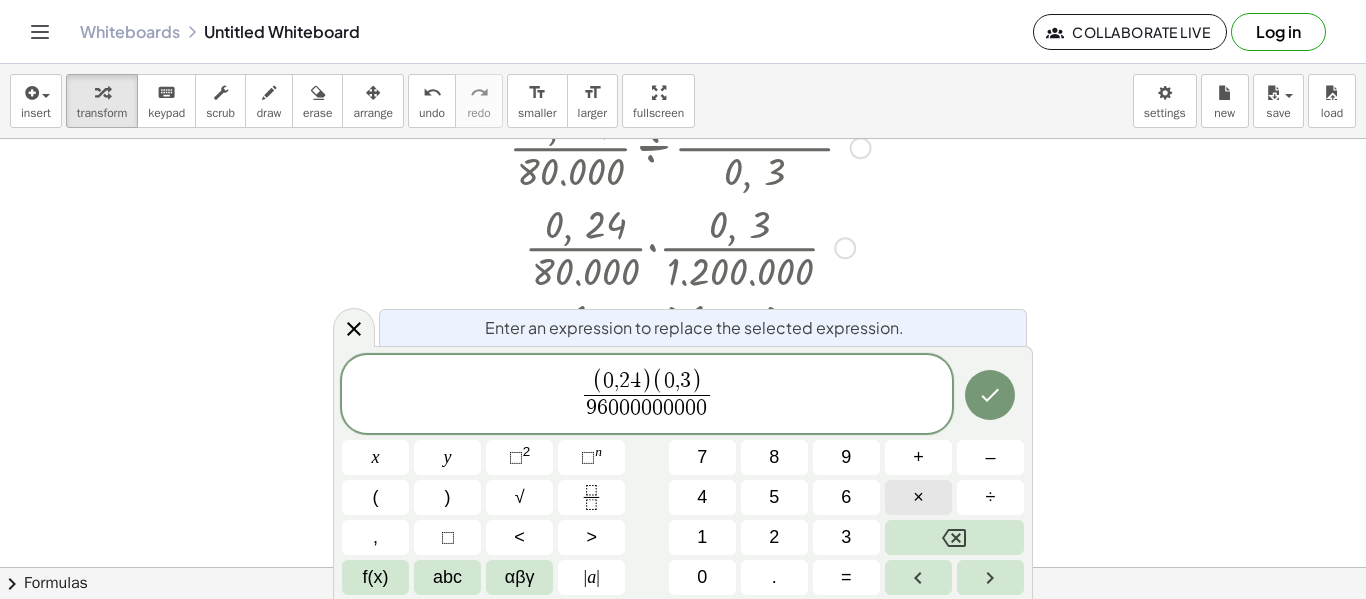 click on "×" at bounding box center [918, 497] 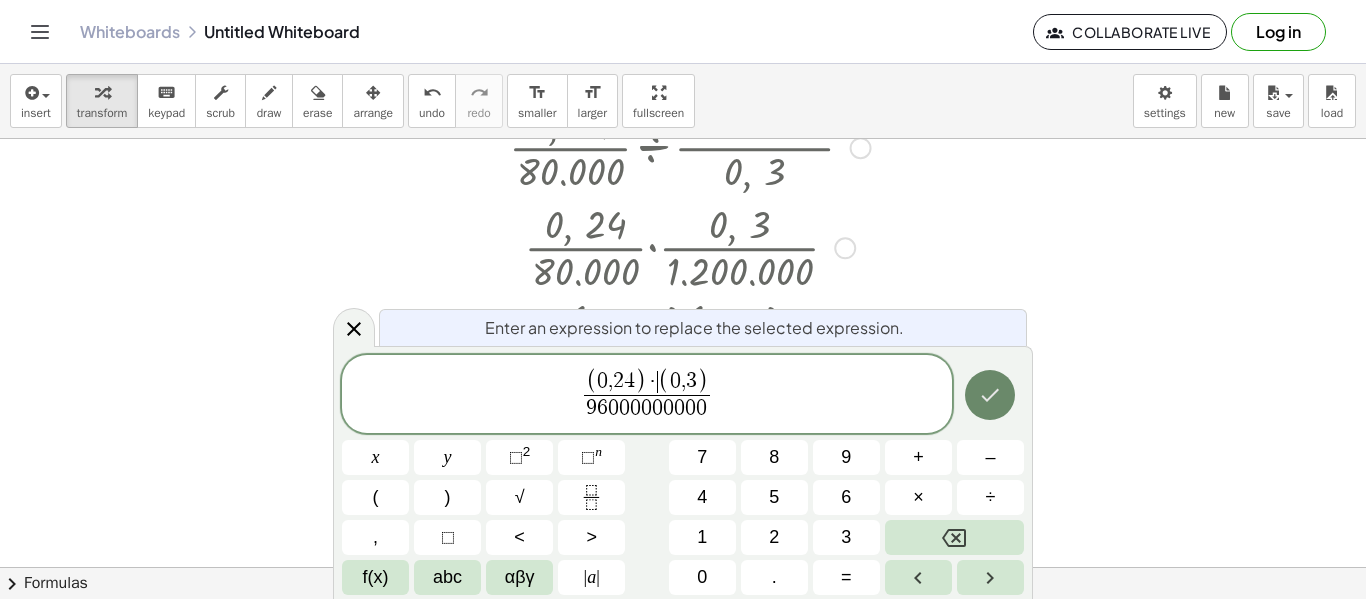click 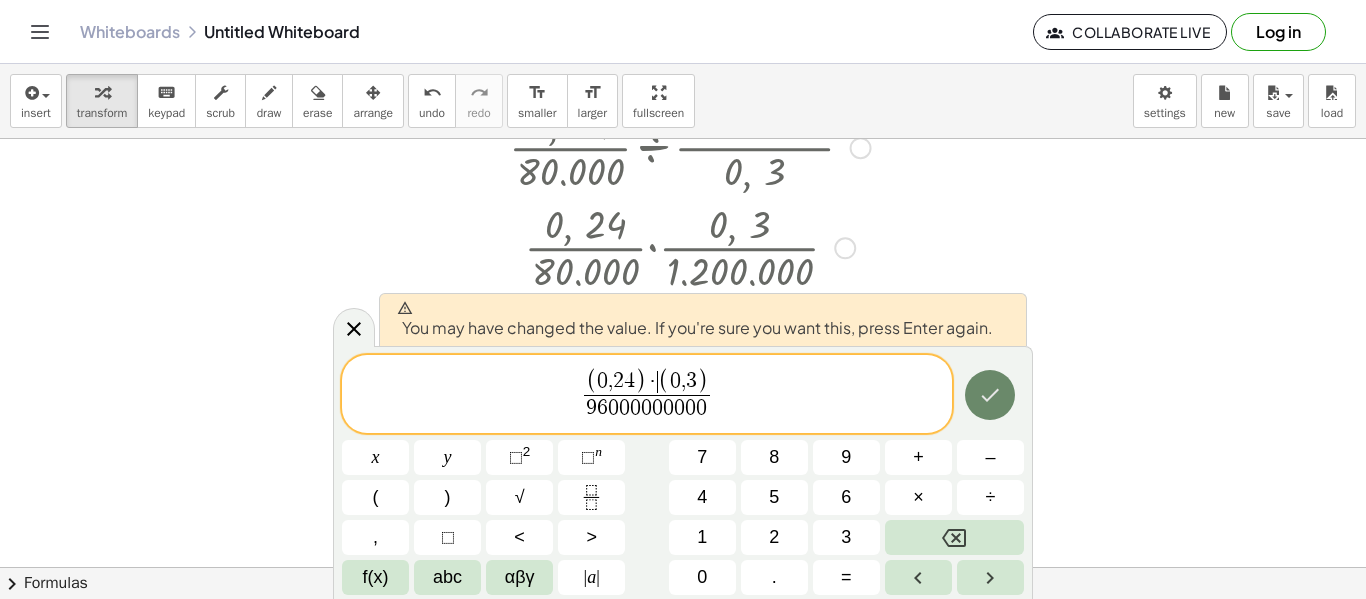 click 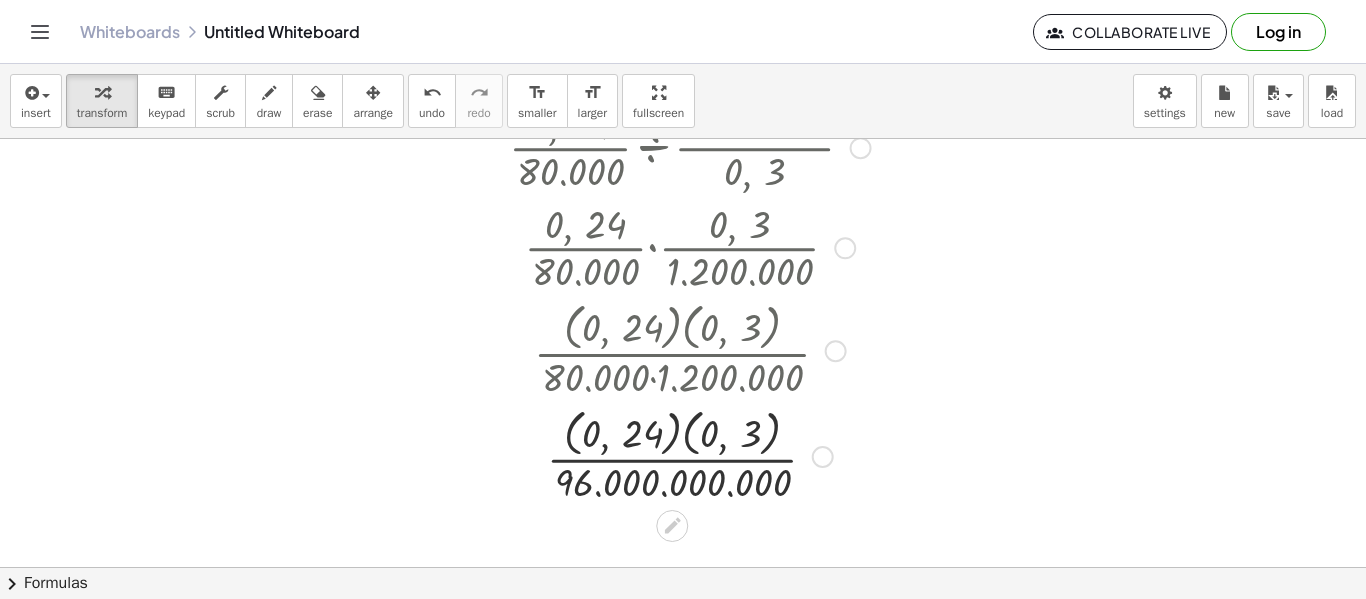 click at bounding box center [690, 455] 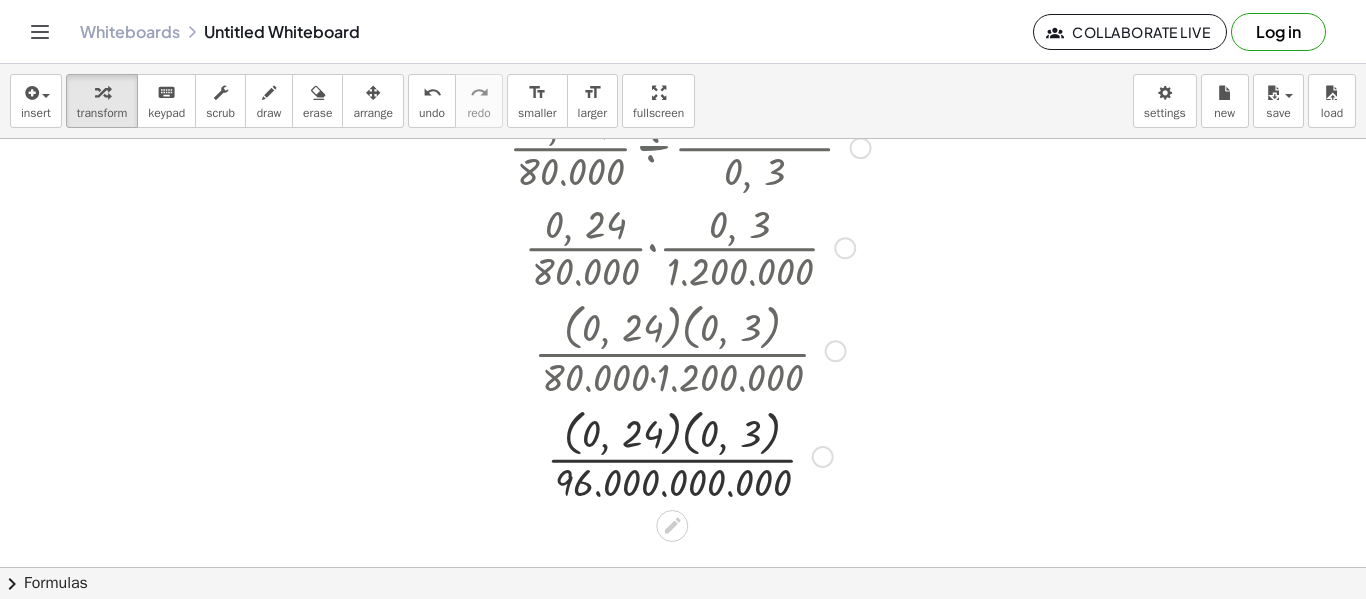 click at bounding box center [690, 455] 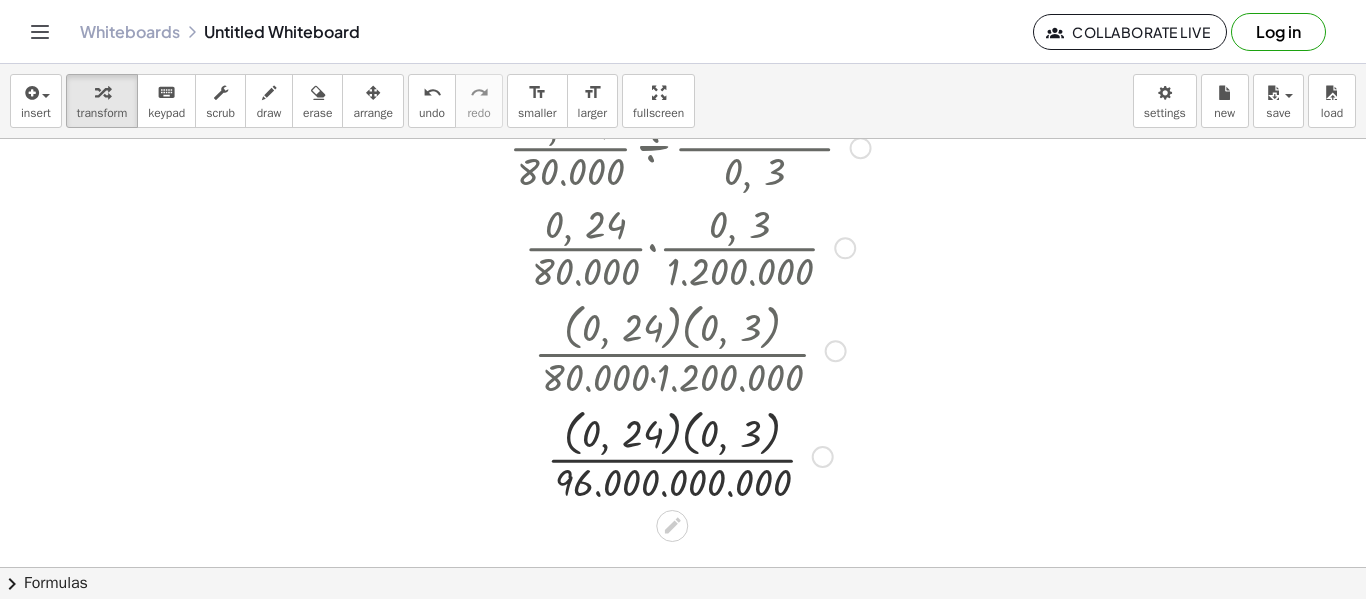 click at bounding box center (690, 455) 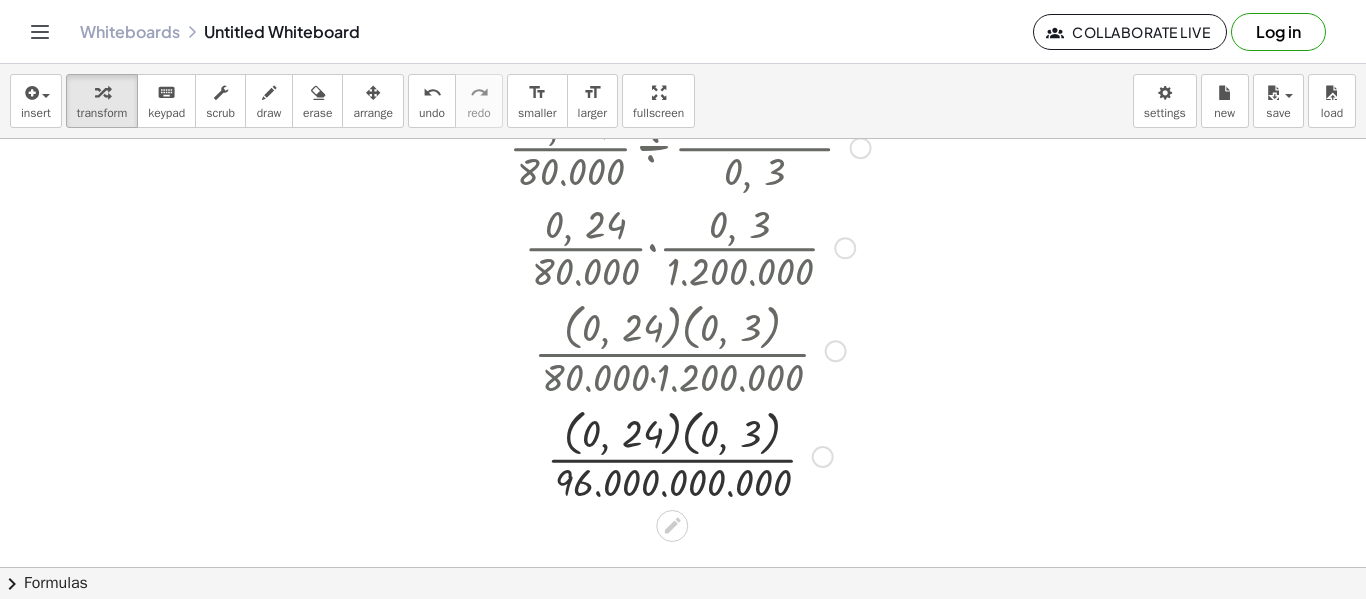 click at bounding box center [690, 455] 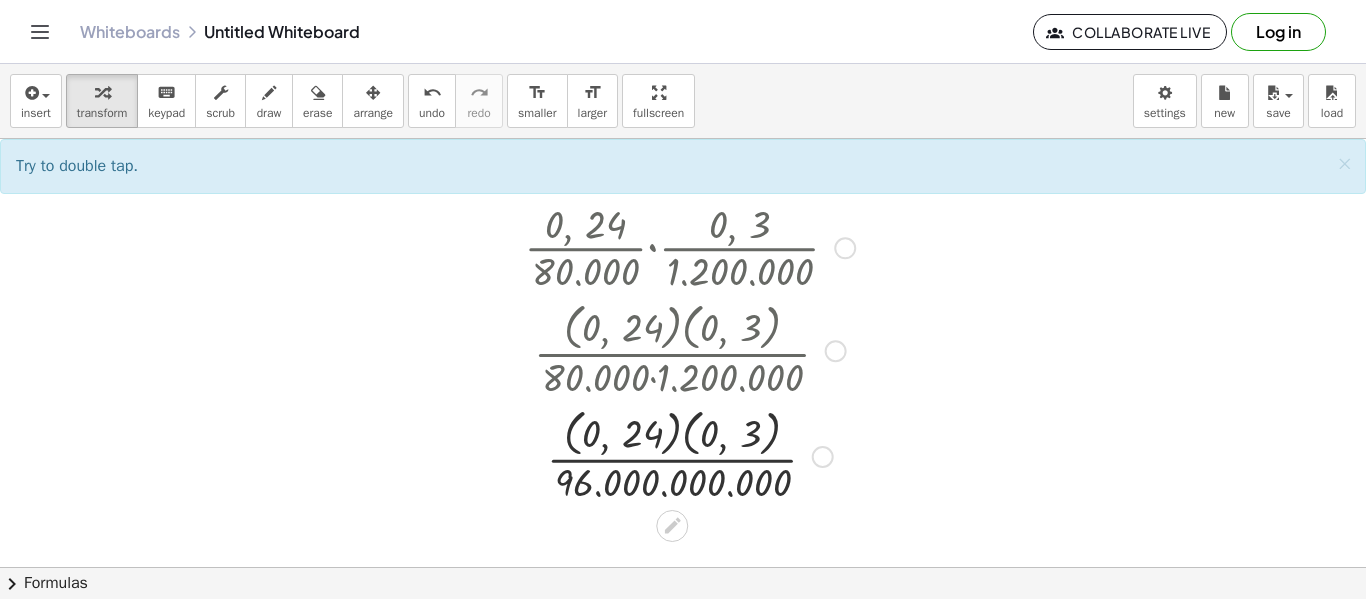 click at bounding box center (690, 455) 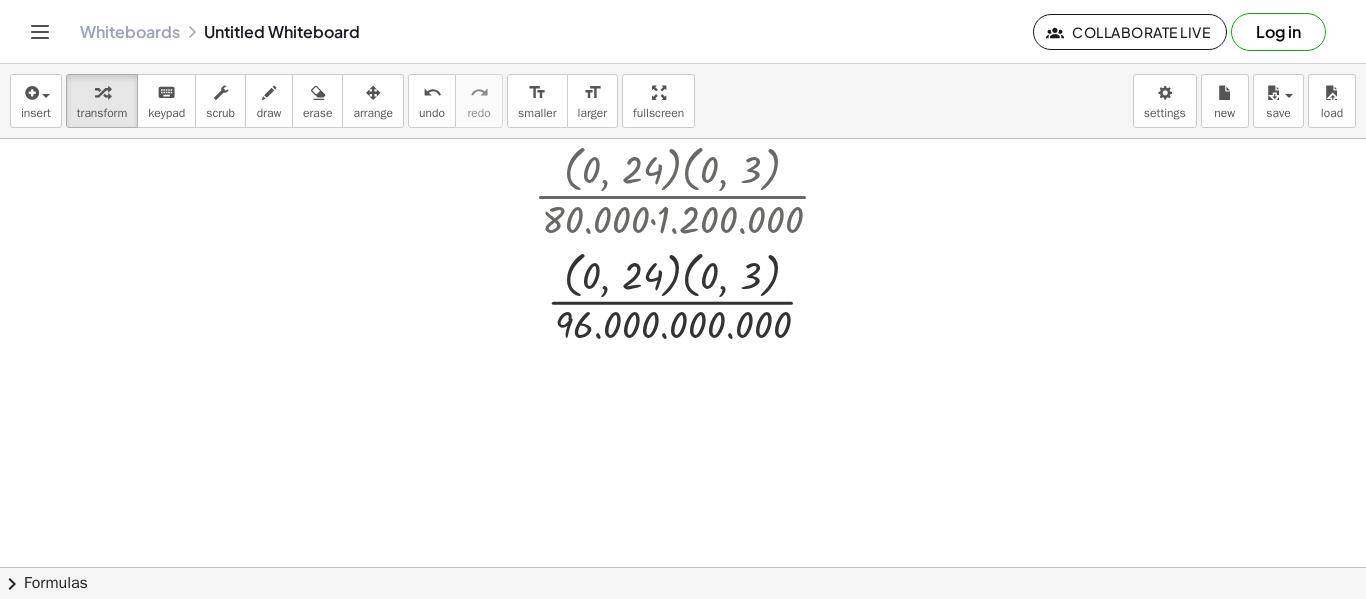 scroll, scrollTop: 457, scrollLeft: 0, axis: vertical 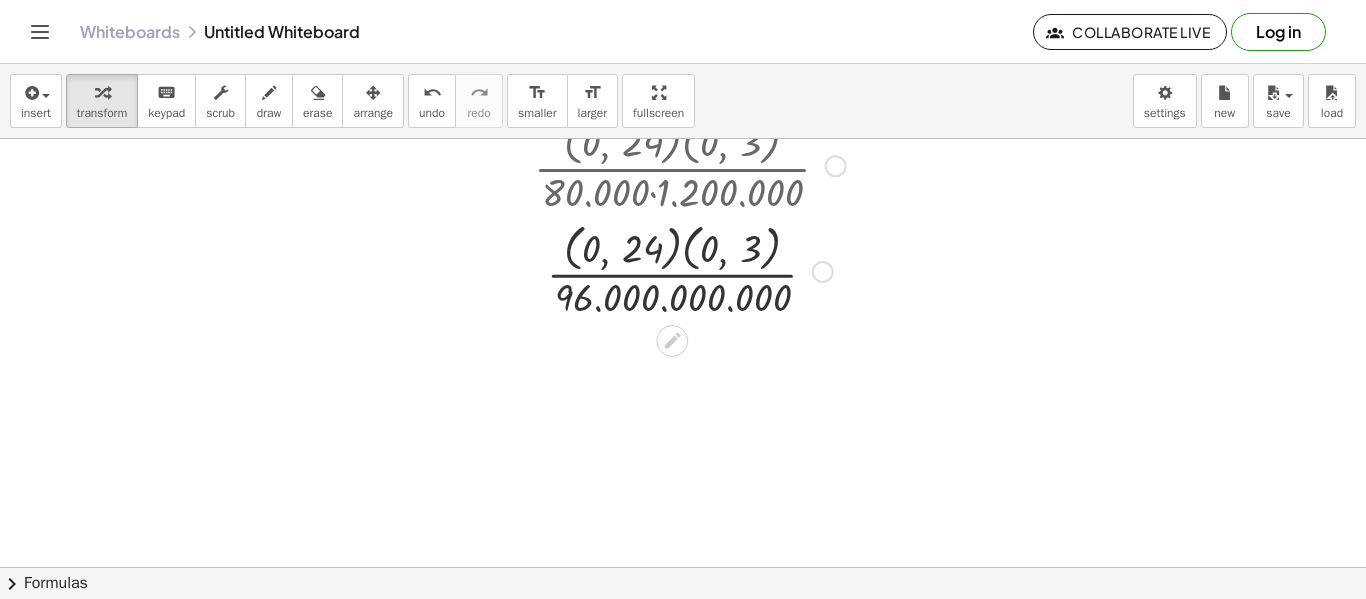 click at bounding box center [690, 270] 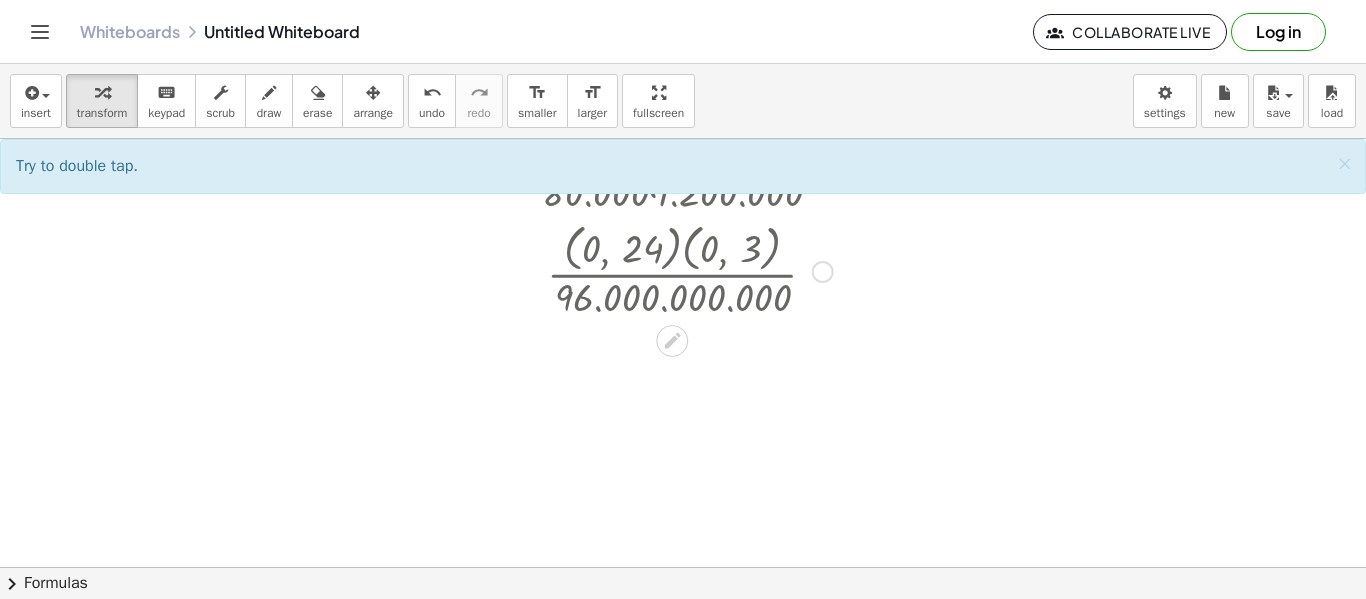 click at bounding box center (690, 270) 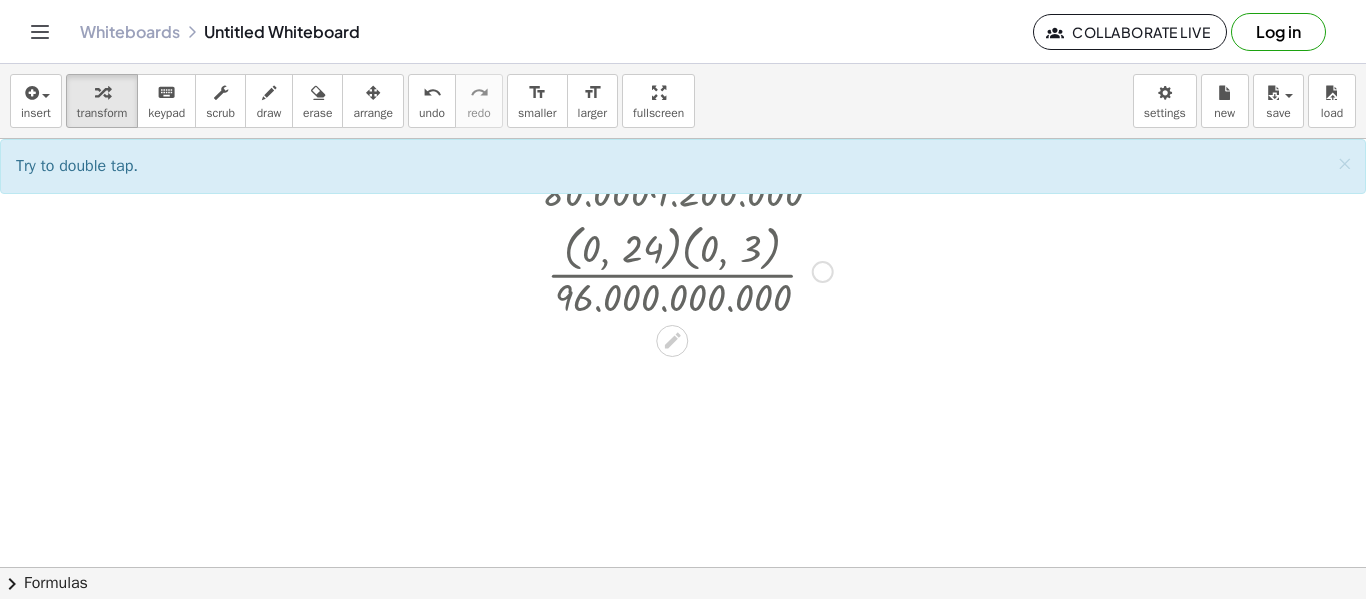 click at bounding box center [690, 270] 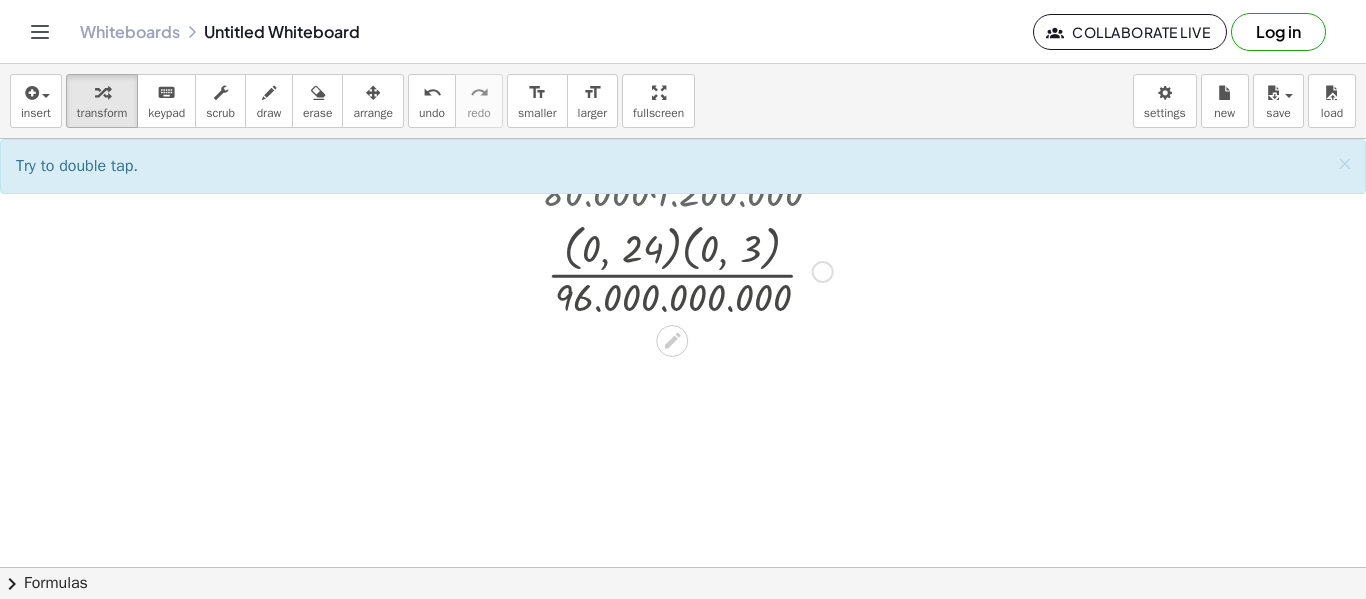 click at bounding box center (690, 270) 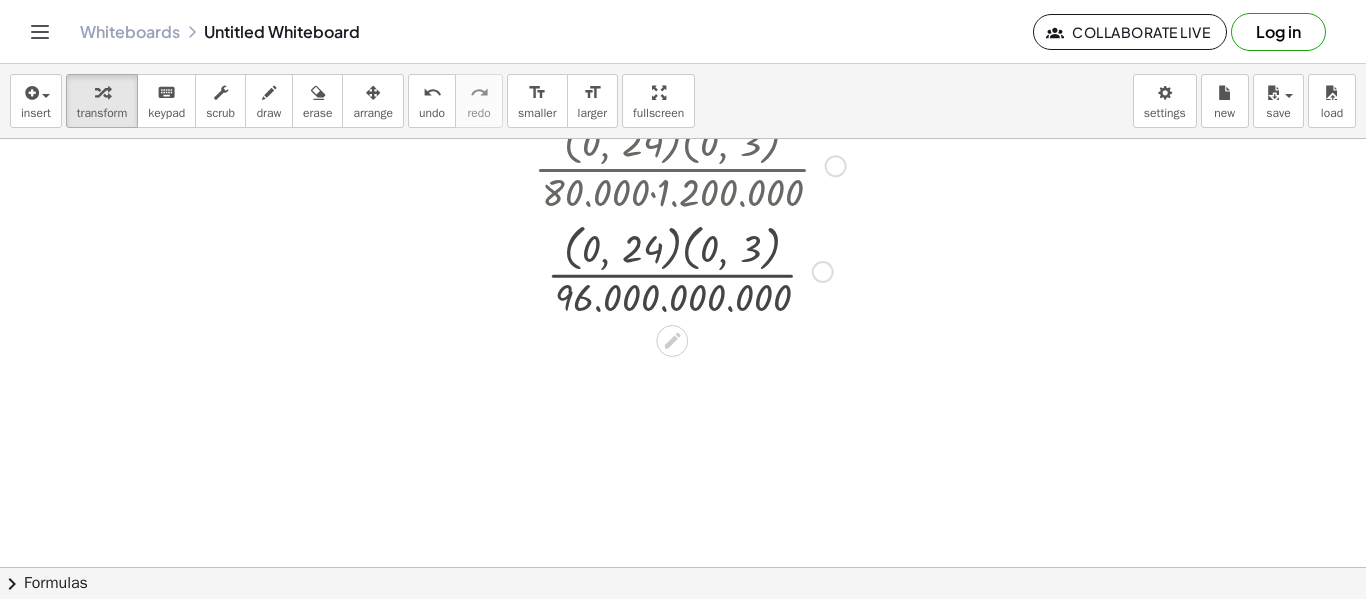 click at bounding box center [690, 270] 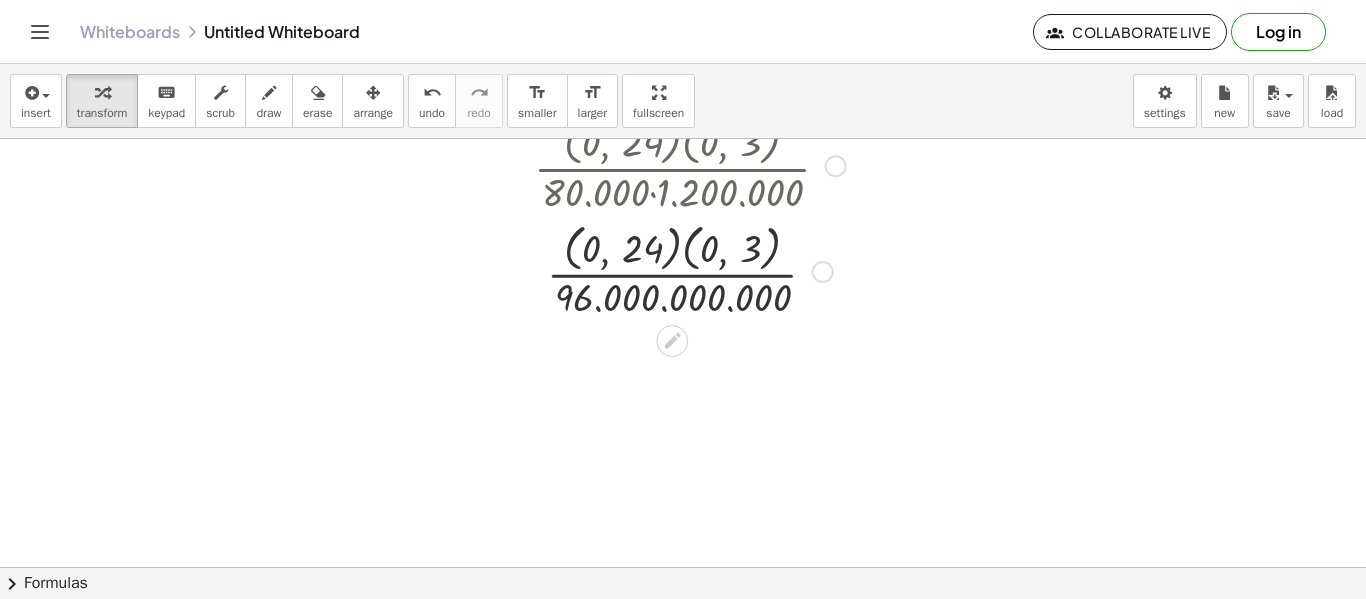 click at bounding box center (690, 270) 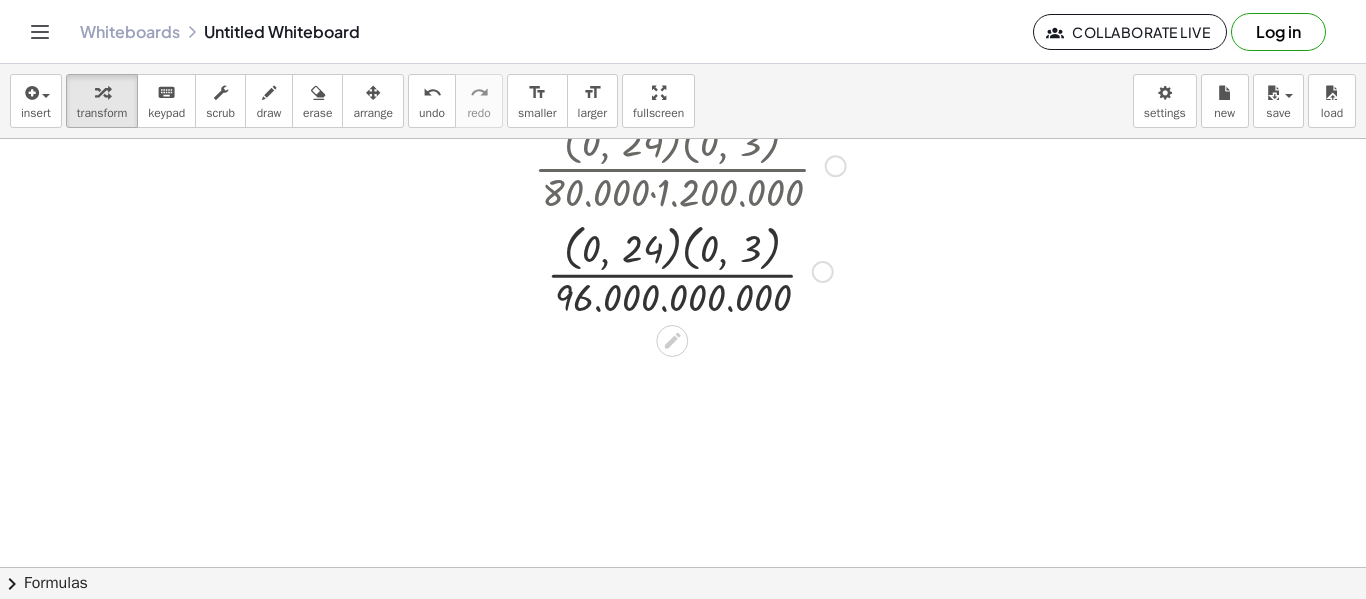 click at bounding box center (690, 270) 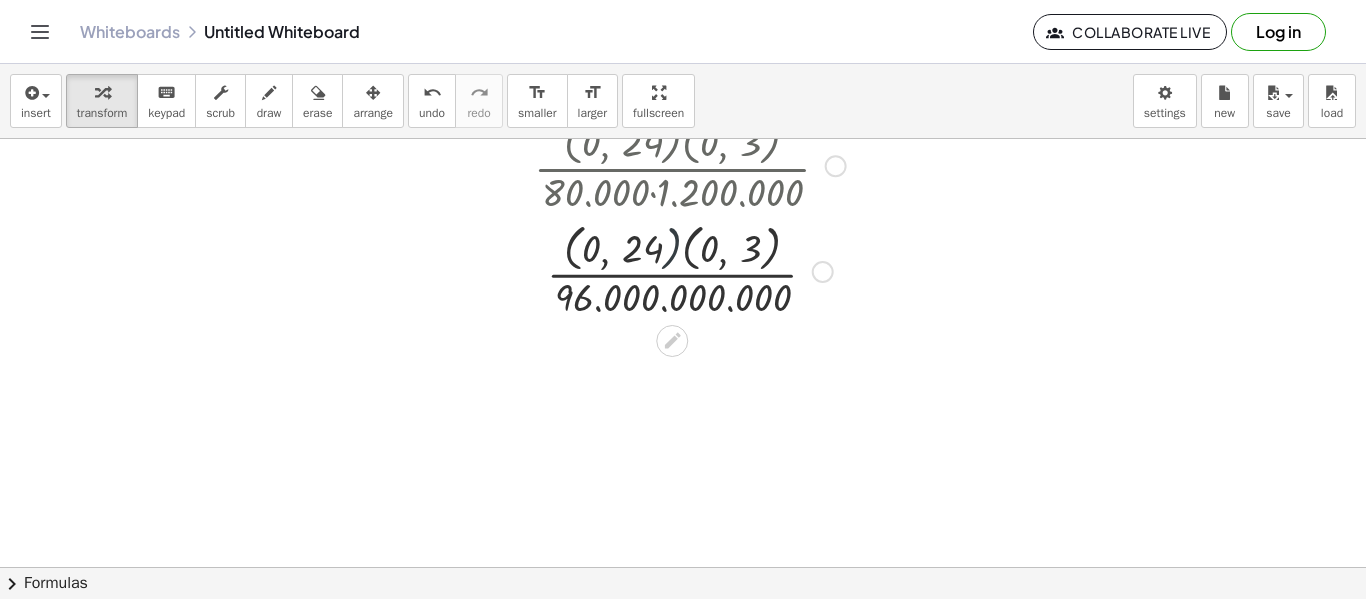 click at bounding box center [690, 270] 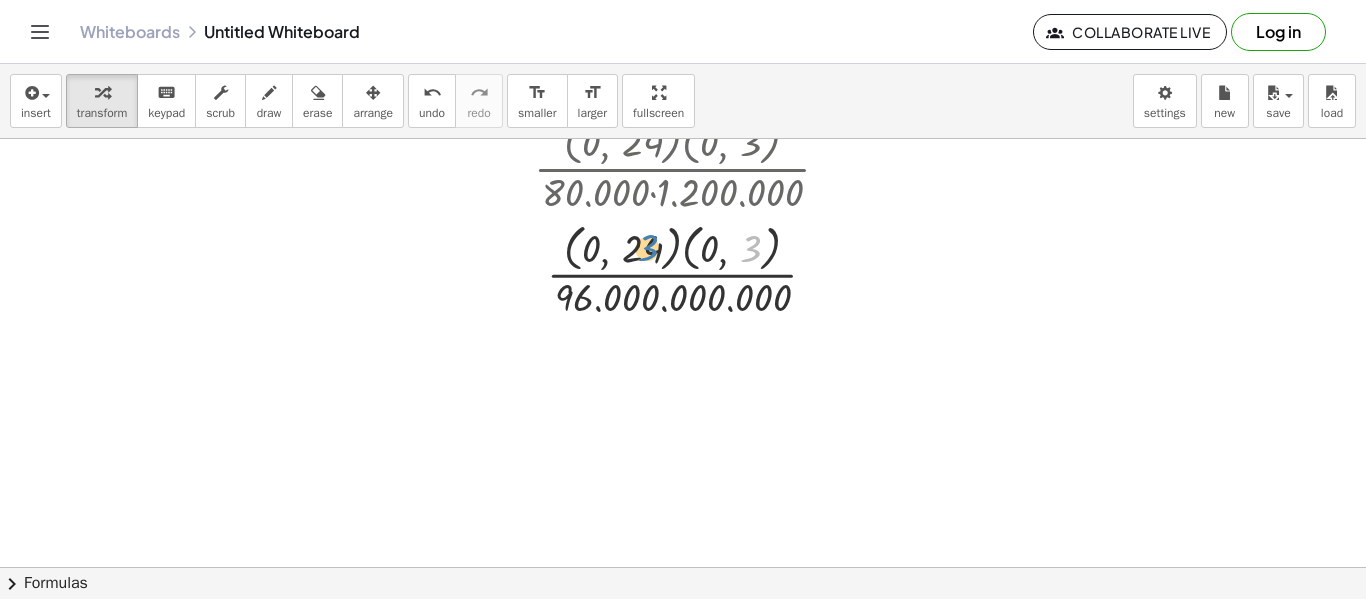 drag, startPoint x: 751, startPoint y: 254, endPoint x: 645, endPoint y: 253, distance: 106.004715 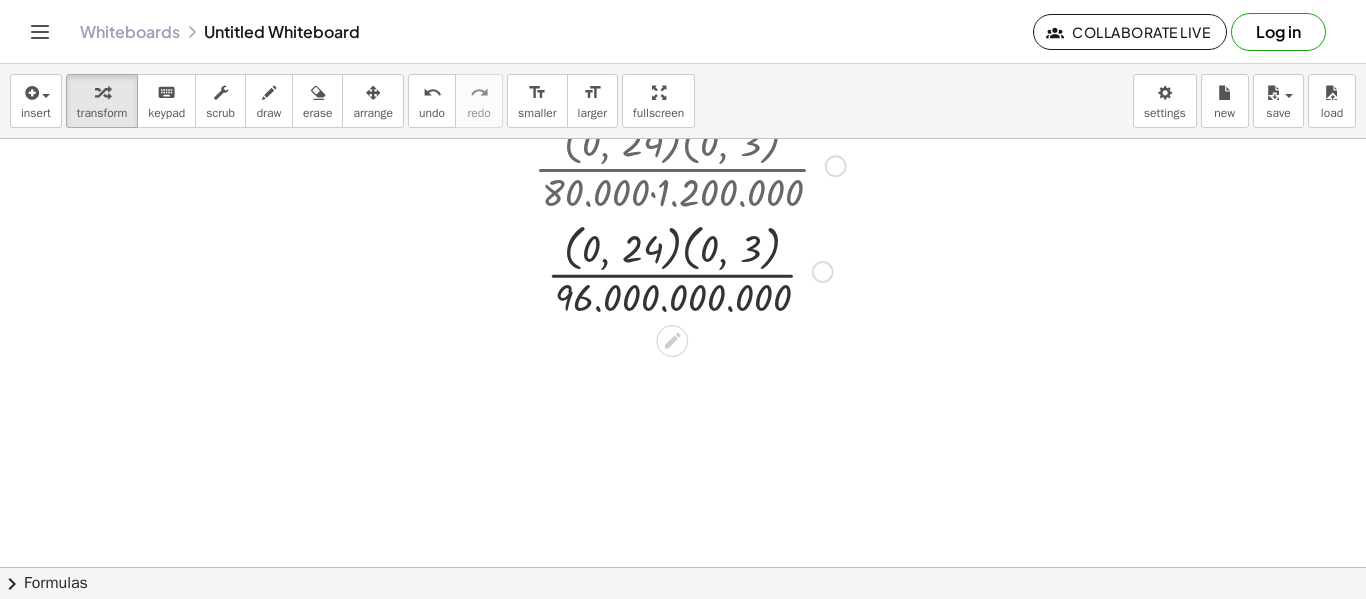 click at bounding box center [680, 338] 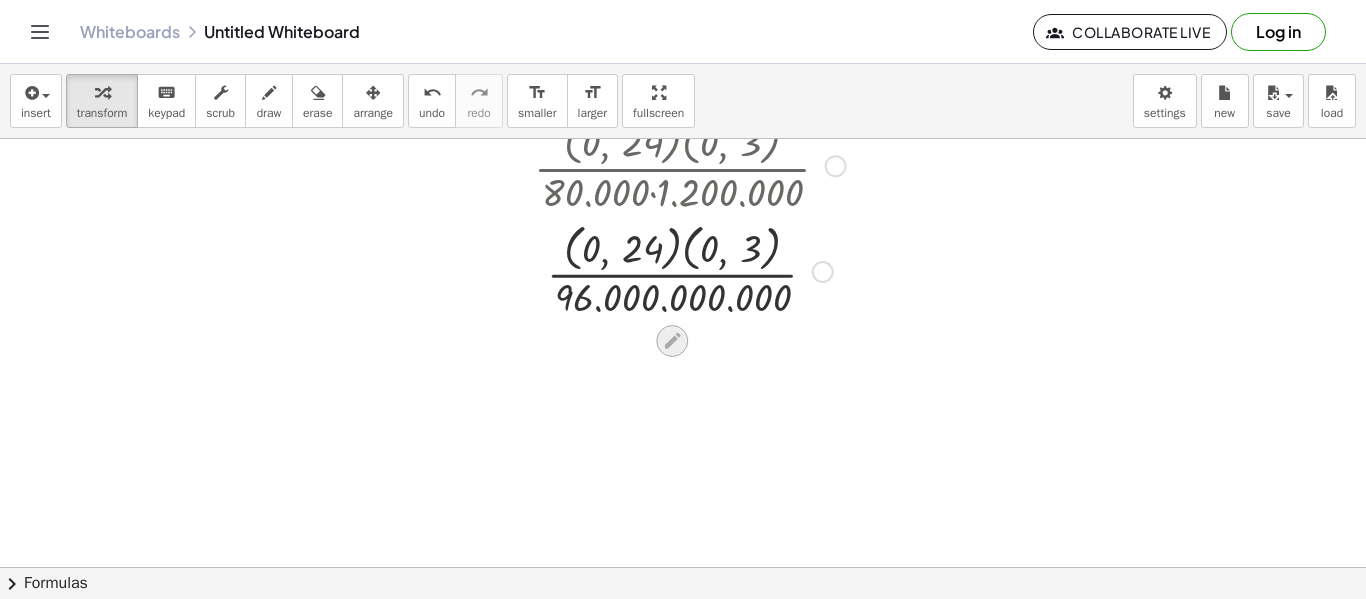 click 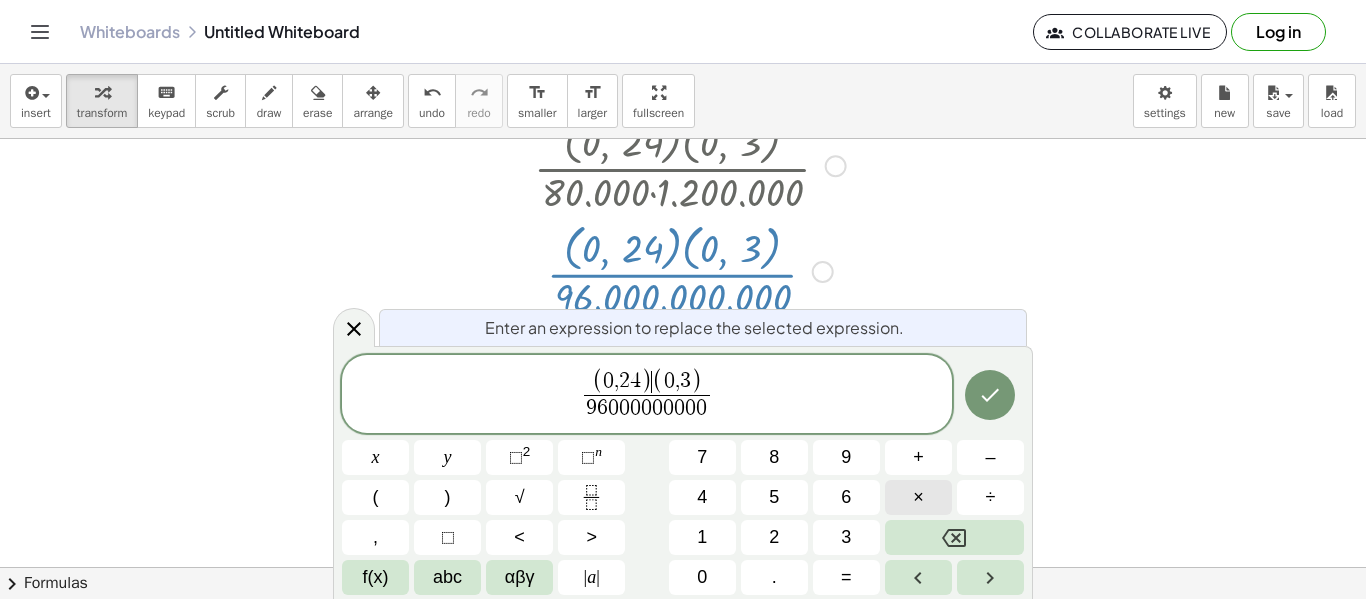 click on "×" at bounding box center (918, 497) 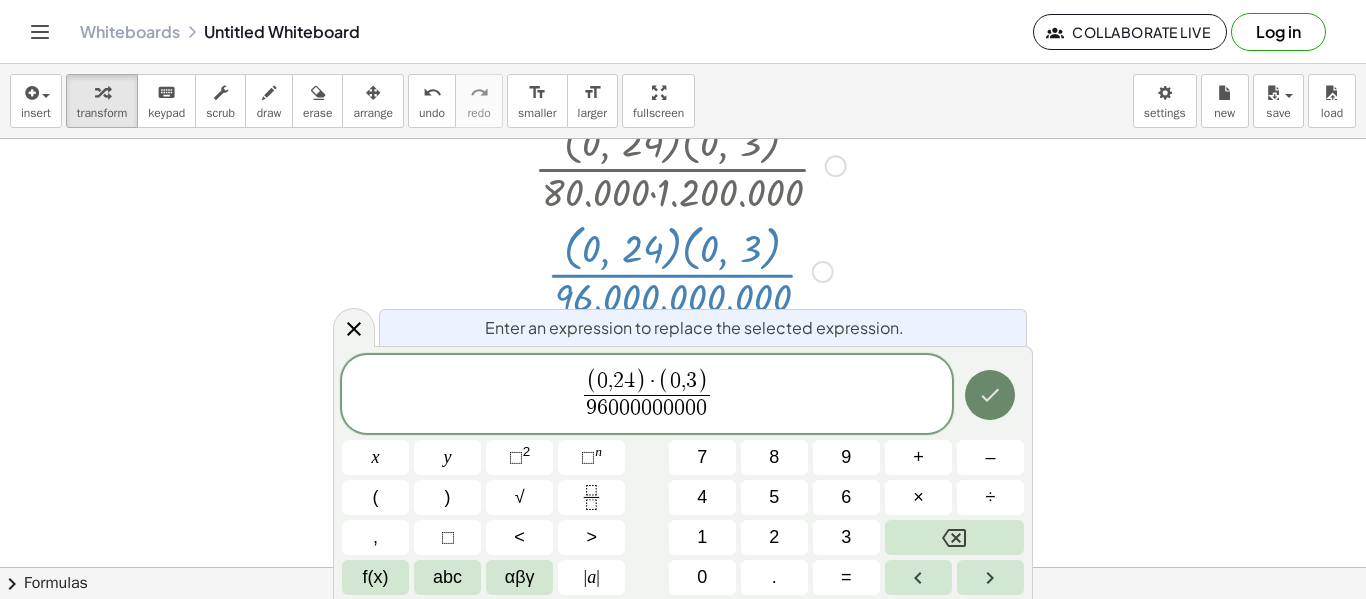click 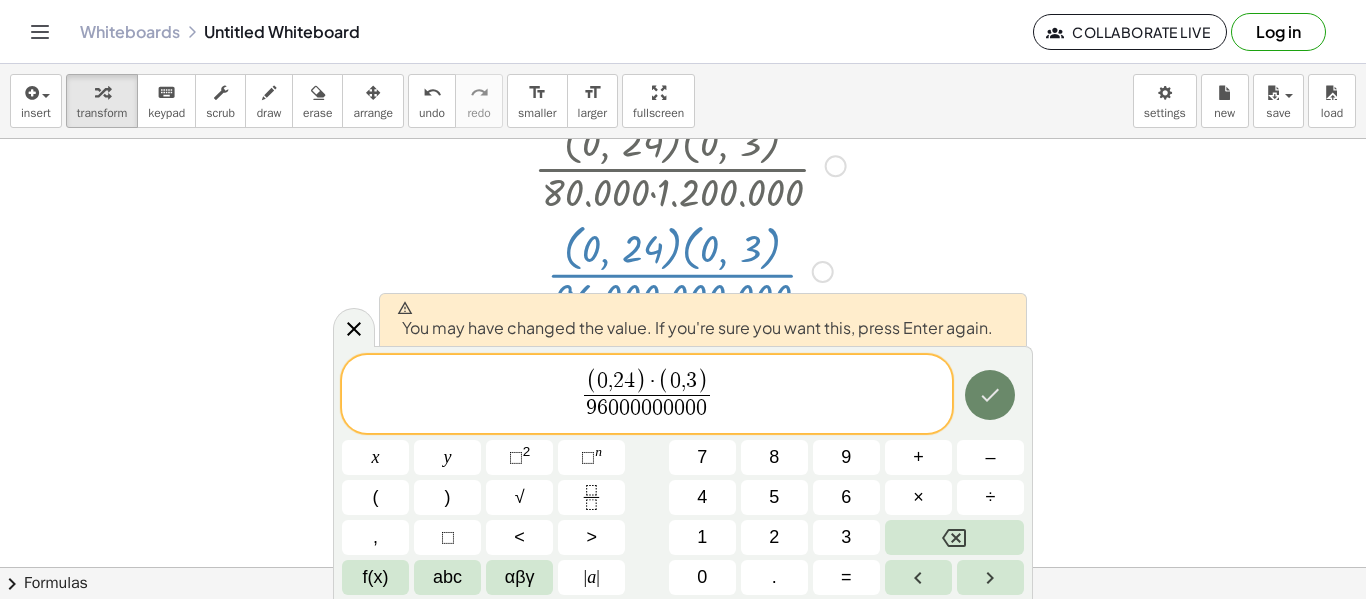 click 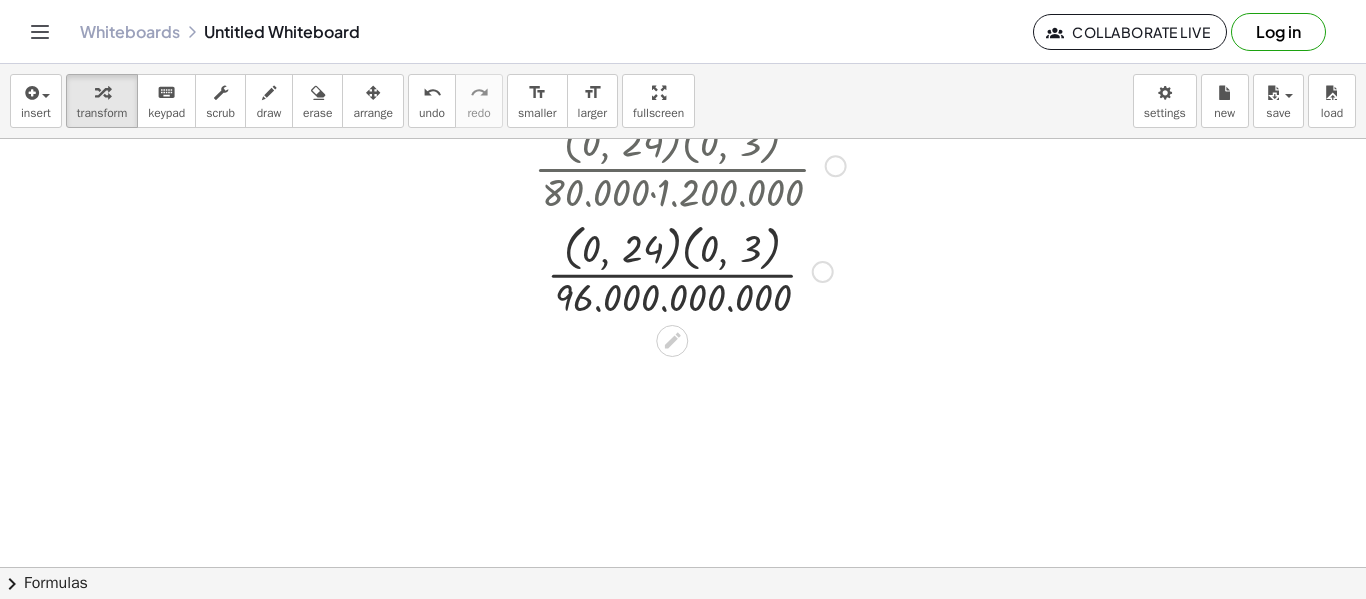 click at bounding box center [690, 270] 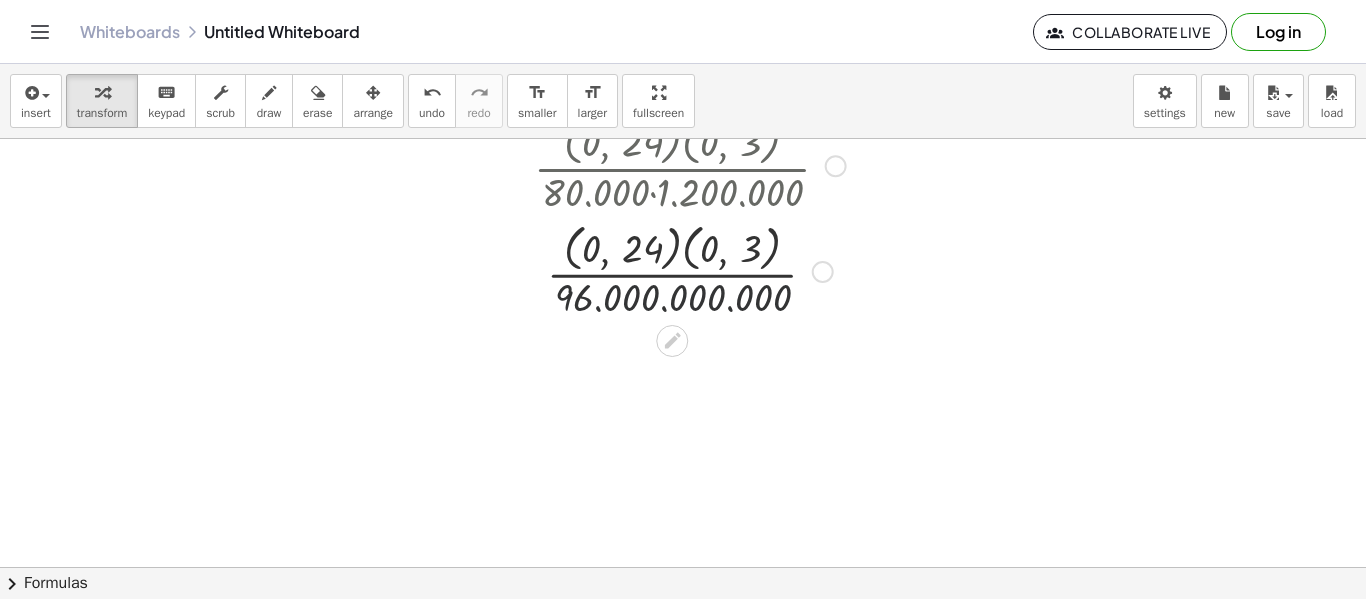 click at bounding box center [690, 270] 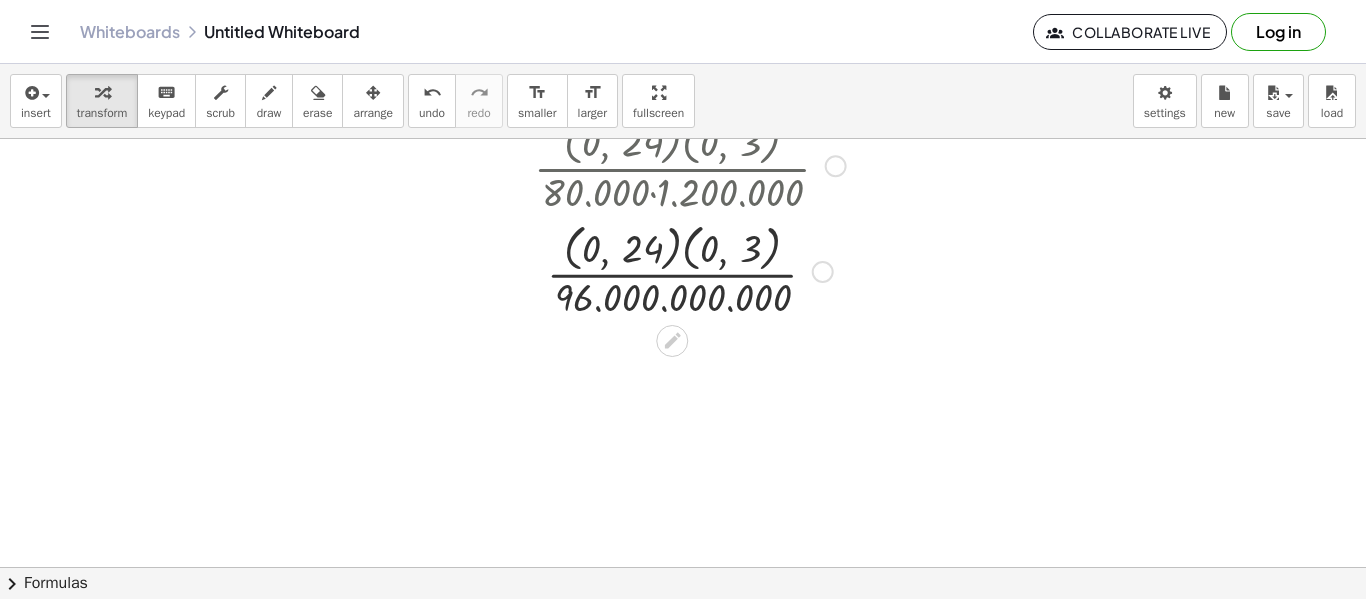 click at bounding box center [690, 270] 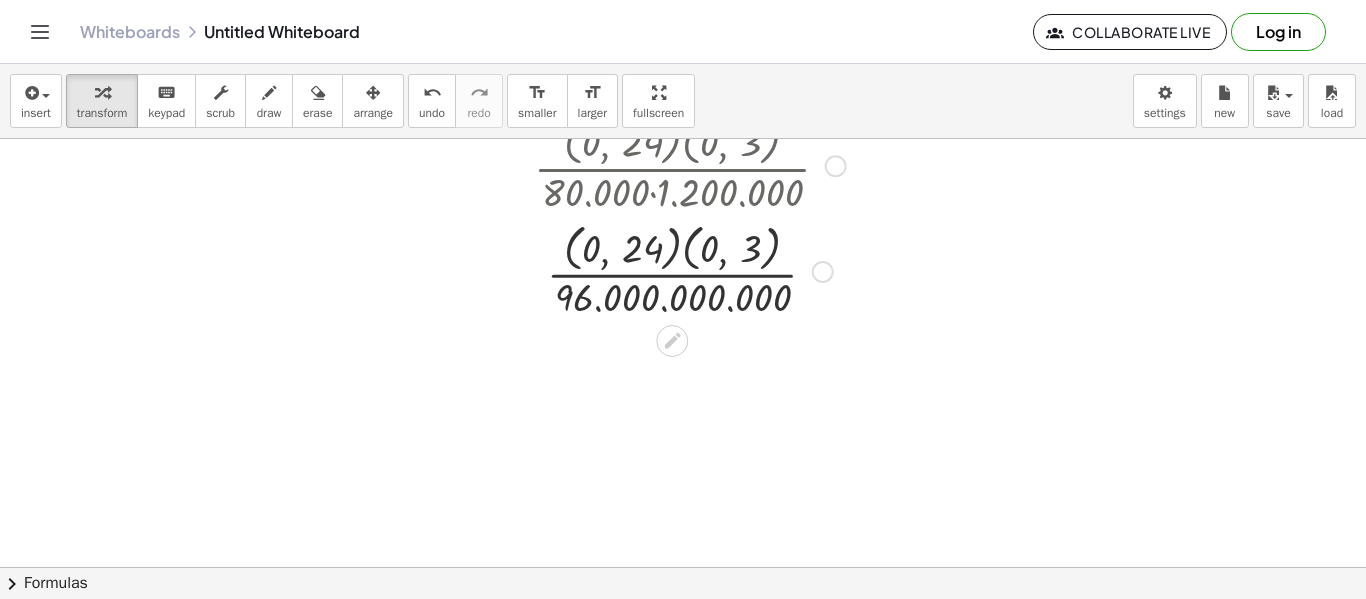 click at bounding box center [690, 270] 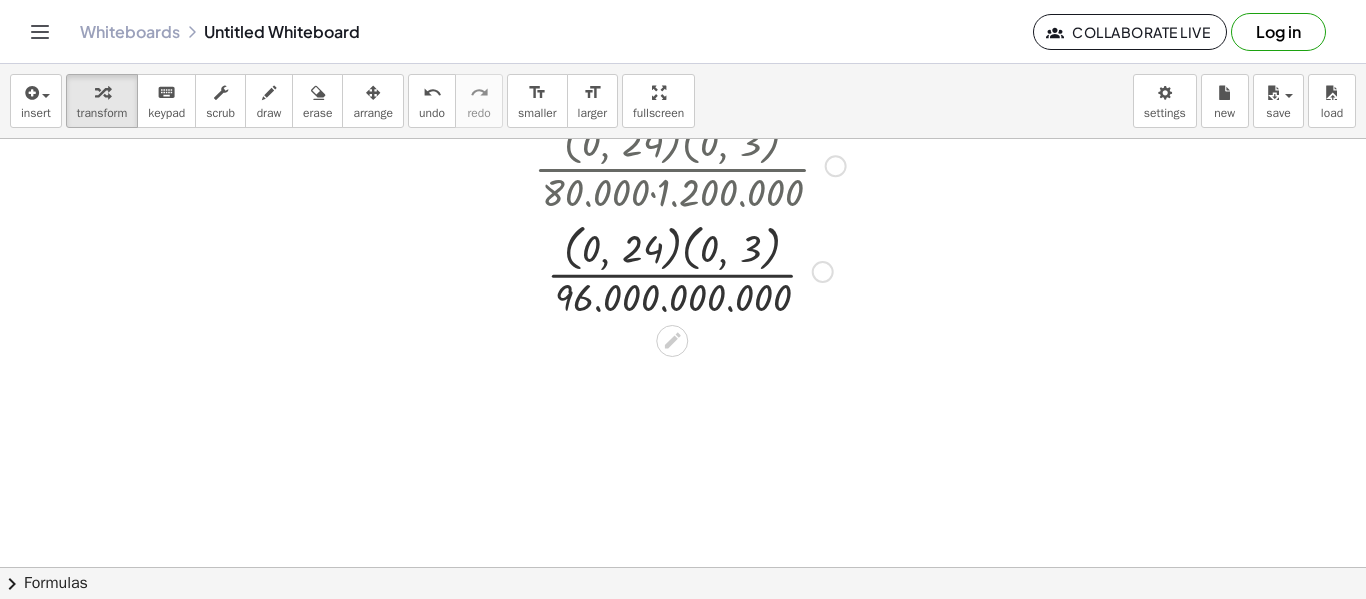 click at bounding box center (690, 270) 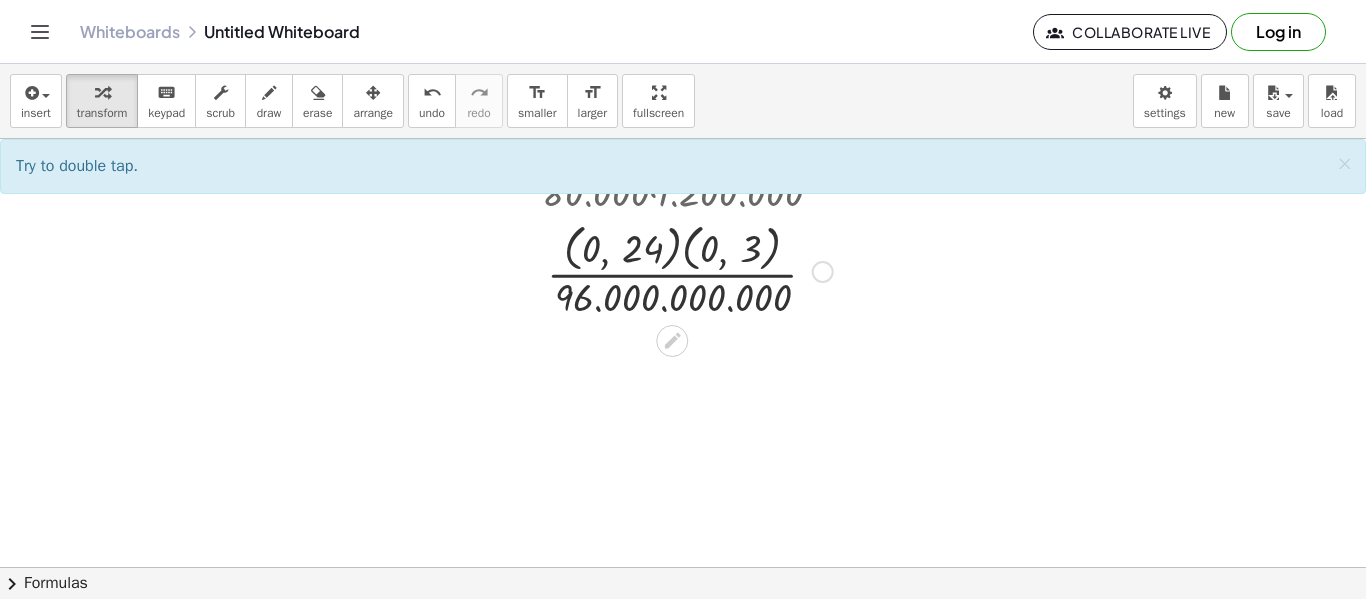 click at bounding box center [690, 270] 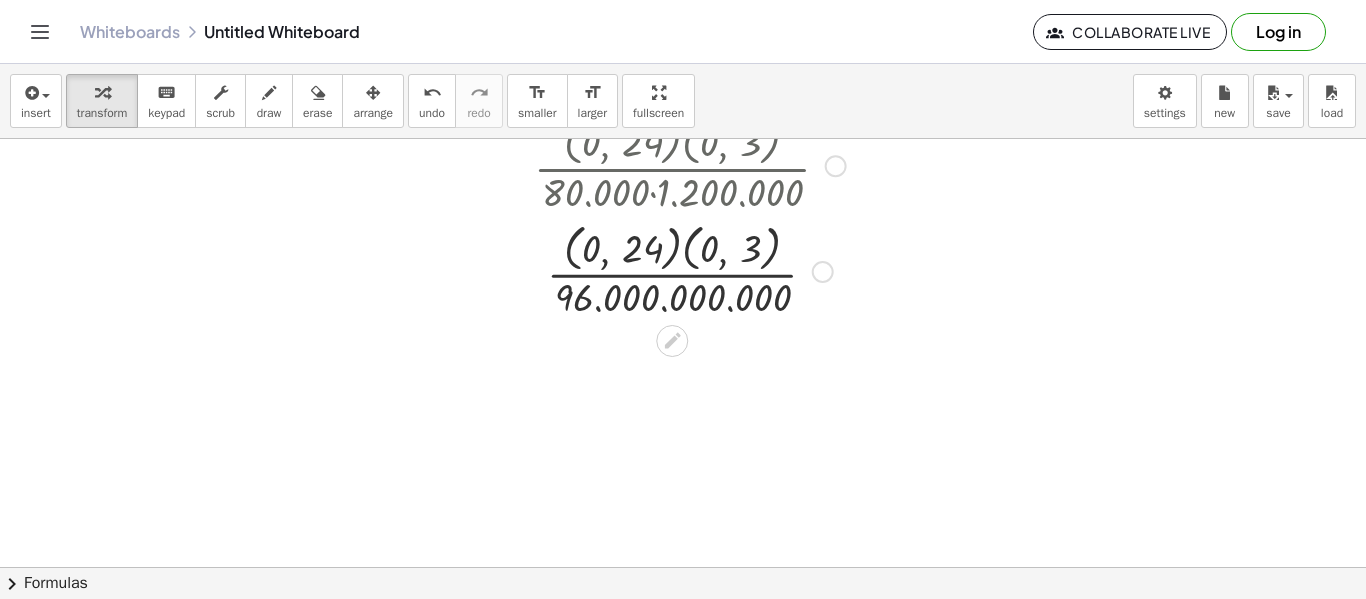 click at bounding box center (690, 270) 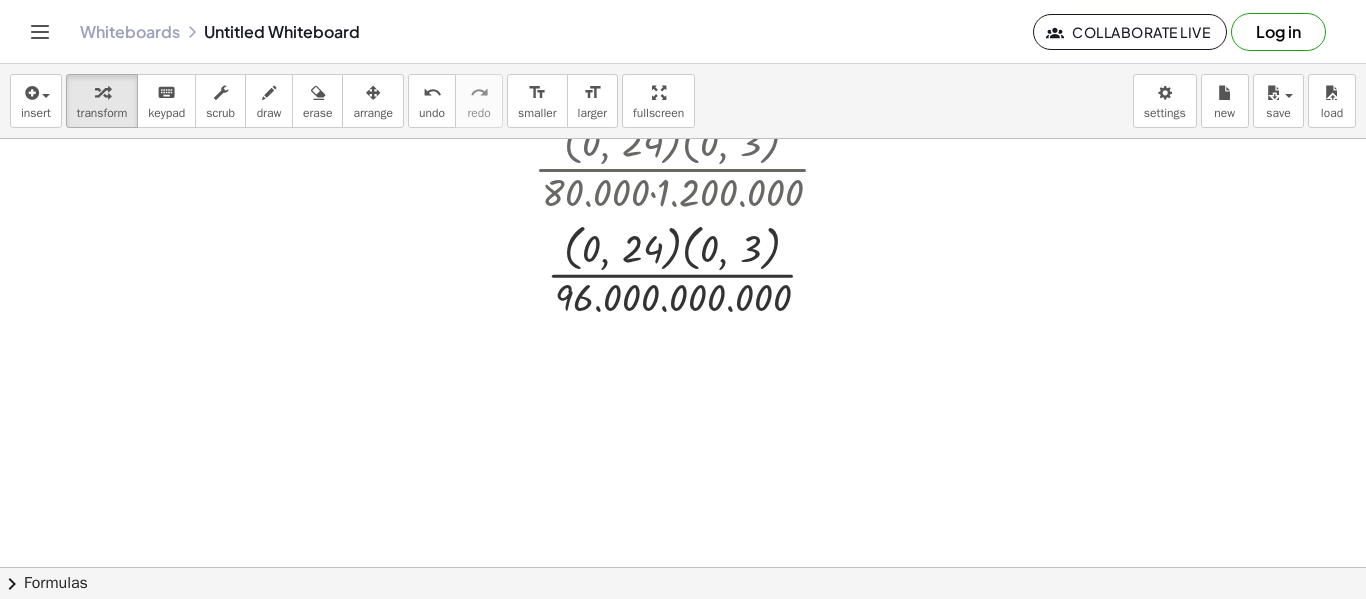 click at bounding box center [683, 324] 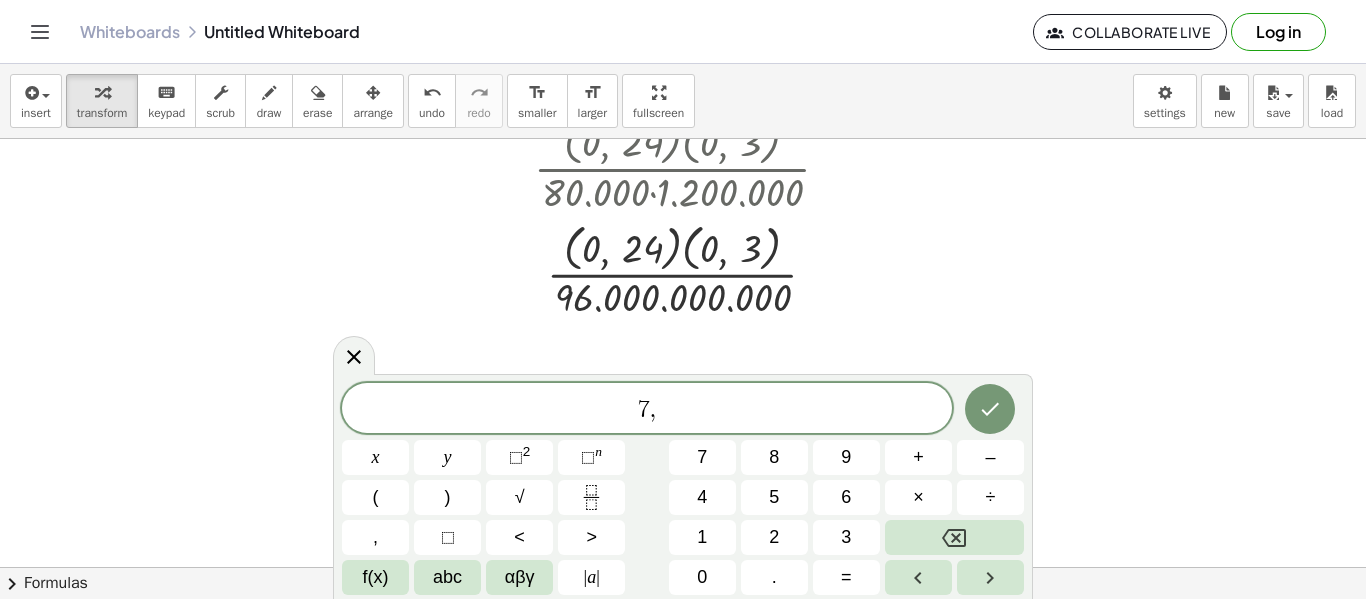 scroll, scrollTop: 22, scrollLeft: 0, axis: vertical 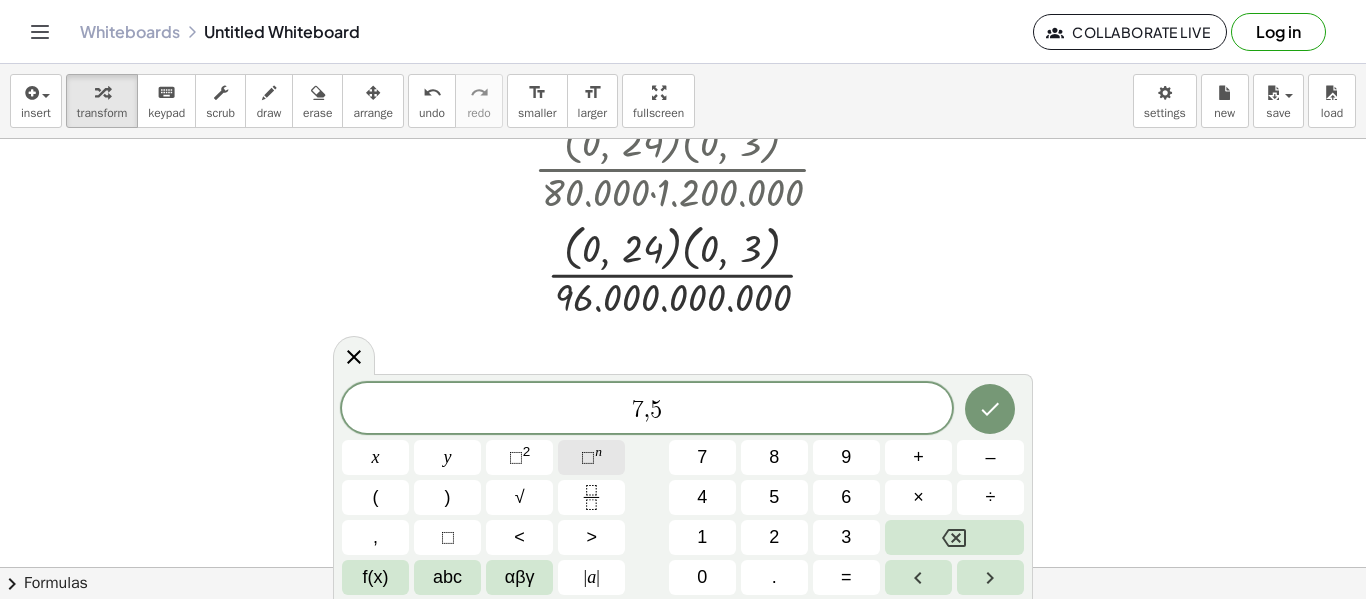 click on "⬚ n" at bounding box center (591, 457) 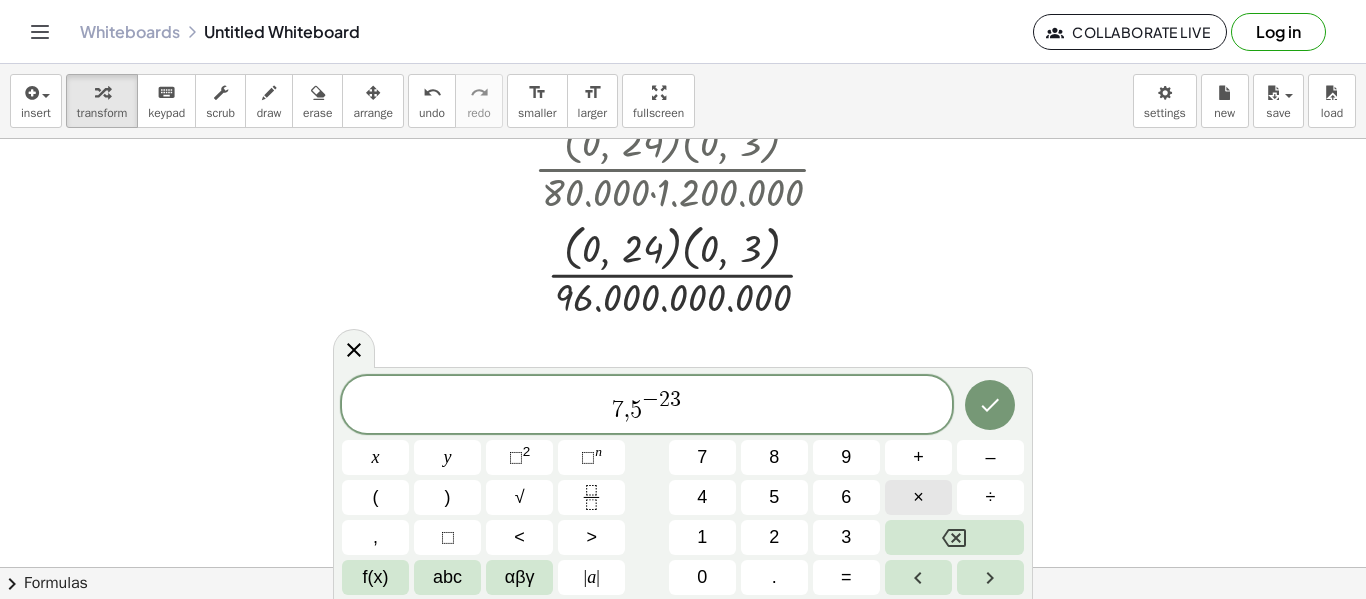 click on "×" at bounding box center [918, 497] 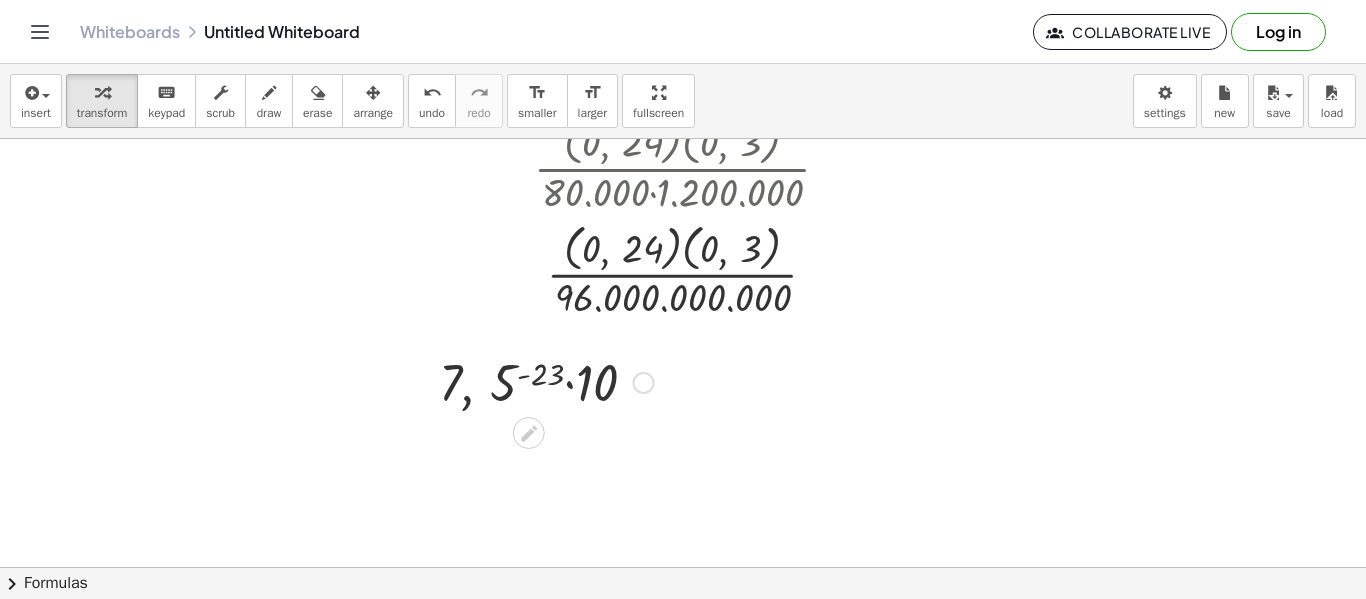 click at bounding box center (644, 383) 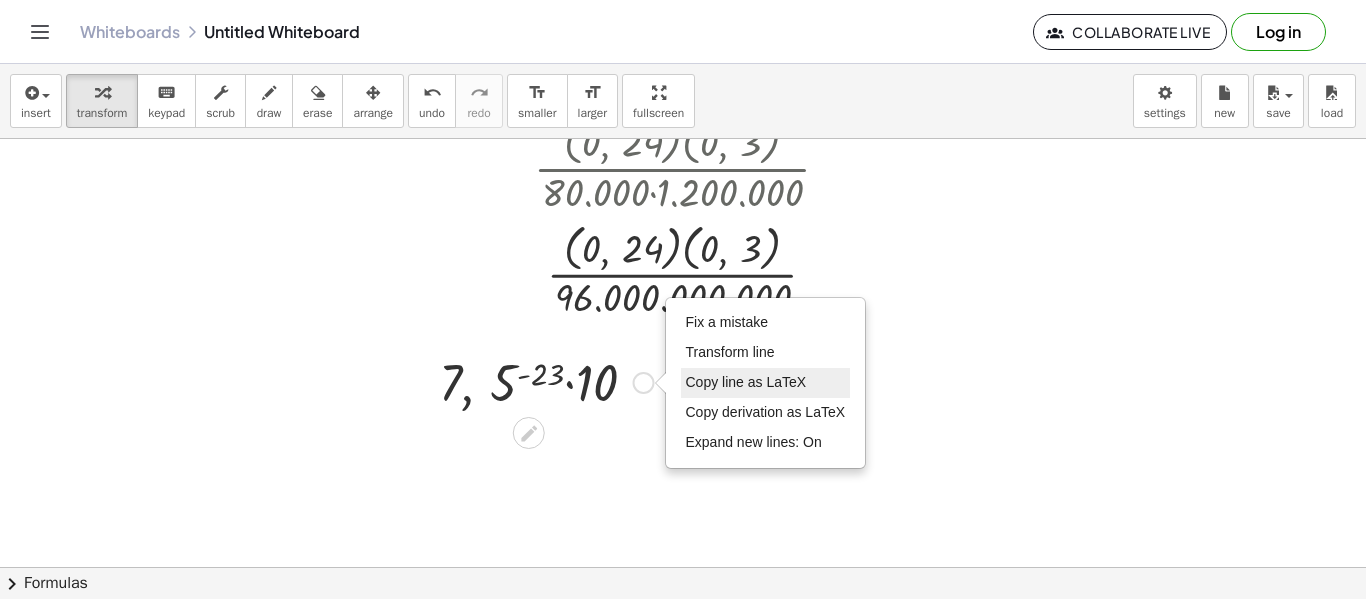 click on "Copy line as LaTeX" at bounding box center [746, 382] 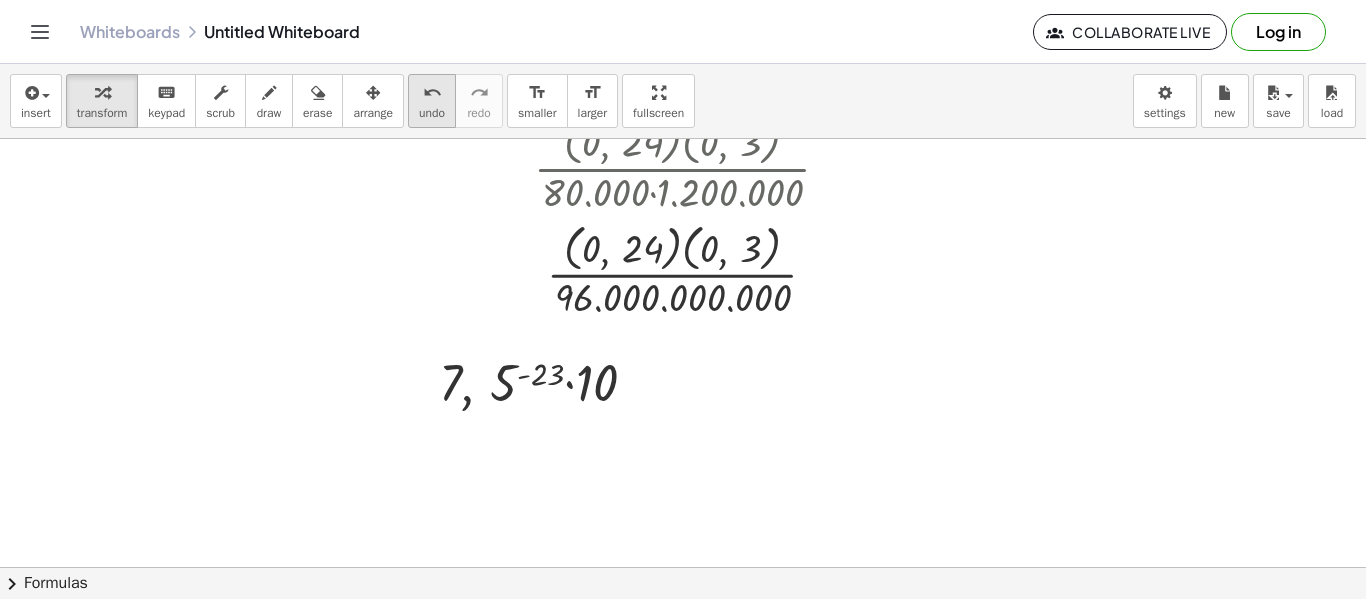 click on "undo undo" at bounding box center (432, 101) 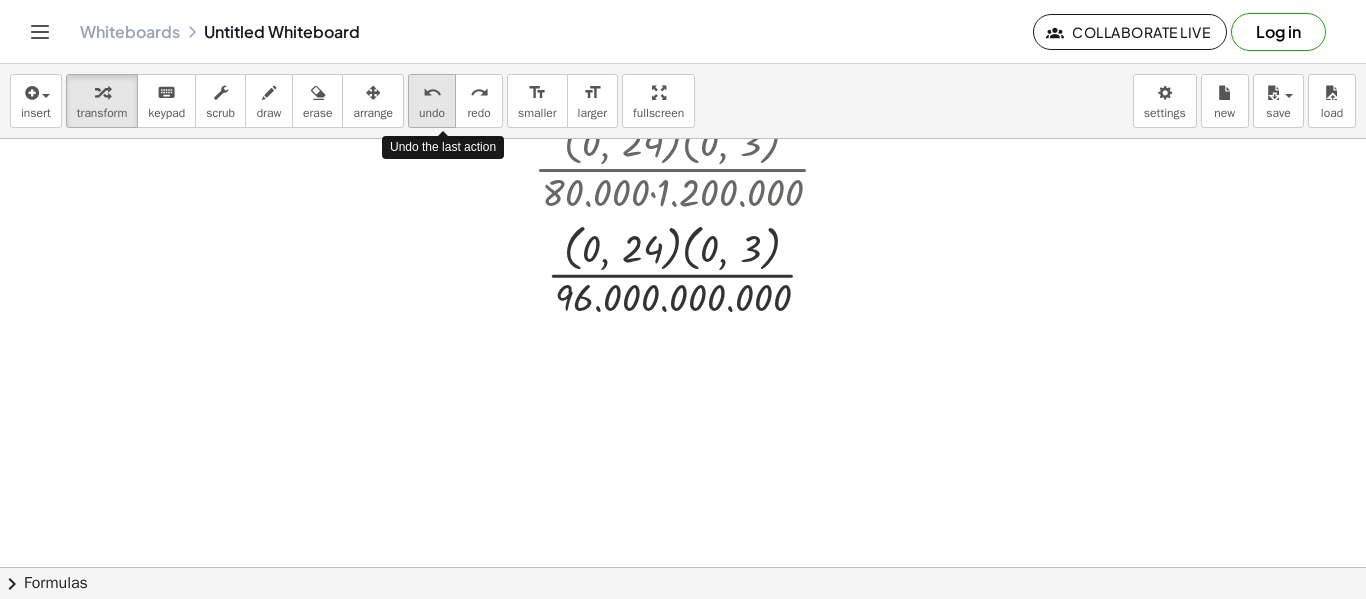 click on "undo undo" at bounding box center [432, 101] 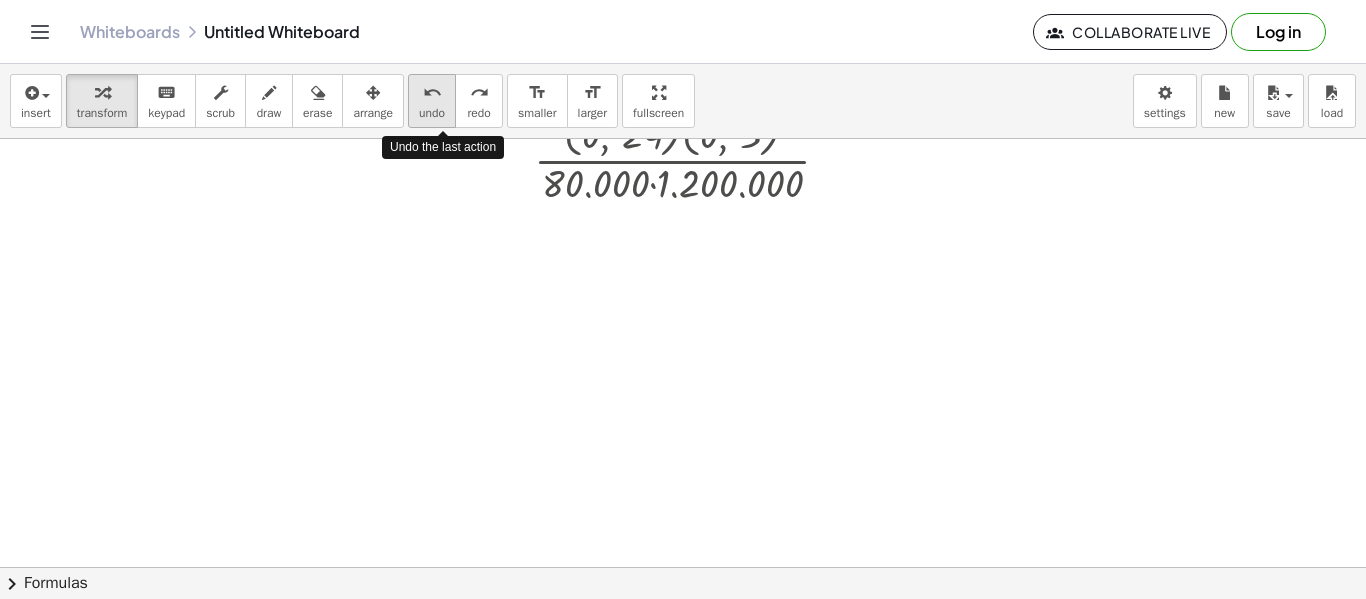 click on "undo undo" at bounding box center [432, 101] 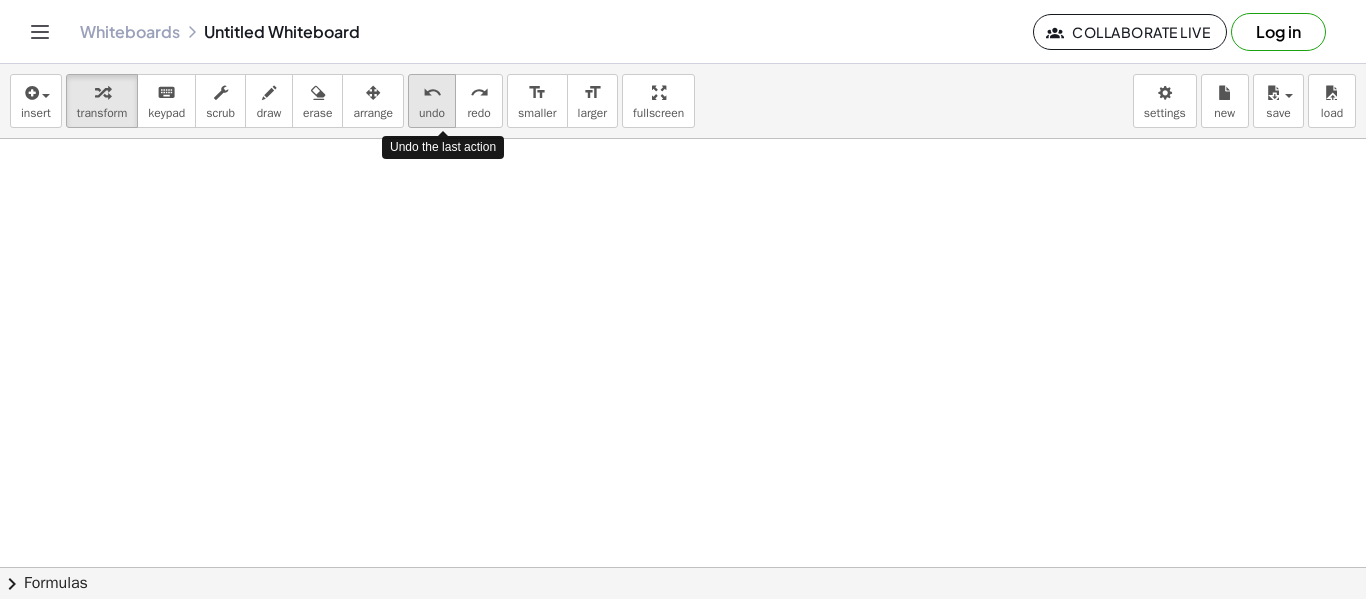 click on "undo undo" at bounding box center (432, 101) 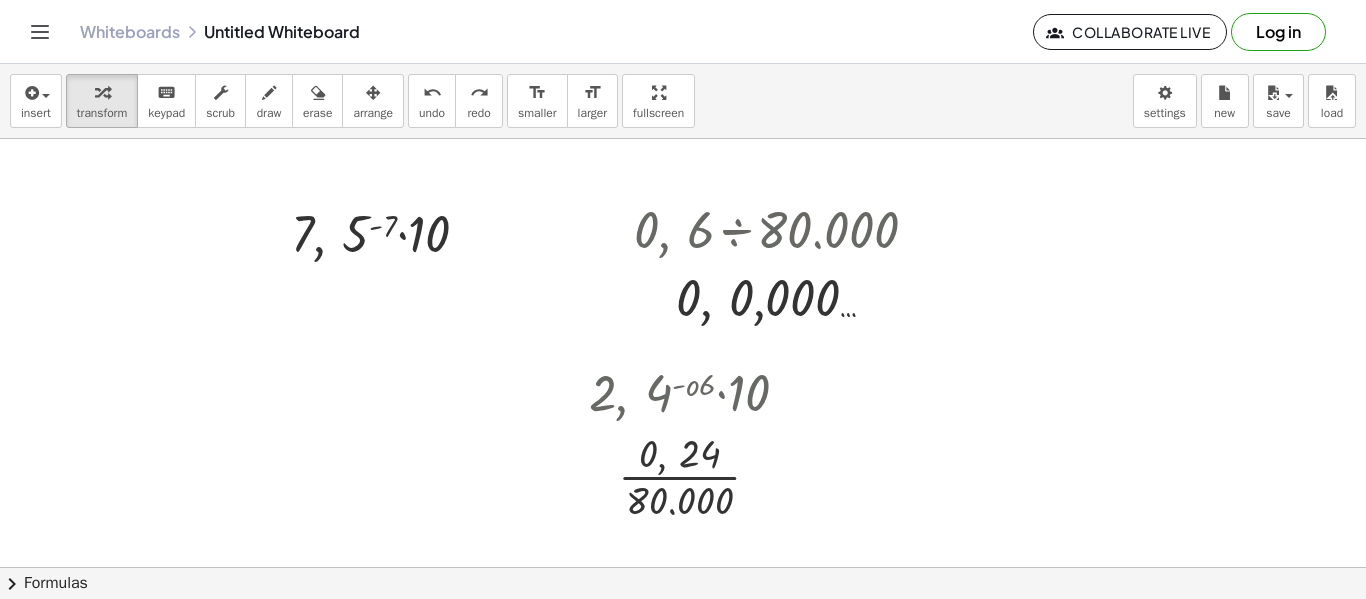 scroll, scrollTop: 77, scrollLeft: 0, axis: vertical 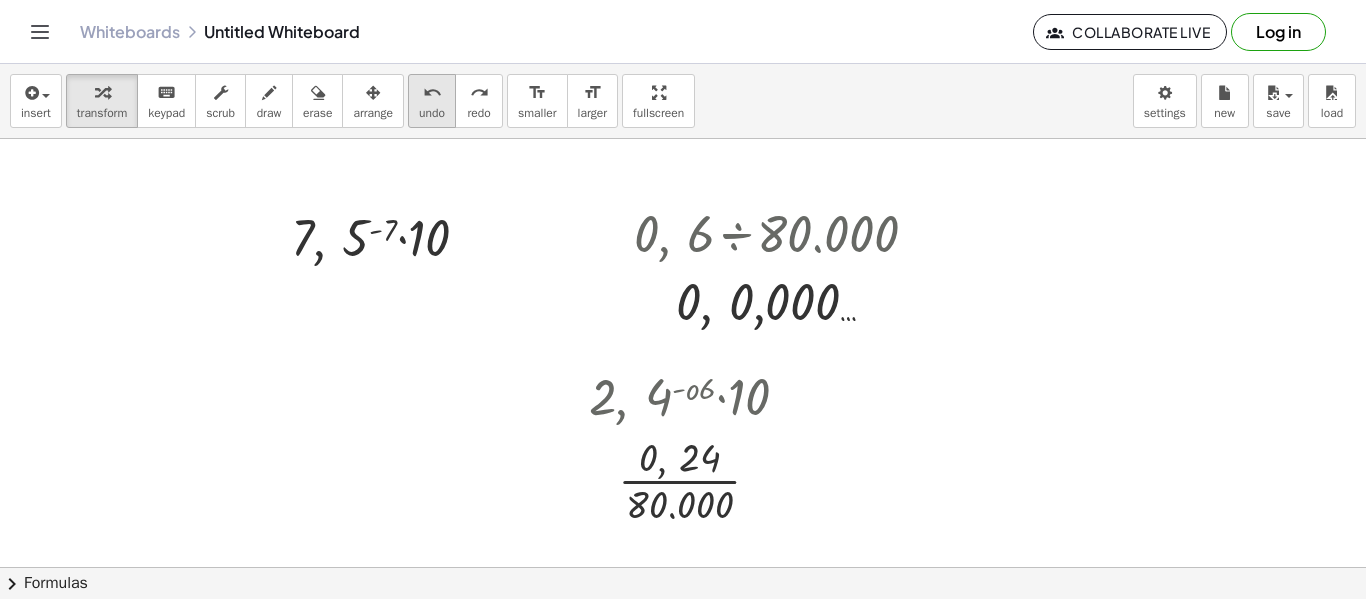 click on "undo" at bounding box center [432, 113] 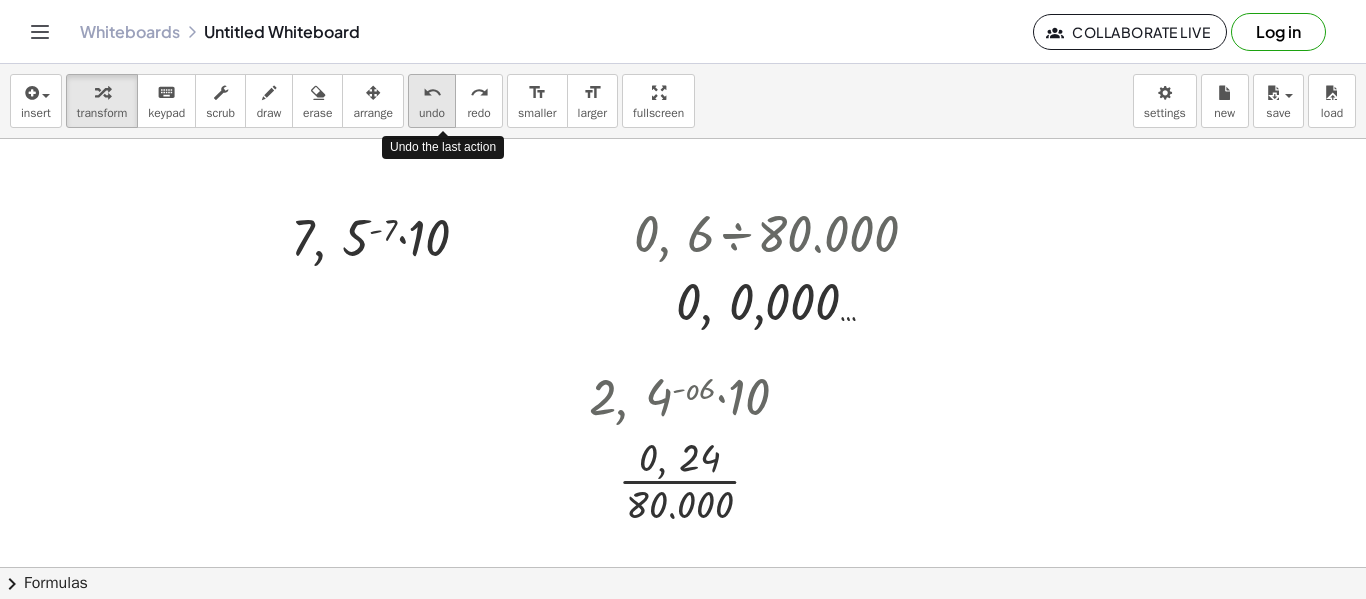 click on "undo" at bounding box center [432, 113] 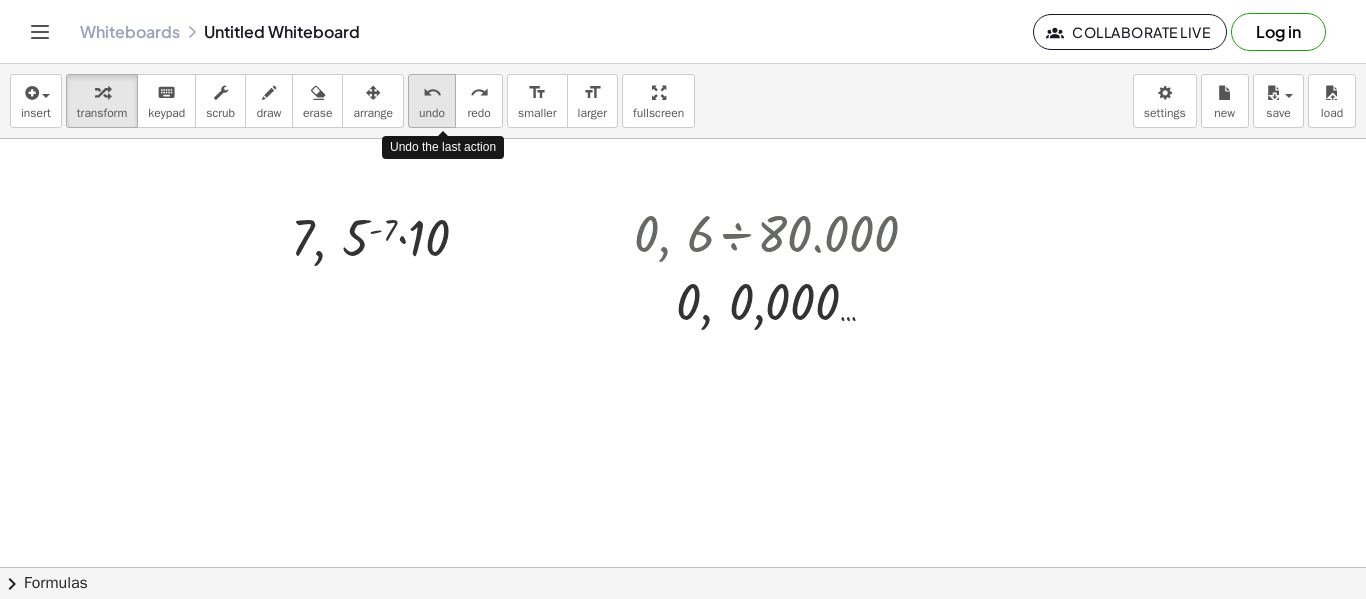 click on "undo" at bounding box center (432, 113) 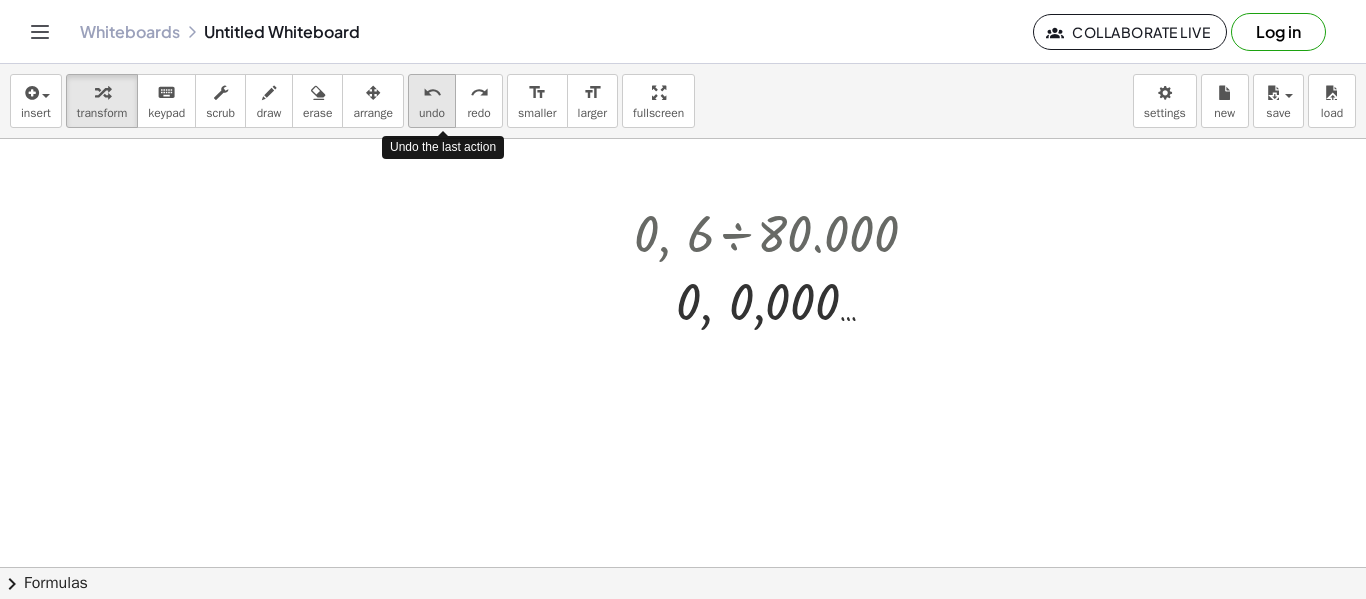 click on "undo" at bounding box center (432, 113) 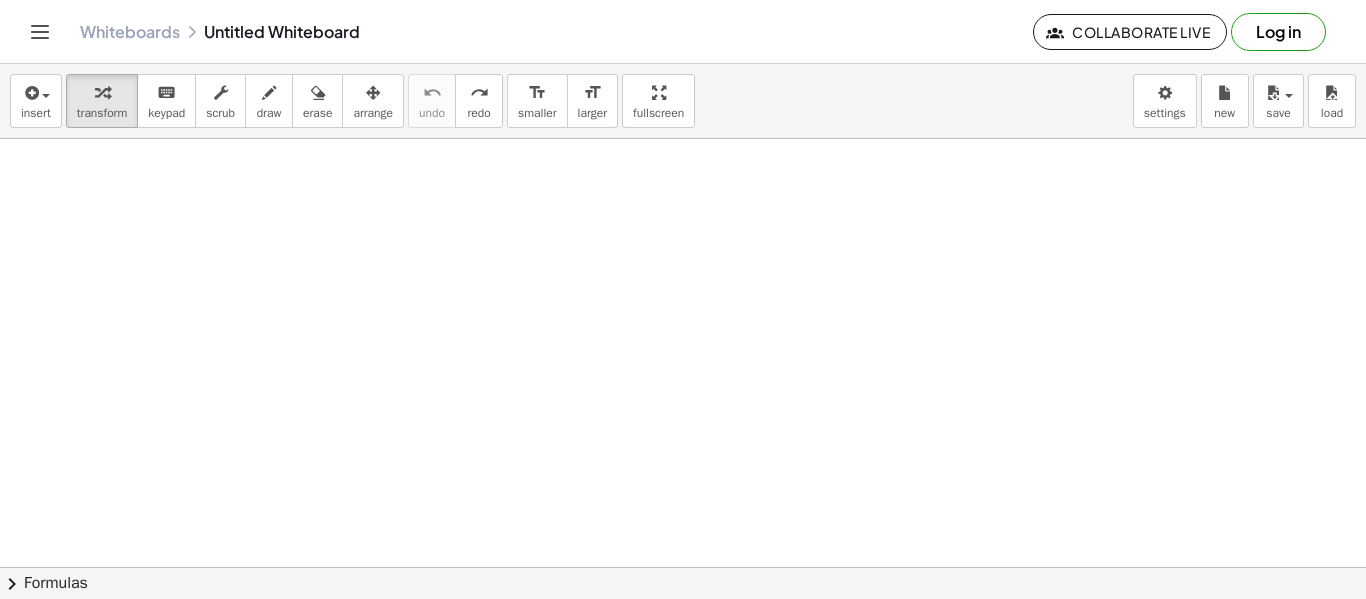 click at bounding box center [683, 490] 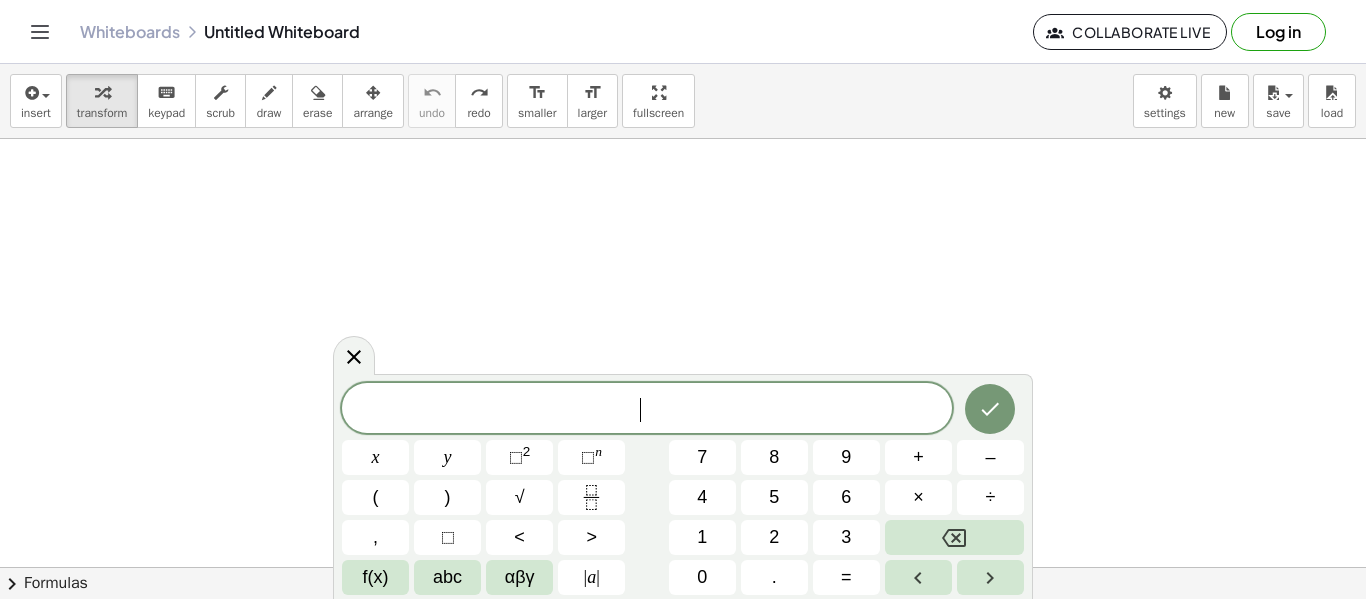 scroll, scrollTop: 23, scrollLeft: 0, axis: vertical 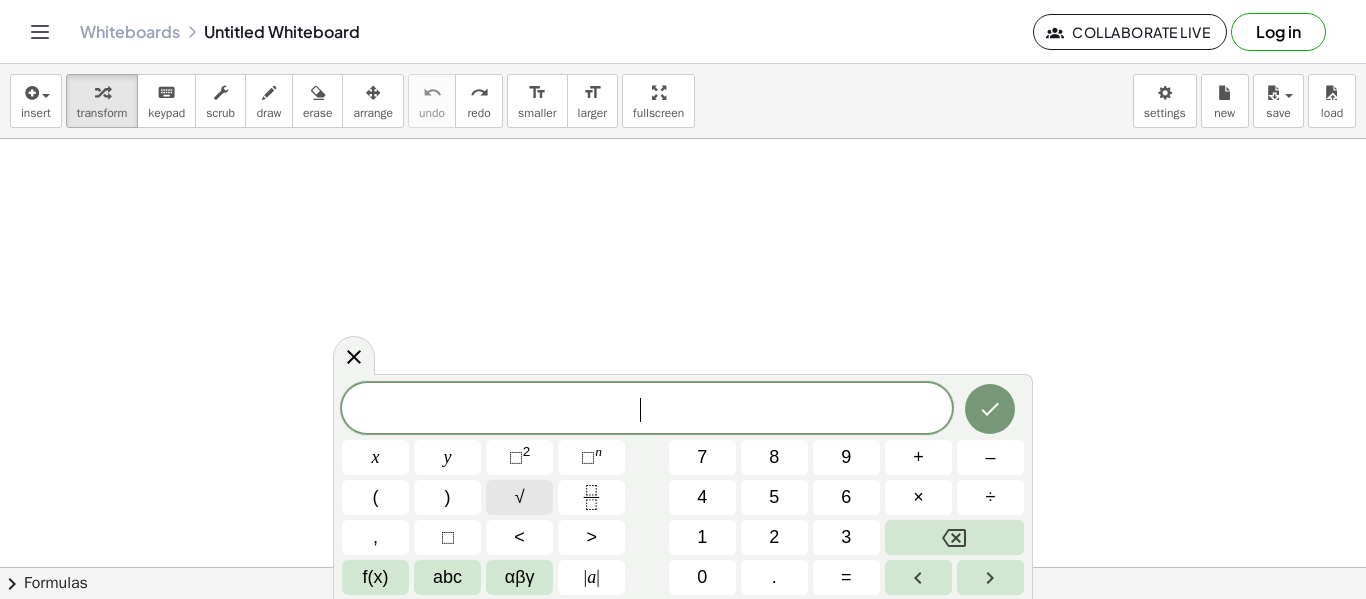 click on "√" at bounding box center [520, 497] 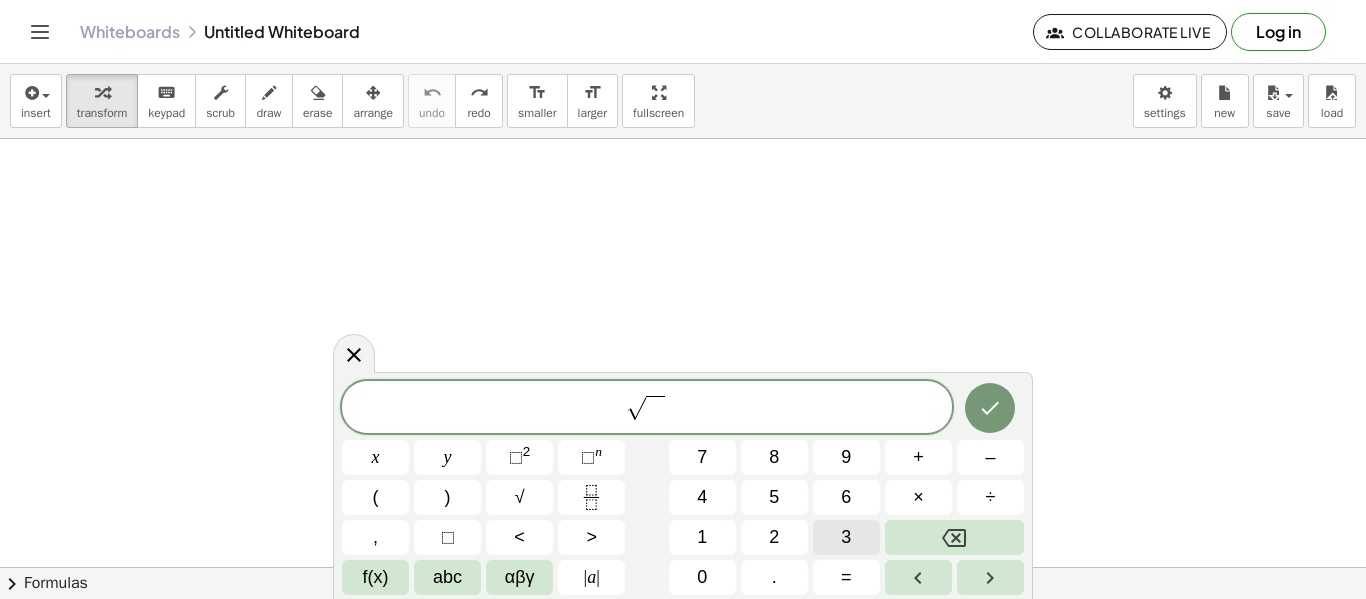 click on "3" at bounding box center [846, 537] 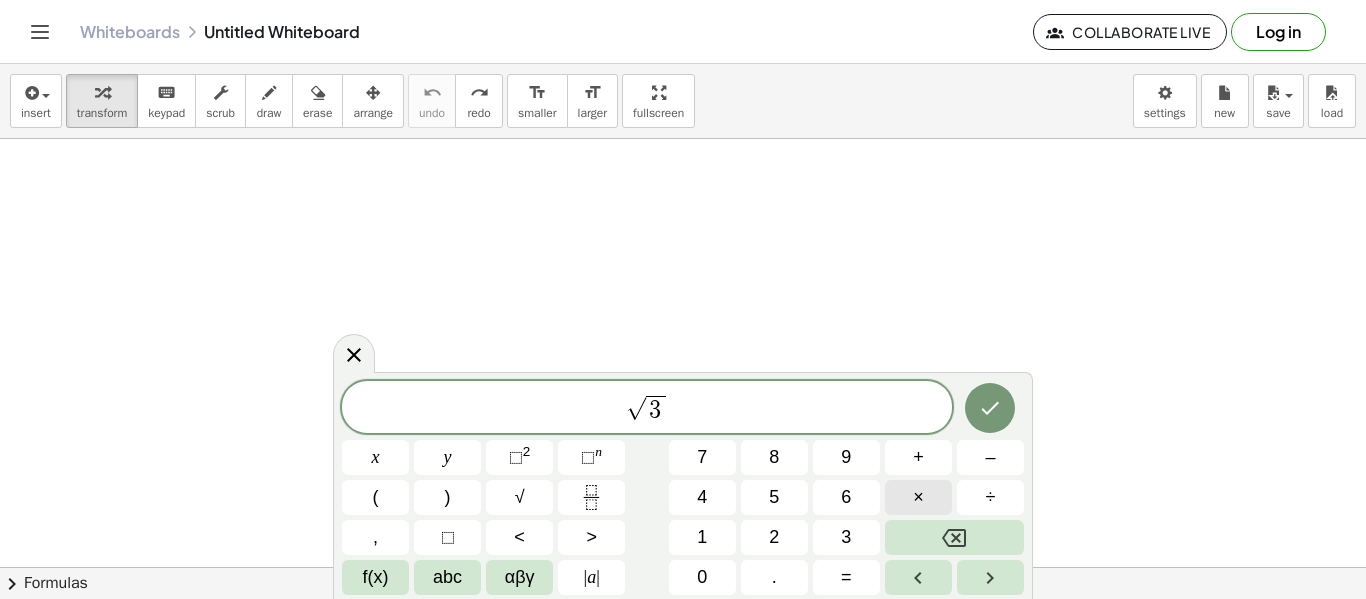 click on "×" at bounding box center [918, 497] 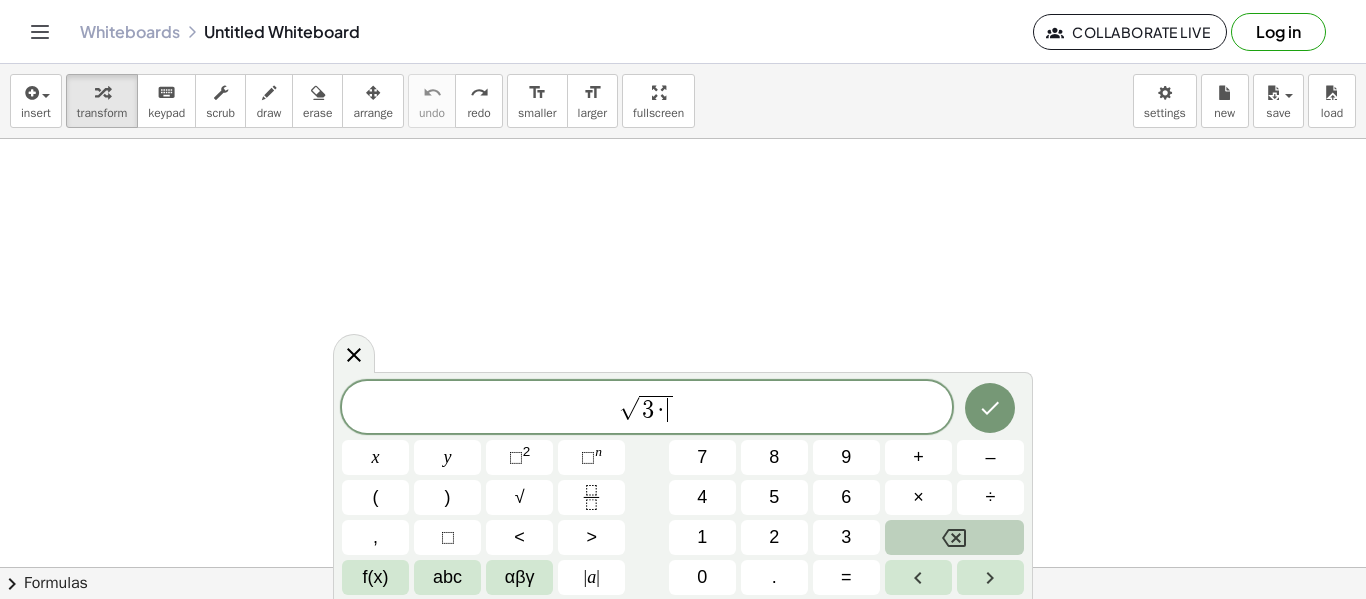 click 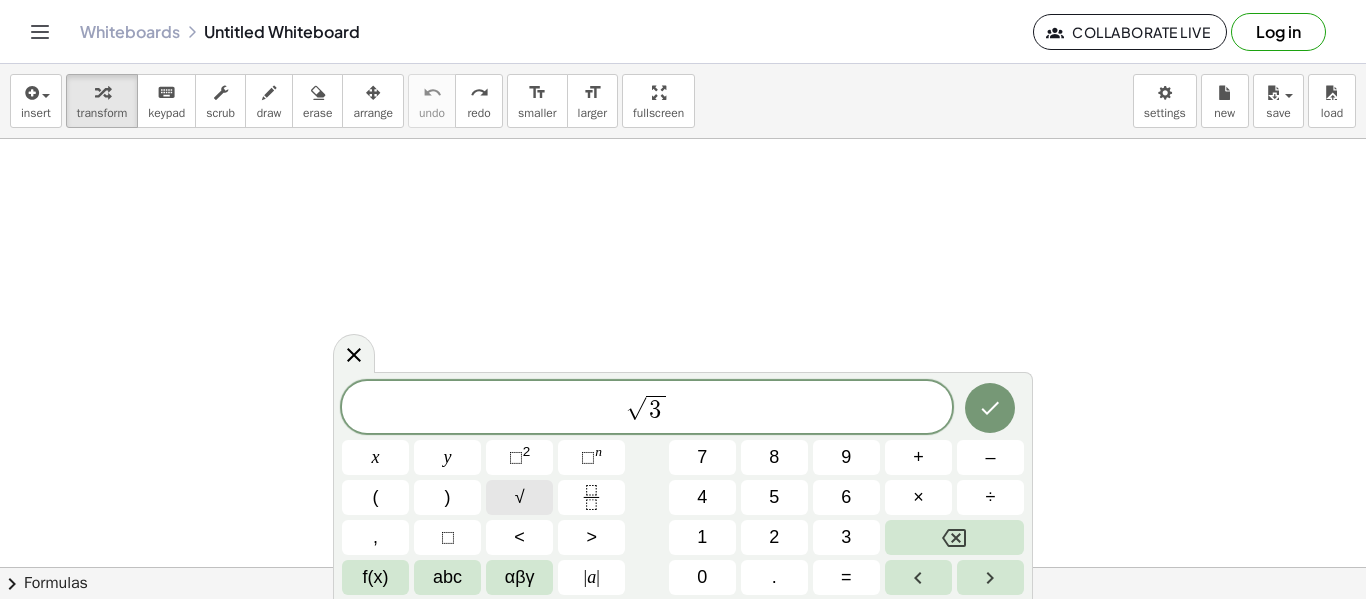 click on "√" at bounding box center (519, 497) 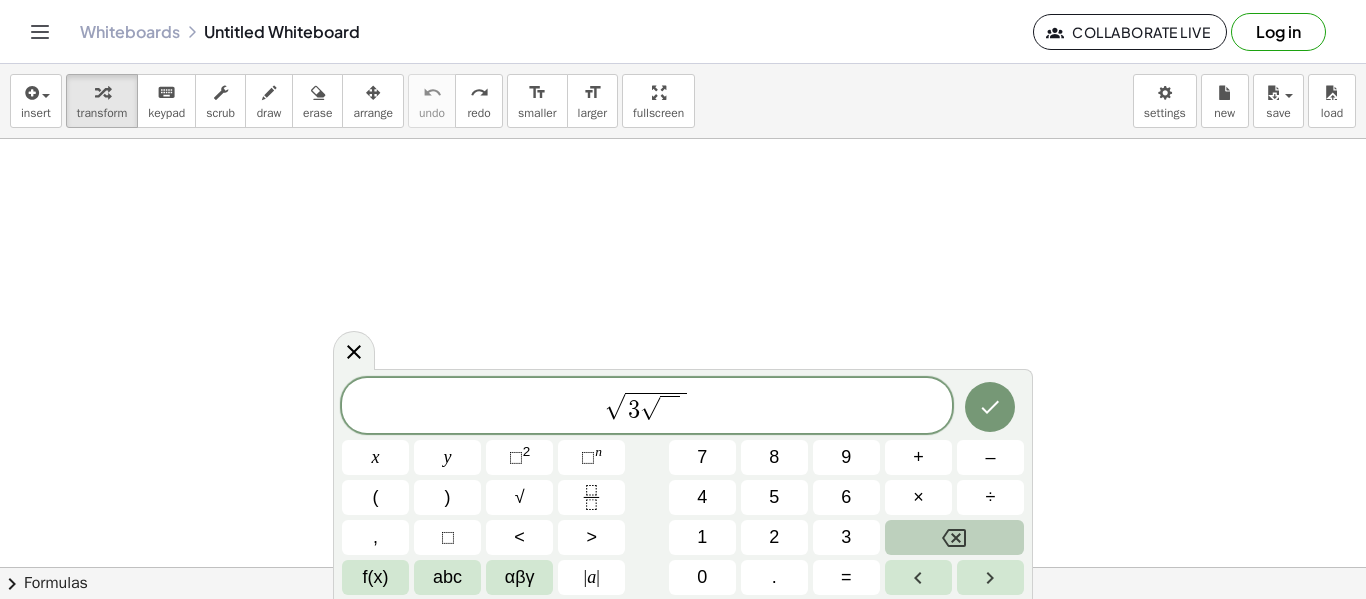 click 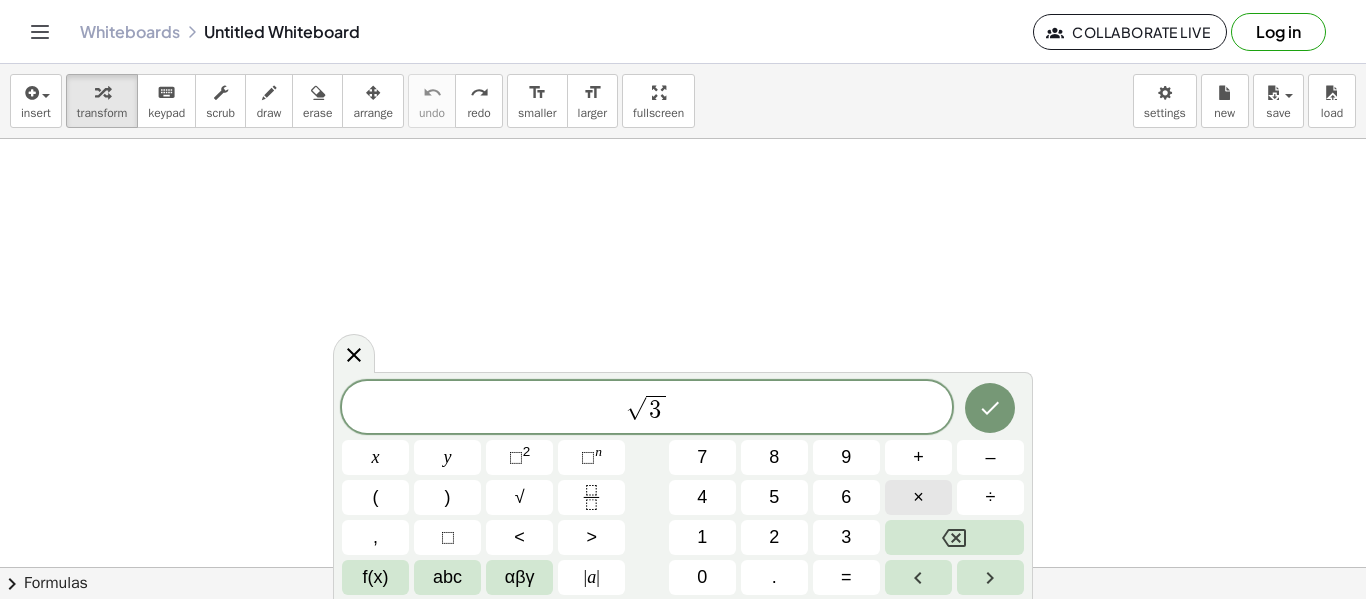click on "×" at bounding box center [918, 497] 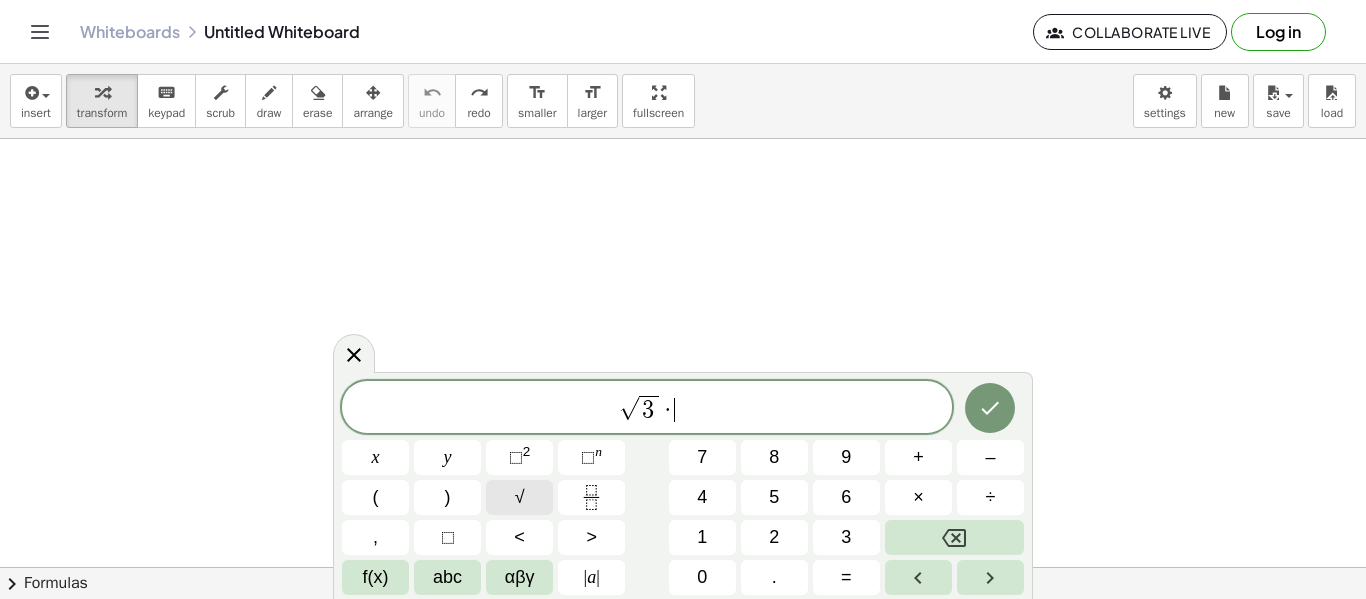 click on "√" at bounding box center (519, 497) 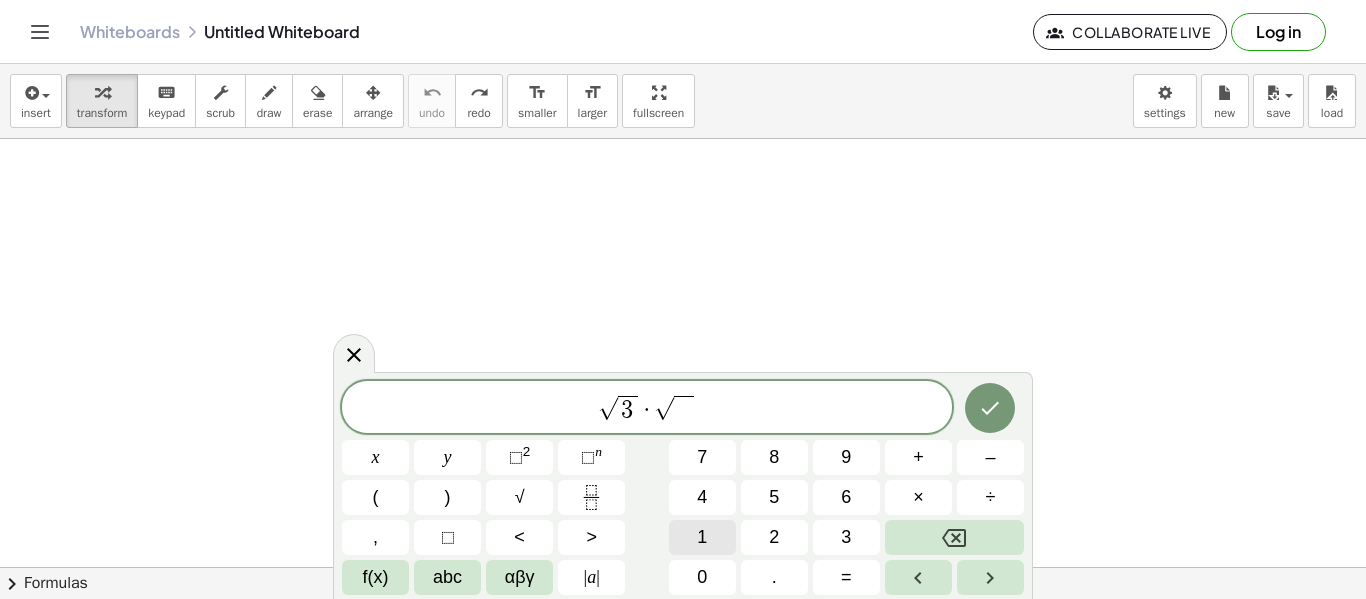 click on "1" at bounding box center (702, 537) 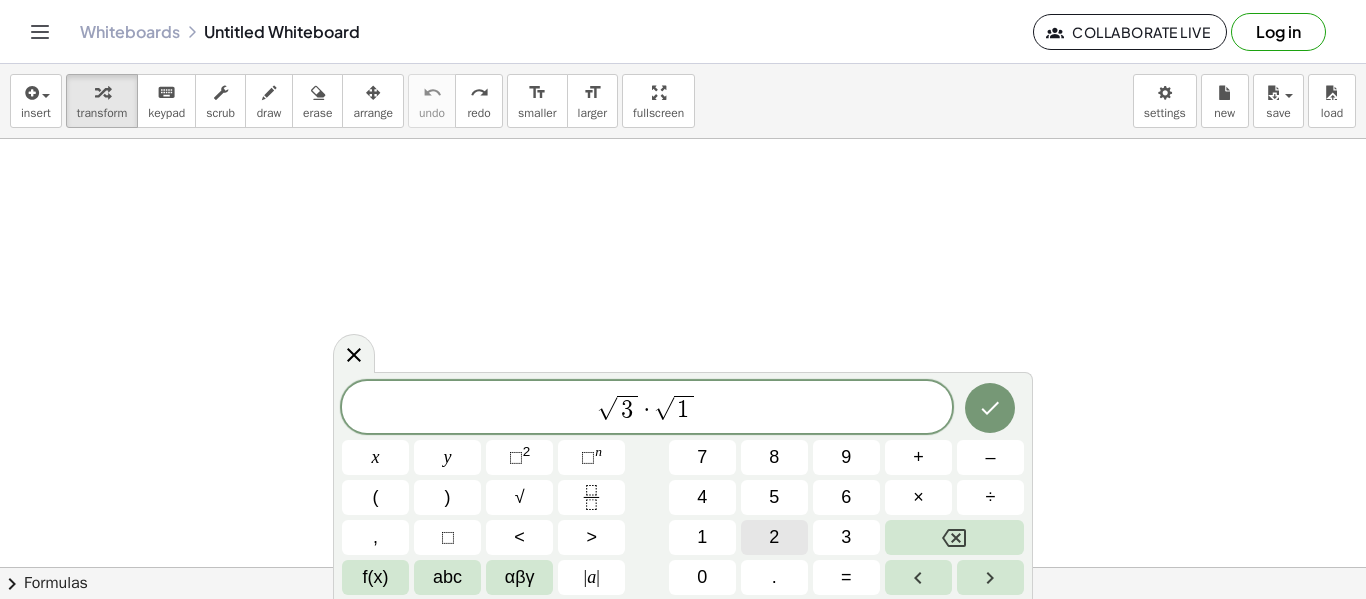 click on "2" at bounding box center (774, 537) 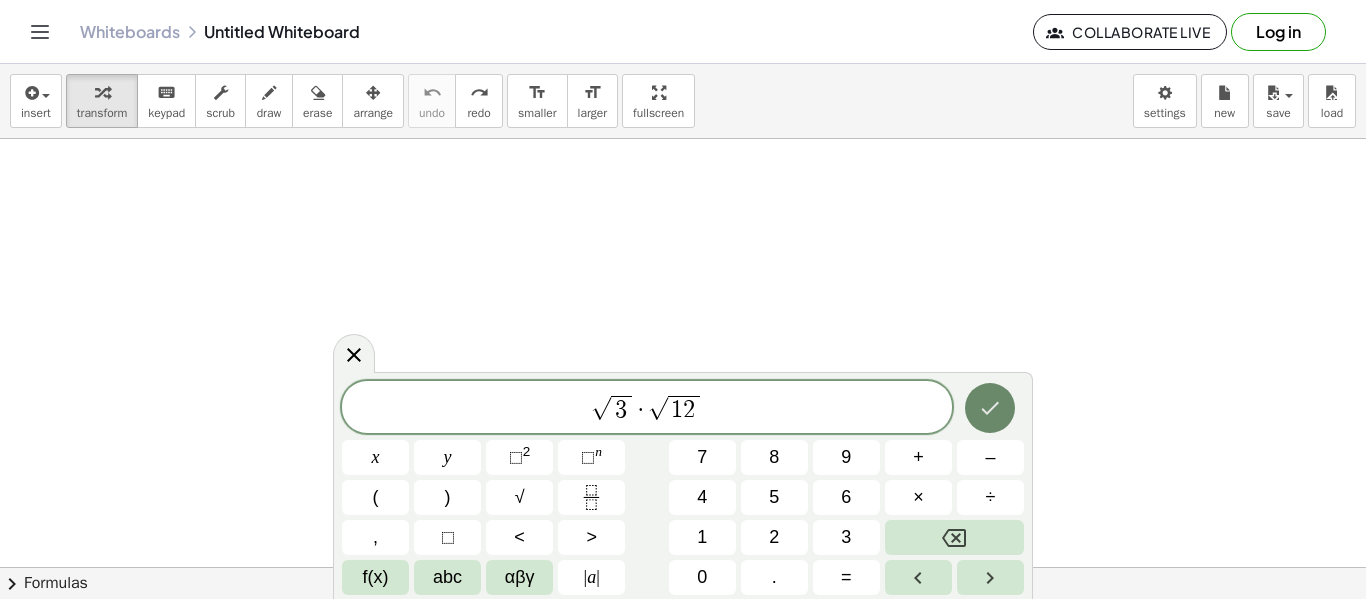 click 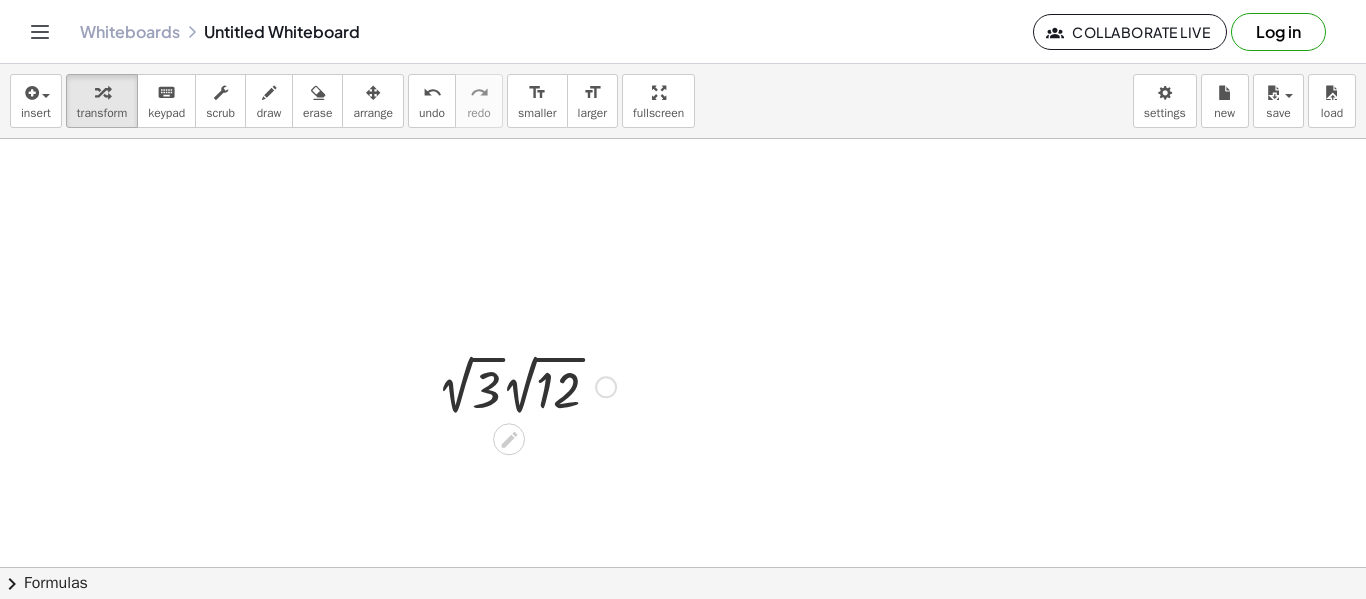 click at bounding box center (526, 385) 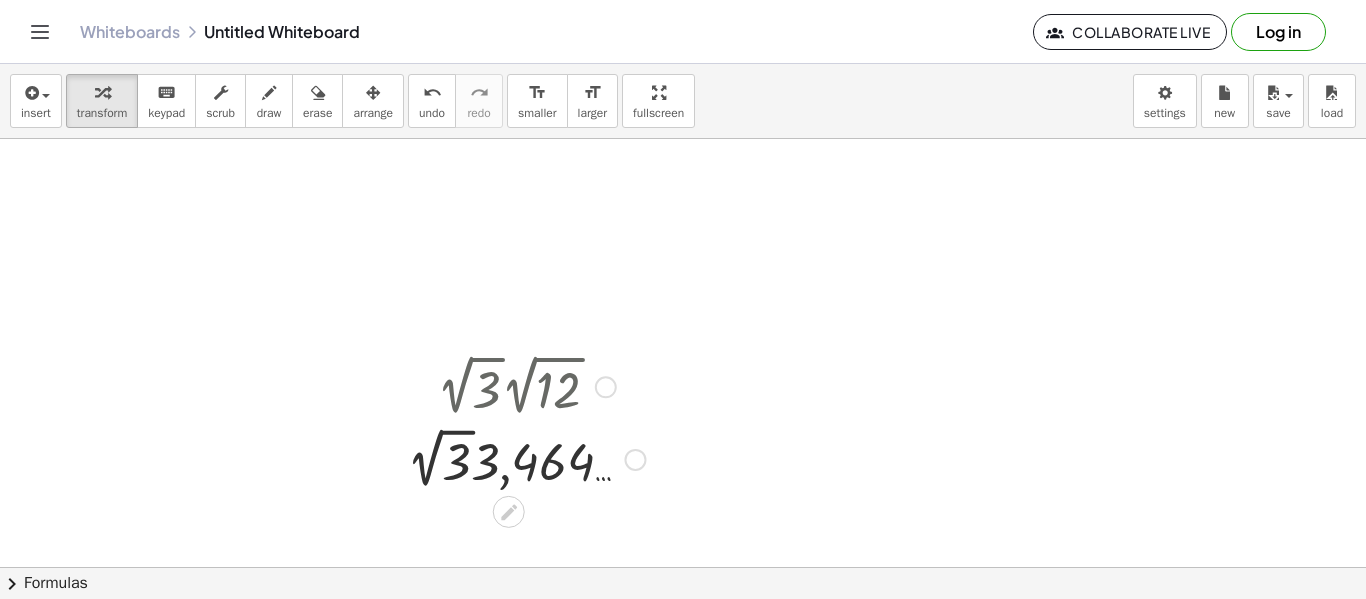 click at bounding box center [526, 458] 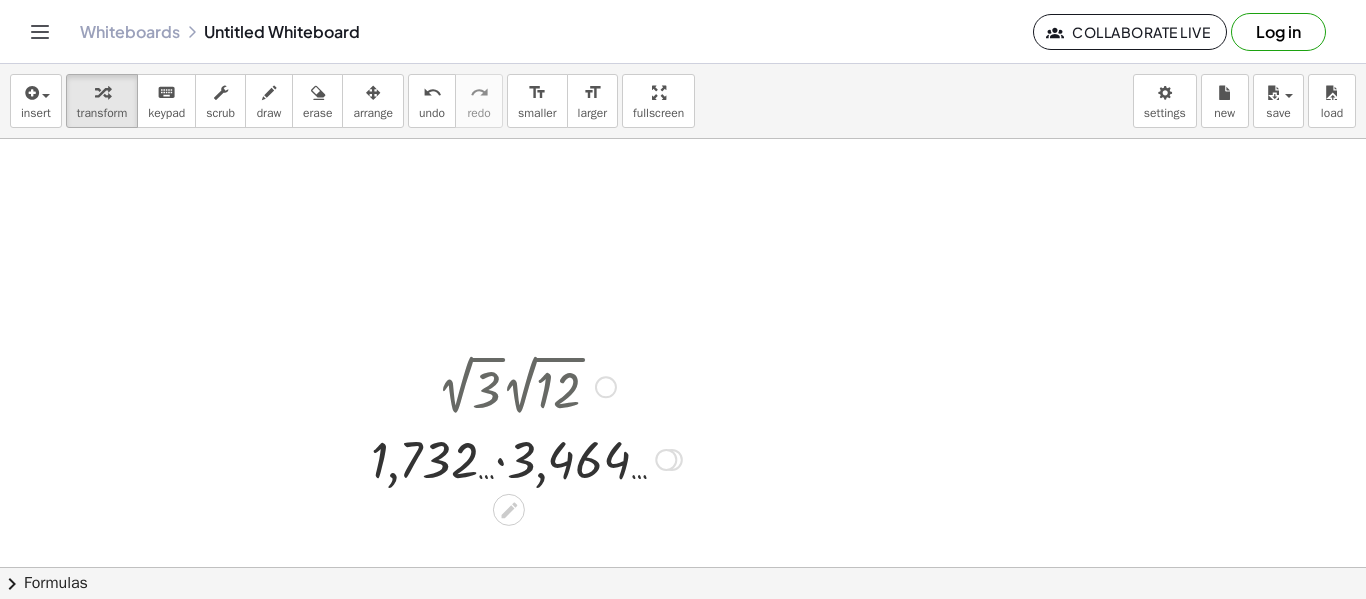 click at bounding box center (666, 460) 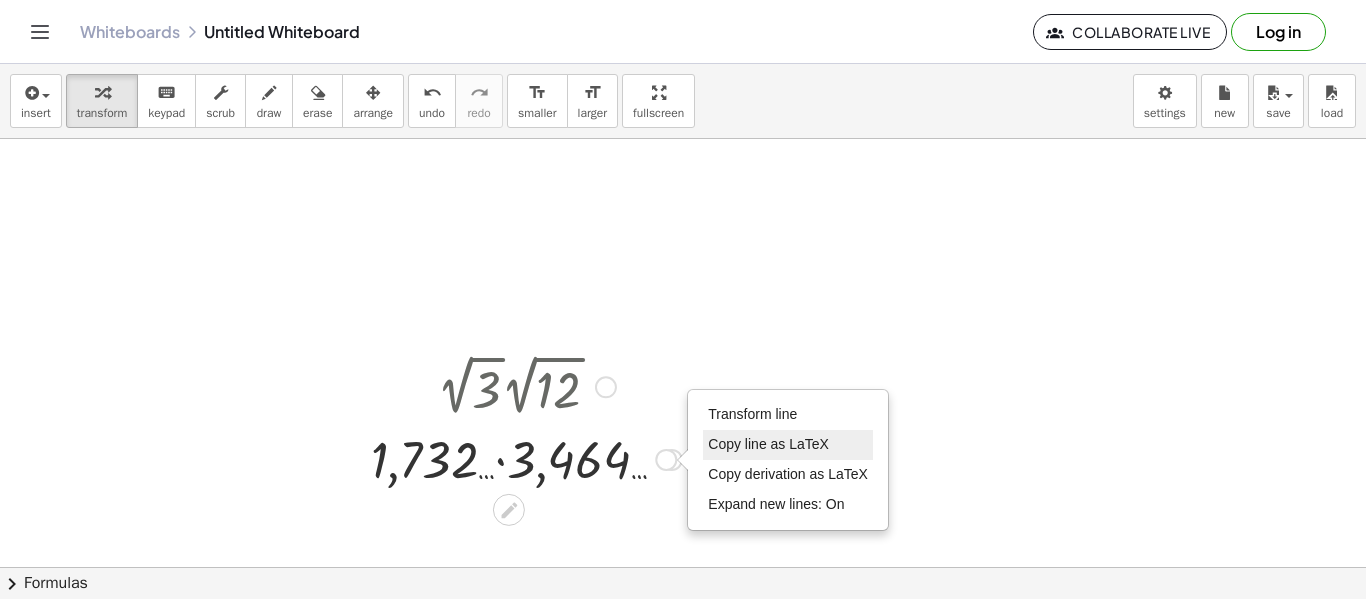 click on "Copy line as LaTeX" at bounding box center (768, 444) 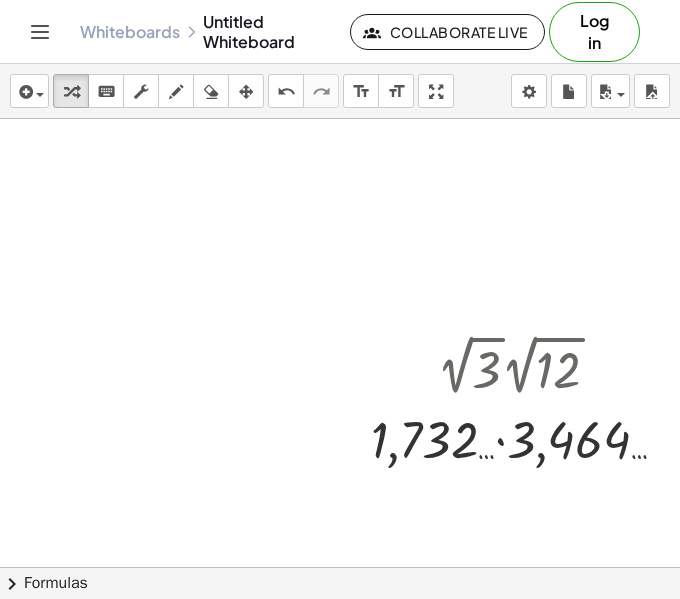 click at bounding box center [340, 490] 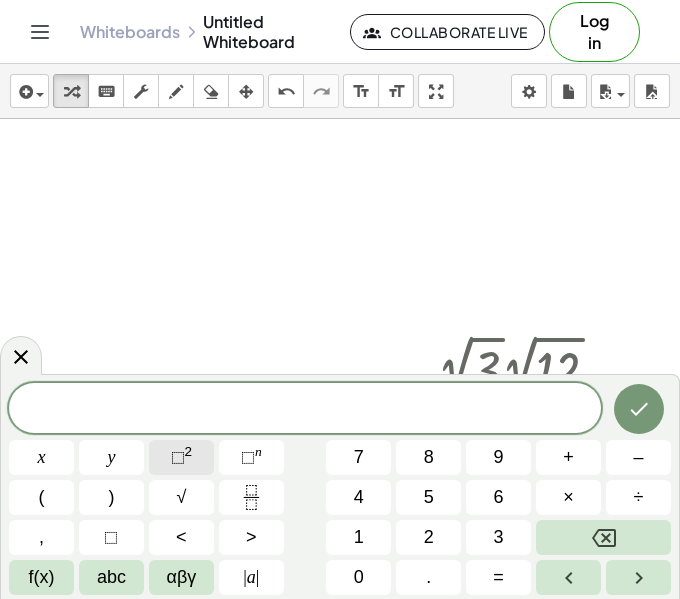 click on "2" at bounding box center (189, 451) 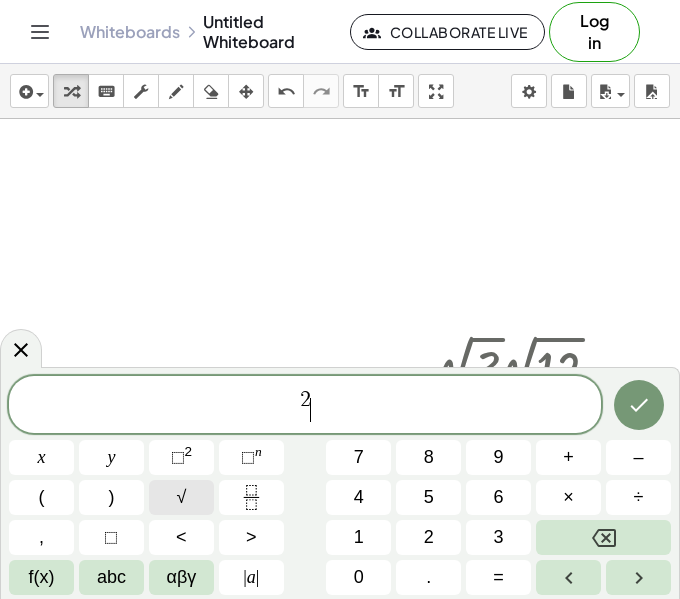 click on "√" at bounding box center (181, 497) 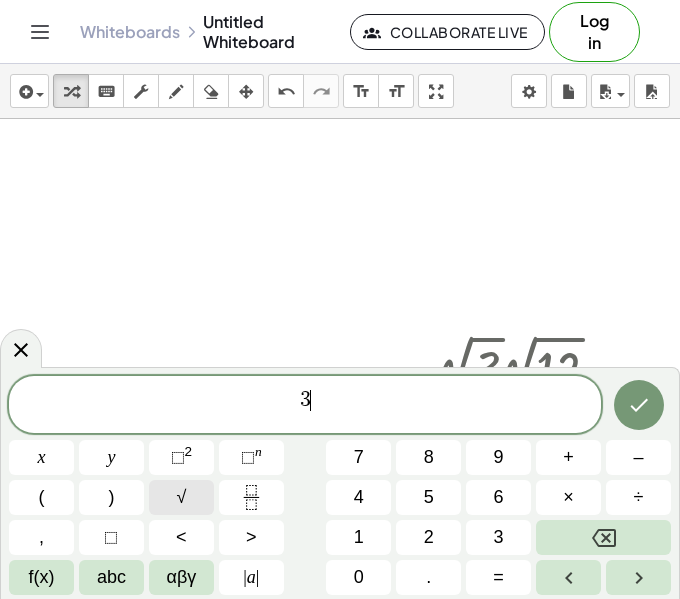 click on "√" at bounding box center (181, 497) 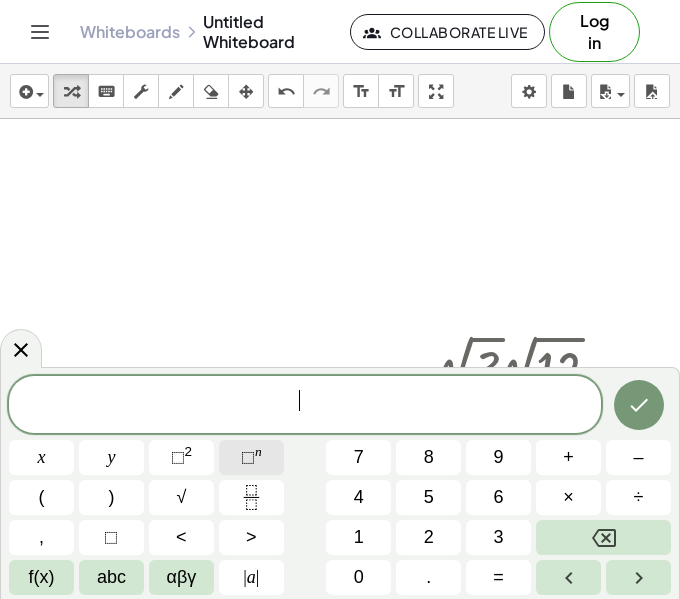 click on "⬚" at bounding box center (248, 457) 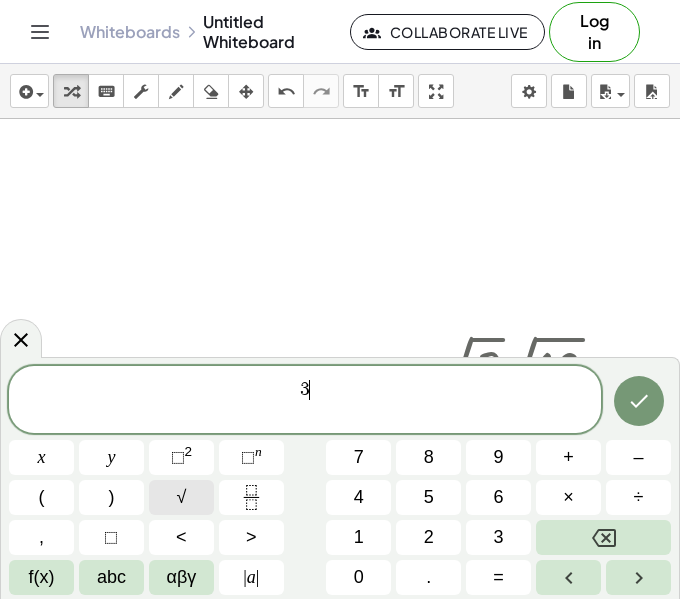 click on "√" at bounding box center [181, 497] 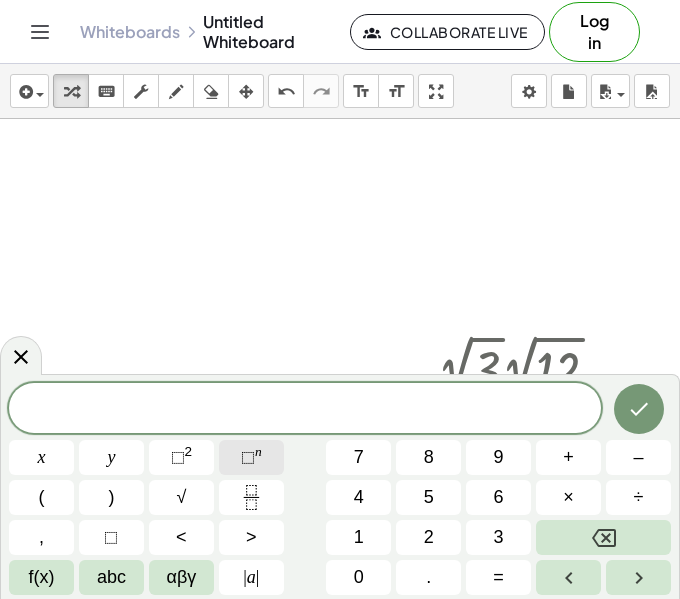 click on "⬚ n" at bounding box center (251, 457) 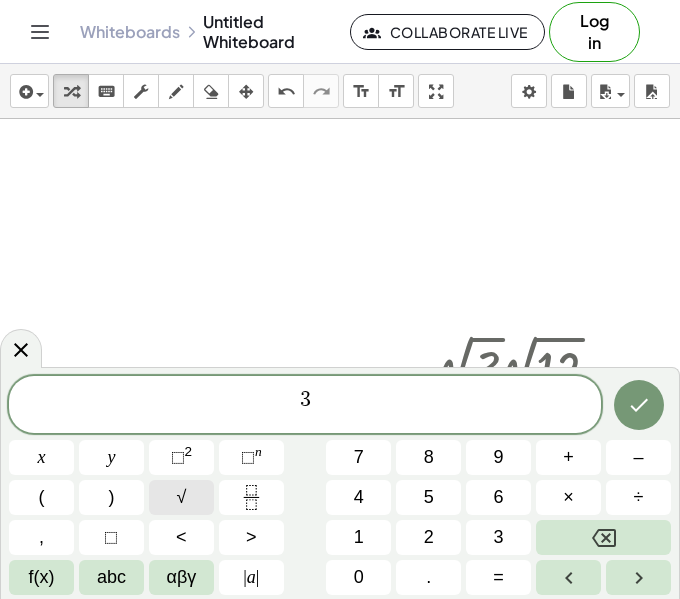 click on "√" at bounding box center [181, 497] 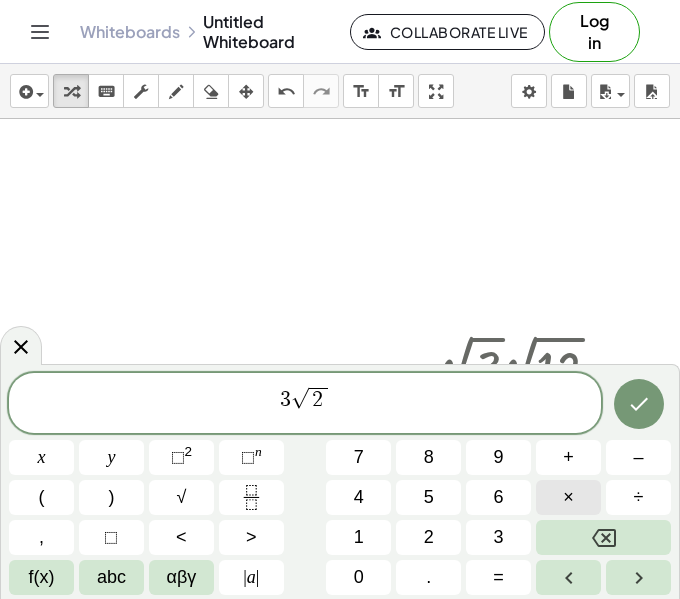 click on "×" at bounding box center (568, 497) 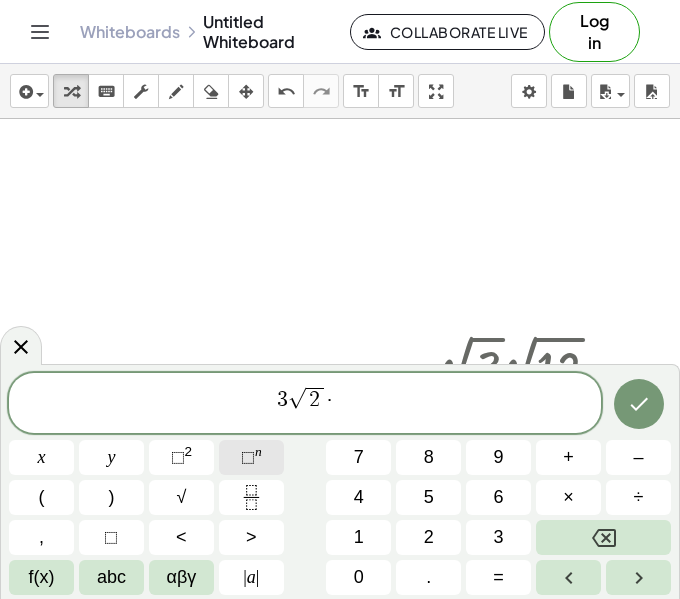 click on "⬚ n" 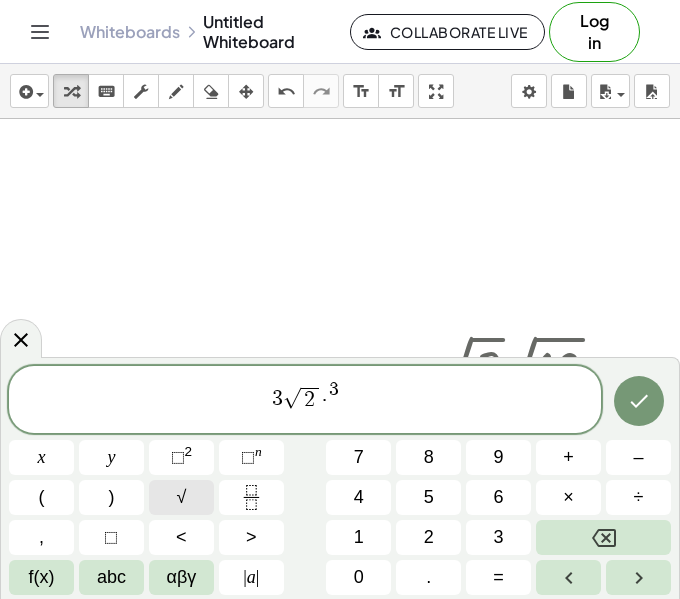 click on "√" at bounding box center [181, 497] 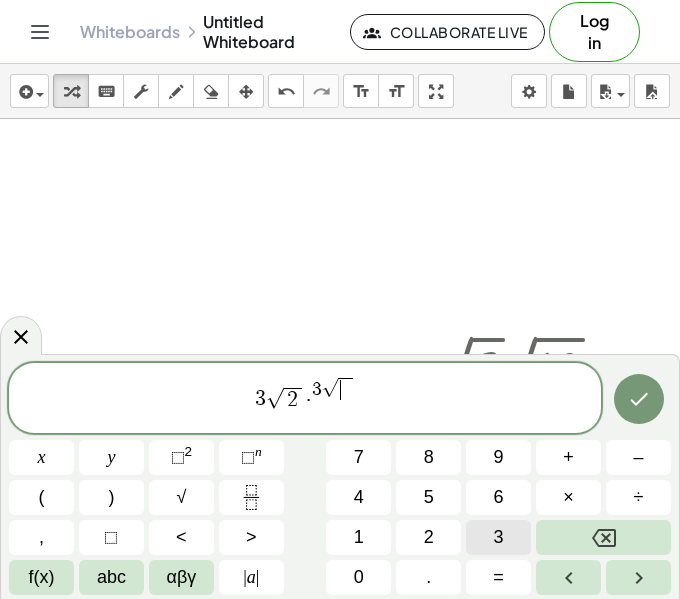 click on "3" at bounding box center [499, 537] 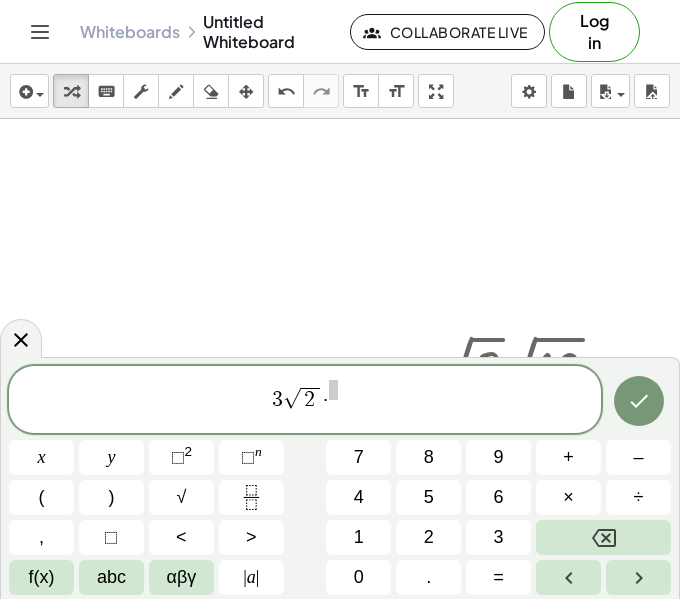 click on "3 √ 2 · ​" at bounding box center [305, 401] 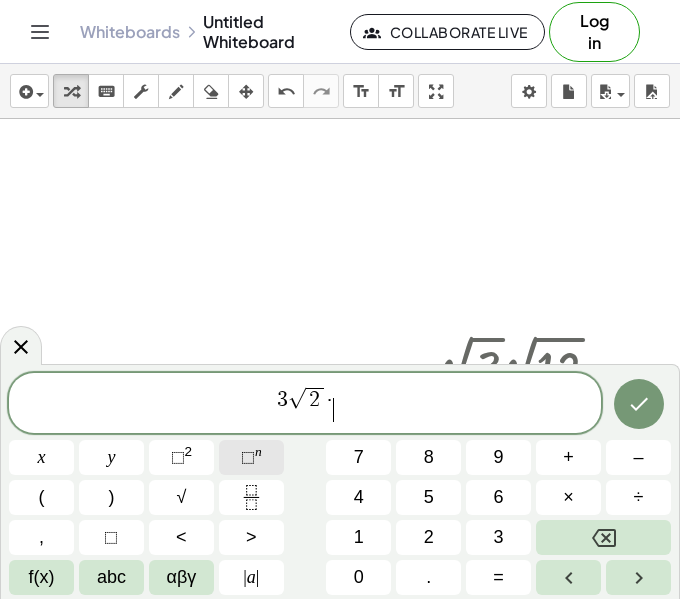 click on "⬚" at bounding box center [248, 457] 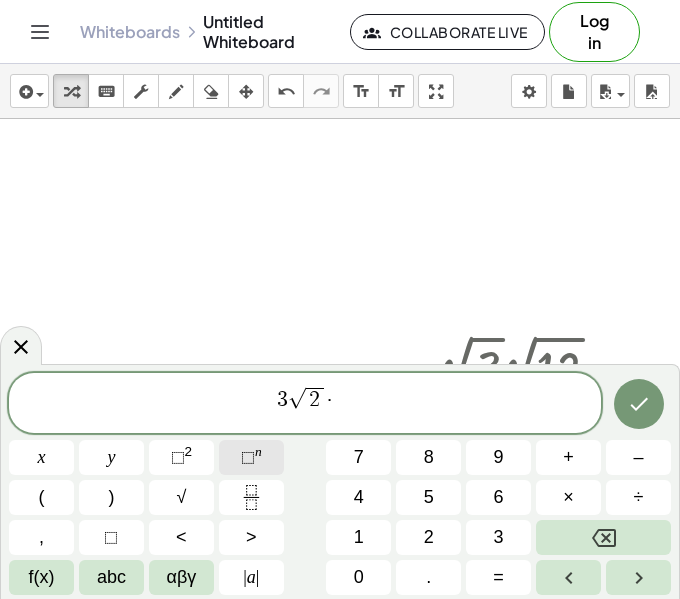 click on "⬚ n" 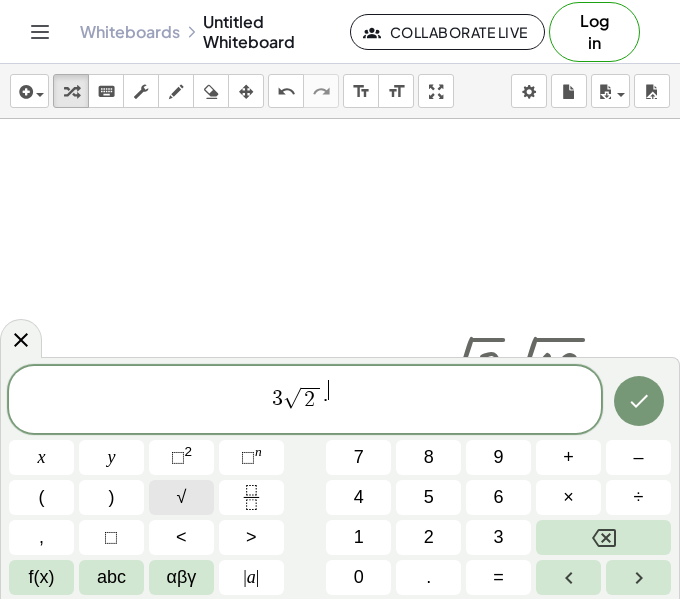 click on "√" at bounding box center [181, 497] 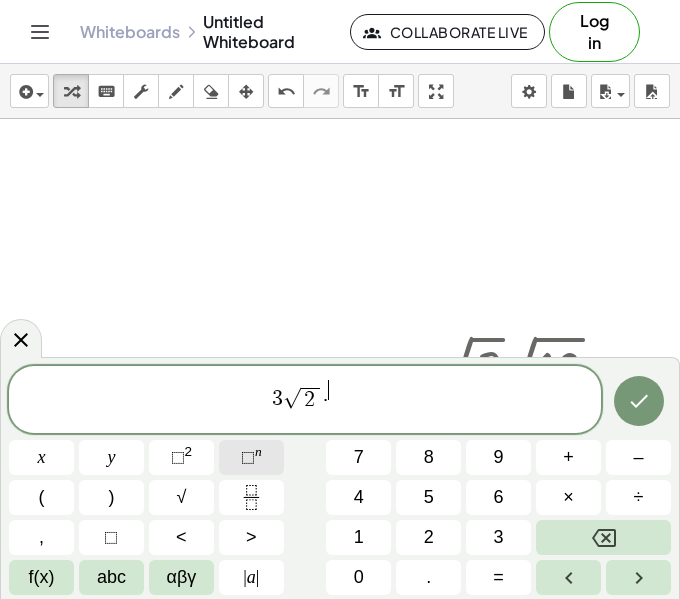 click on "⬚ n" at bounding box center [251, 457] 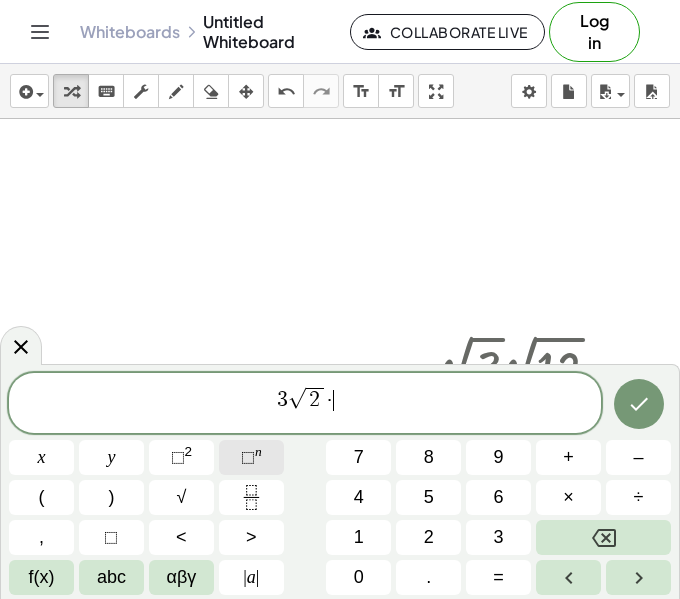 click on "⬚" at bounding box center [248, 457] 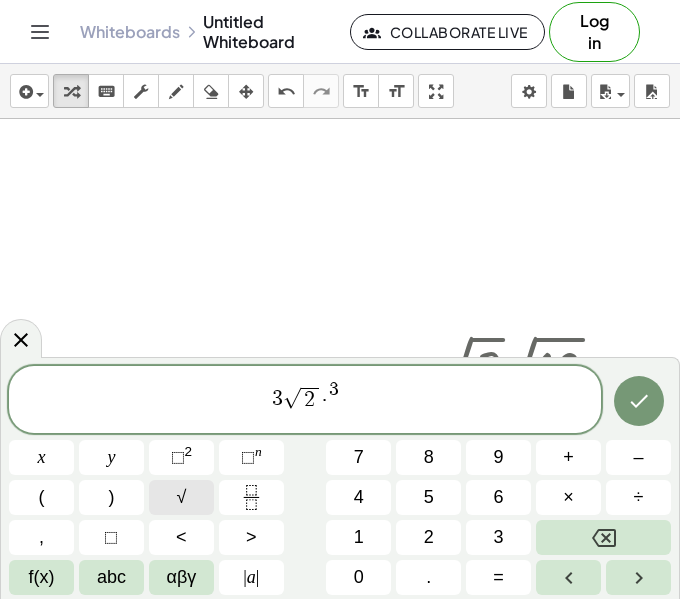 click on "√" at bounding box center [181, 497] 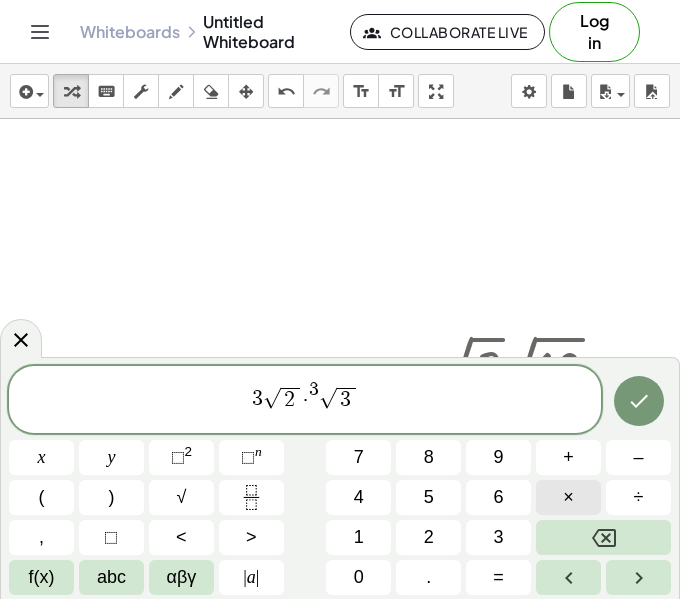 click on "×" at bounding box center (568, 497) 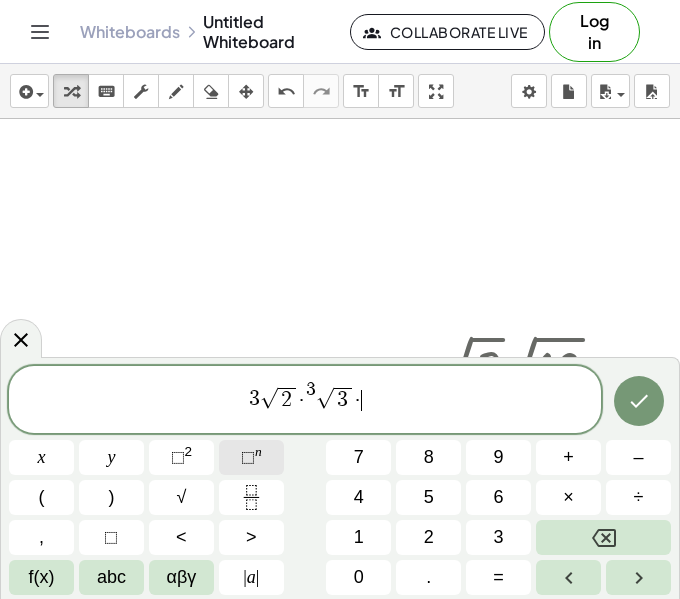 click on "⬚ n" at bounding box center (251, 457) 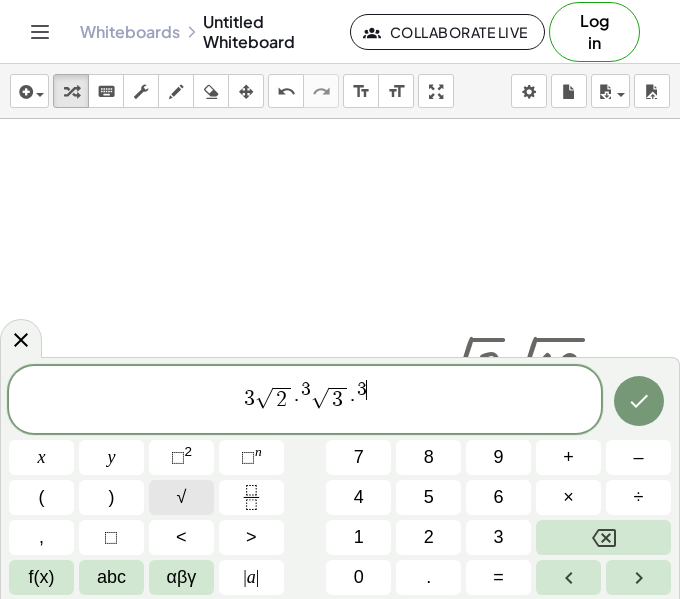 click on "√" at bounding box center [181, 497] 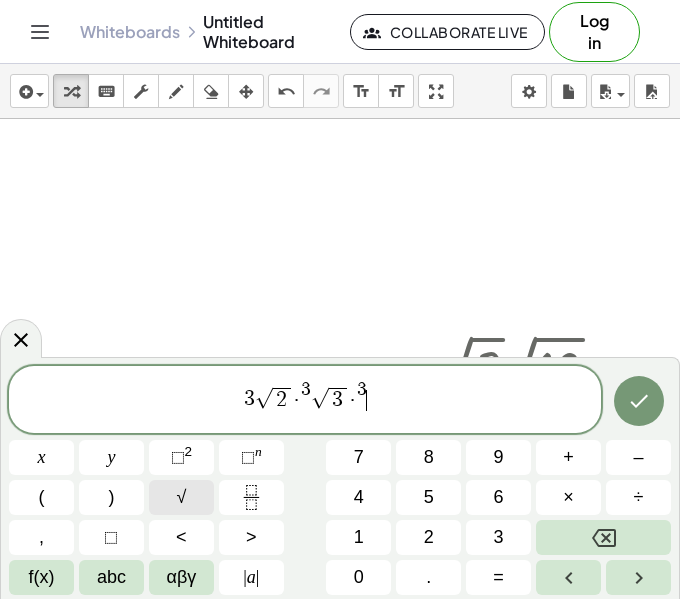 click on "√" at bounding box center (181, 497) 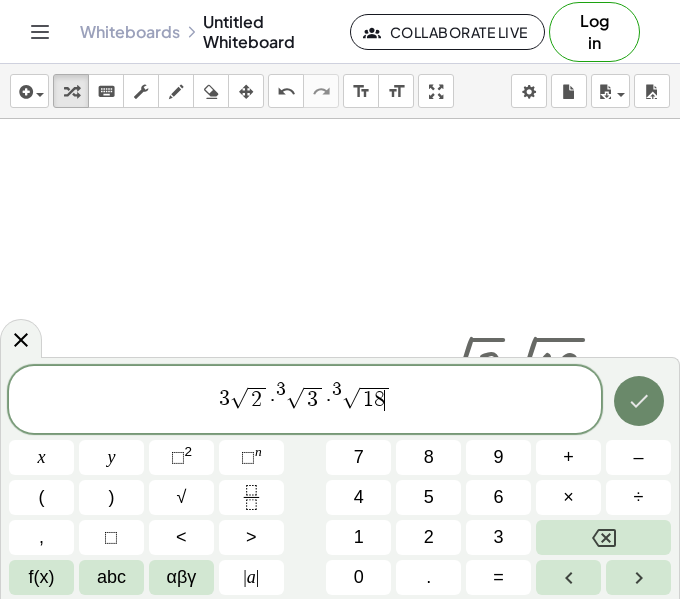 click 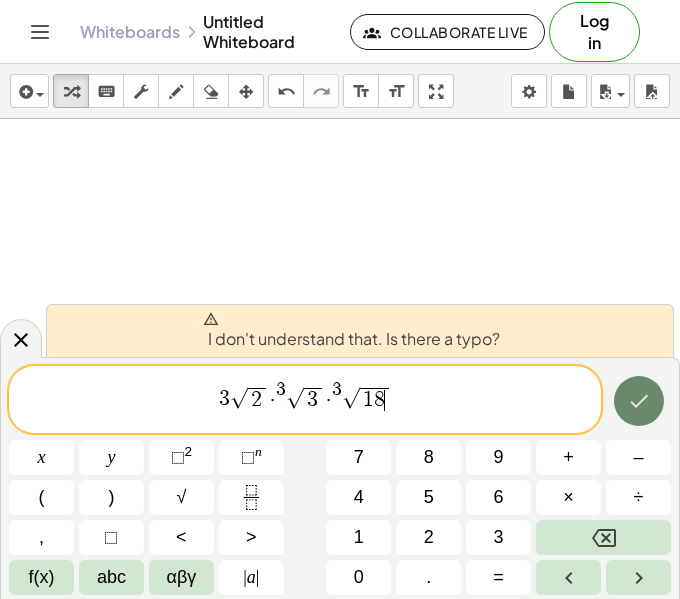 click 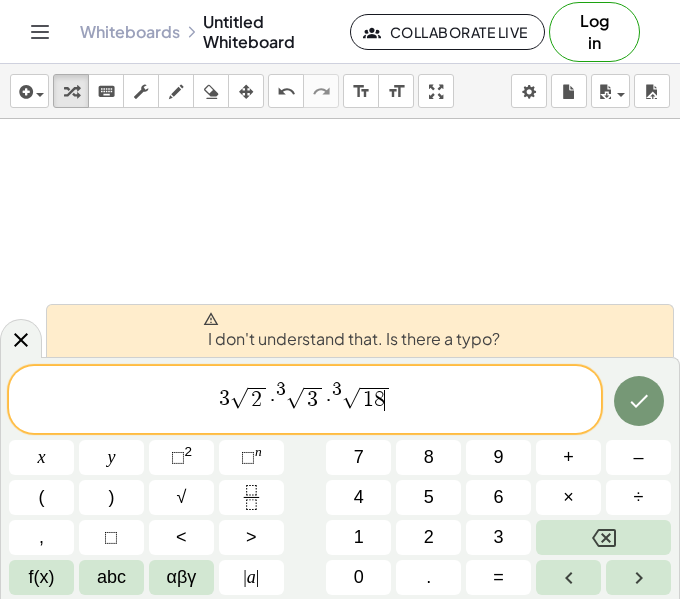 click on "3" at bounding box center [224, 400] 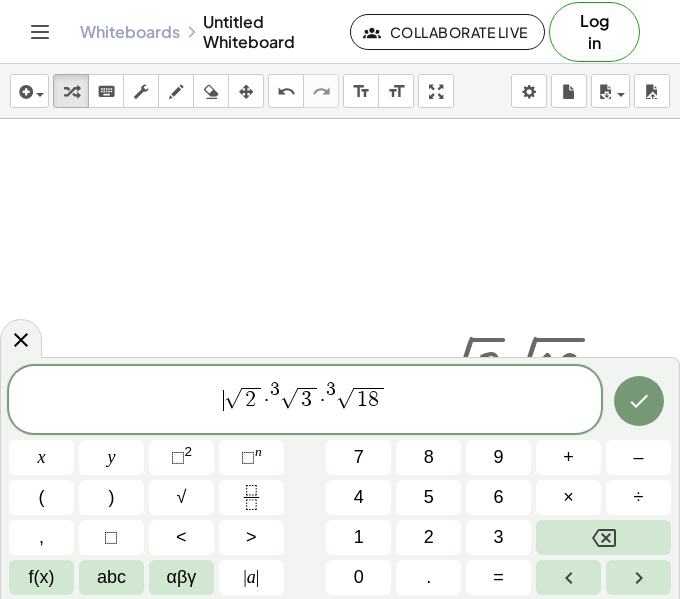 click on "√" at bounding box center [233, 399] 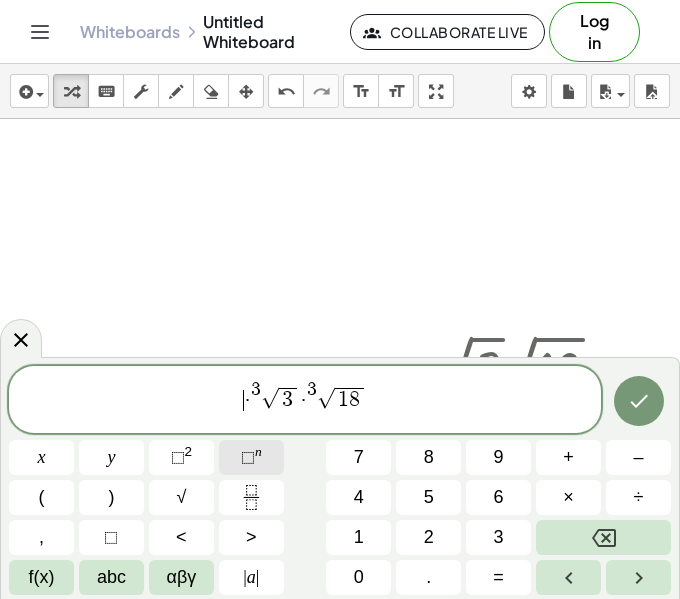 click on "⬚" at bounding box center [248, 457] 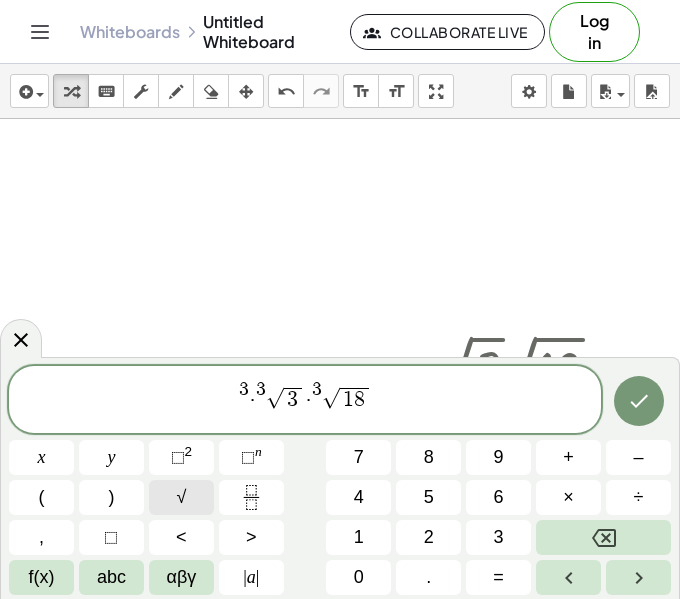 click on "√" at bounding box center [181, 497] 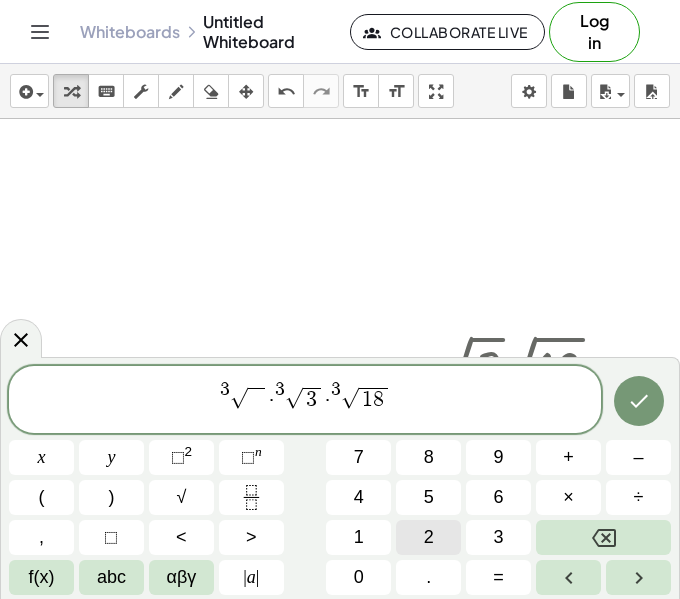 click on "2" at bounding box center [428, 537] 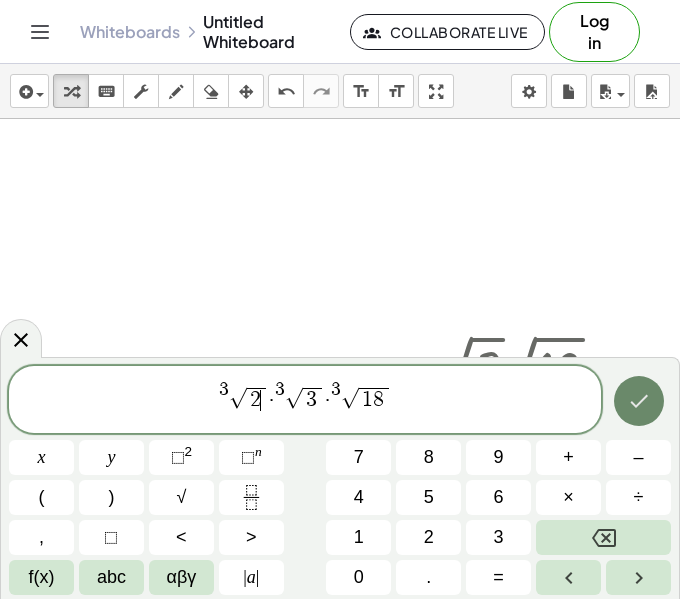click at bounding box center [639, 401] 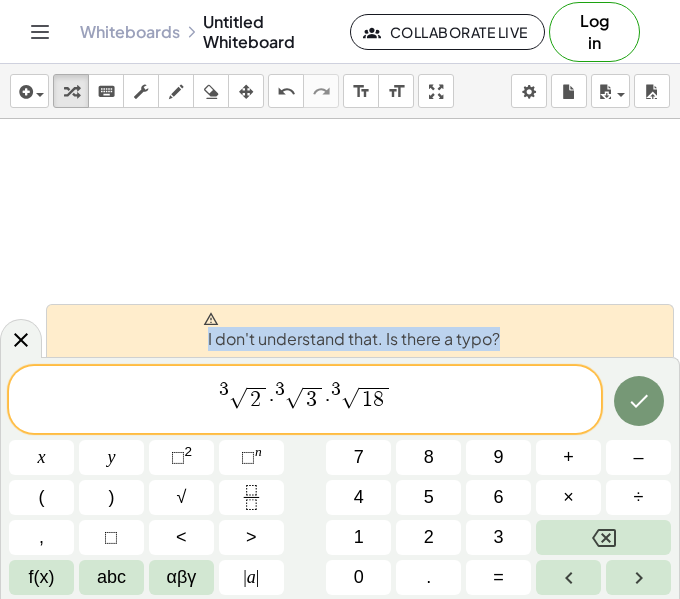 drag, startPoint x: 500, startPoint y: 322, endPoint x: 513, endPoint y: 328, distance: 14.3178215 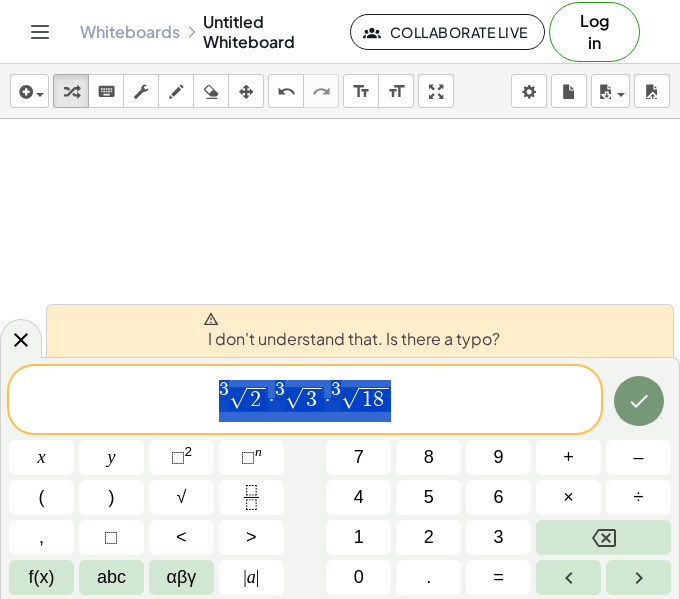 drag, startPoint x: 428, startPoint y: 382, endPoint x: 179, endPoint y: 369, distance: 249.33913 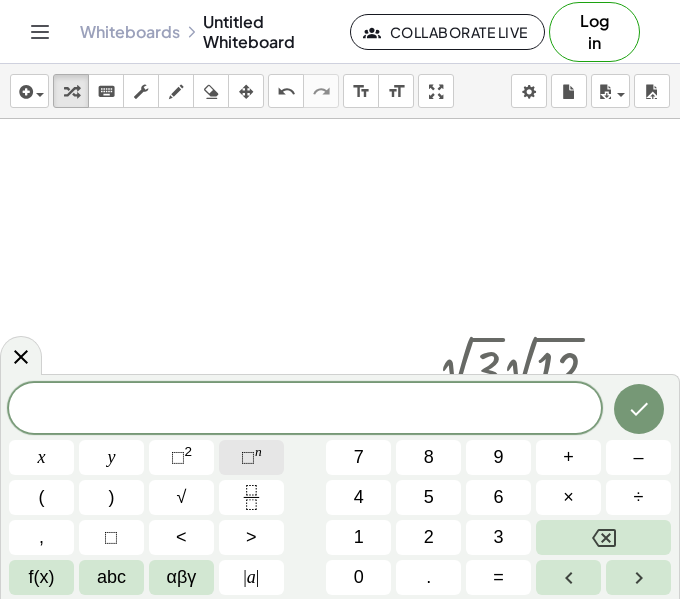 click on "⬚" at bounding box center [248, 457] 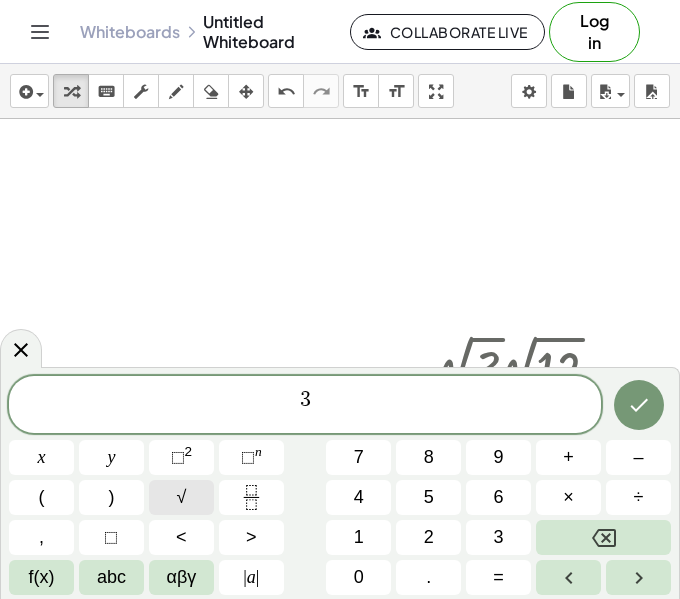 click on "√" at bounding box center (181, 497) 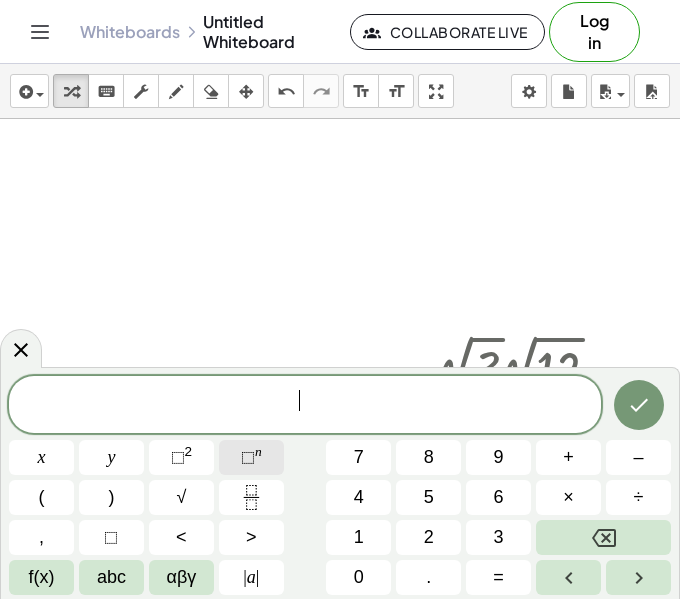 click on "⬚" at bounding box center (248, 457) 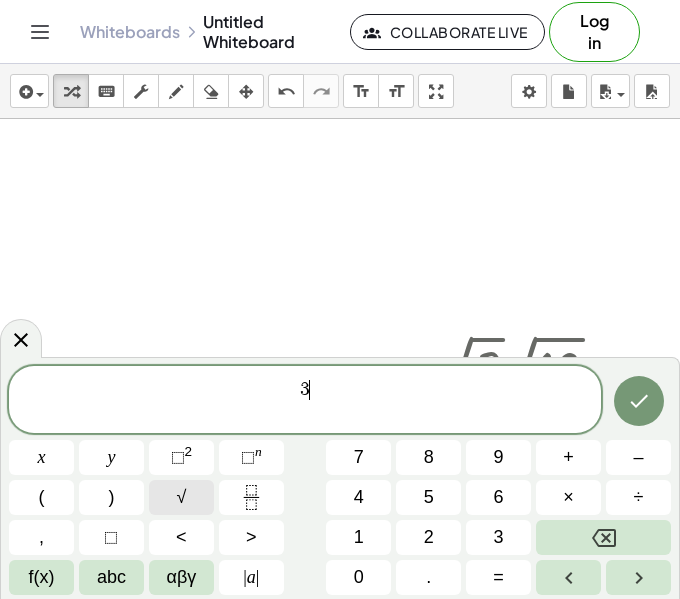 click on "√" at bounding box center [181, 497] 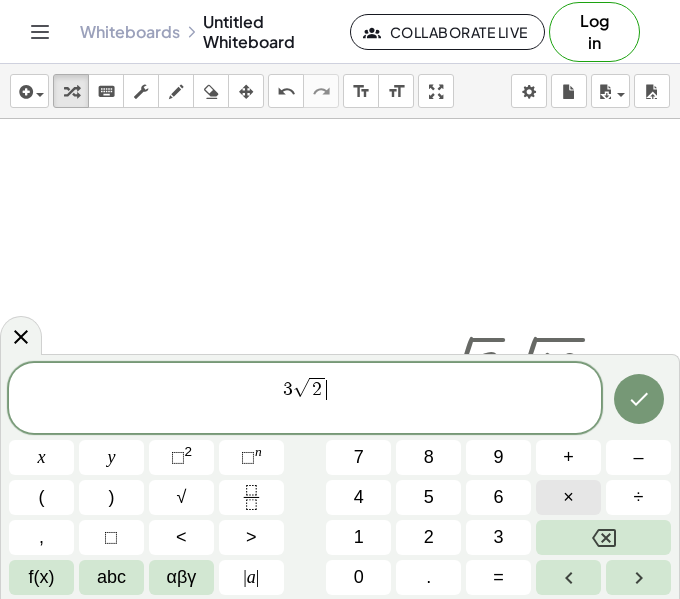 click on "×" at bounding box center (568, 497) 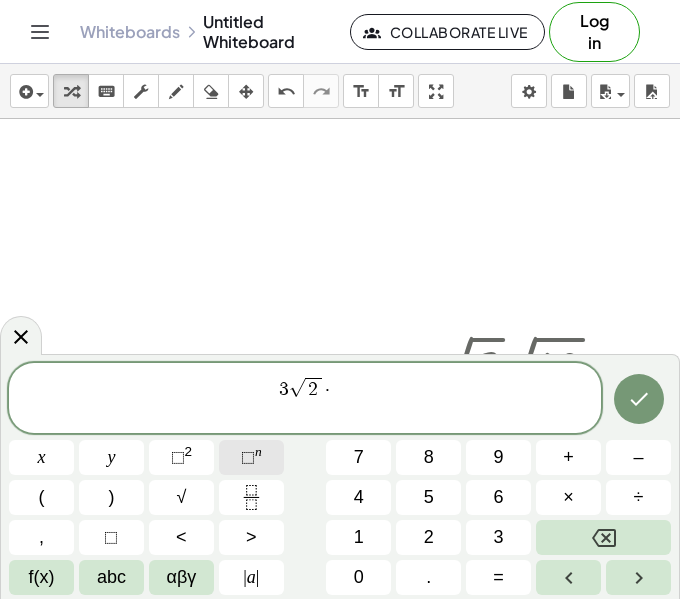 click on "⬚ n" at bounding box center [251, 457] 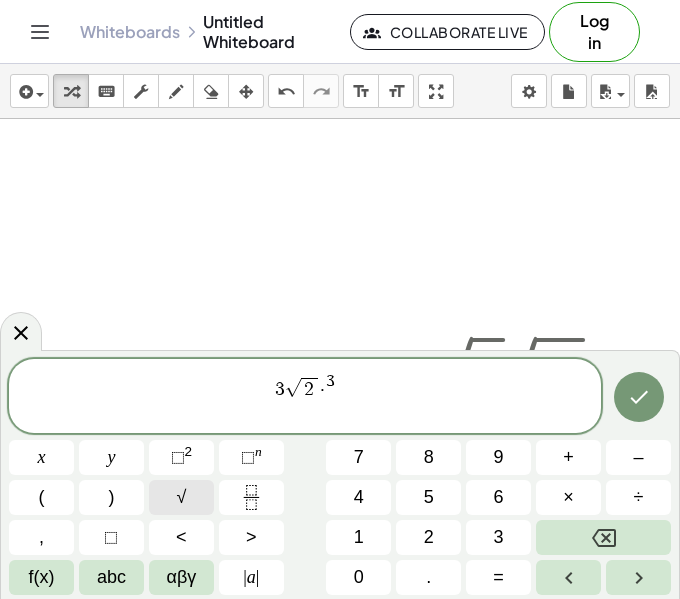 click on "√" at bounding box center [181, 497] 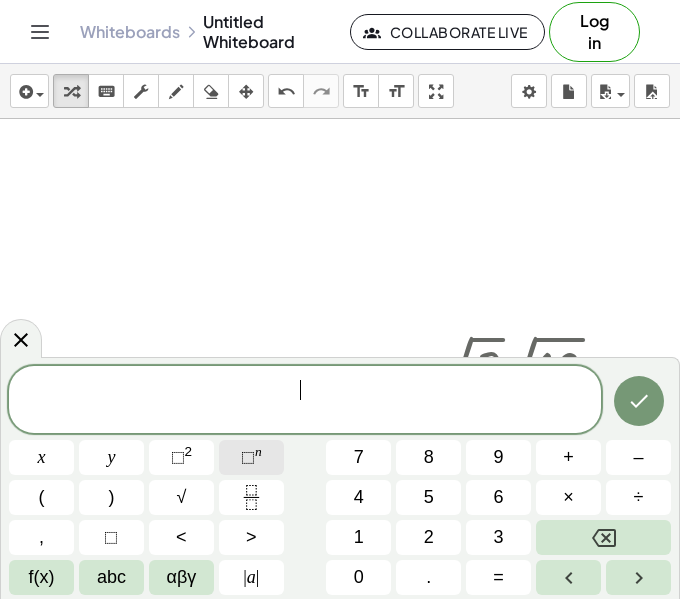 click on "⬚" at bounding box center (248, 457) 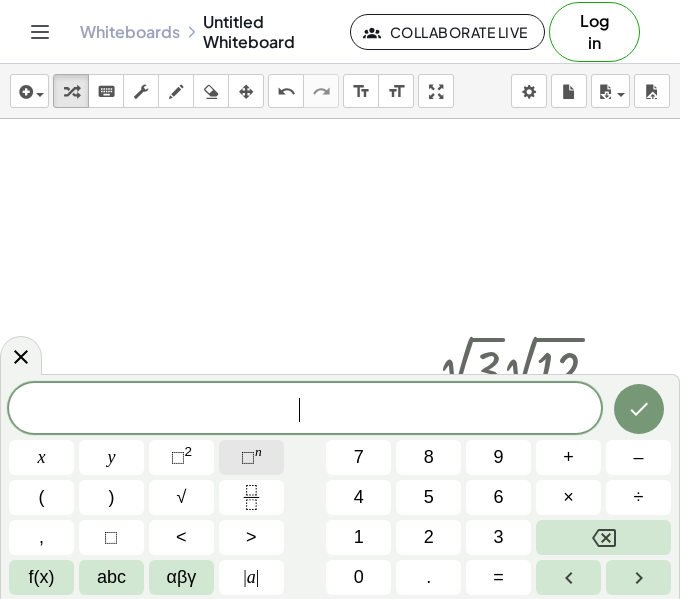 click on "⬚" at bounding box center (248, 457) 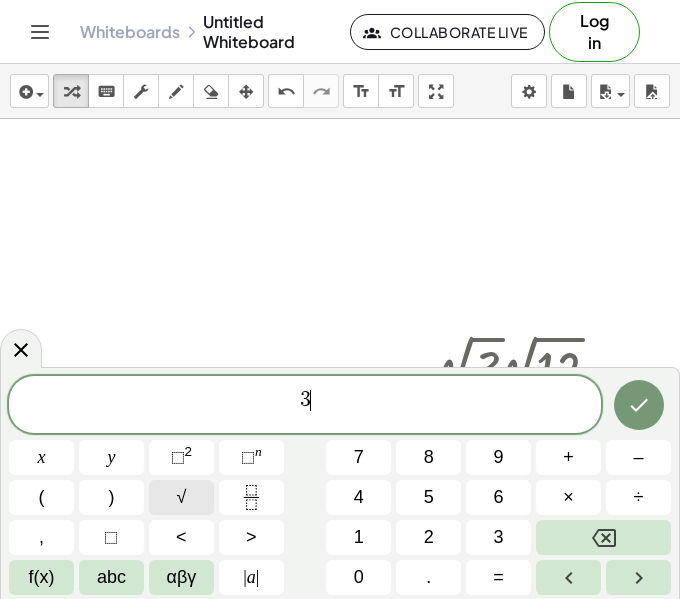 click on "√" at bounding box center (181, 497) 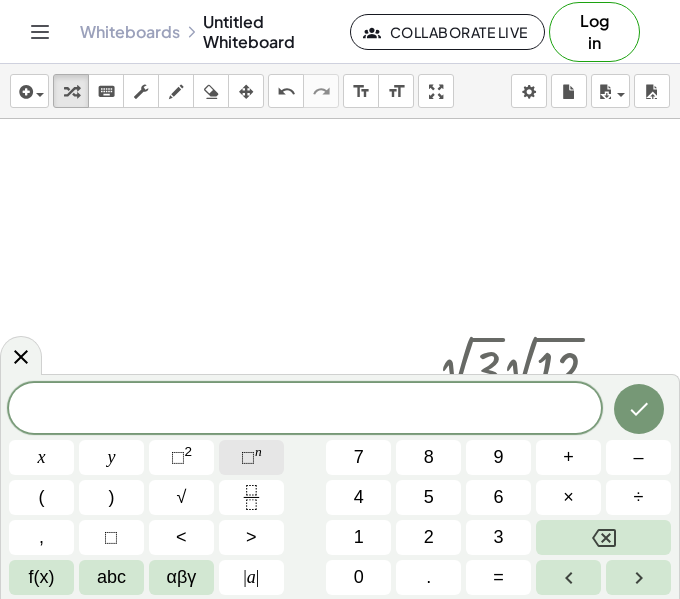 click on "⬚" at bounding box center (248, 457) 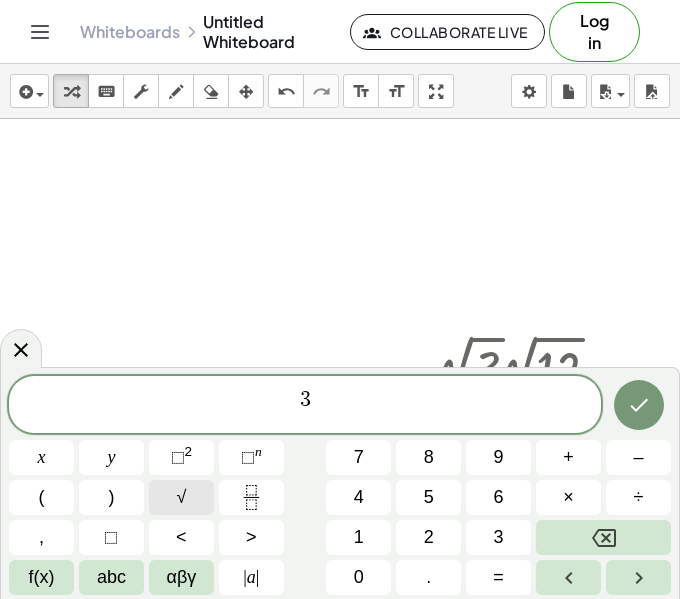 click on "√" at bounding box center (181, 497) 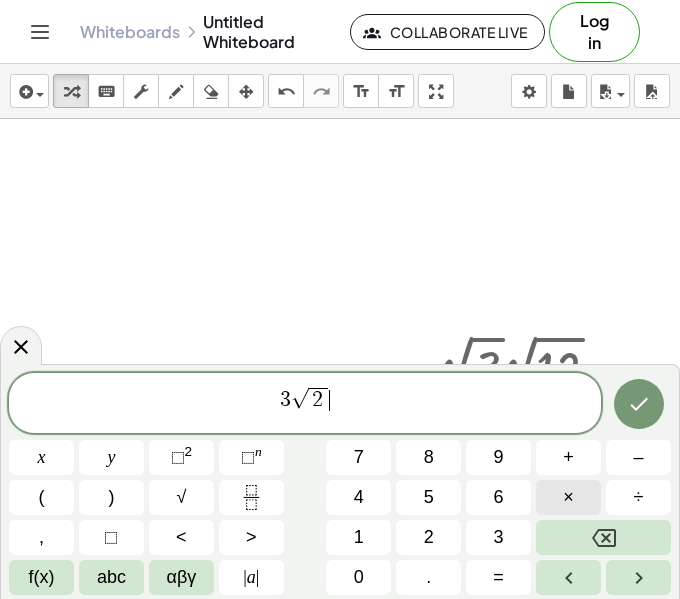 click on "×" at bounding box center [568, 497] 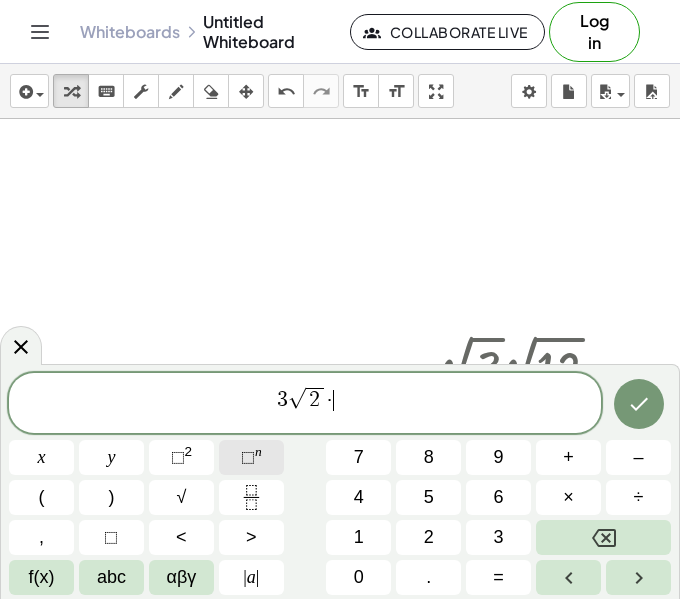 click on "n" at bounding box center [258, 451] 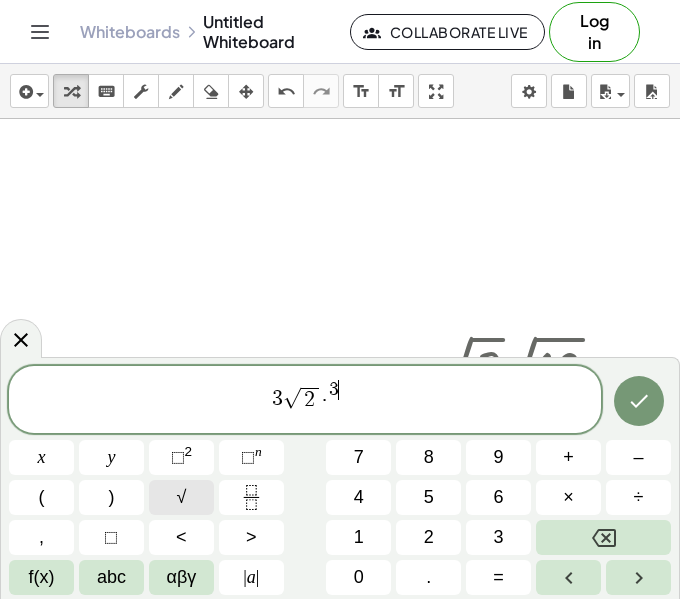 click on "√" at bounding box center (181, 497) 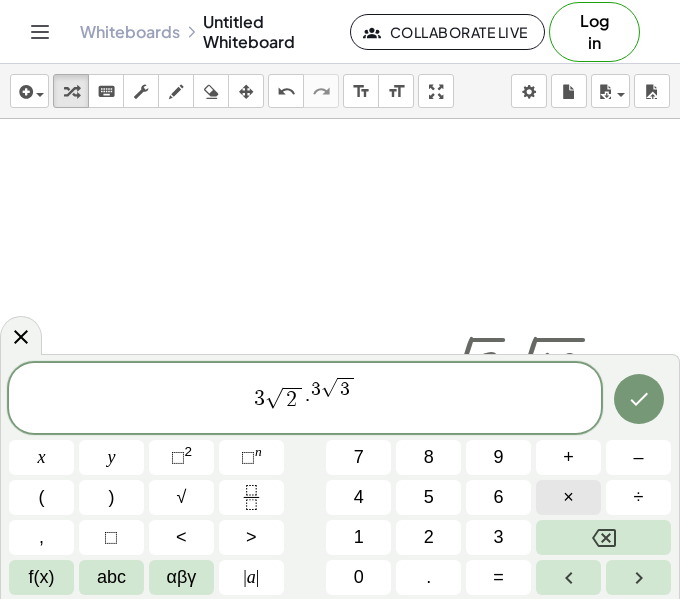 click on "×" at bounding box center [568, 497] 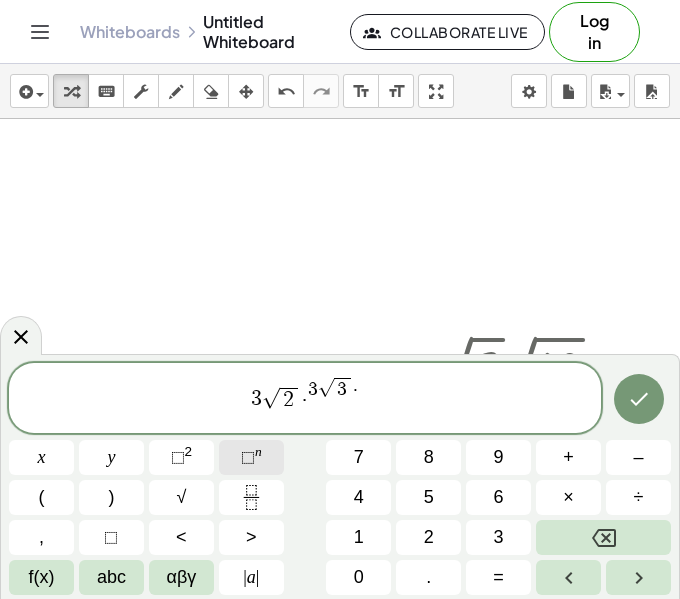 click on "⬚ n" at bounding box center [251, 457] 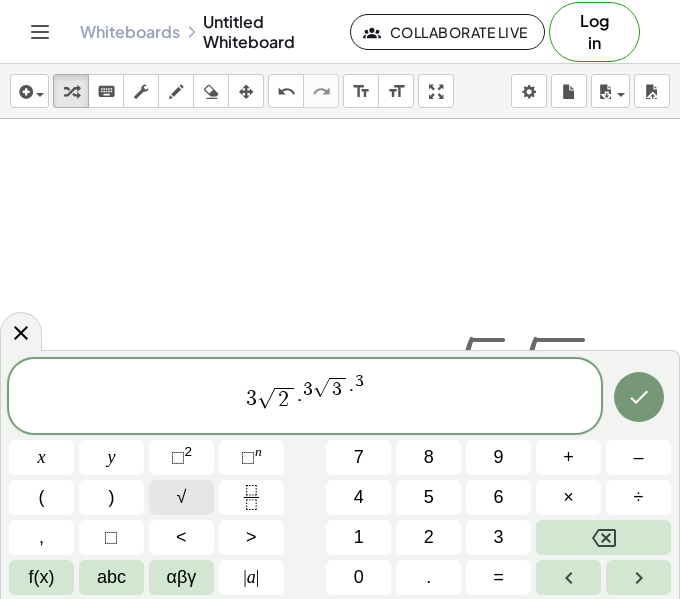 click on "√" at bounding box center [181, 497] 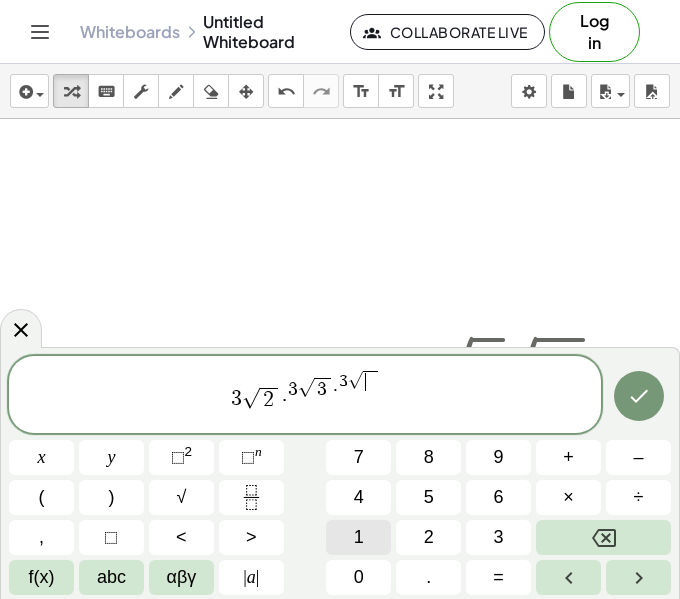 click on "1" at bounding box center (359, 537) 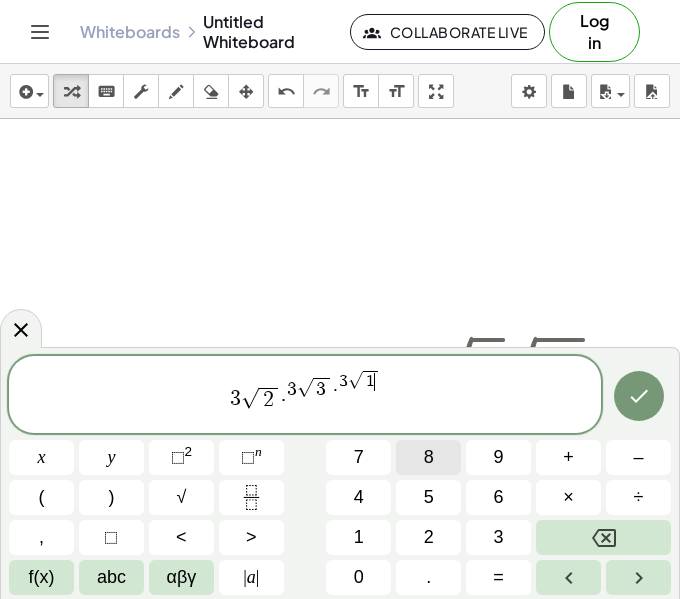 click on "8" at bounding box center [429, 457] 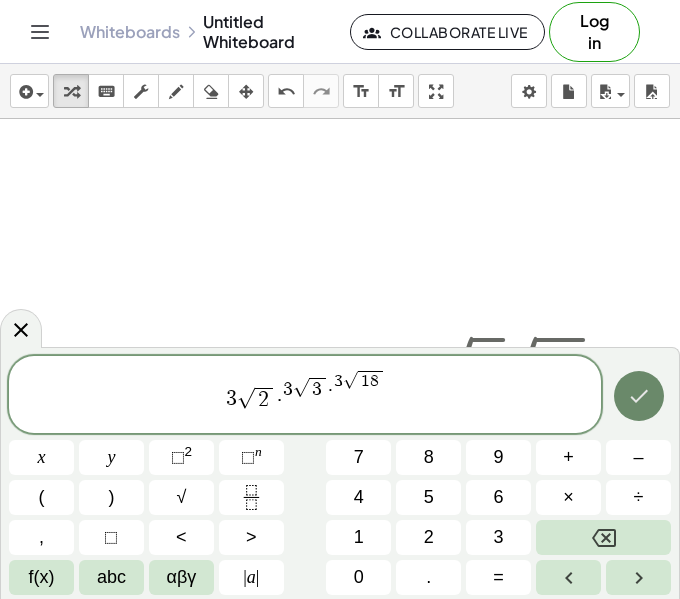 click at bounding box center [639, 396] 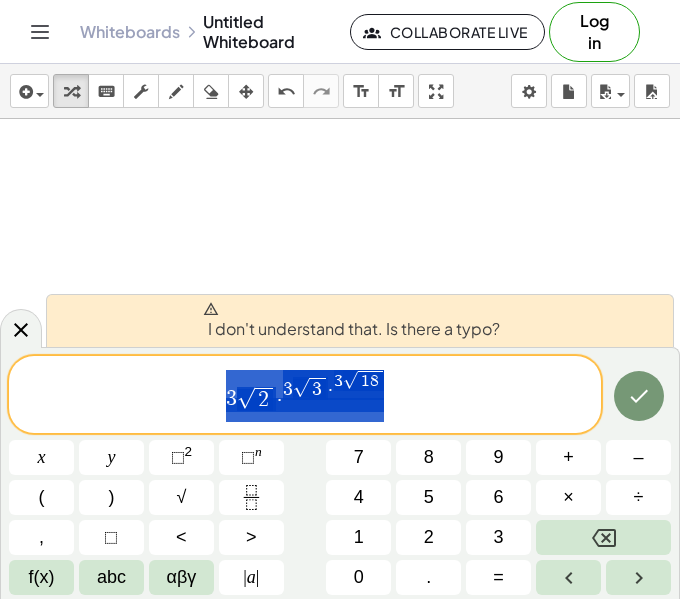 drag, startPoint x: 455, startPoint y: 374, endPoint x: 294, endPoint y: 379, distance: 161.07762 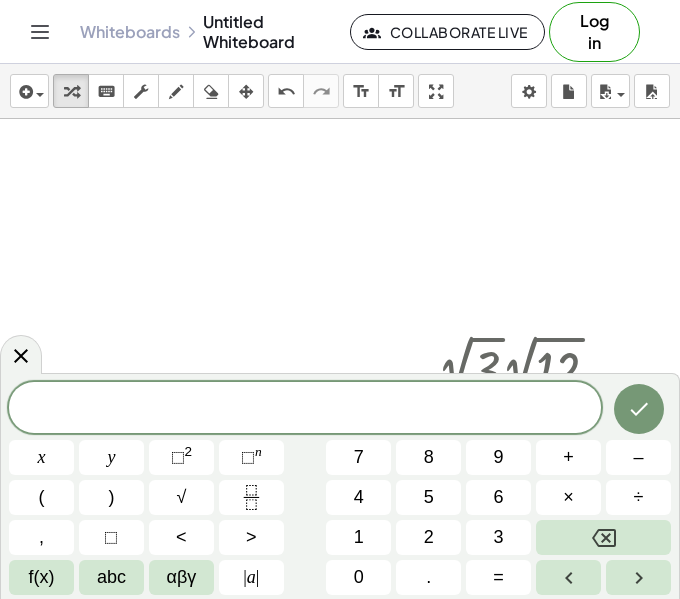 click at bounding box center (305, 409) 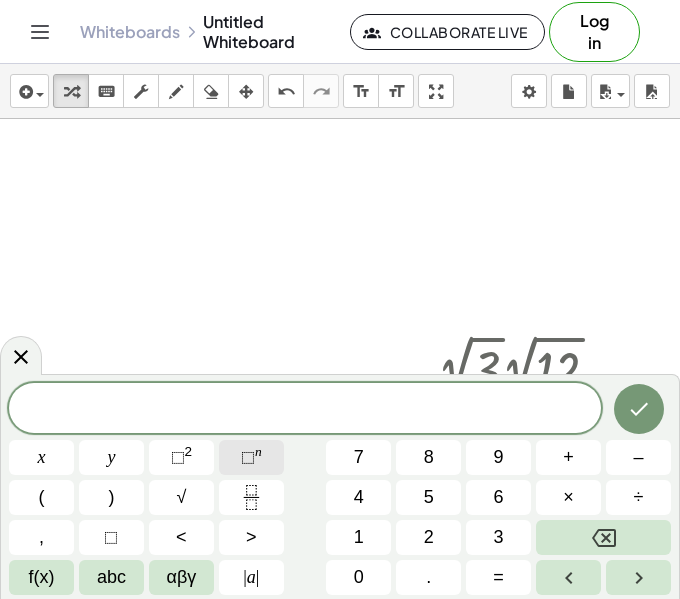 click on "⬚" at bounding box center [248, 457] 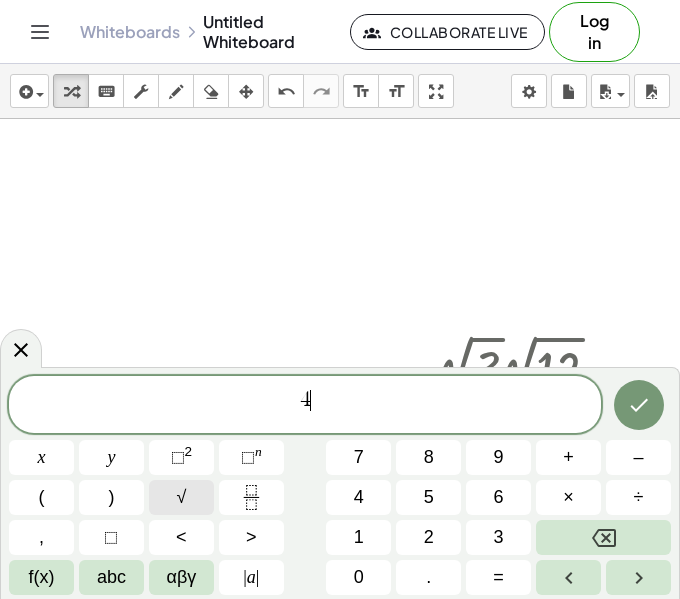 click on "√" at bounding box center (181, 497) 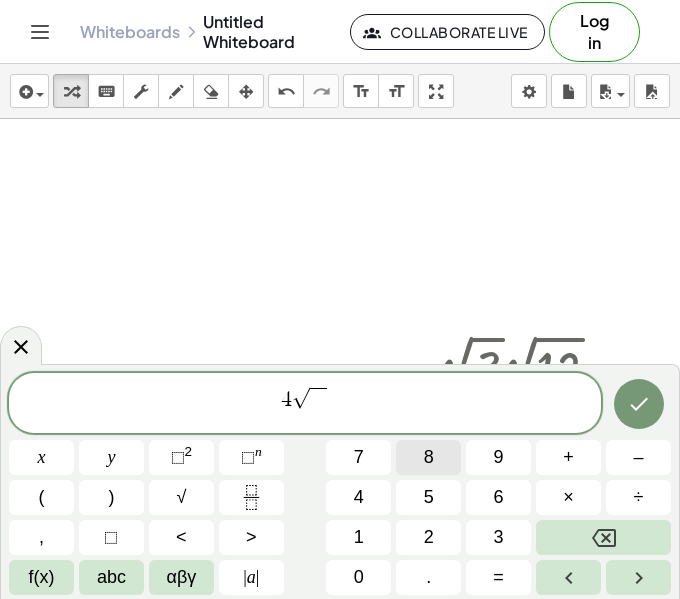 click on "8" at bounding box center [428, 457] 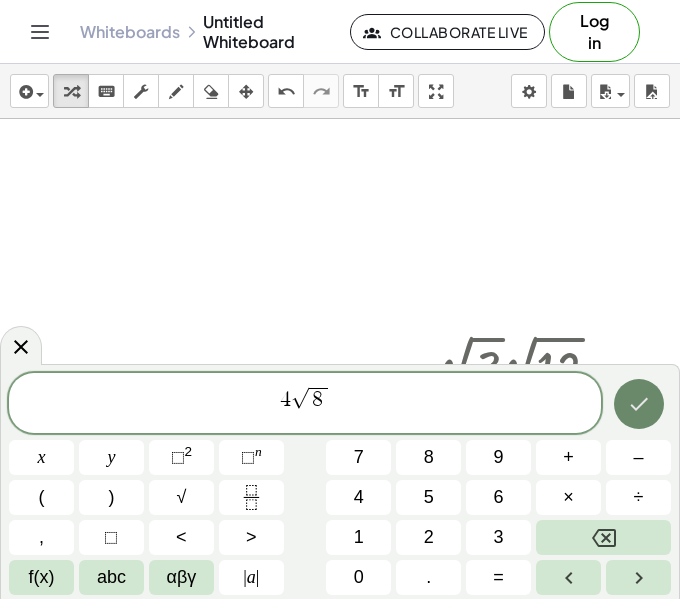 click at bounding box center [639, 404] 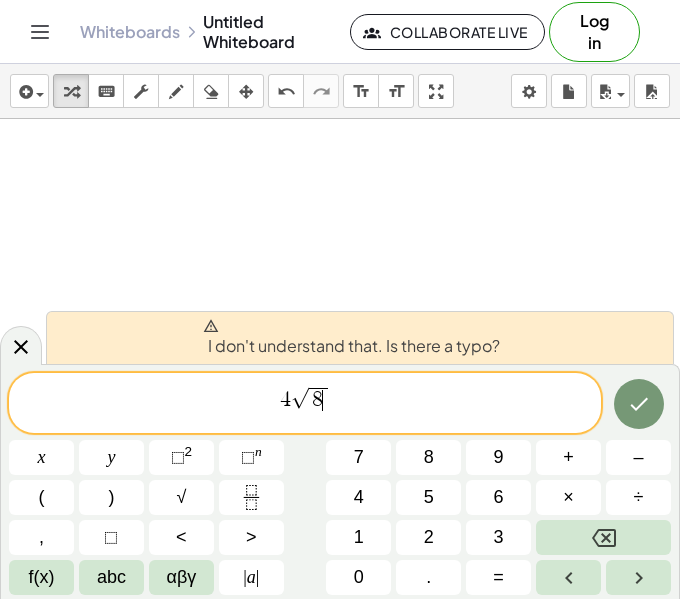 click on "4 √ 8 ​" at bounding box center (305, 404) 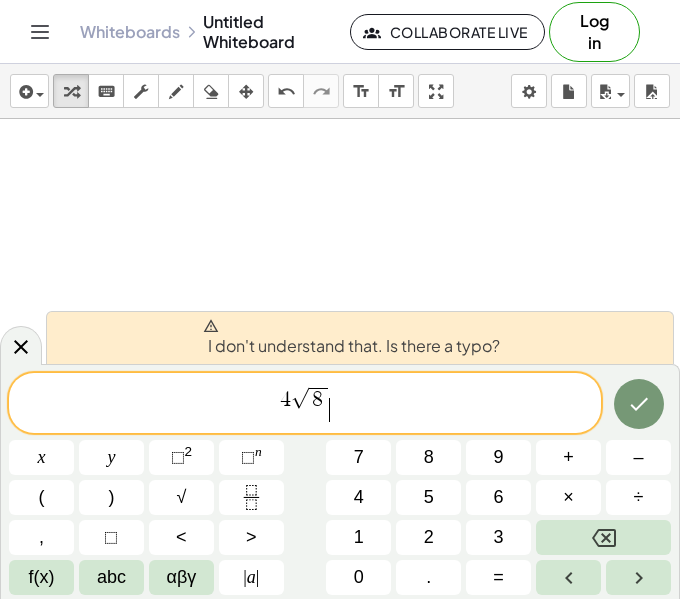 click on "4 √ 8" at bounding box center (305, 399) 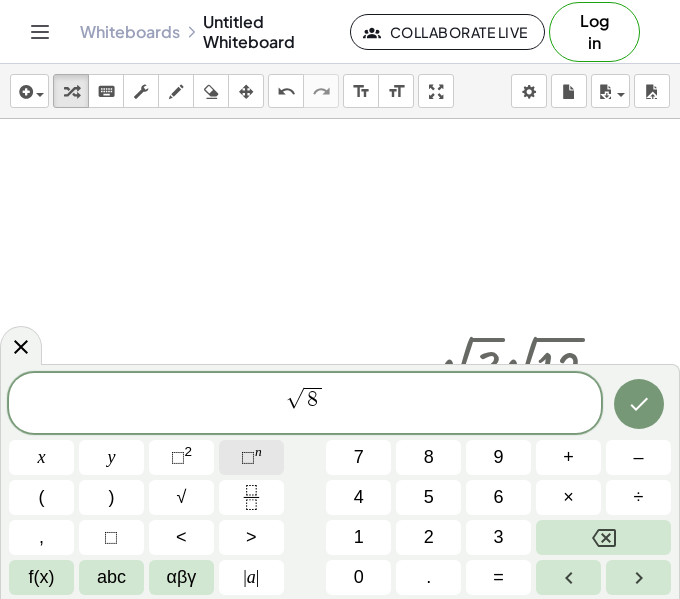 click on "⬚" at bounding box center [248, 457] 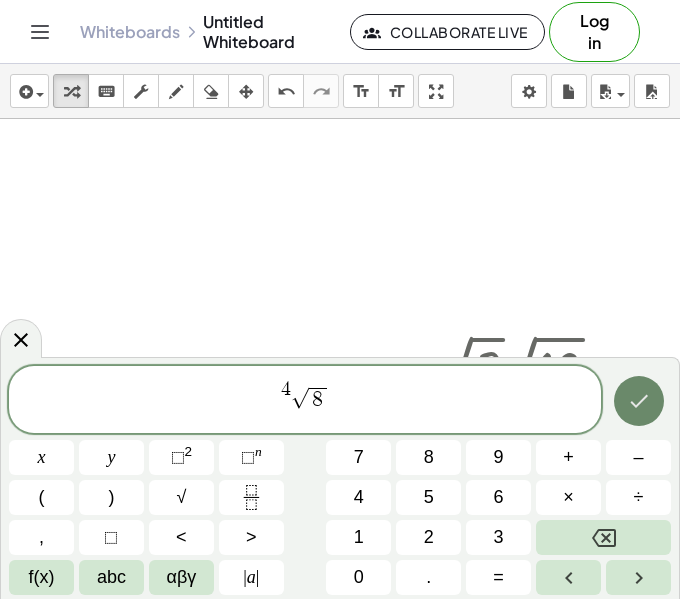 click at bounding box center [639, 401] 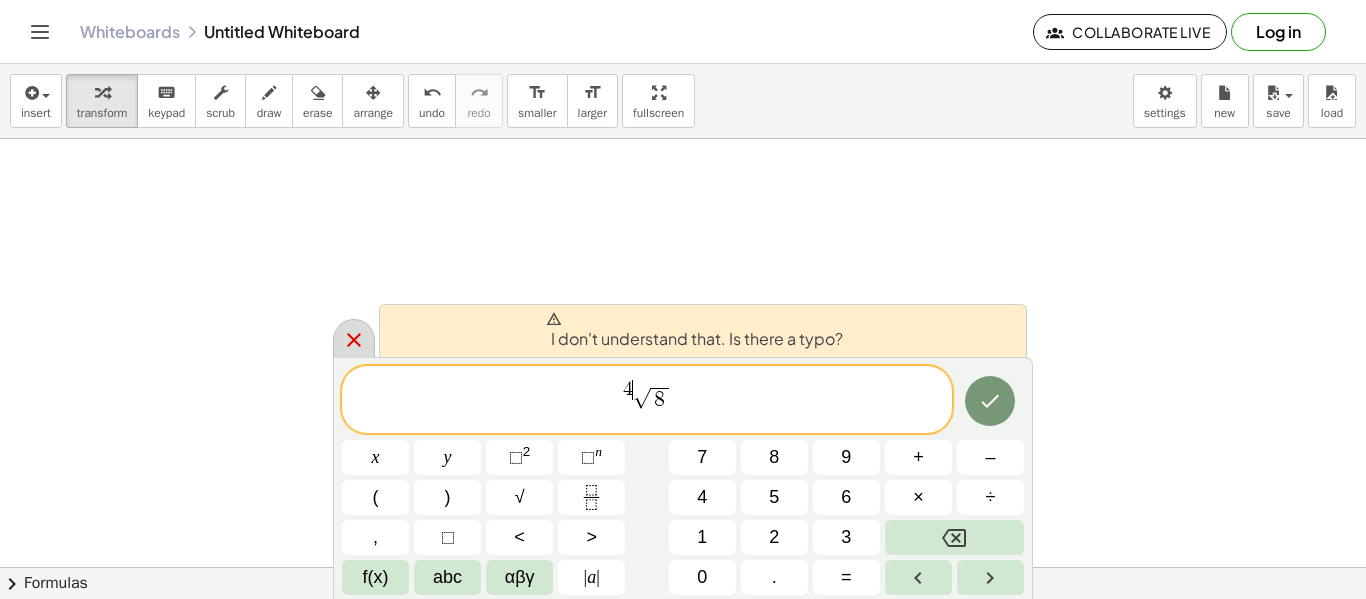 click 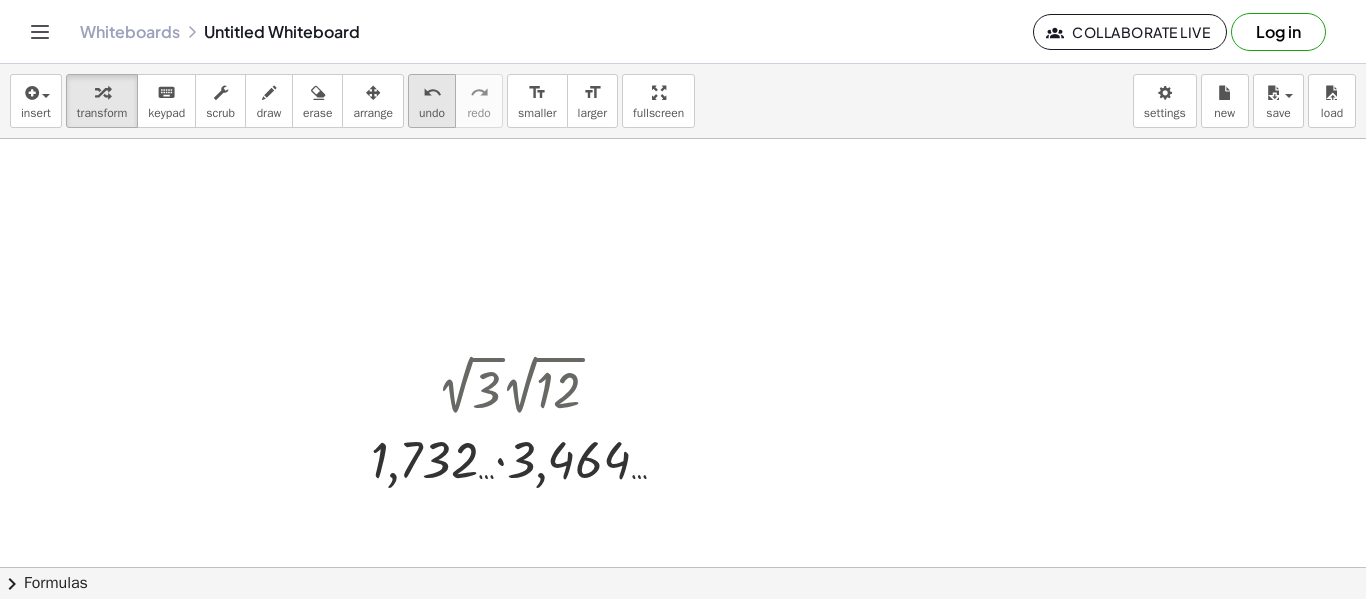 click on "undo" at bounding box center (432, 113) 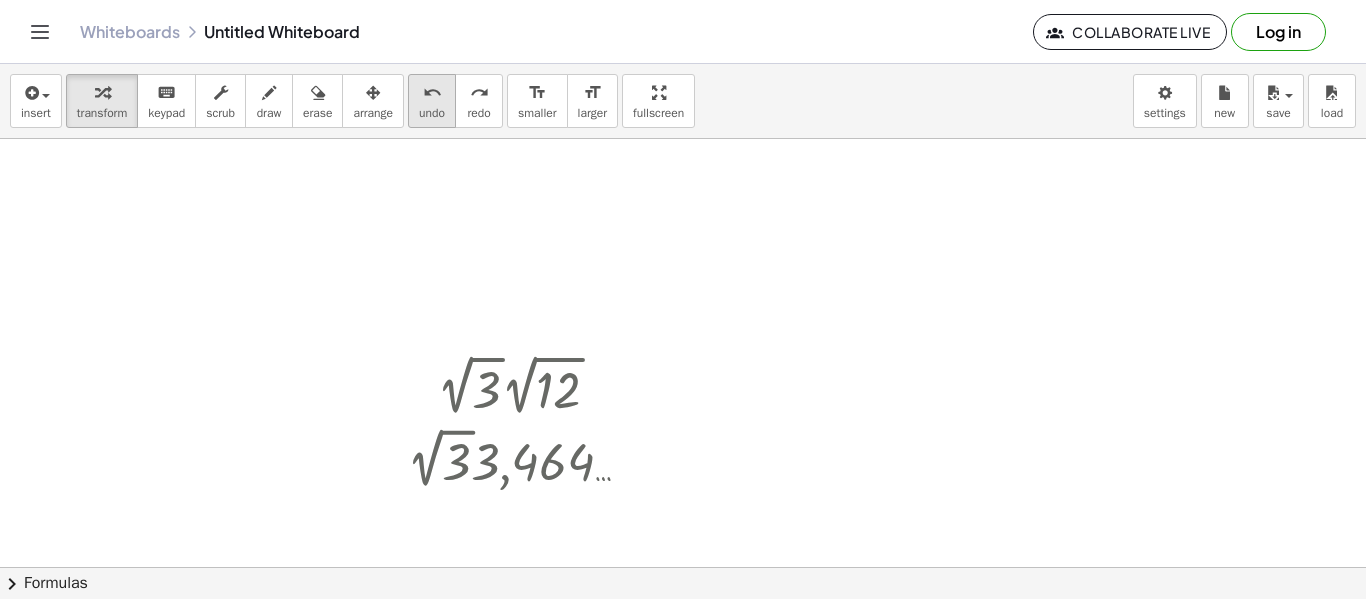 click on "undo" at bounding box center (432, 113) 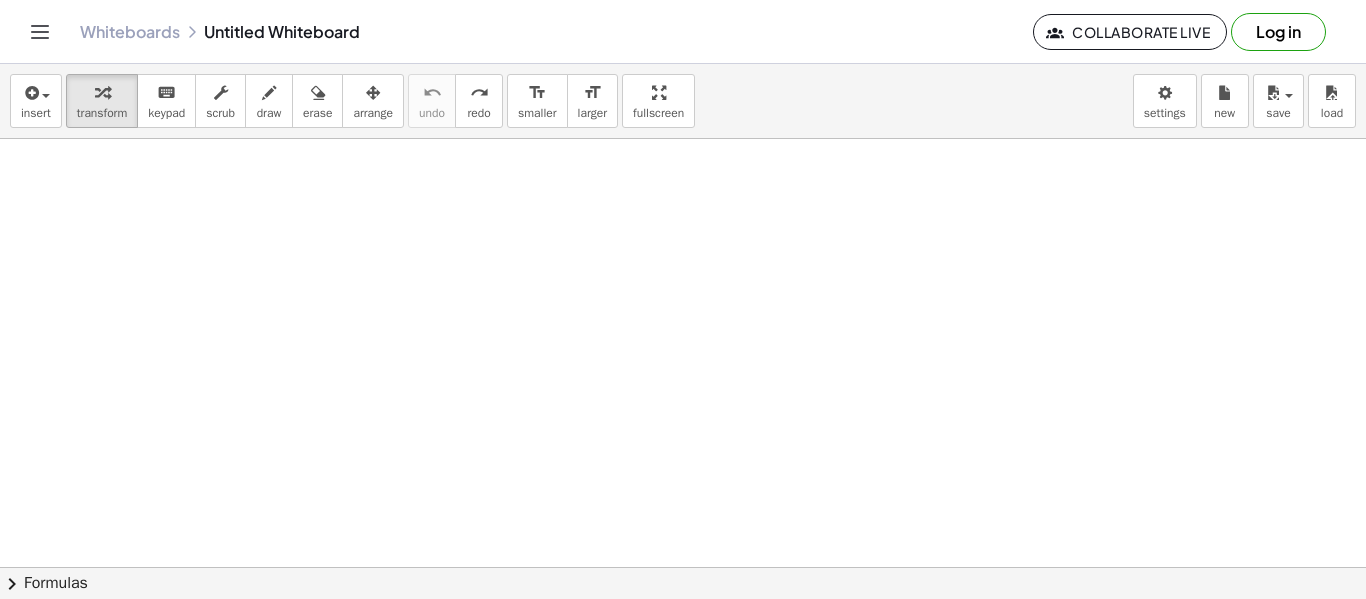 click at bounding box center (683, 490) 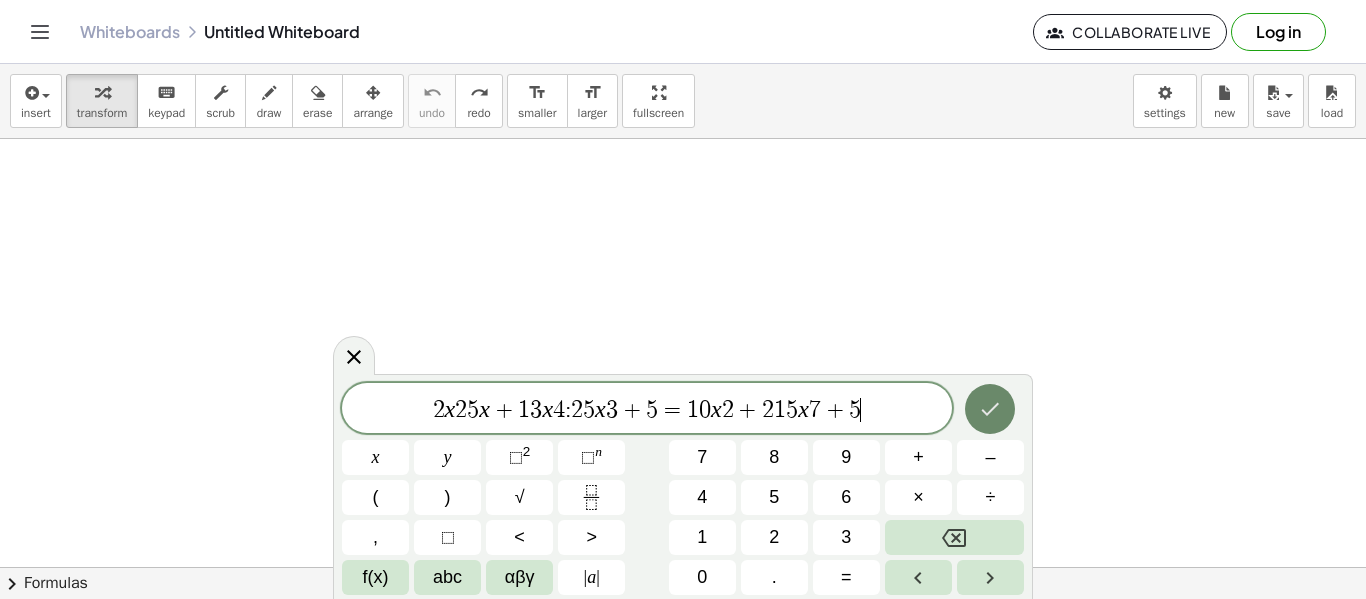 click at bounding box center [990, 409] 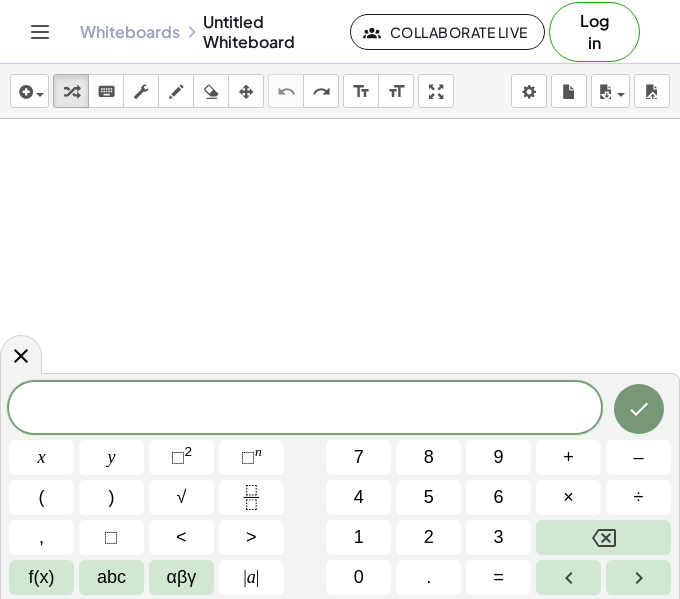 click at bounding box center [305, 409] 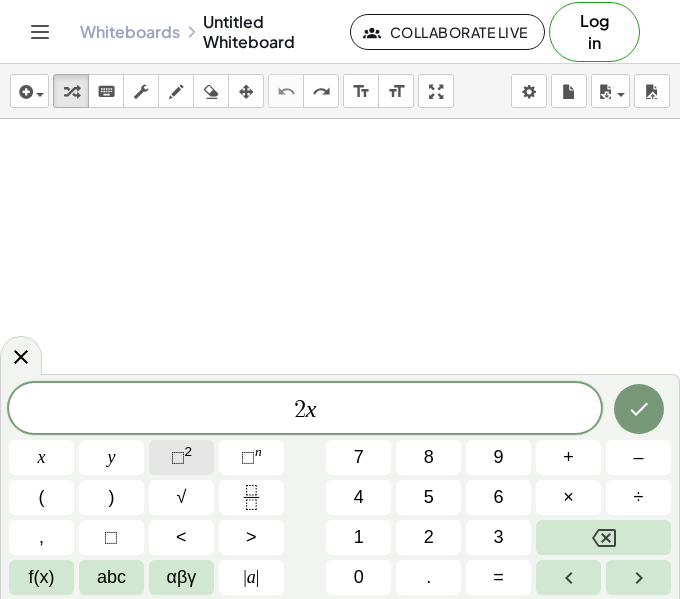 click on "⬚ 2" at bounding box center [181, 457] 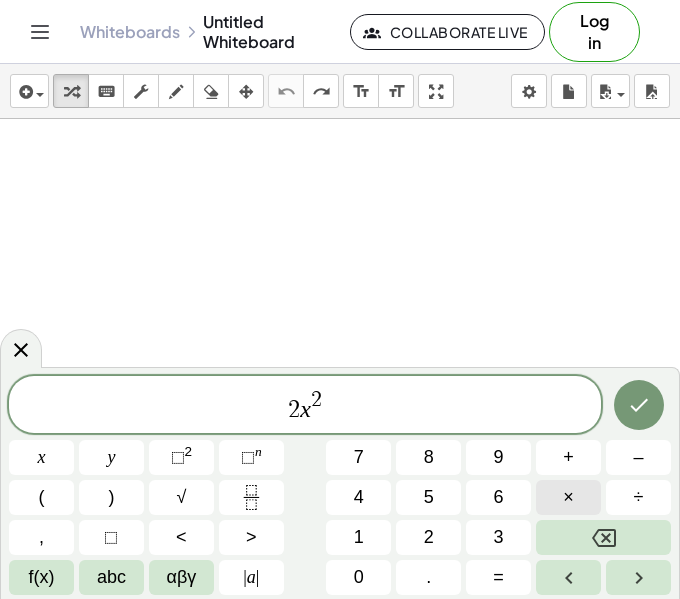 click on "×" at bounding box center [568, 497] 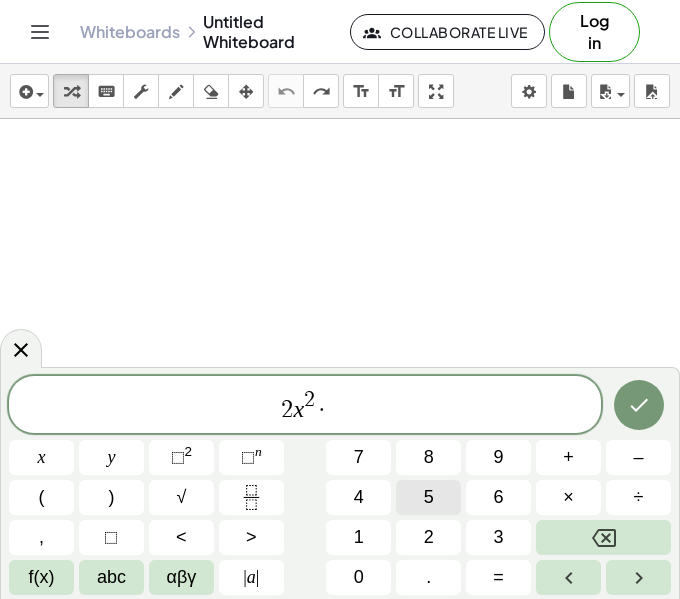 click on "5" at bounding box center (428, 497) 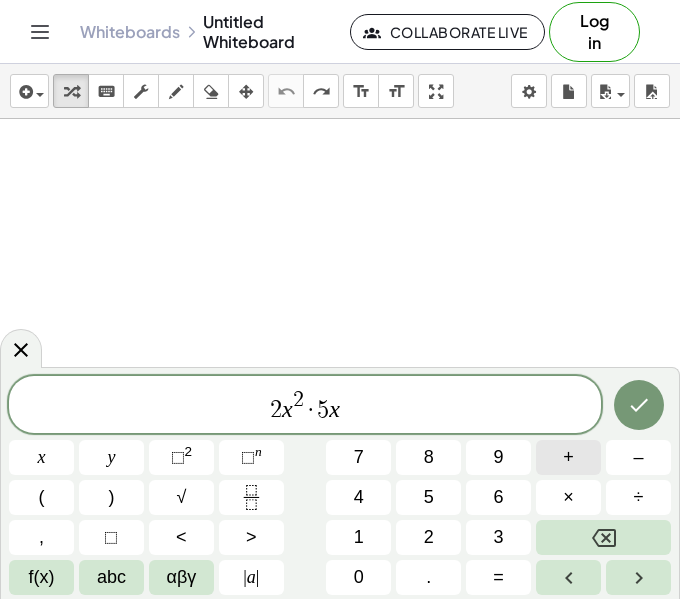 click on "+" at bounding box center [568, 457] 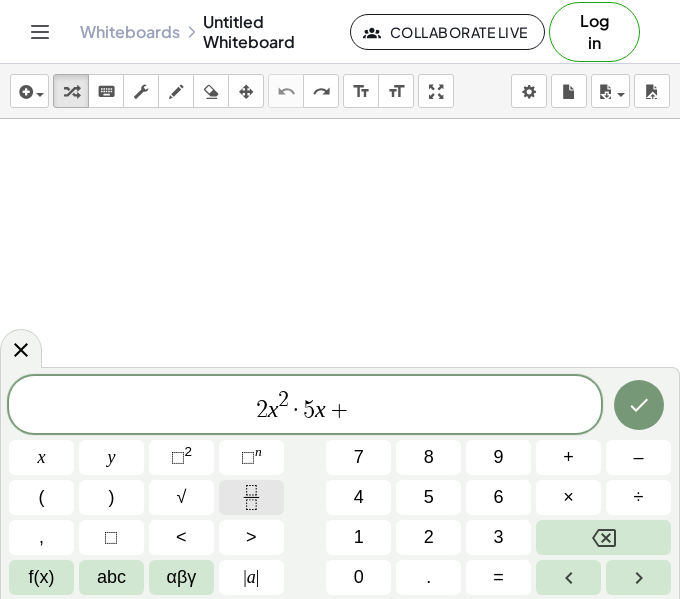 click 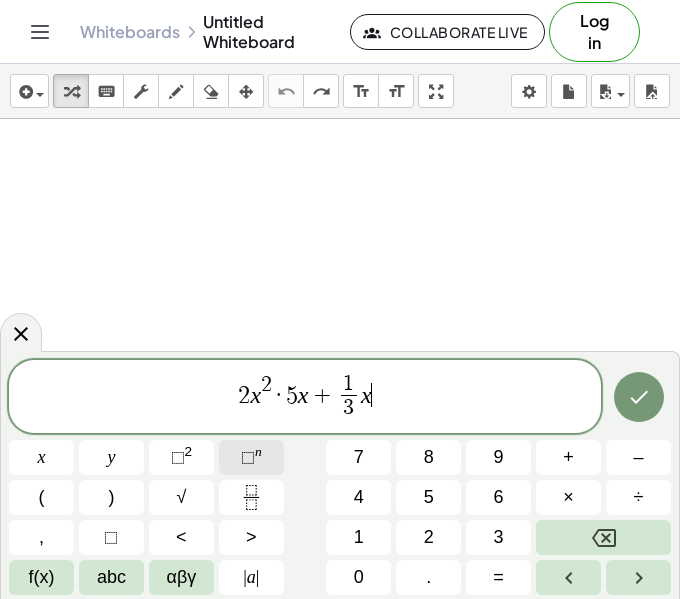 click on "⬚ n" at bounding box center (251, 457) 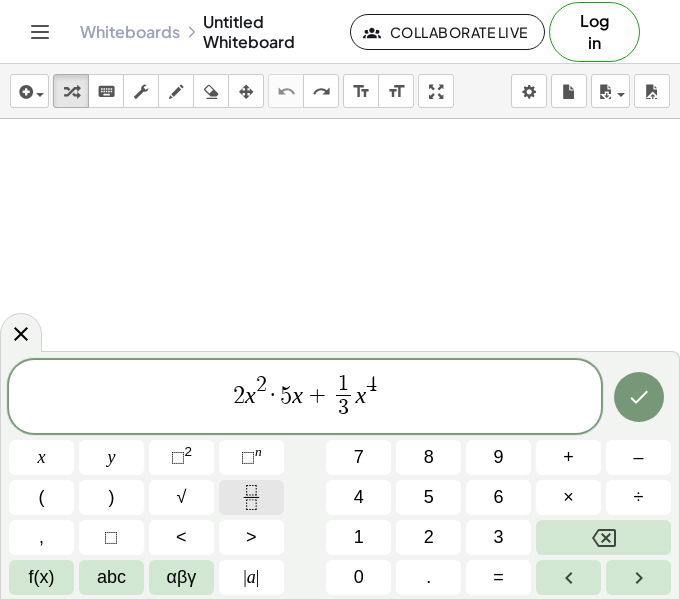 click 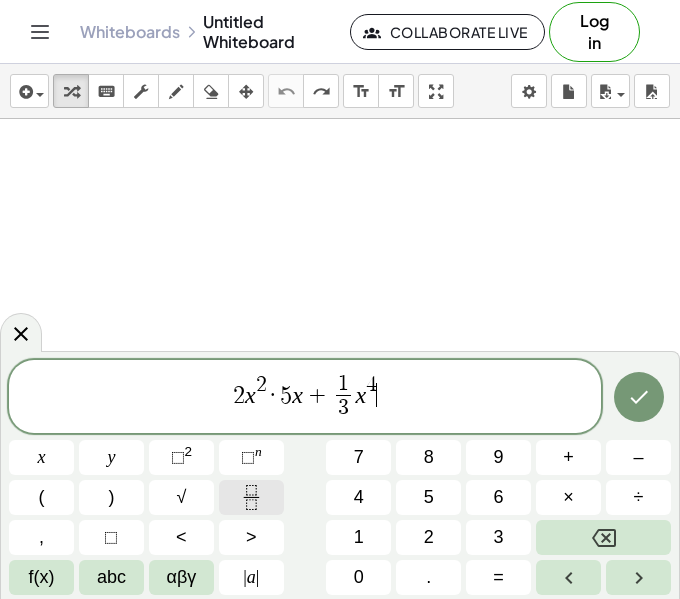click at bounding box center (251, 497) 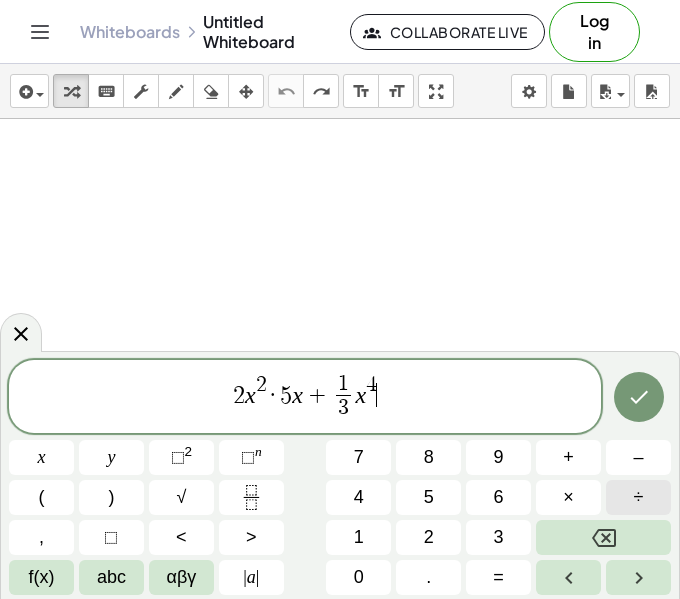 click on "÷" at bounding box center [638, 497] 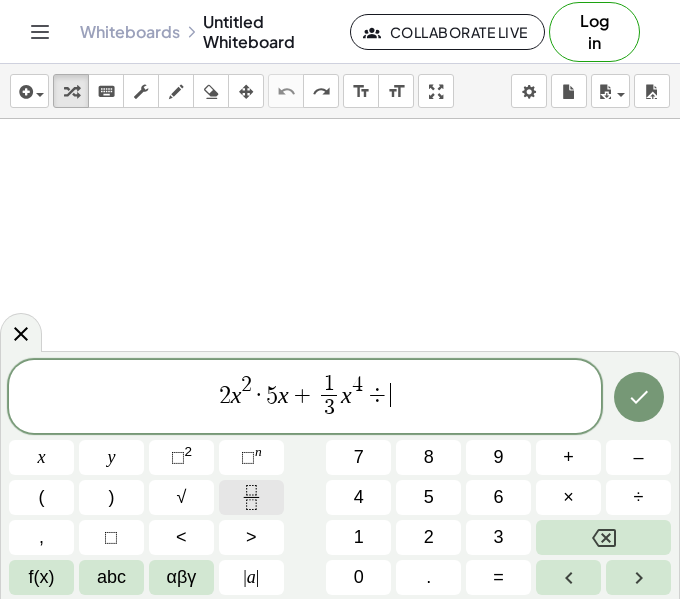 click 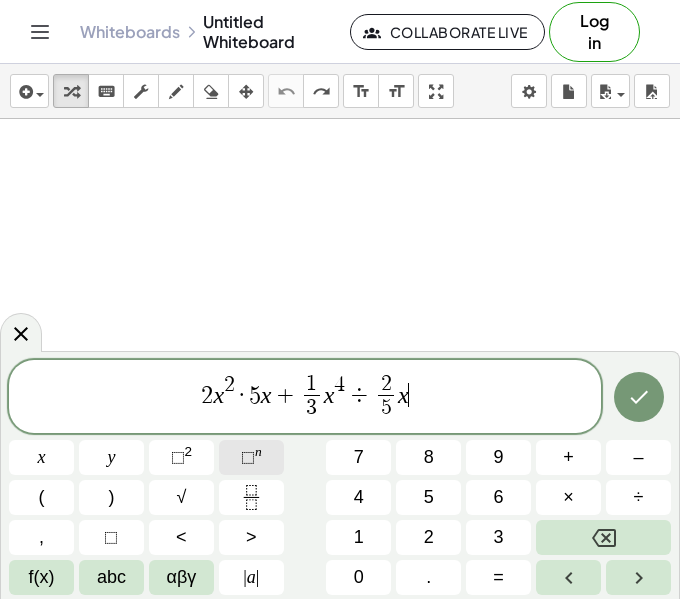 click on "⬚ n" at bounding box center [251, 457] 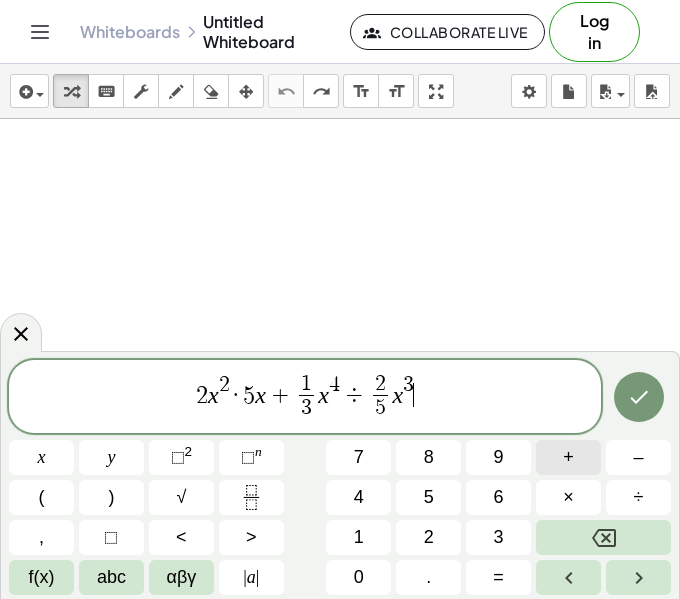 click on "+" at bounding box center [568, 457] 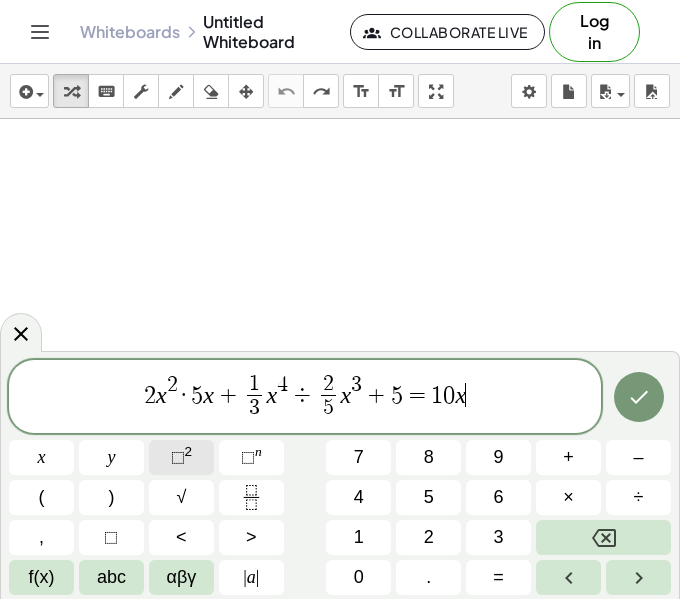 click on "⬚" at bounding box center (178, 457) 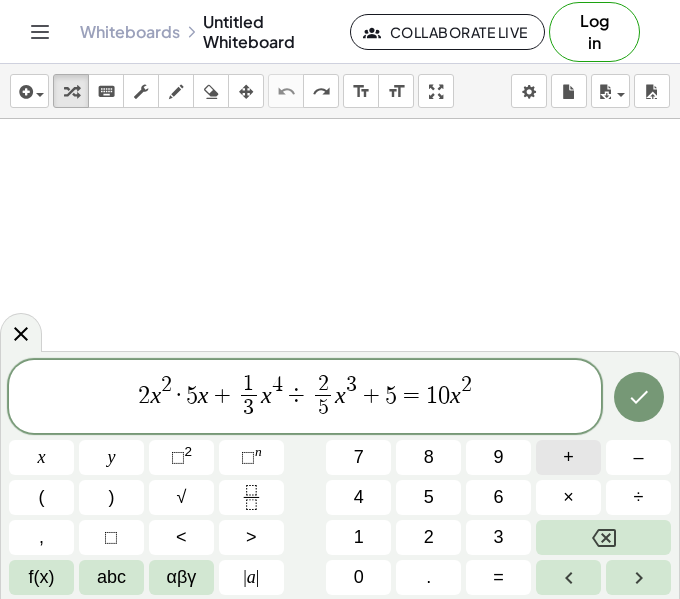 click on "+" at bounding box center [568, 457] 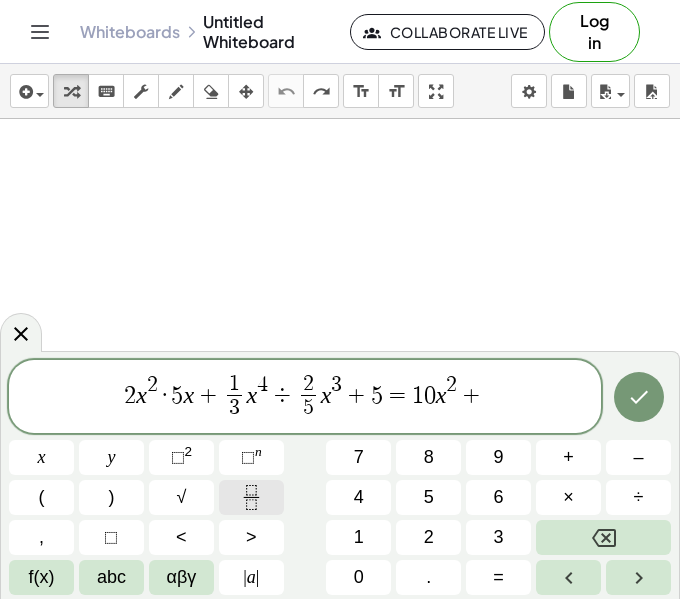 click 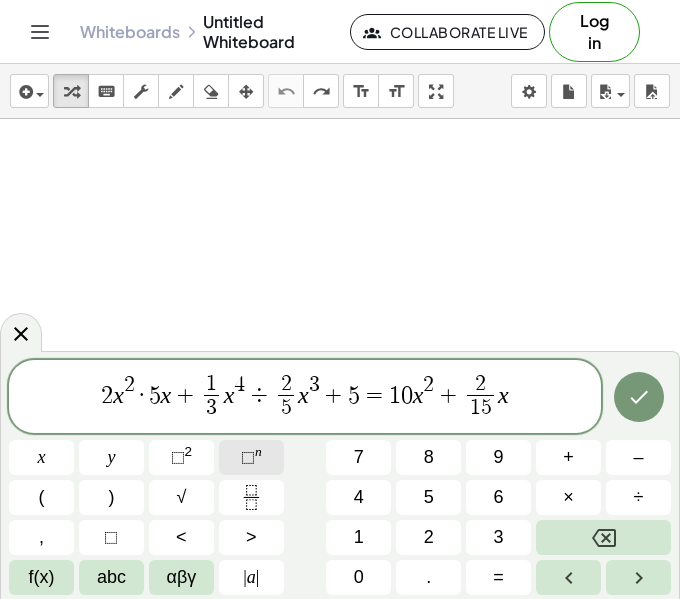 click on "⬚ n" at bounding box center (251, 457) 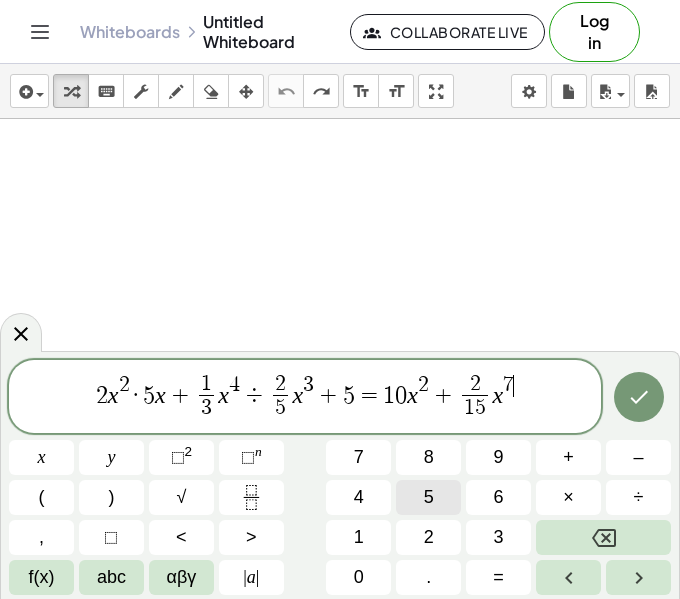 click on "5" at bounding box center (429, 497) 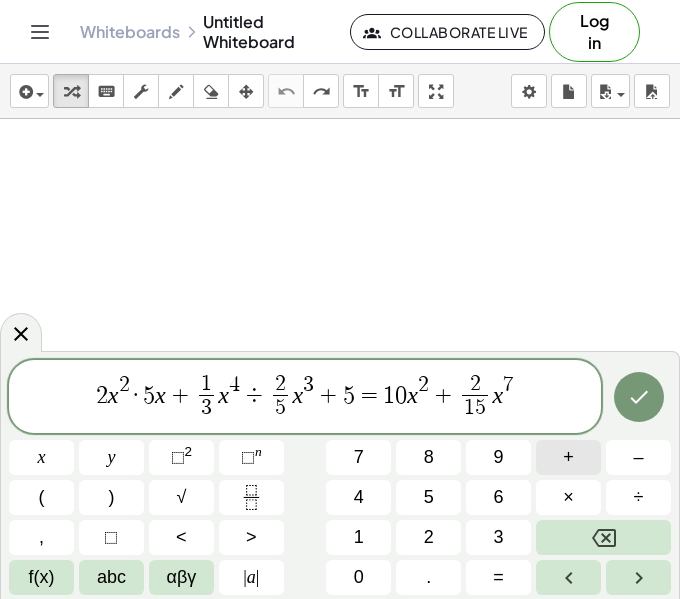 click on "+" at bounding box center (568, 457) 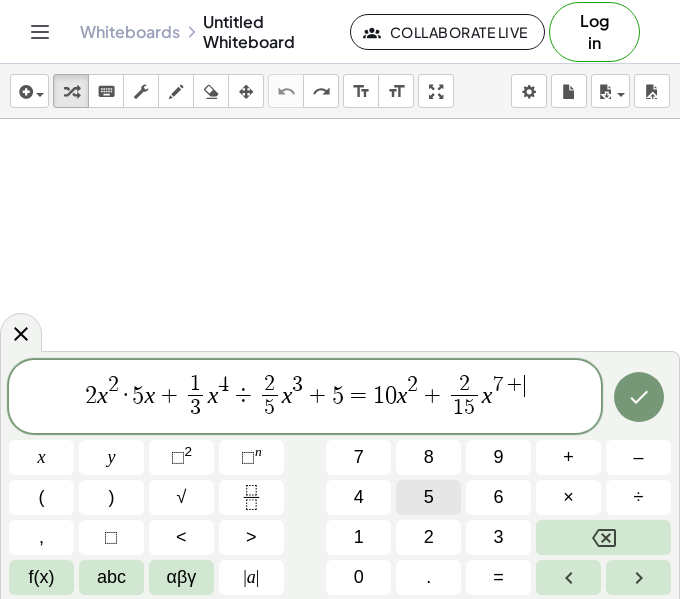 click on "5" at bounding box center (428, 497) 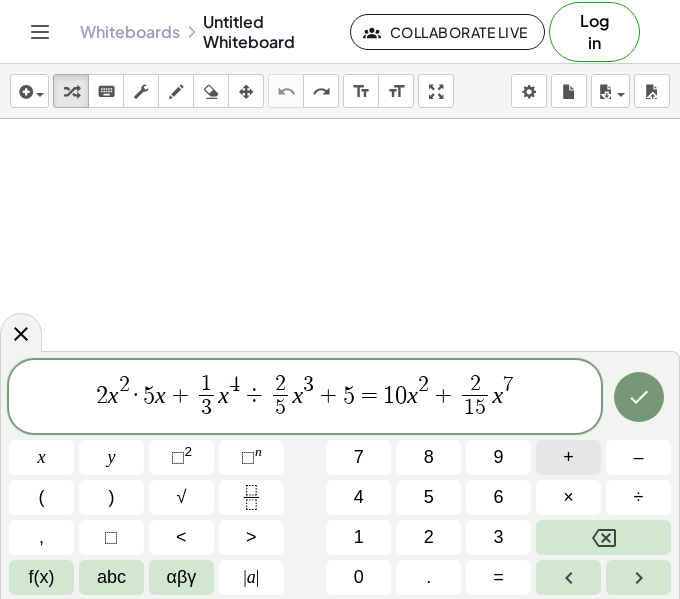click on "+" at bounding box center (568, 457) 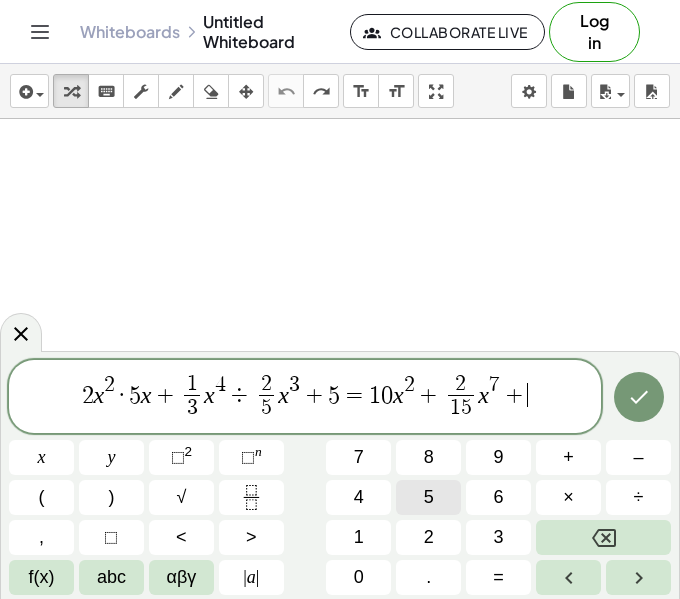 click on "5" at bounding box center [428, 497] 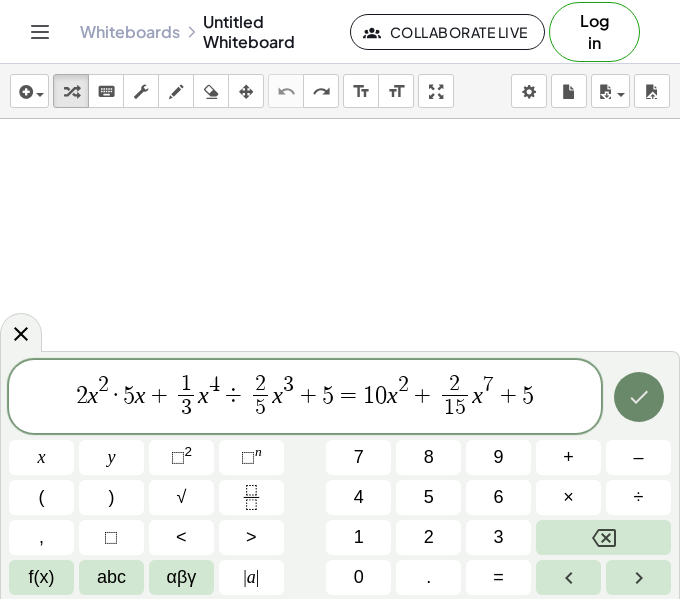 click 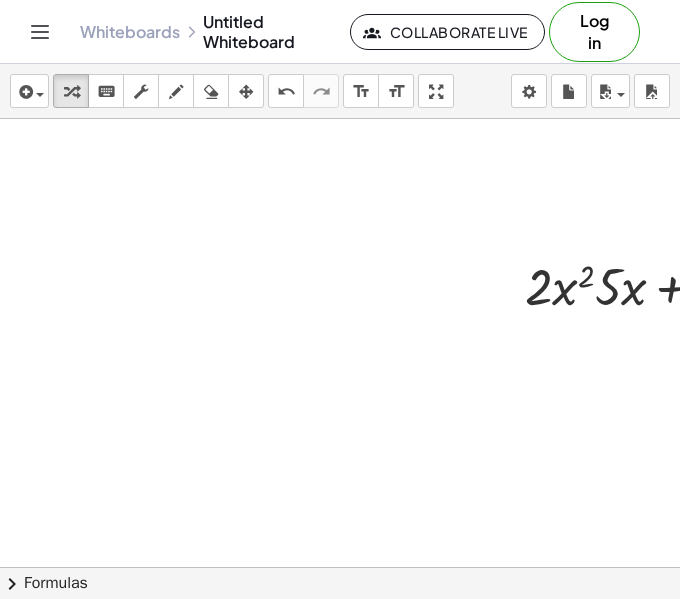 click at bounding box center (697, 490) 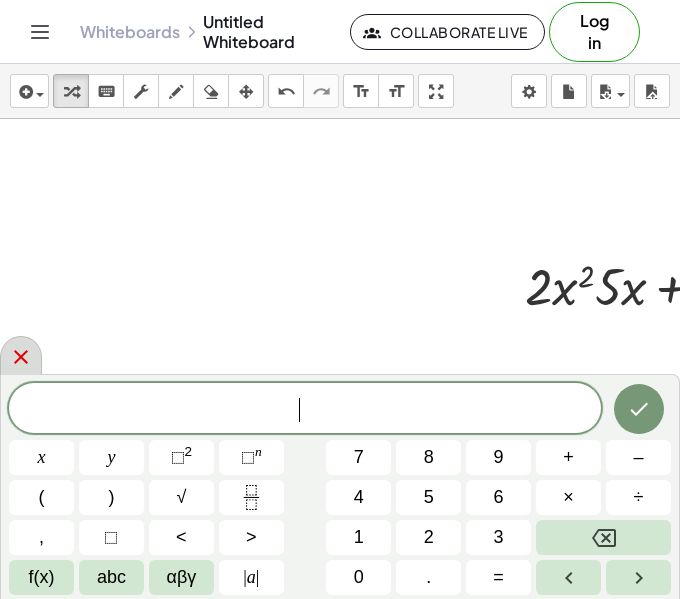 click 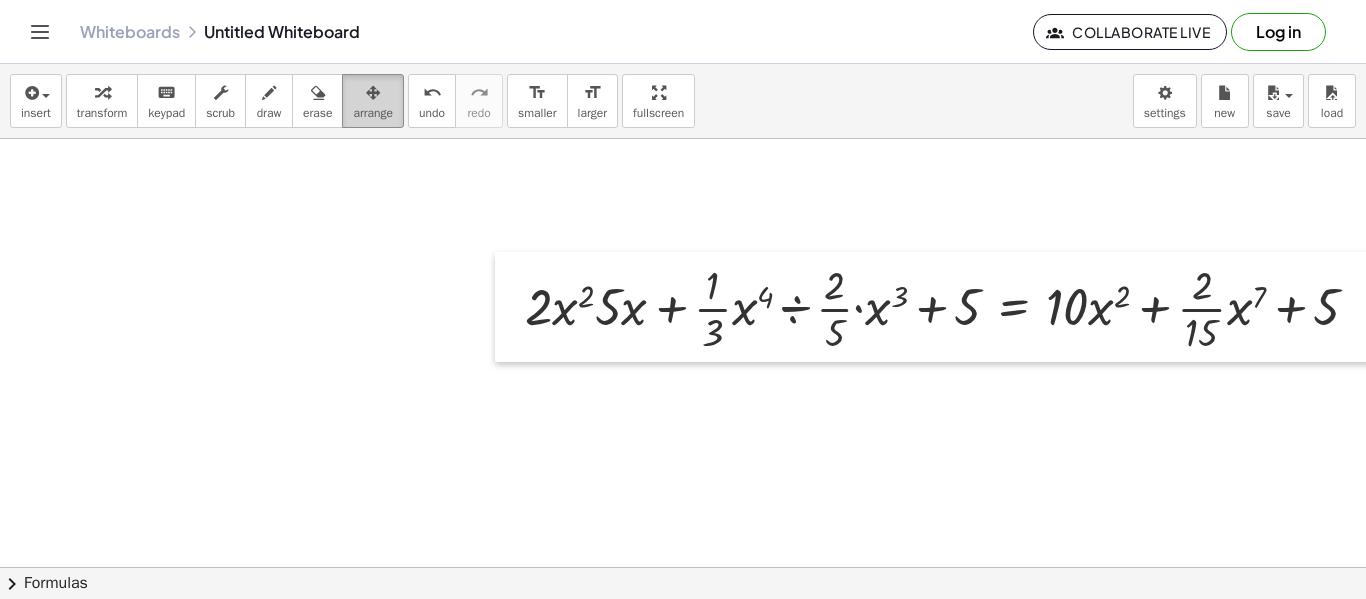 click on "arrange" at bounding box center (373, 113) 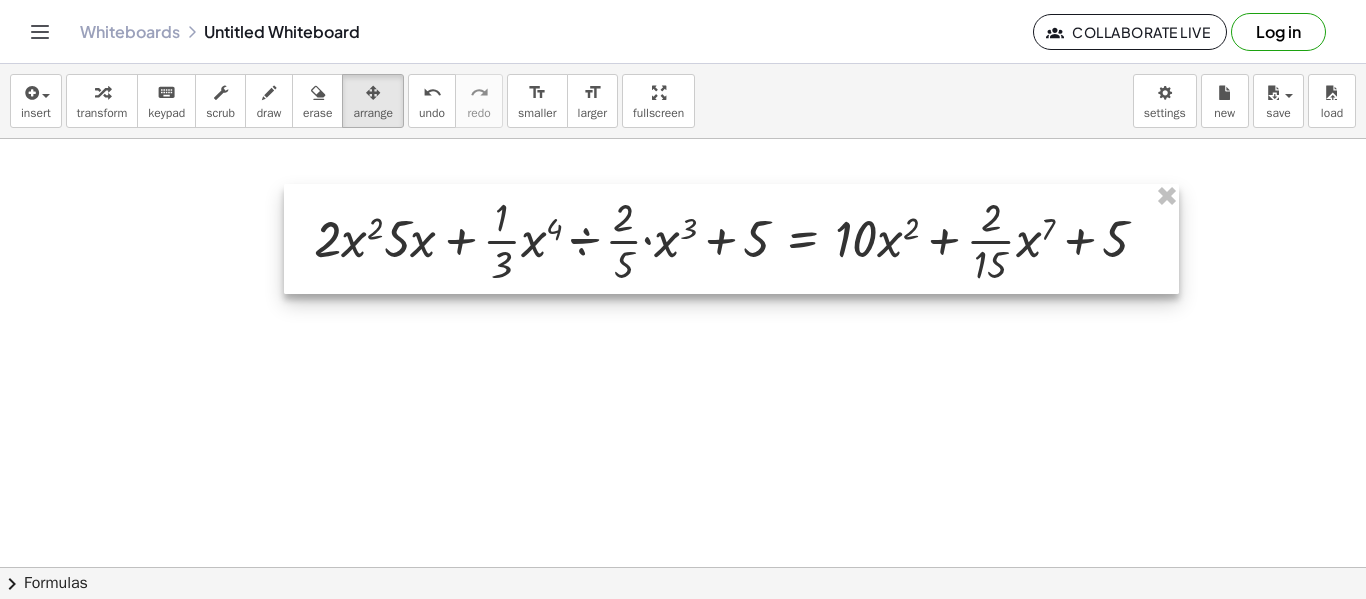 drag, startPoint x: 749, startPoint y: 324, endPoint x: 537, endPoint y: 255, distance: 222.94618 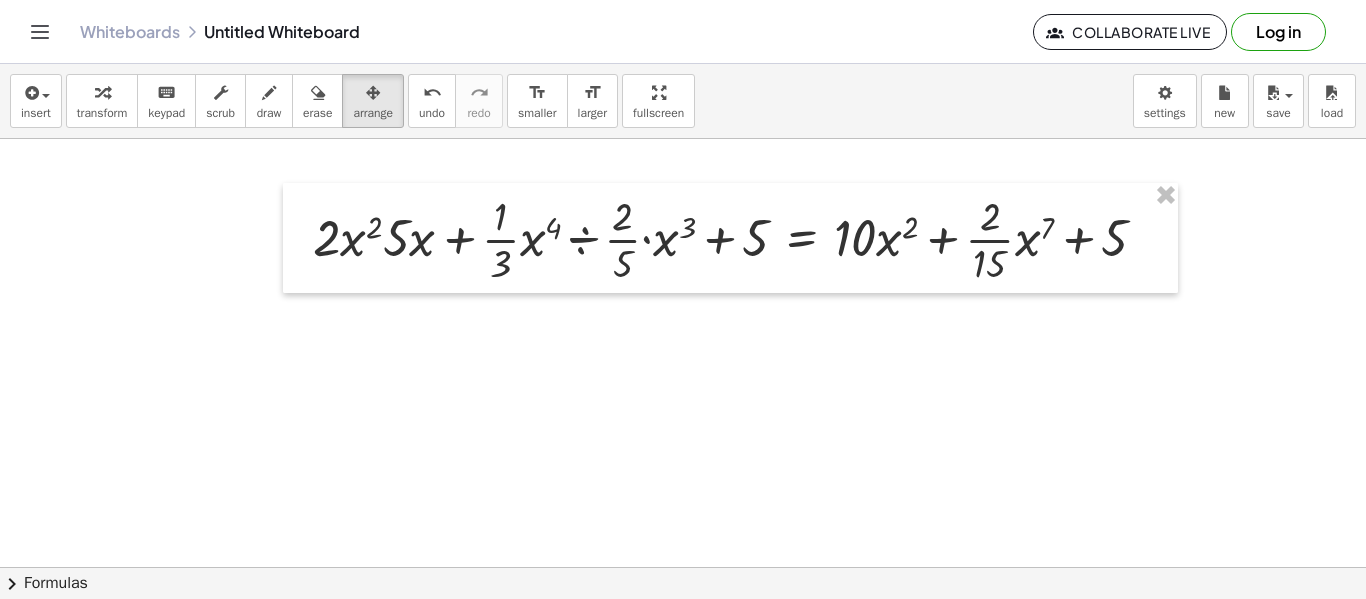 click at bounding box center [697, 490] 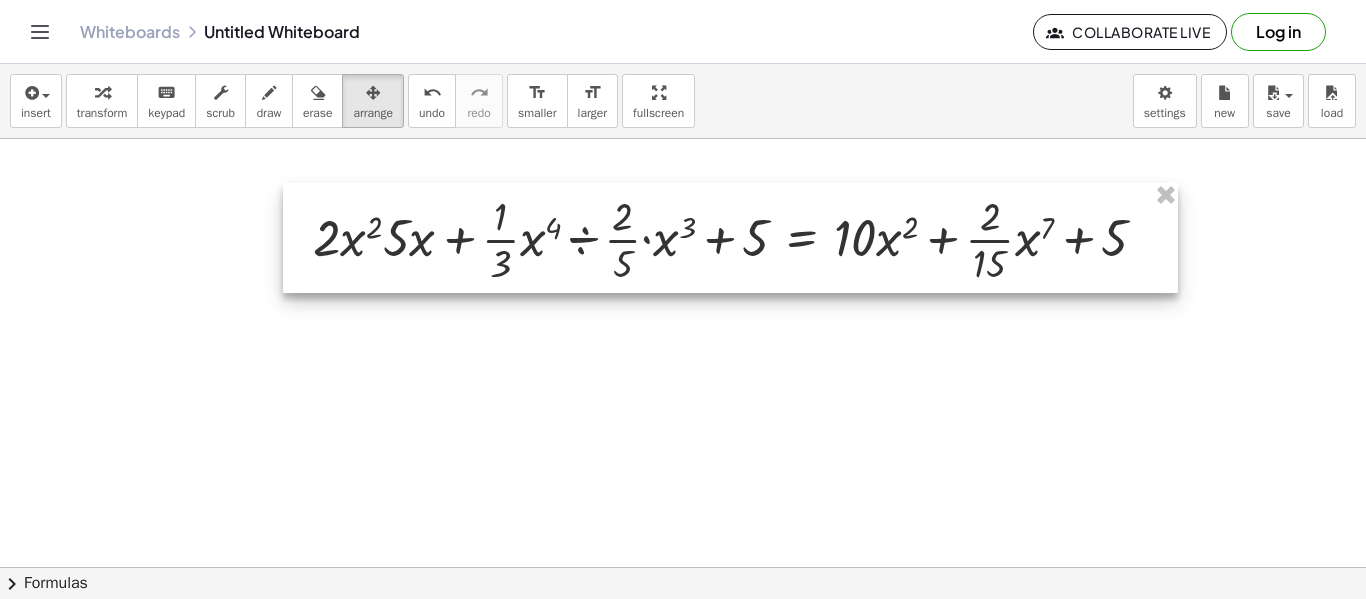 click at bounding box center [730, 238] 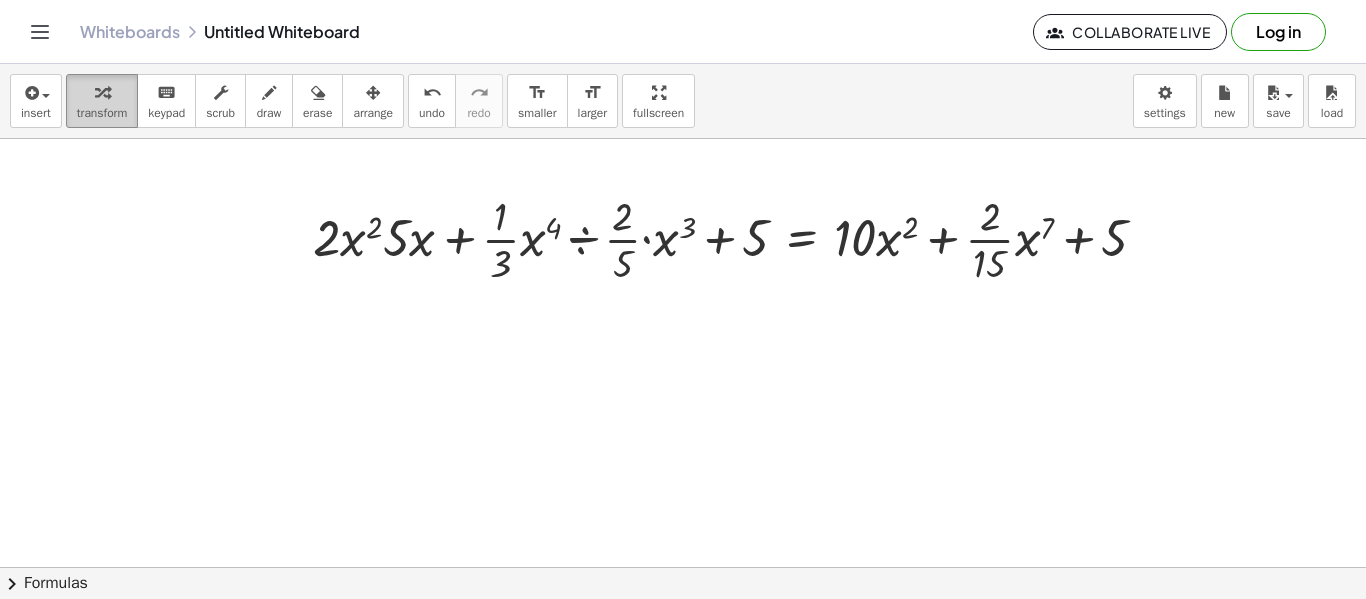 click at bounding box center [102, 92] 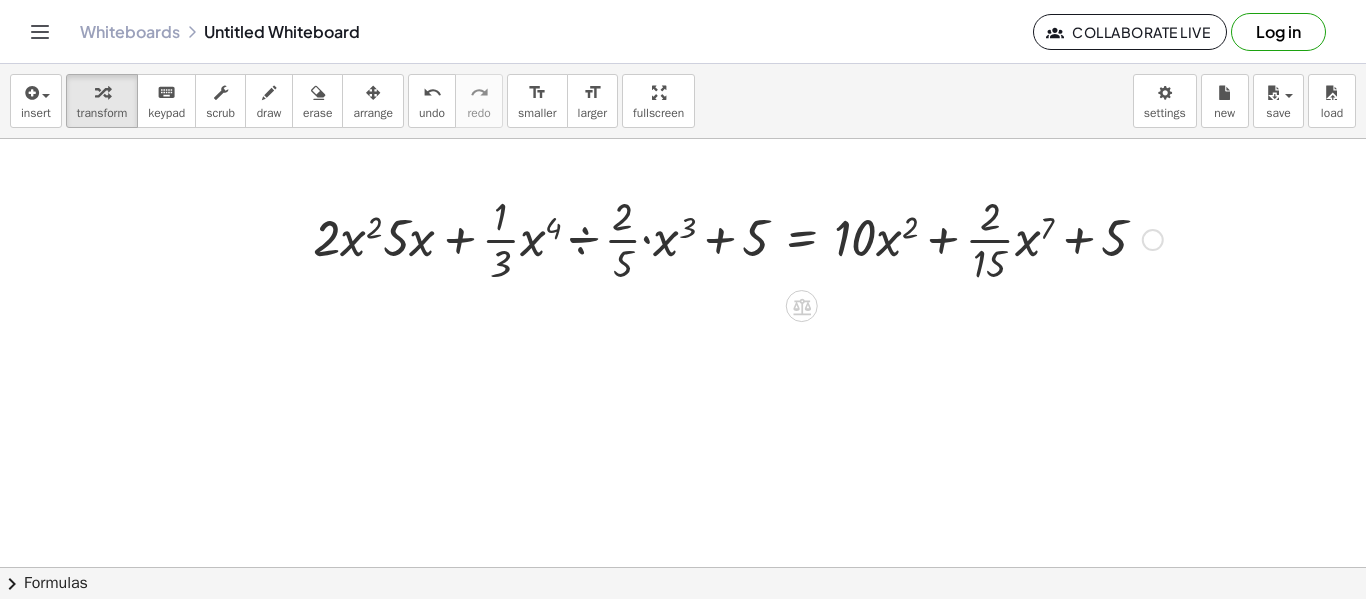 click at bounding box center [738, 238] 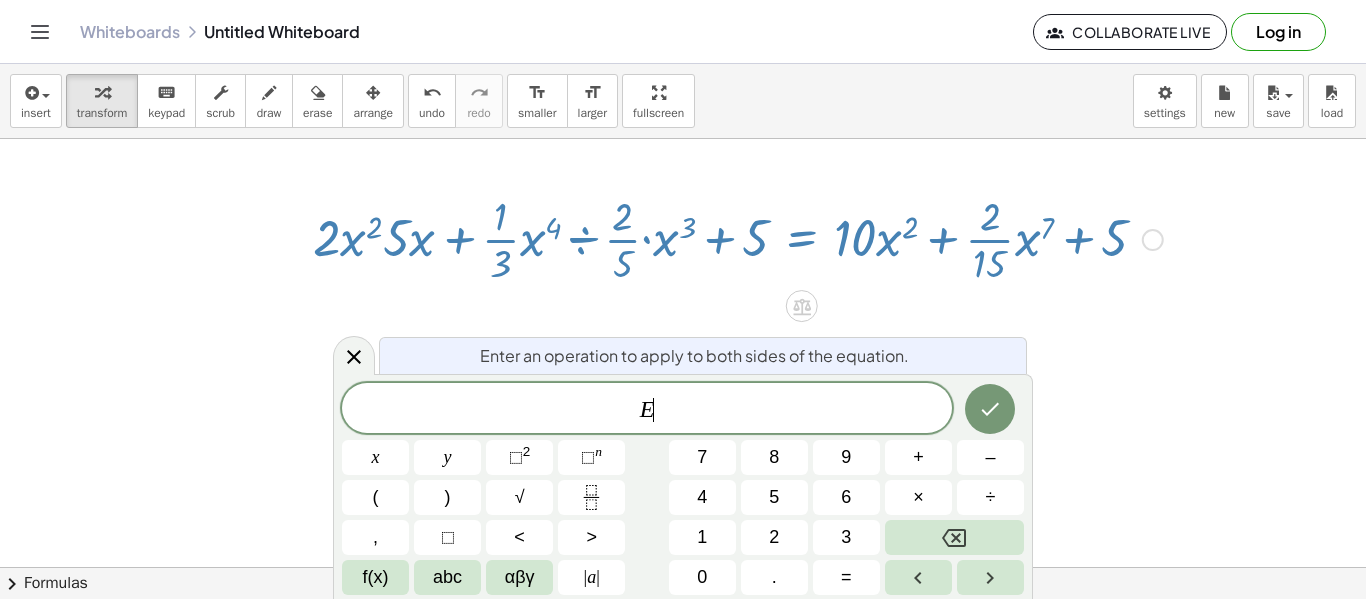 click at bounding box center [738, 238] 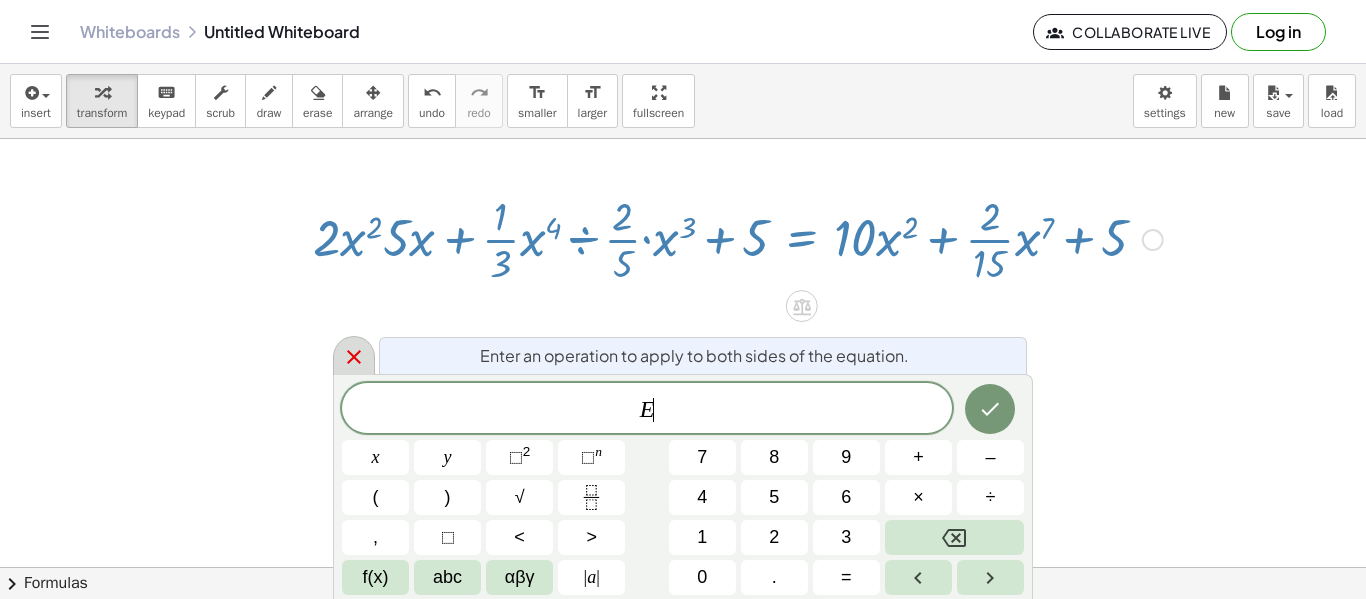 click 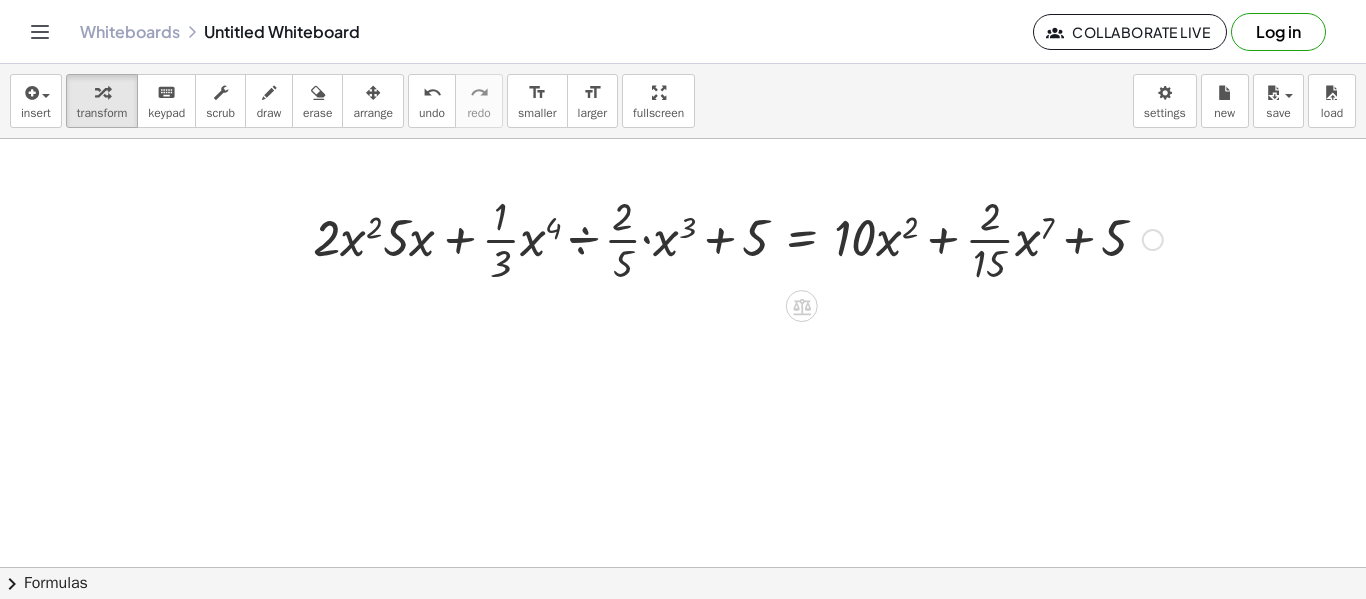 click at bounding box center [738, 238] 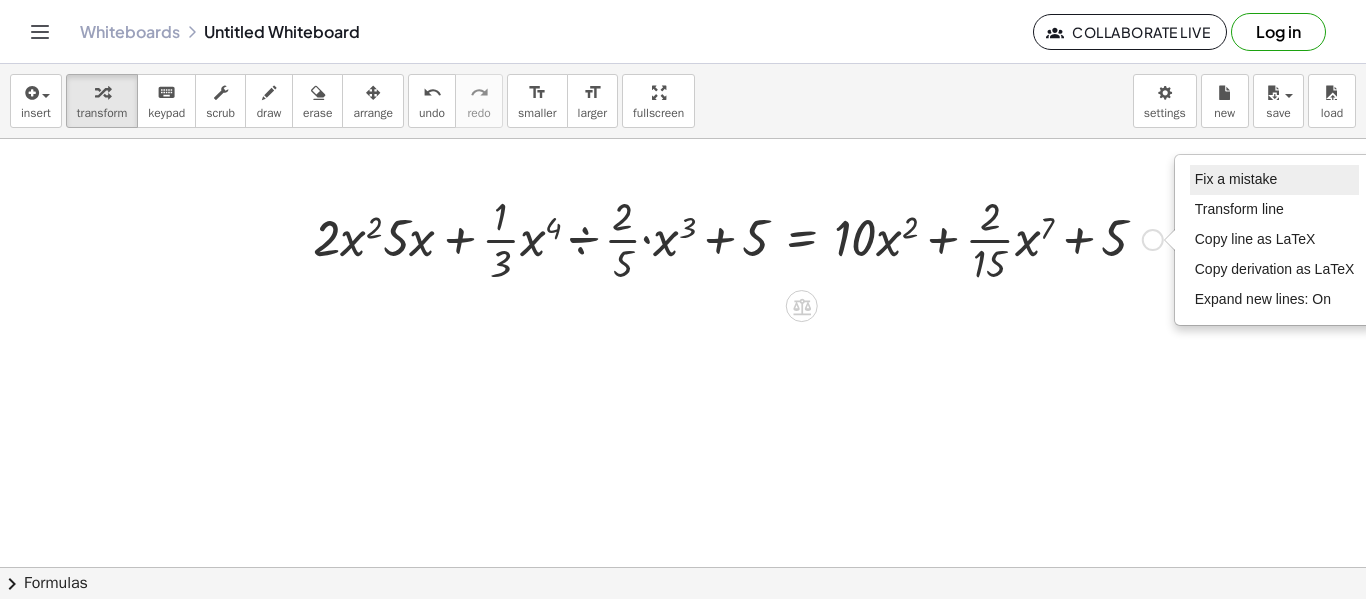 click on "Fix a mistake" at bounding box center [1236, 179] 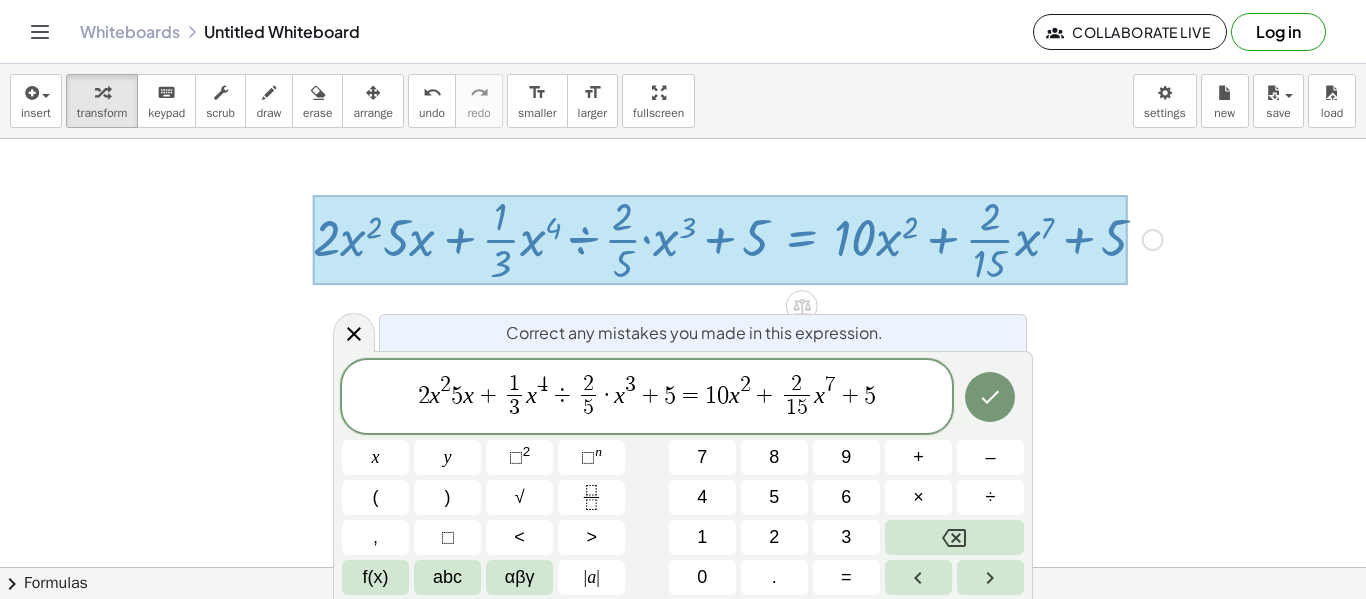 click on "Fix a mistake Transform line Copy line as LaTeX Copy derivation as LaTeX Expand new lines: On" at bounding box center [1153, 240] 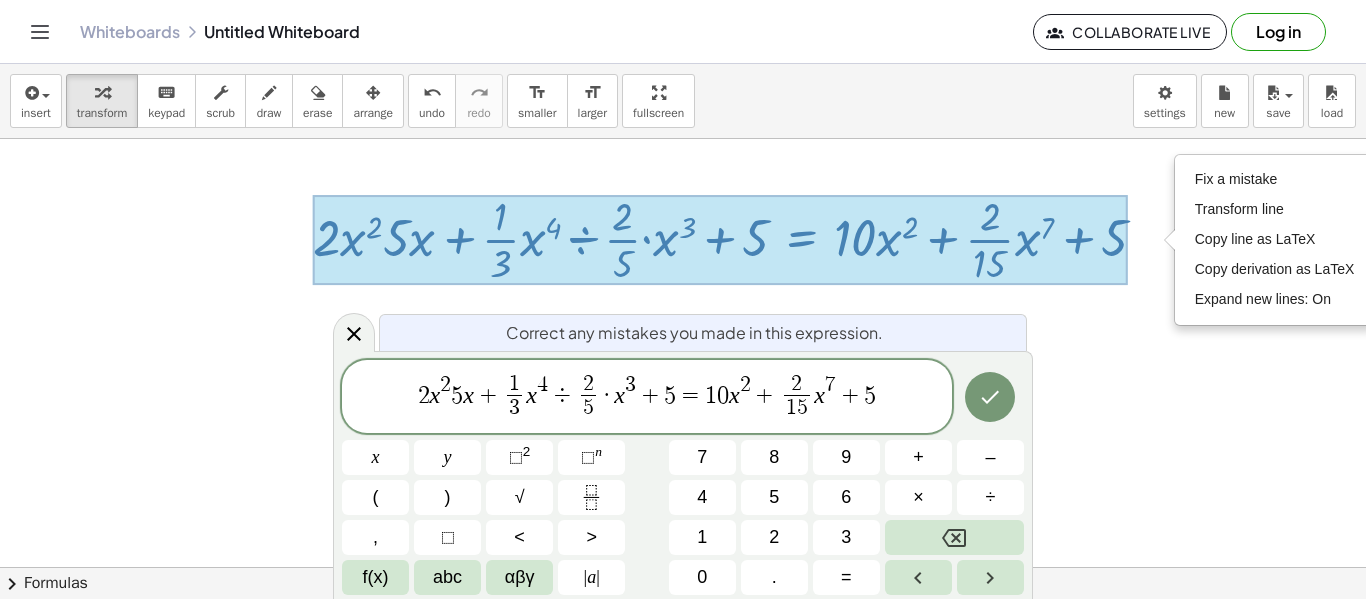 click at bounding box center (697, 490) 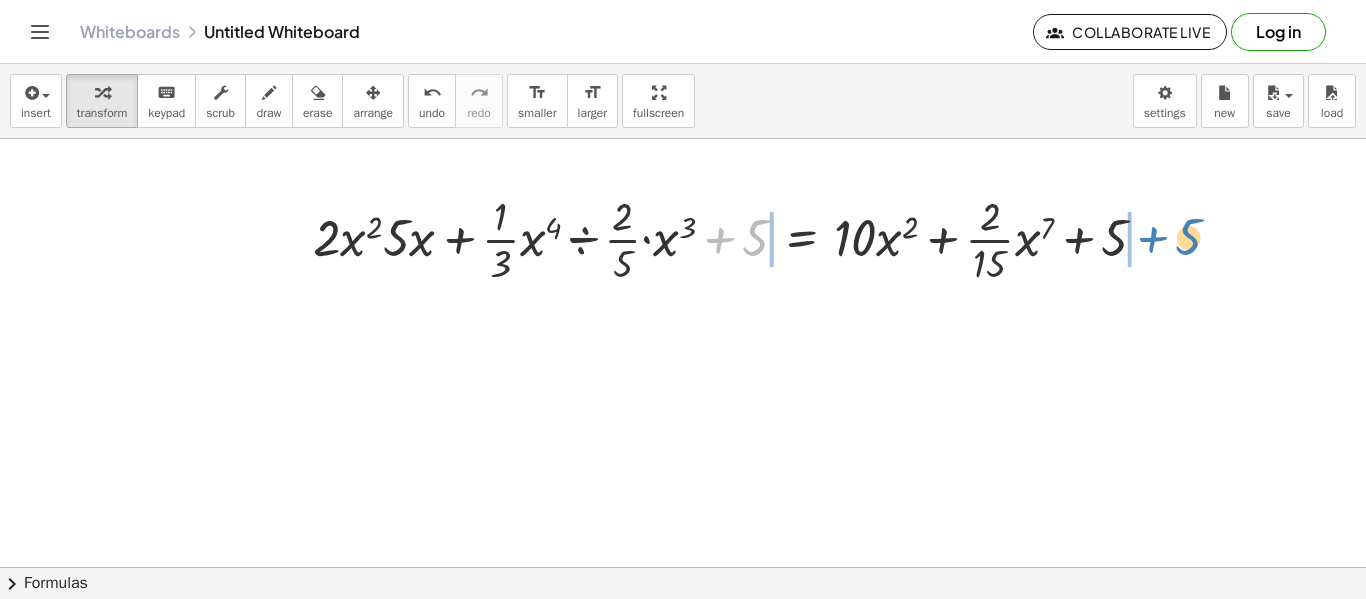 drag, startPoint x: 745, startPoint y: 252, endPoint x: 1178, endPoint y: 250, distance: 433.0046 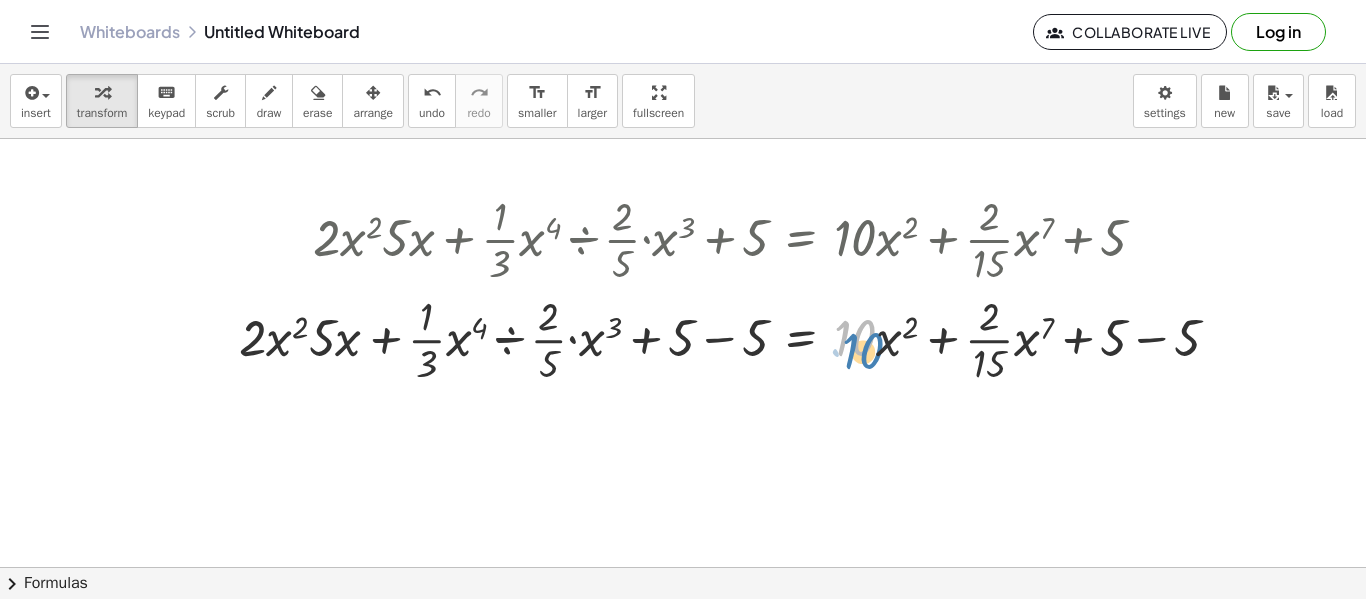 drag, startPoint x: 869, startPoint y: 343, endPoint x: 879, endPoint y: 353, distance: 14.142136 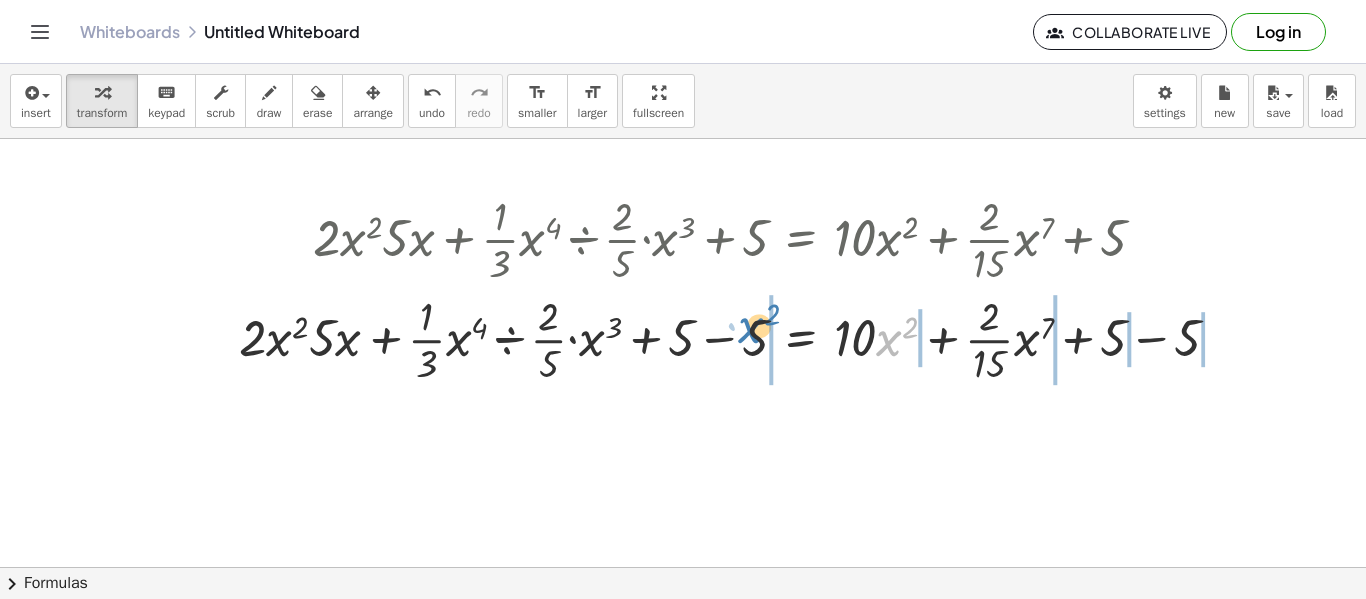 drag, startPoint x: 886, startPoint y: 342, endPoint x: 751, endPoint y: 330, distance: 135.53229 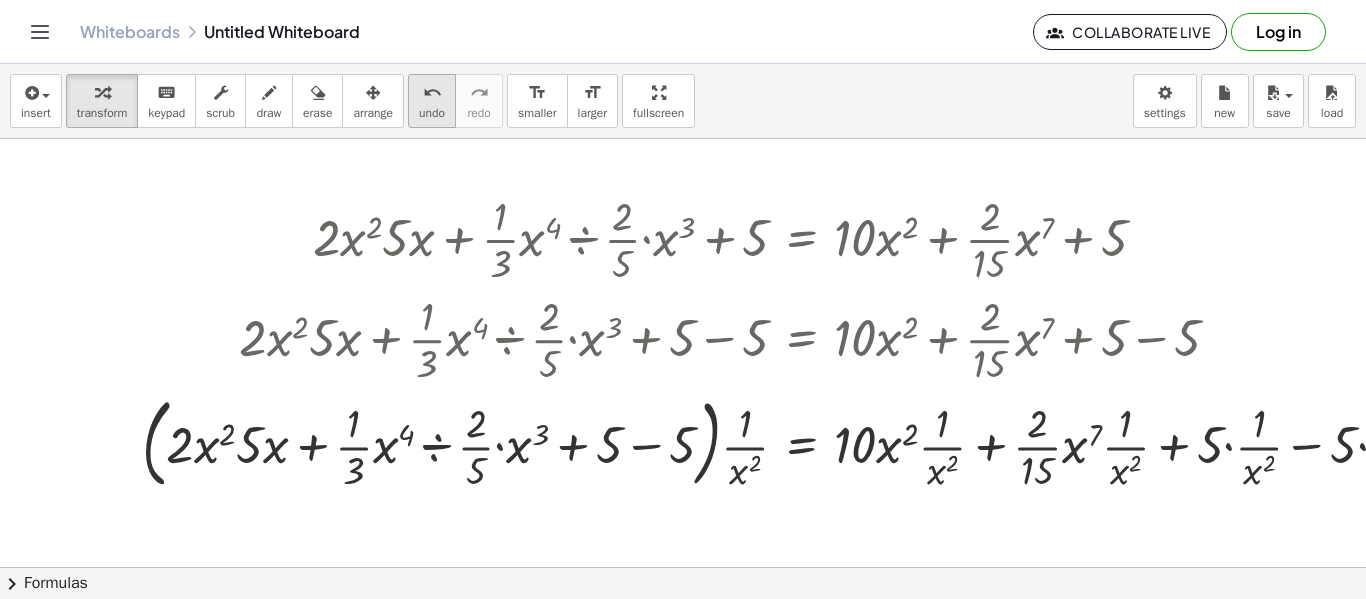 click on "undo" at bounding box center [432, 113] 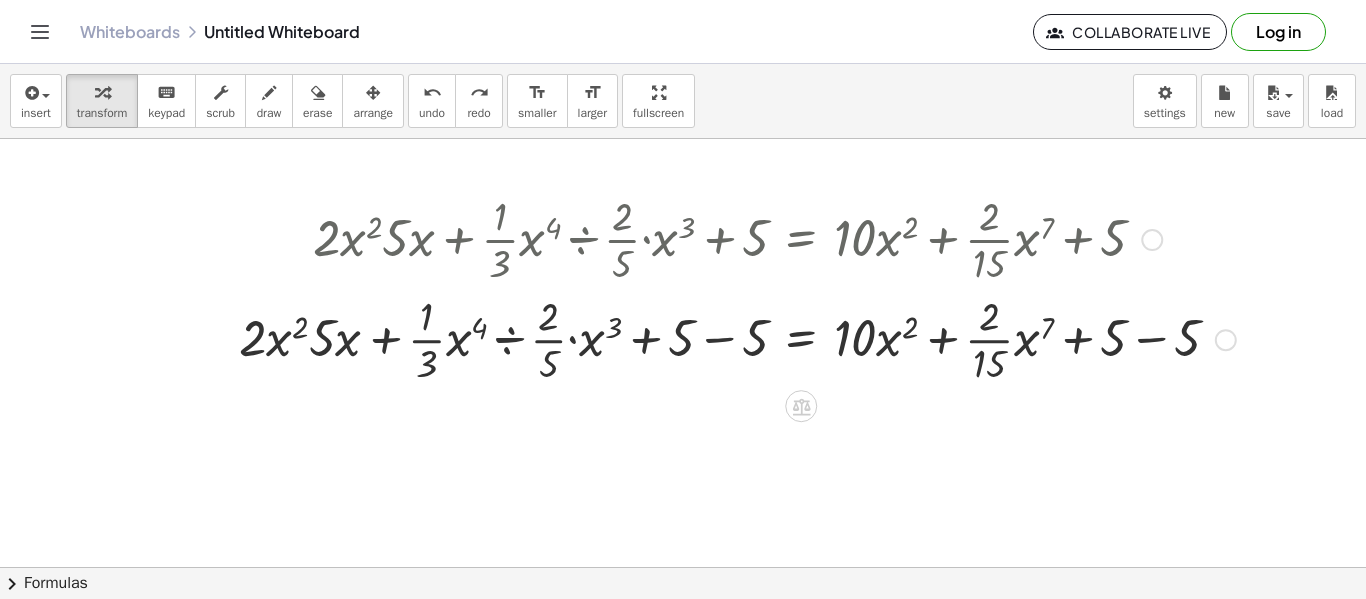 click at bounding box center [737, 338] 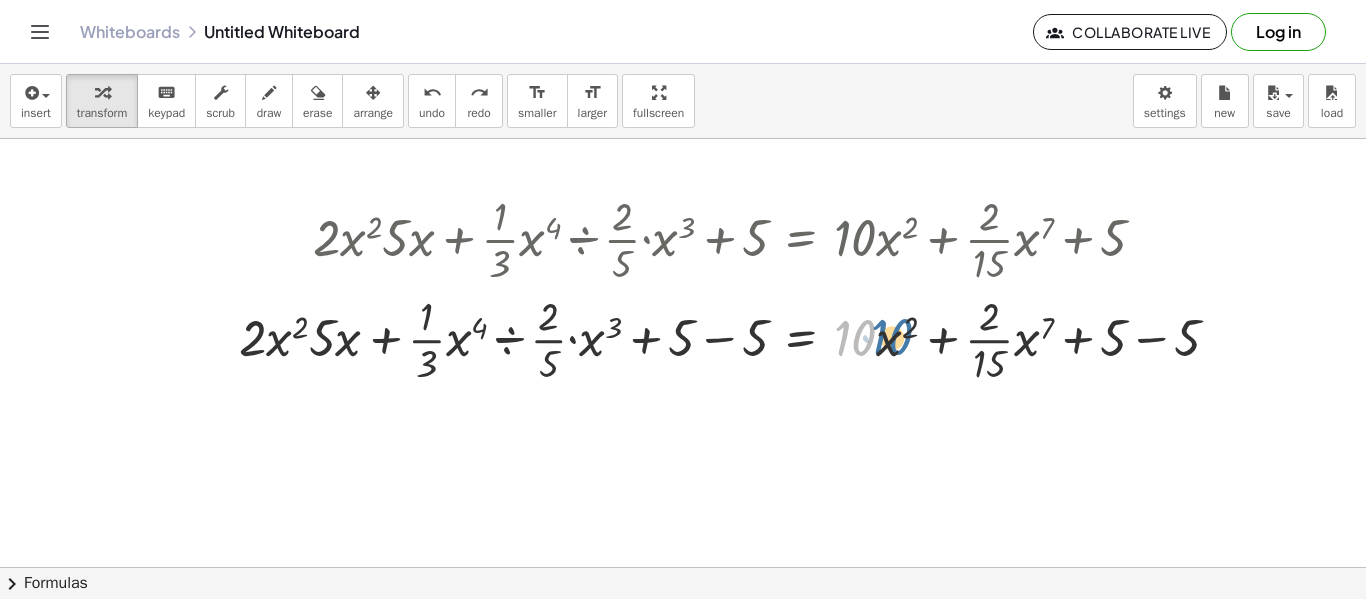 drag, startPoint x: 855, startPoint y: 344, endPoint x: 878, endPoint y: 347, distance: 23.194826 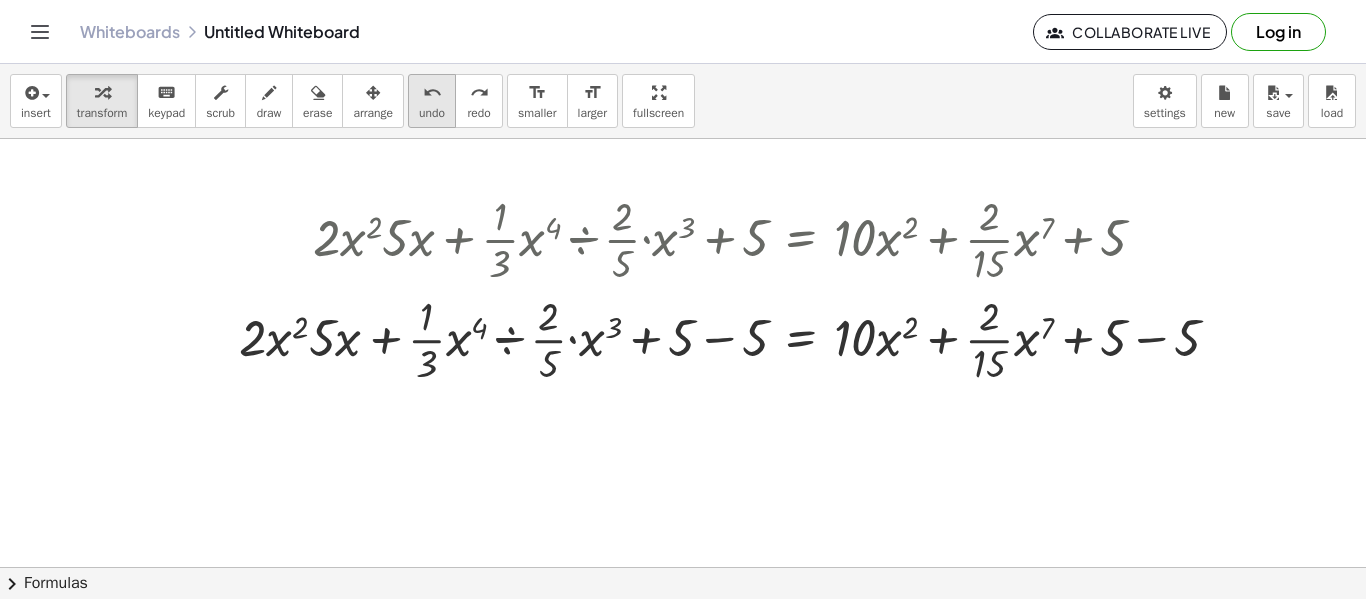 click on "undo" at bounding box center (432, 93) 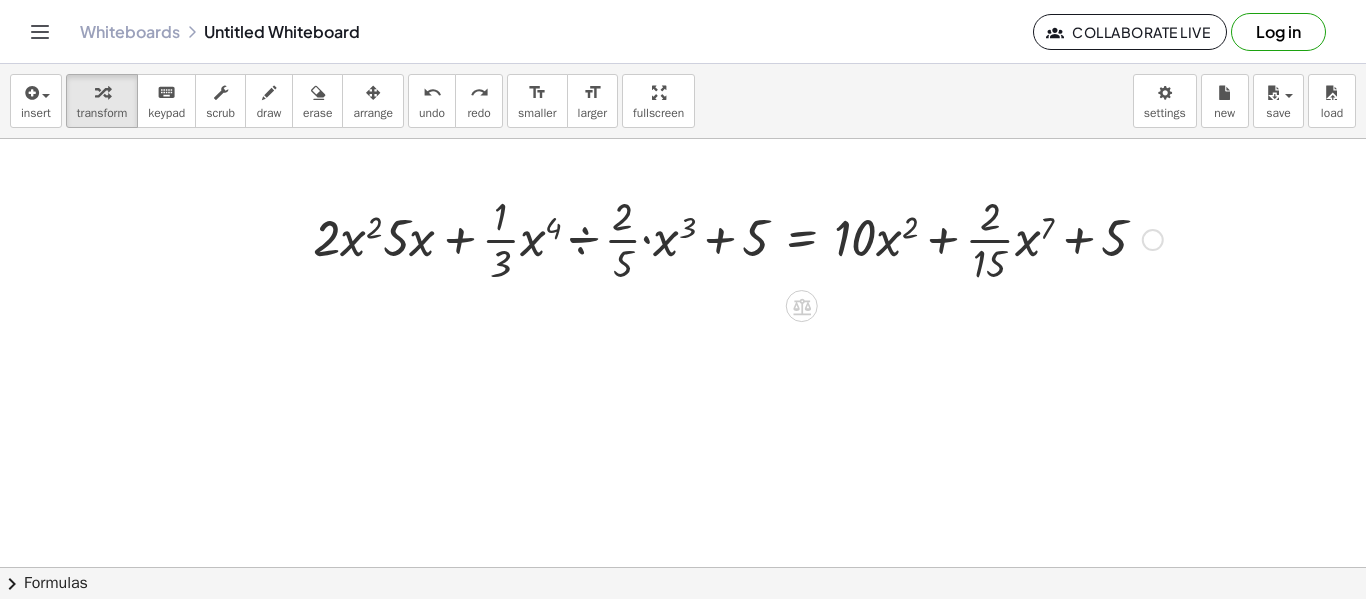 click at bounding box center [1153, 240] 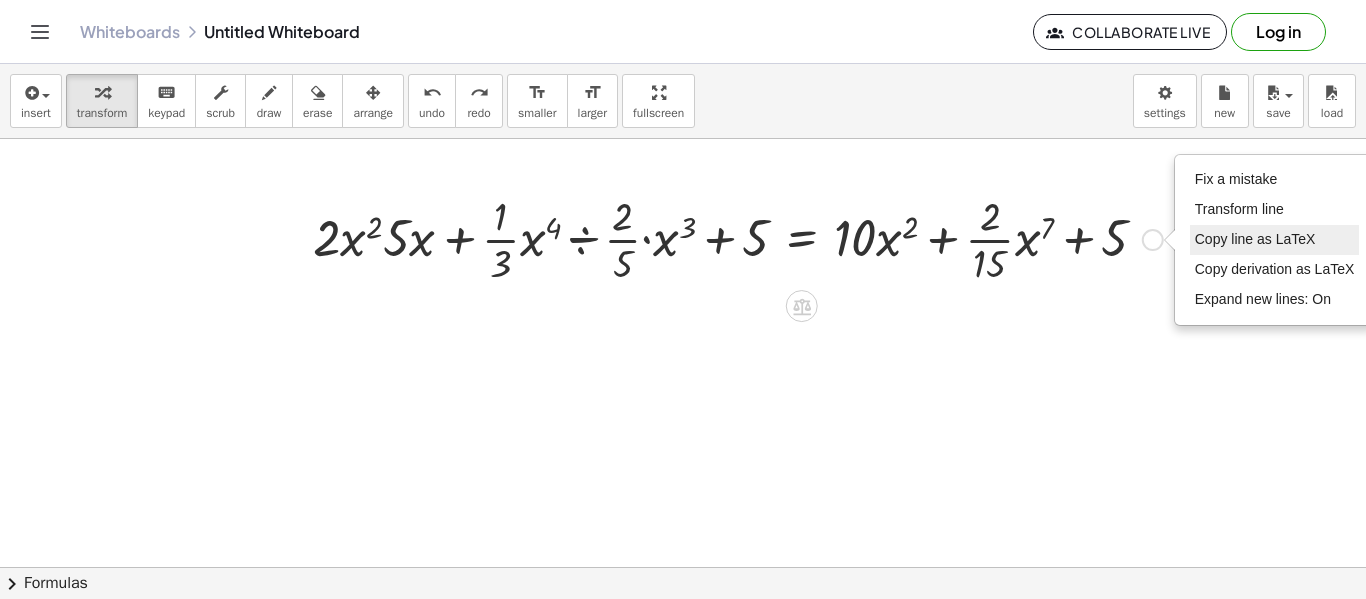 click on "Copy line as LaTeX" at bounding box center [1255, 239] 